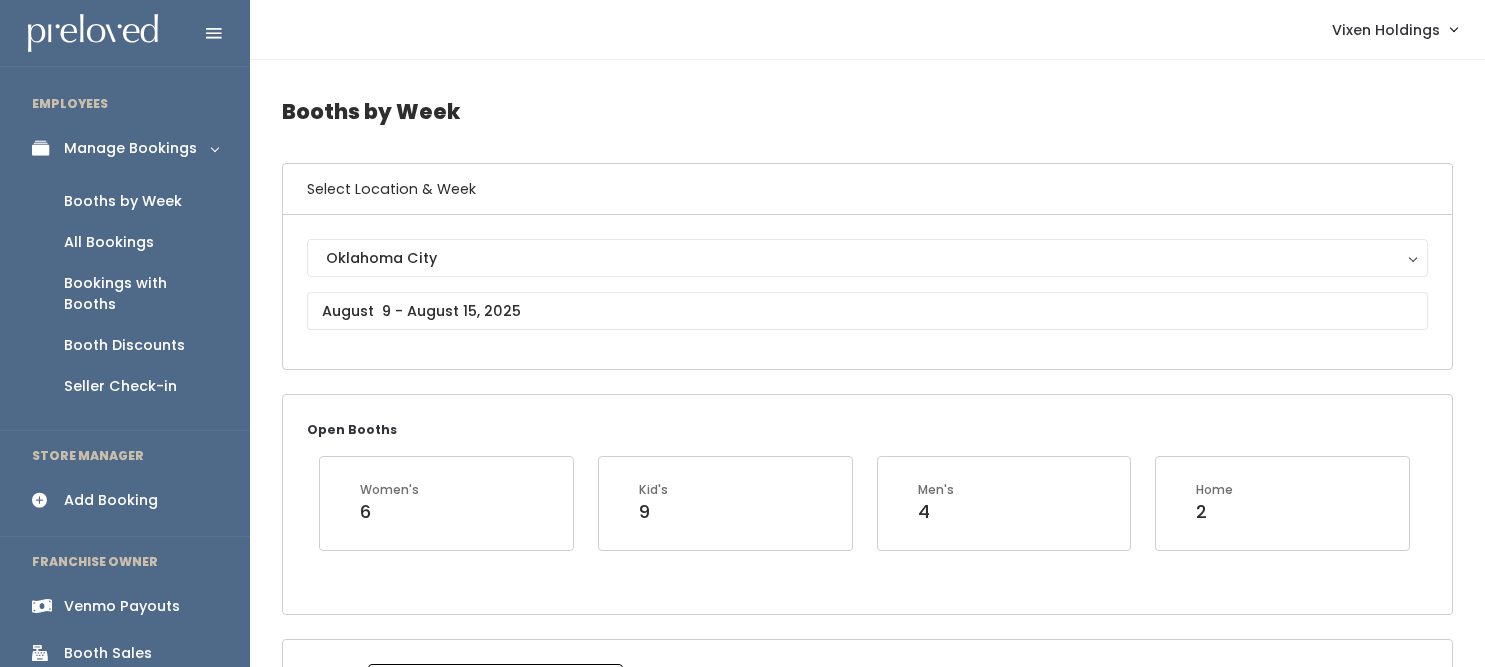 scroll, scrollTop: 551, scrollLeft: 0, axis: vertical 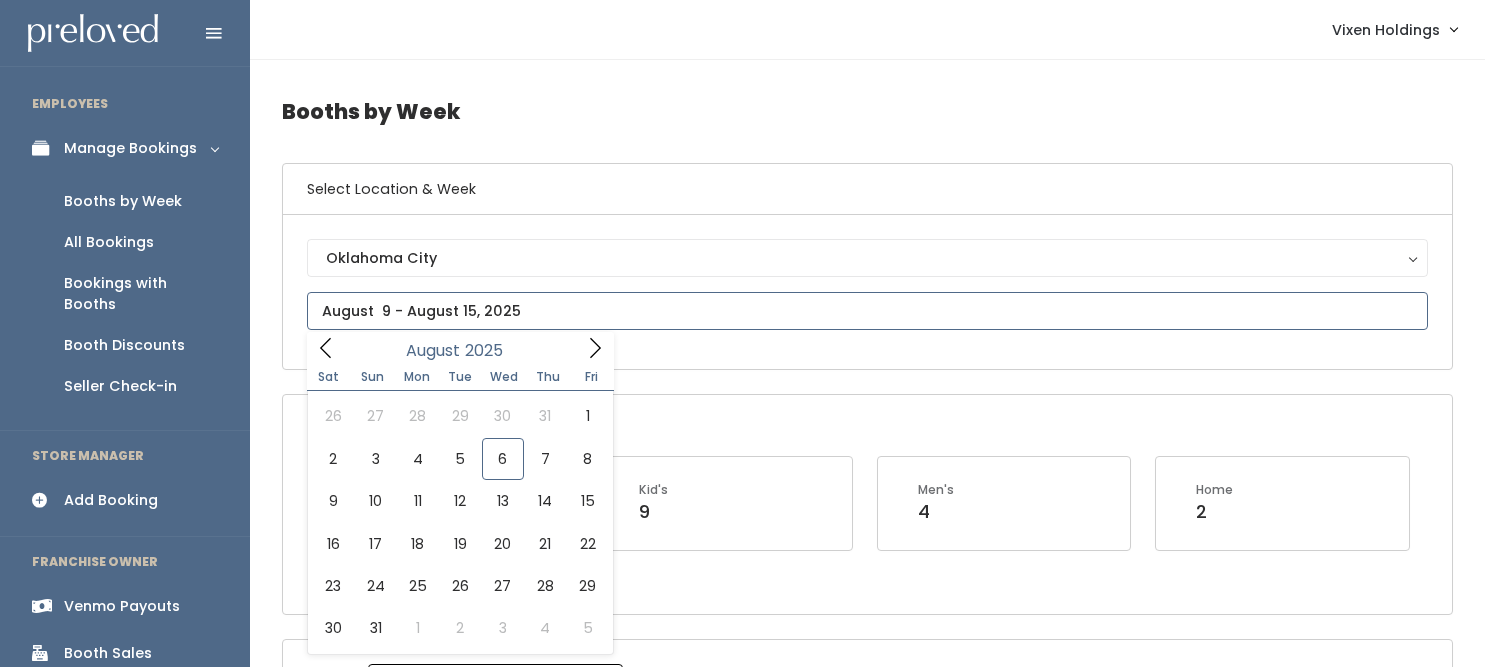 click at bounding box center [867, 311] 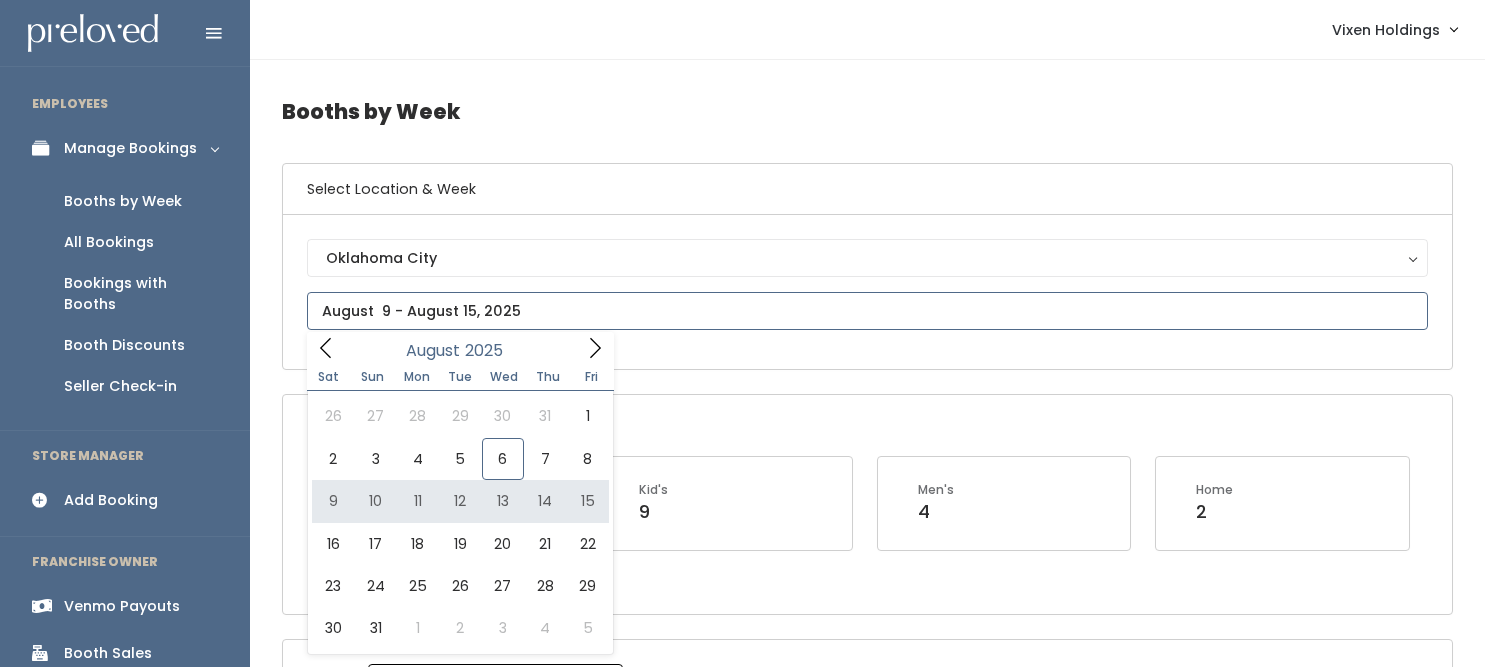 type on "[DATE] to [DATE]" 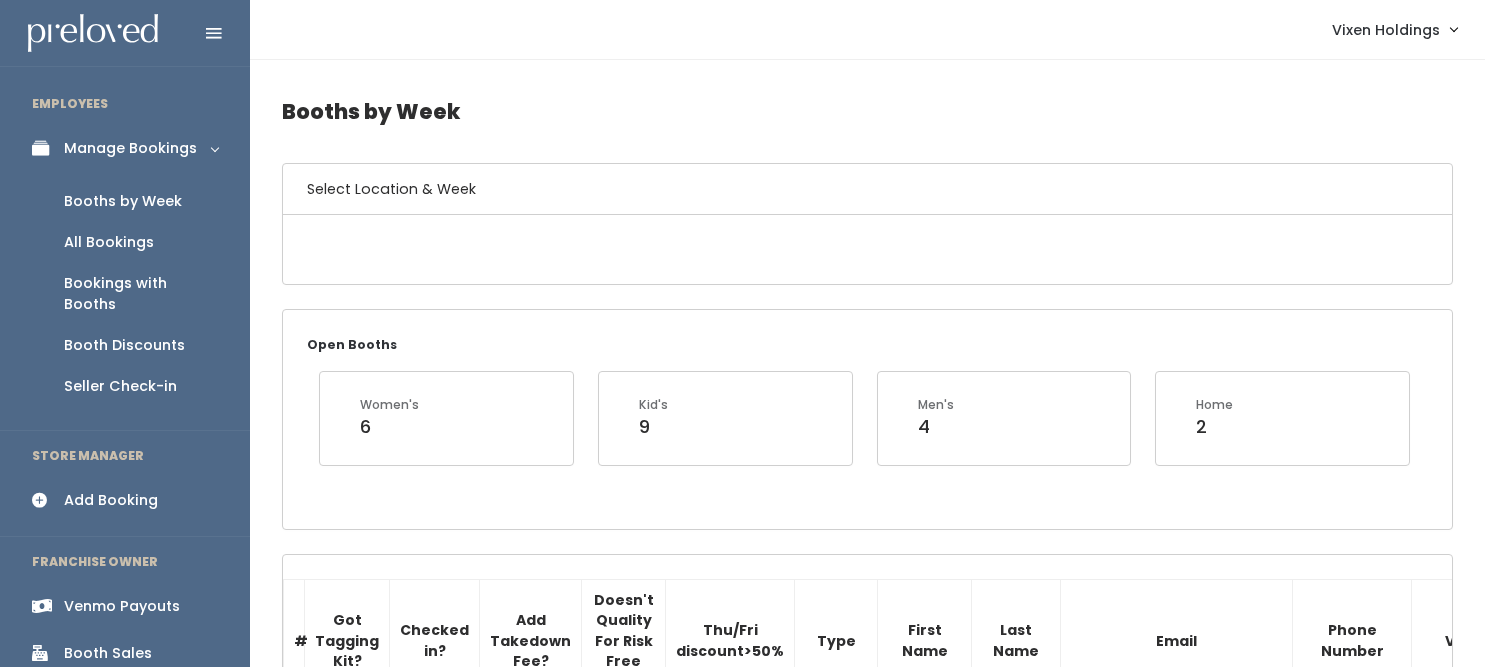 scroll, scrollTop: 0, scrollLeft: 0, axis: both 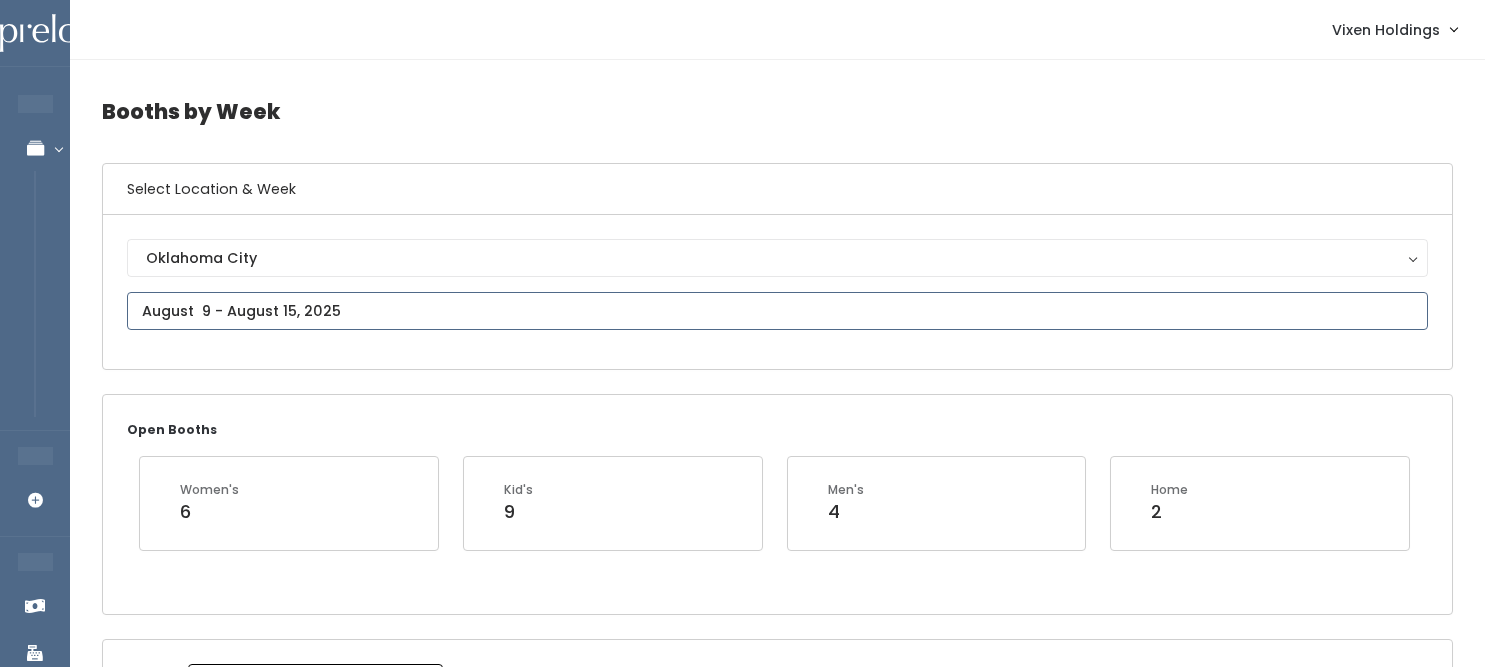 click at bounding box center (777, 311) 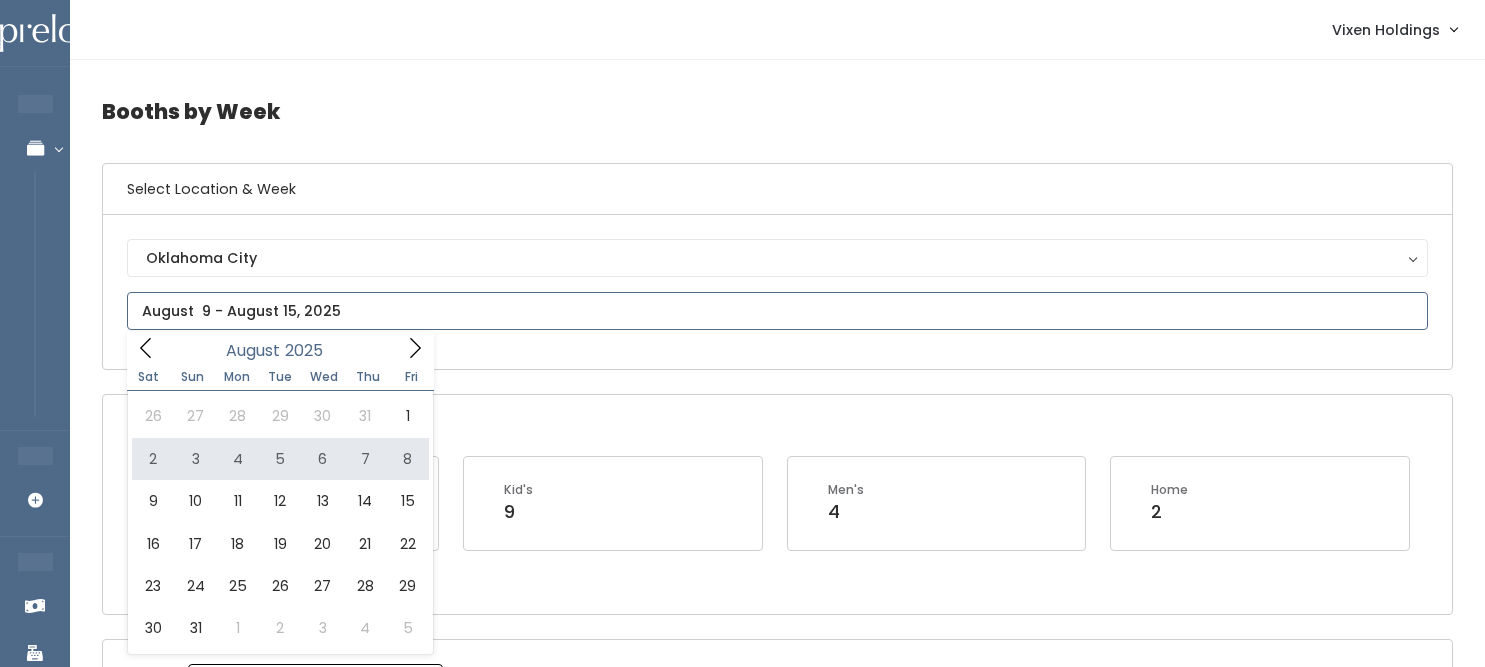 type on "August 2 to August 8" 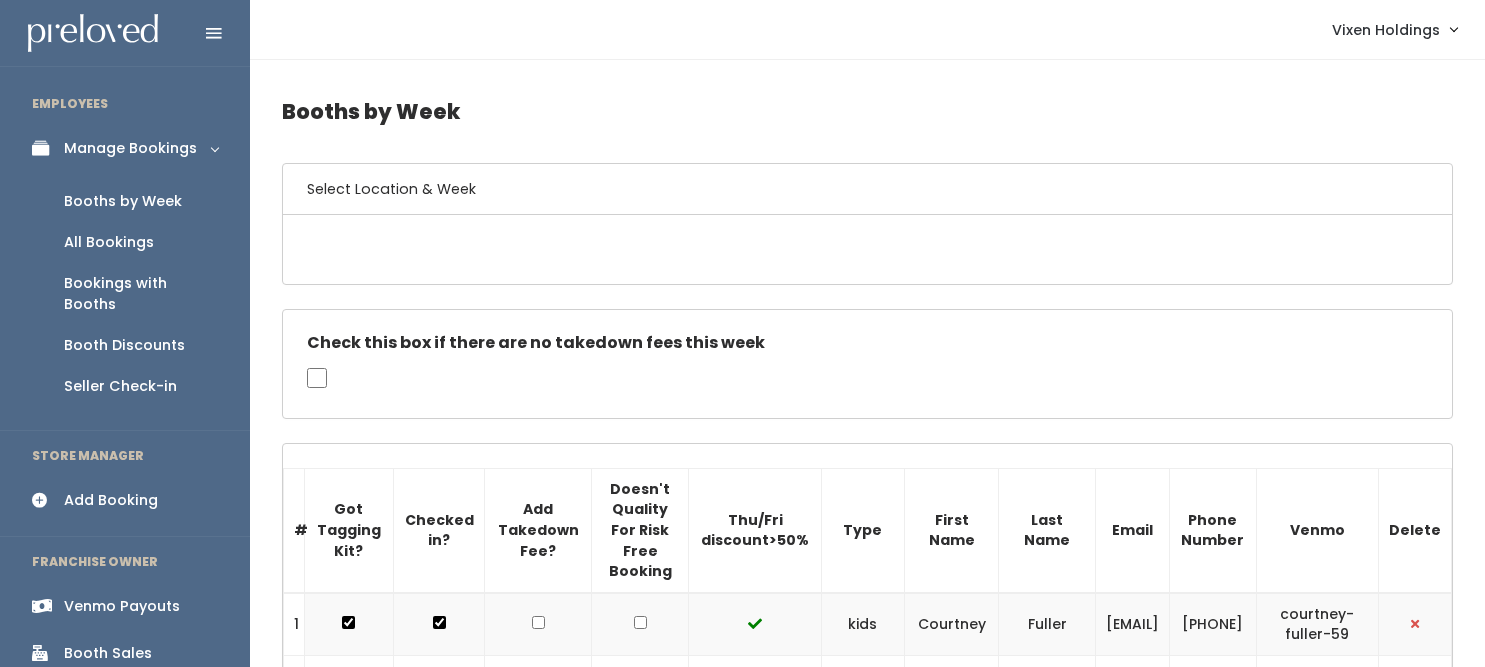 scroll, scrollTop: 0, scrollLeft: 0, axis: both 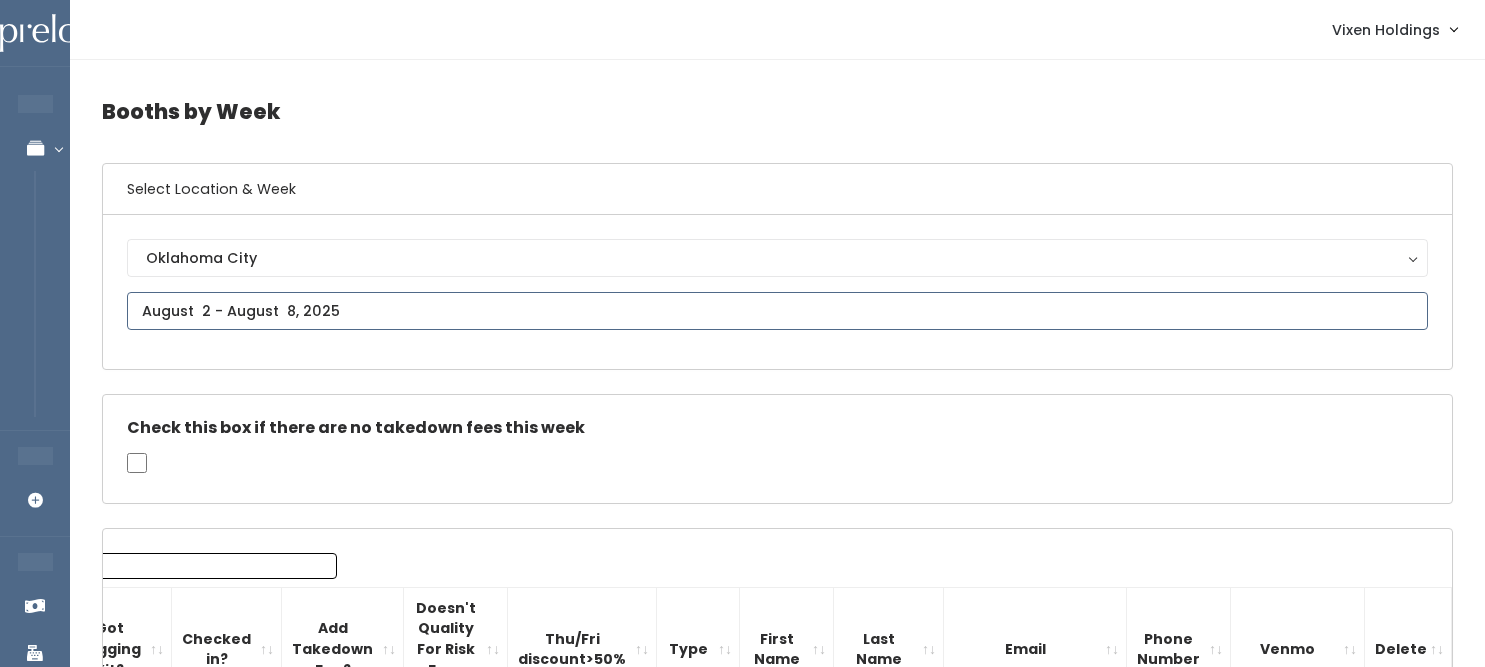 click at bounding box center (777, 311) 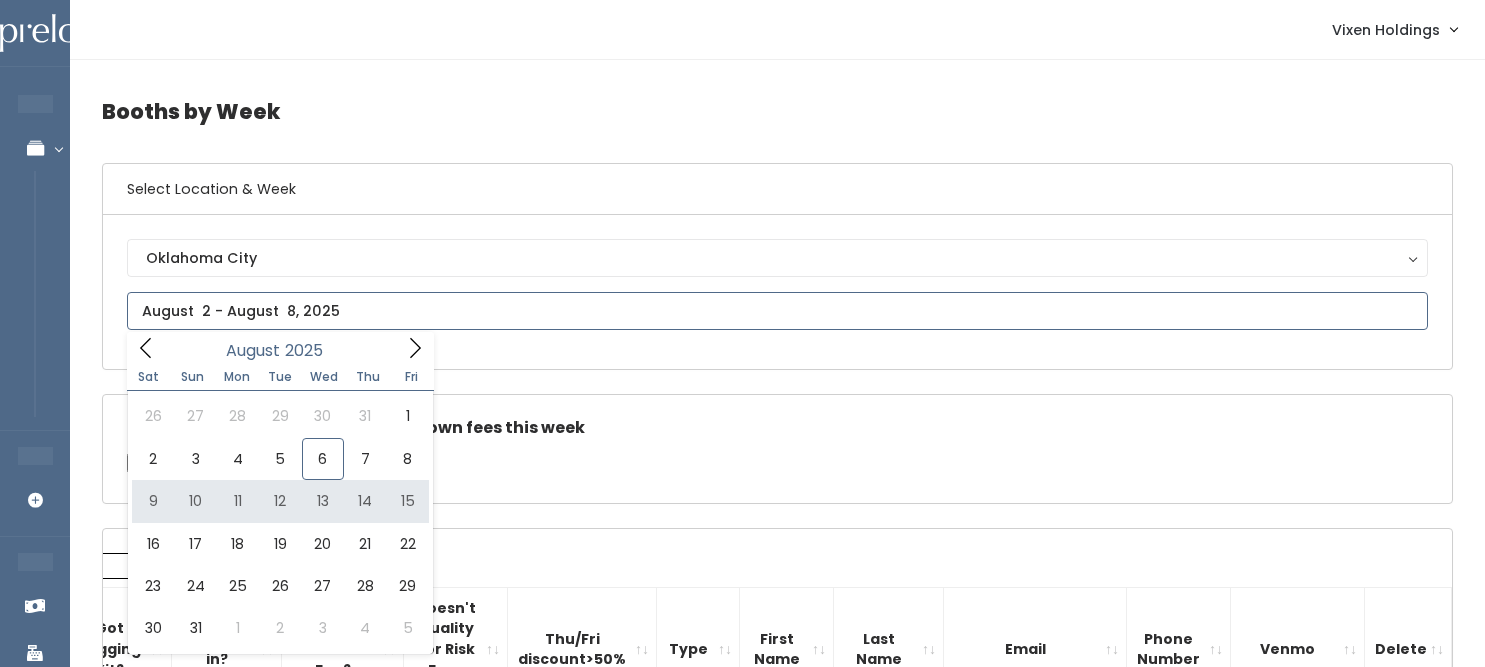 type on "[DATE] to [DATE]" 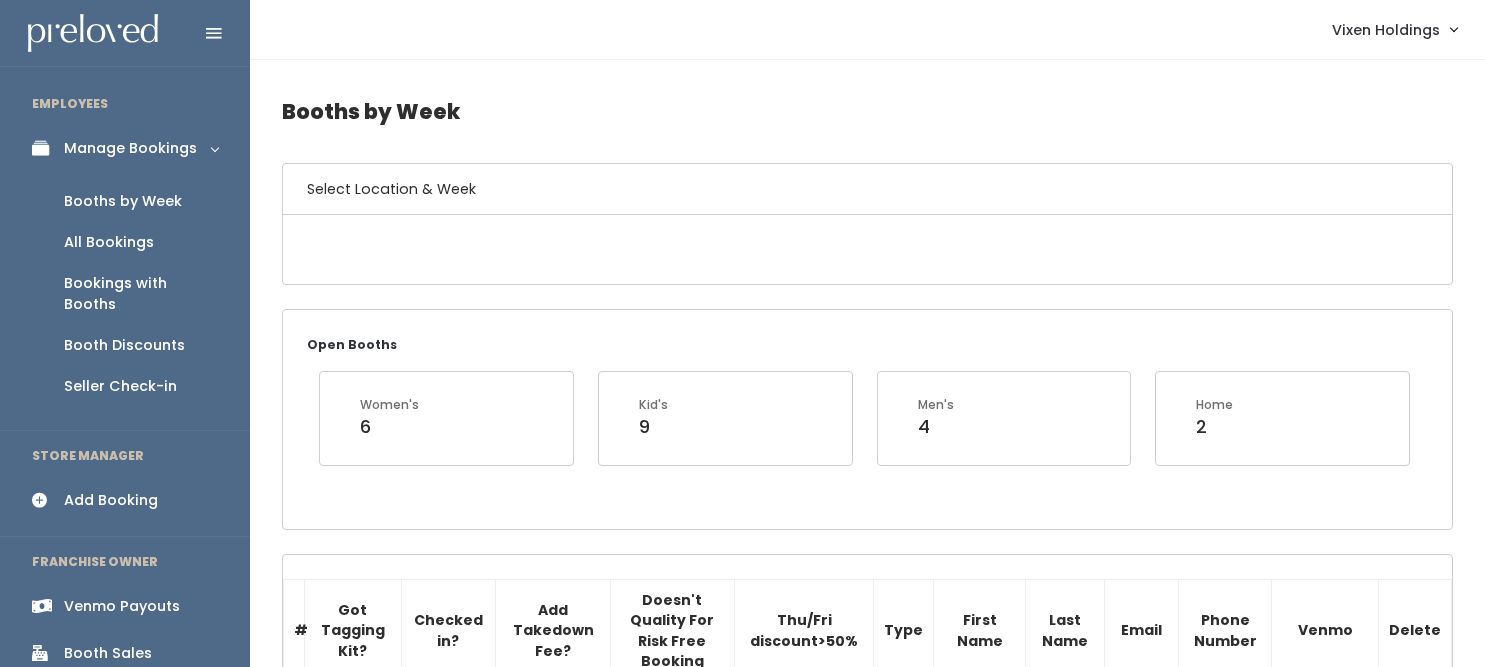 scroll, scrollTop: 0, scrollLeft: 0, axis: both 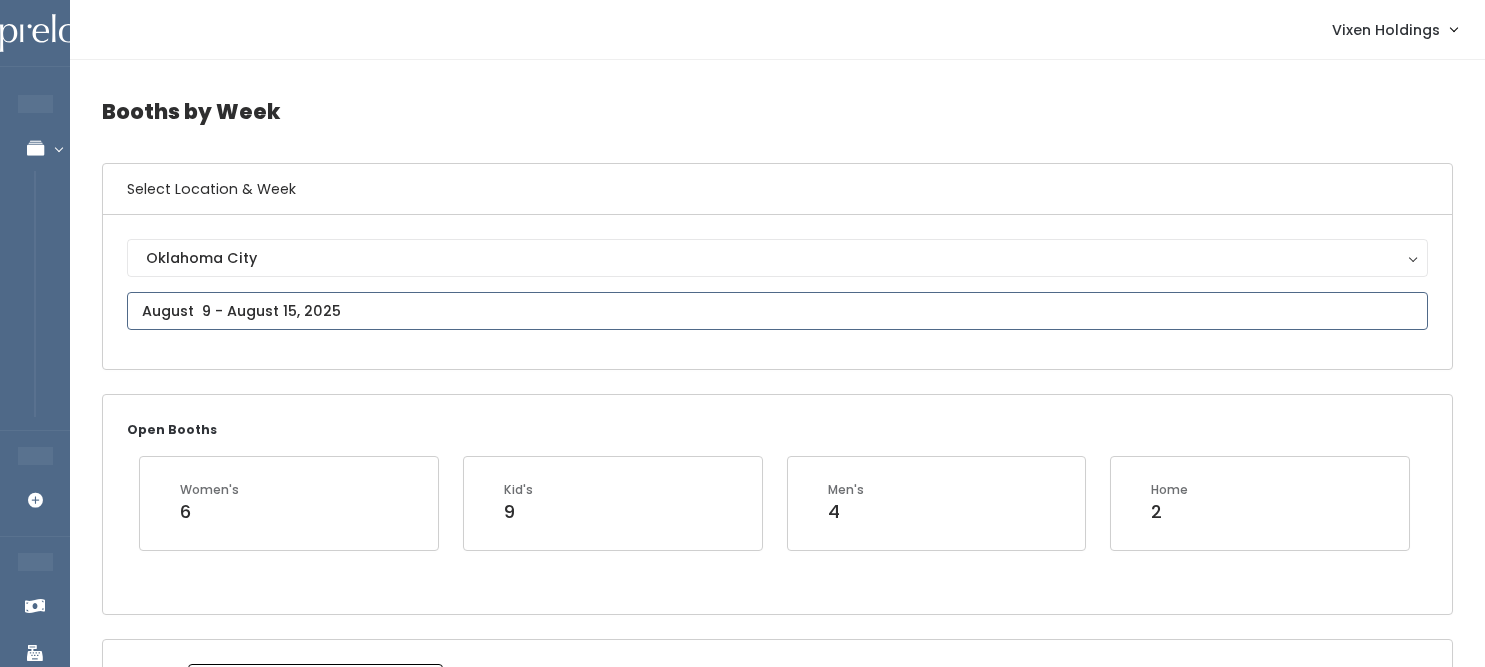 click at bounding box center (777, 311) 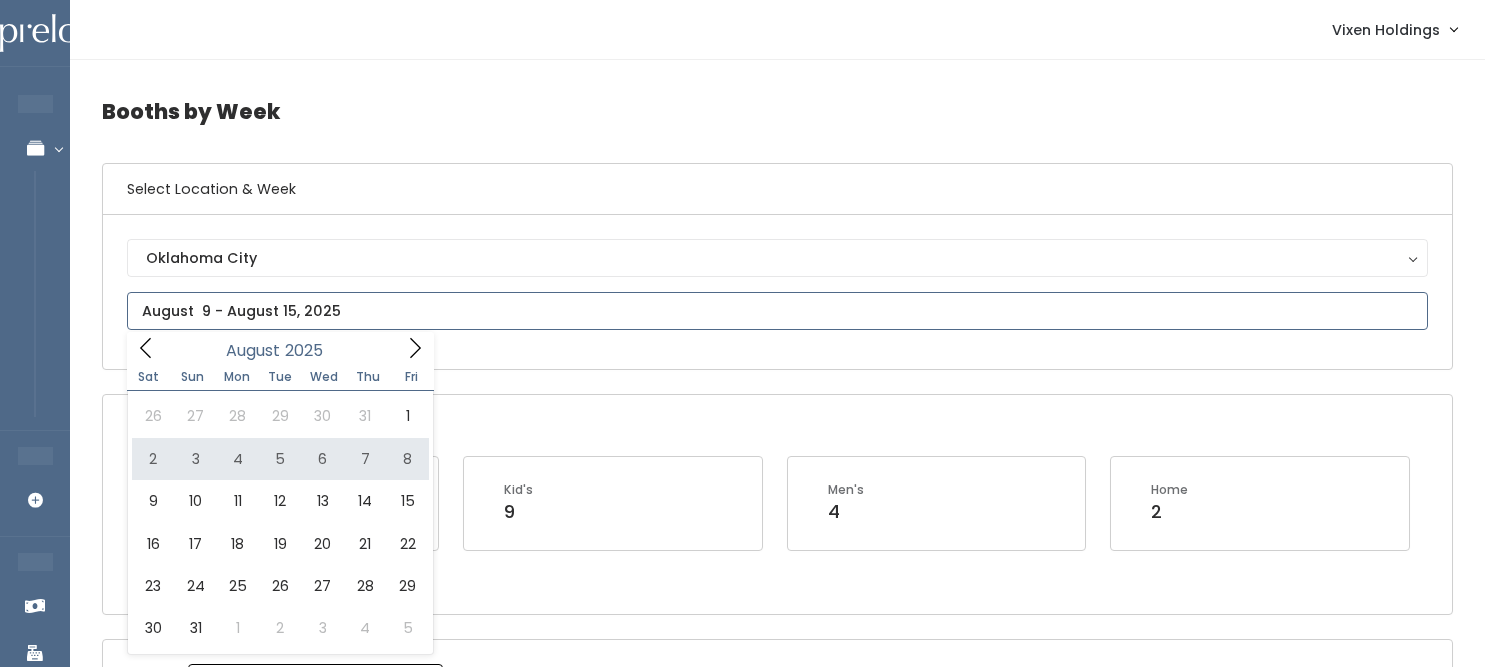type on "August 2 to August 8" 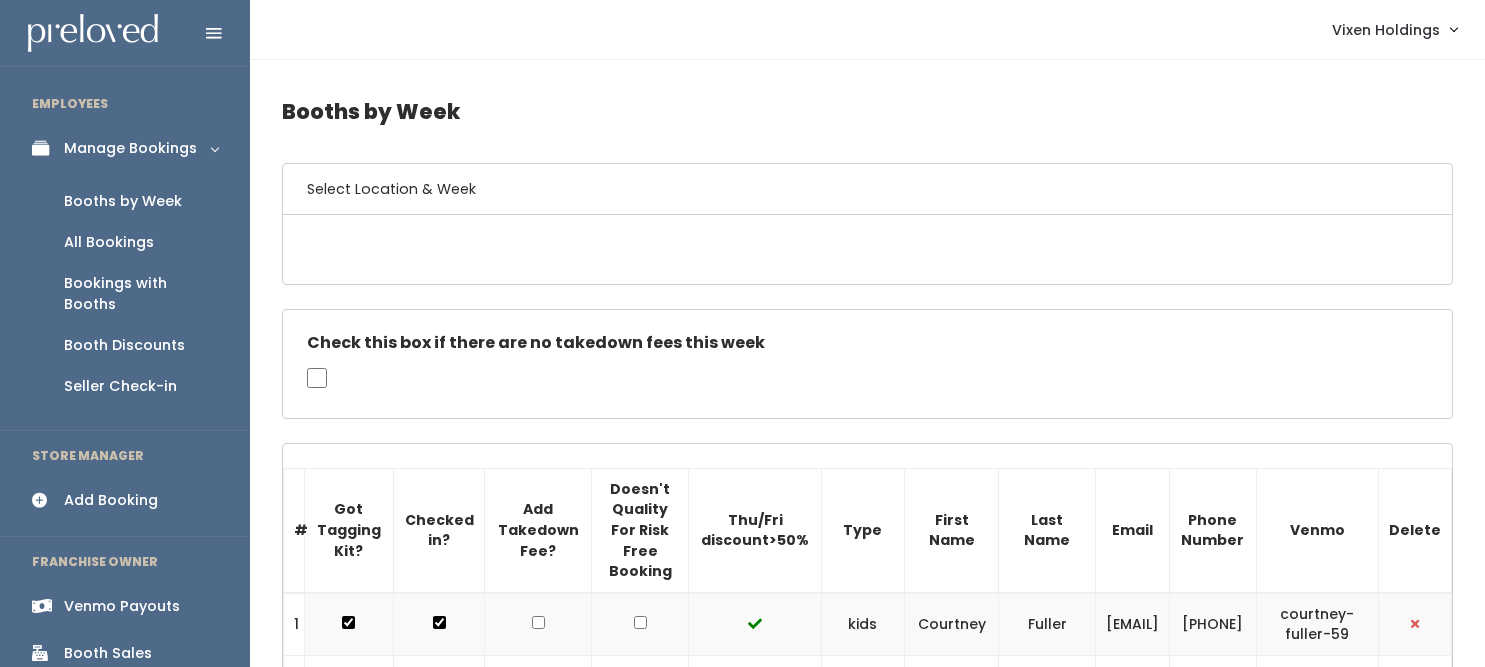 scroll, scrollTop: 398, scrollLeft: 0, axis: vertical 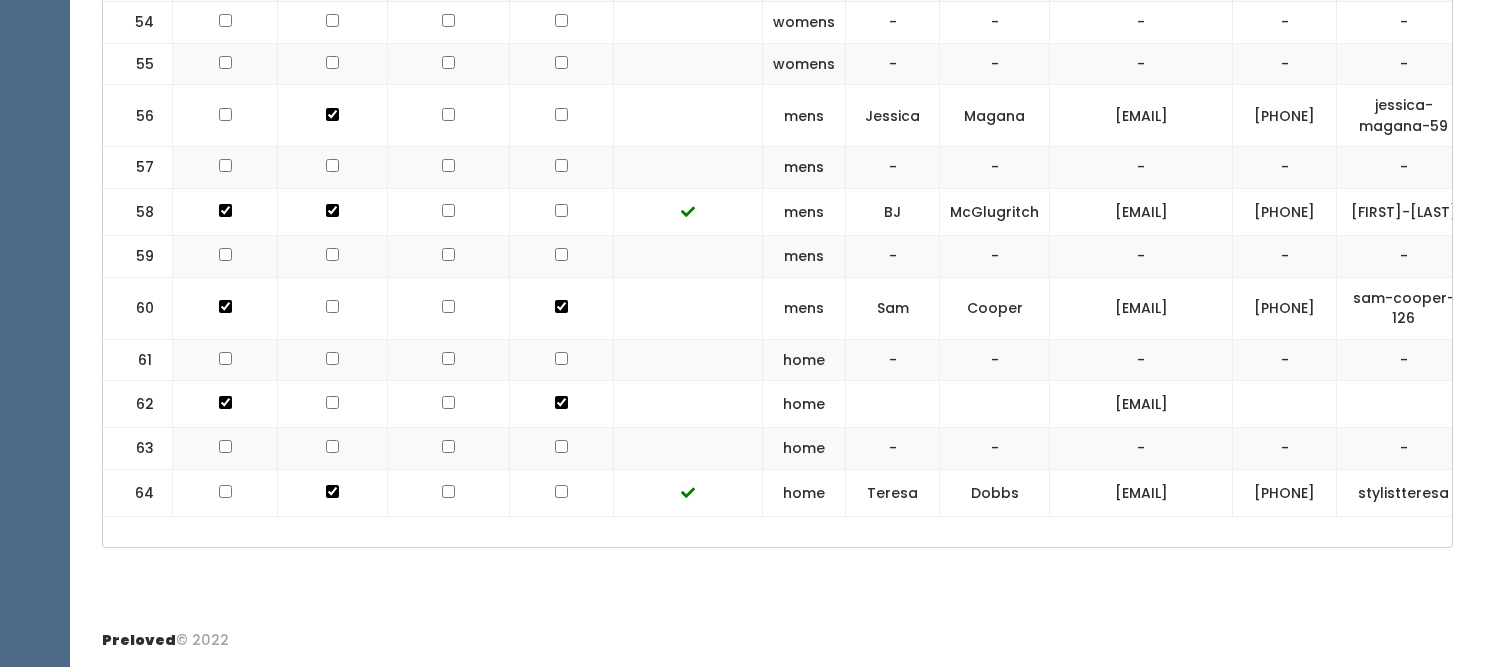 drag, startPoint x: 1316, startPoint y: 72, endPoint x: 1137, endPoint y: 74, distance: 179.01117 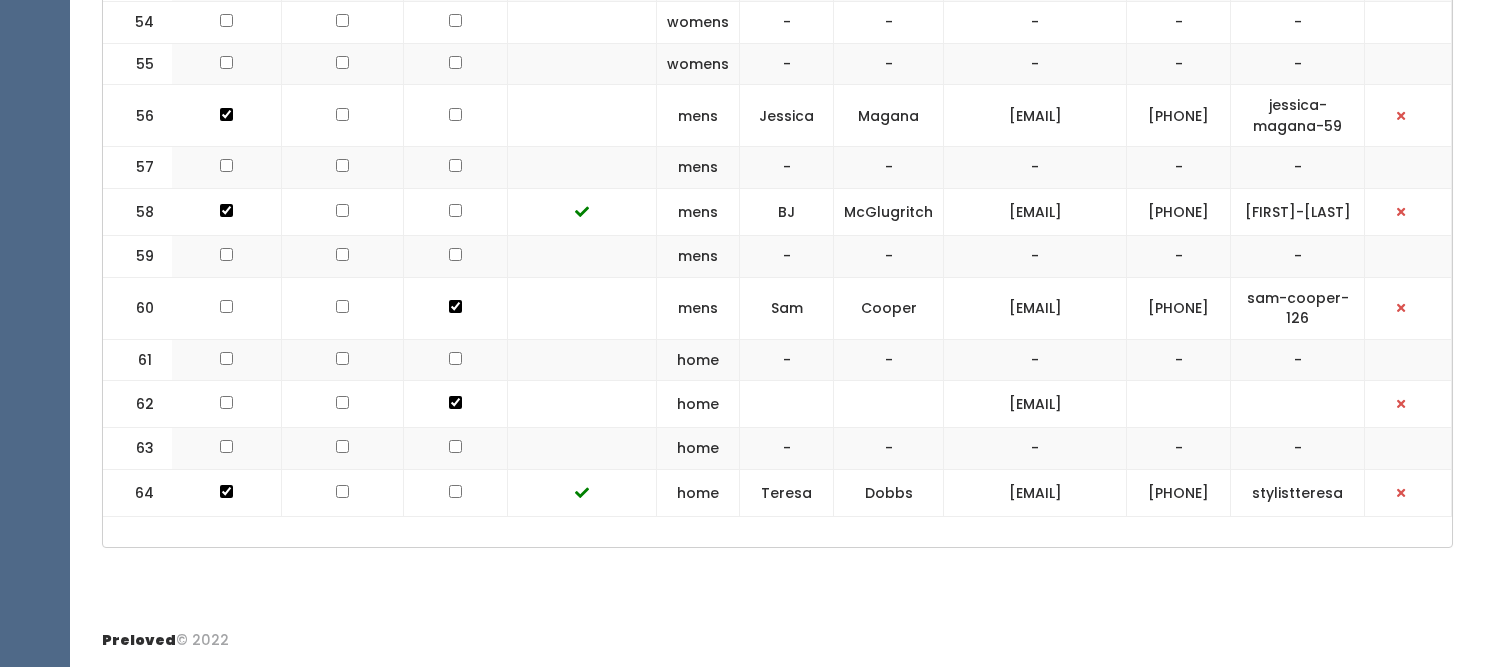 scroll, scrollTop: 0, scrollLeft: 210, axis: horizontal 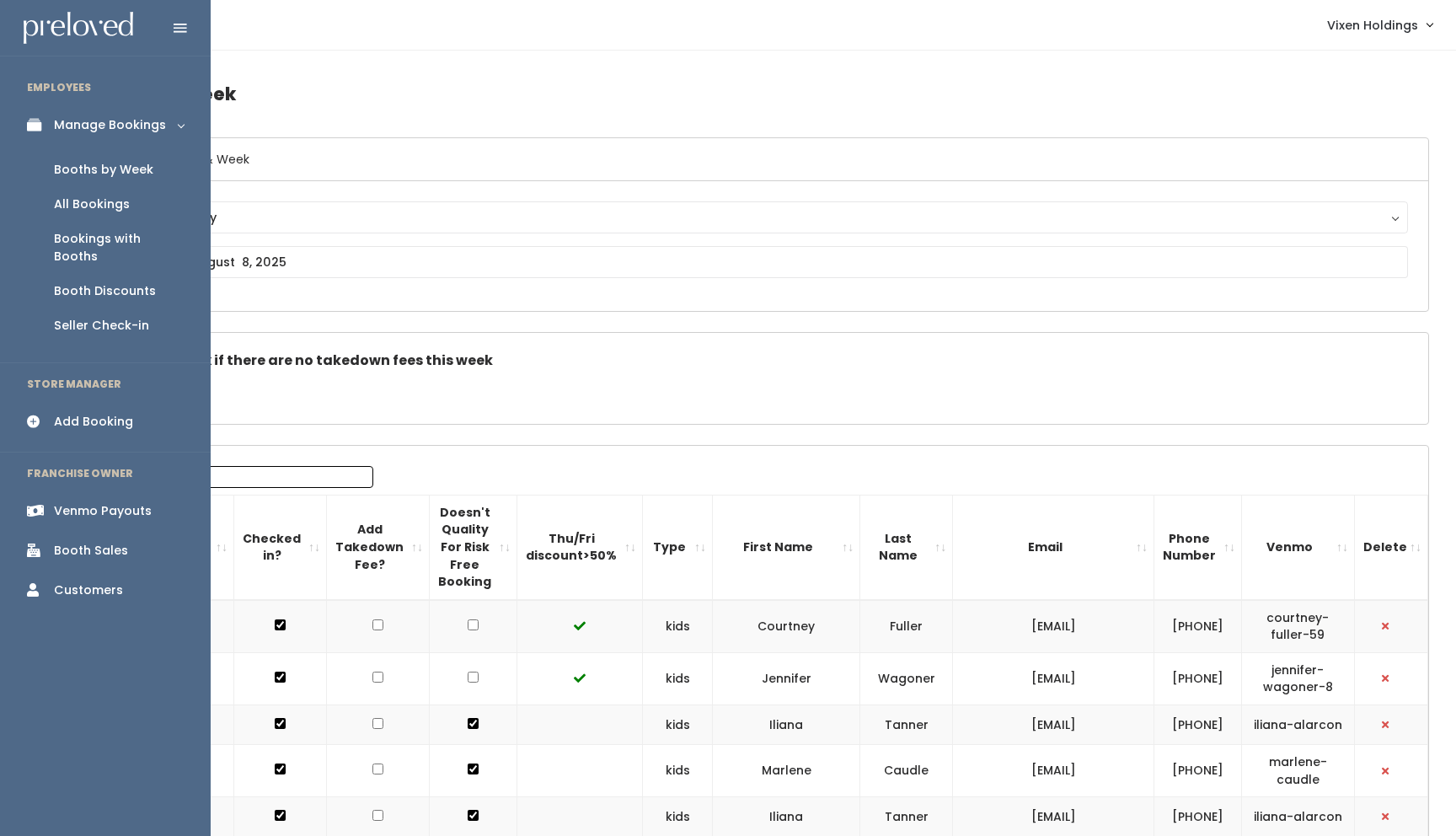 click on "Booth Sales" at bounding box center (91, 550) 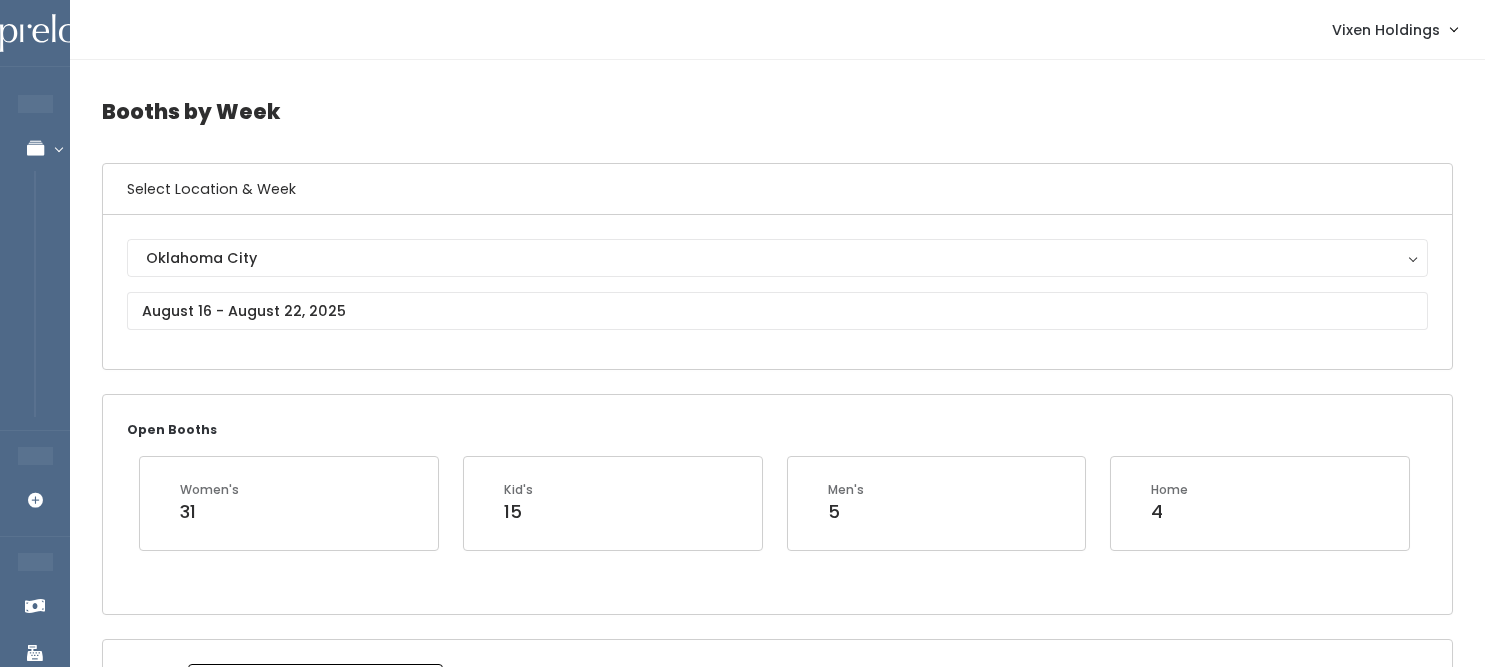 scroll, scrollTop: 0, scrollLeft: 0, axis: both 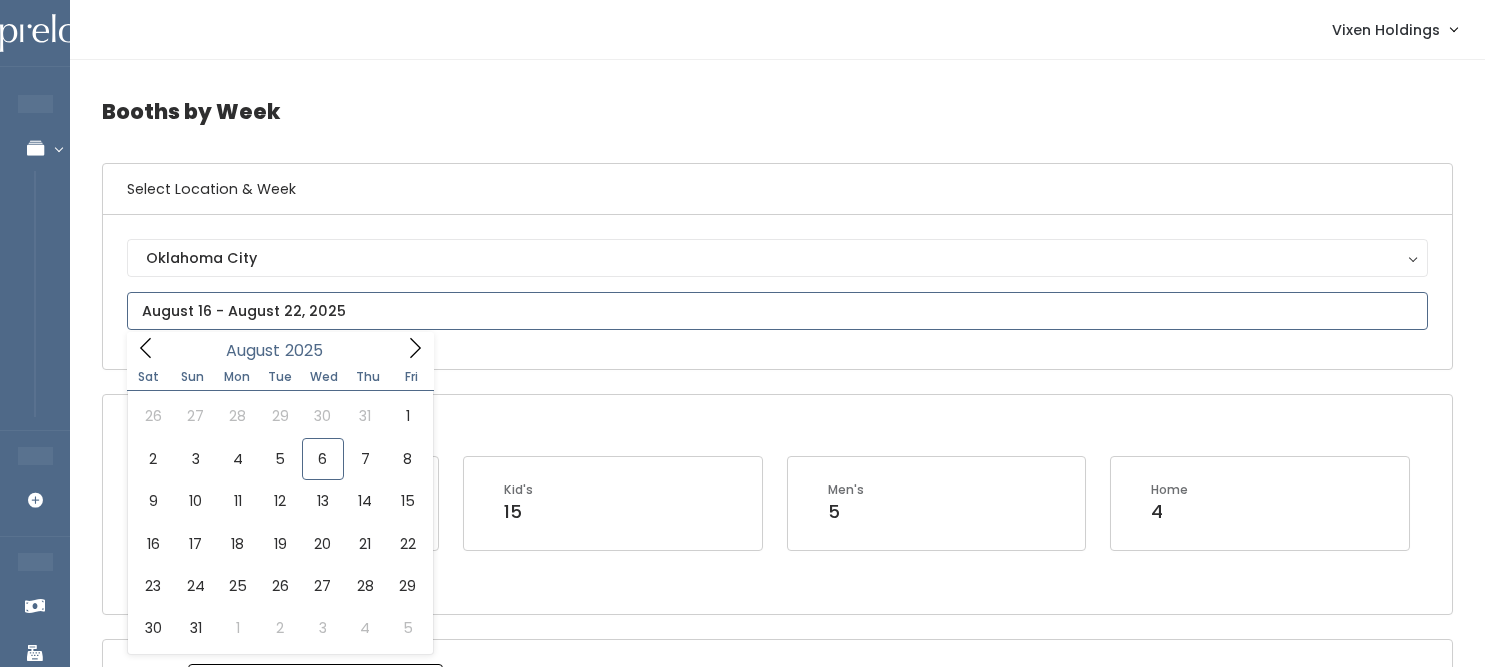 click at bounding box center (777, 311) 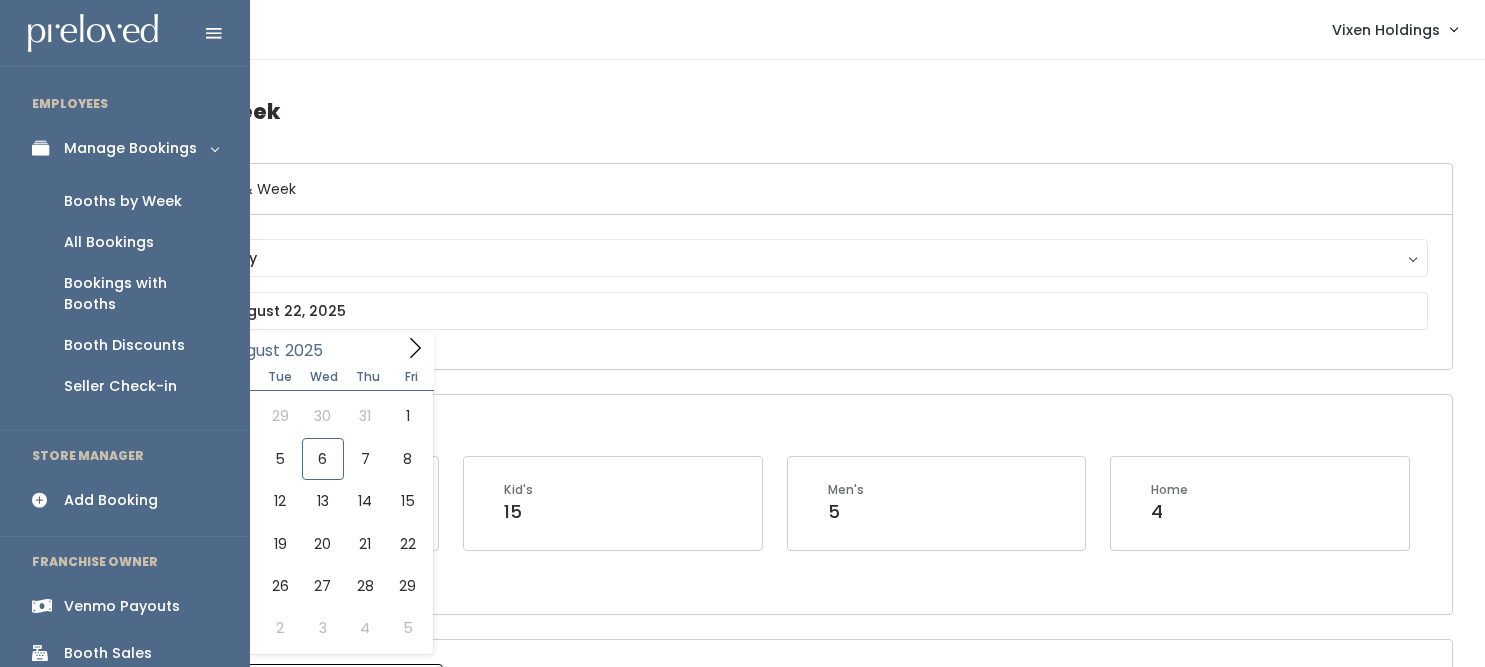 click on "Add Booking" at bounding box center [111, 500] 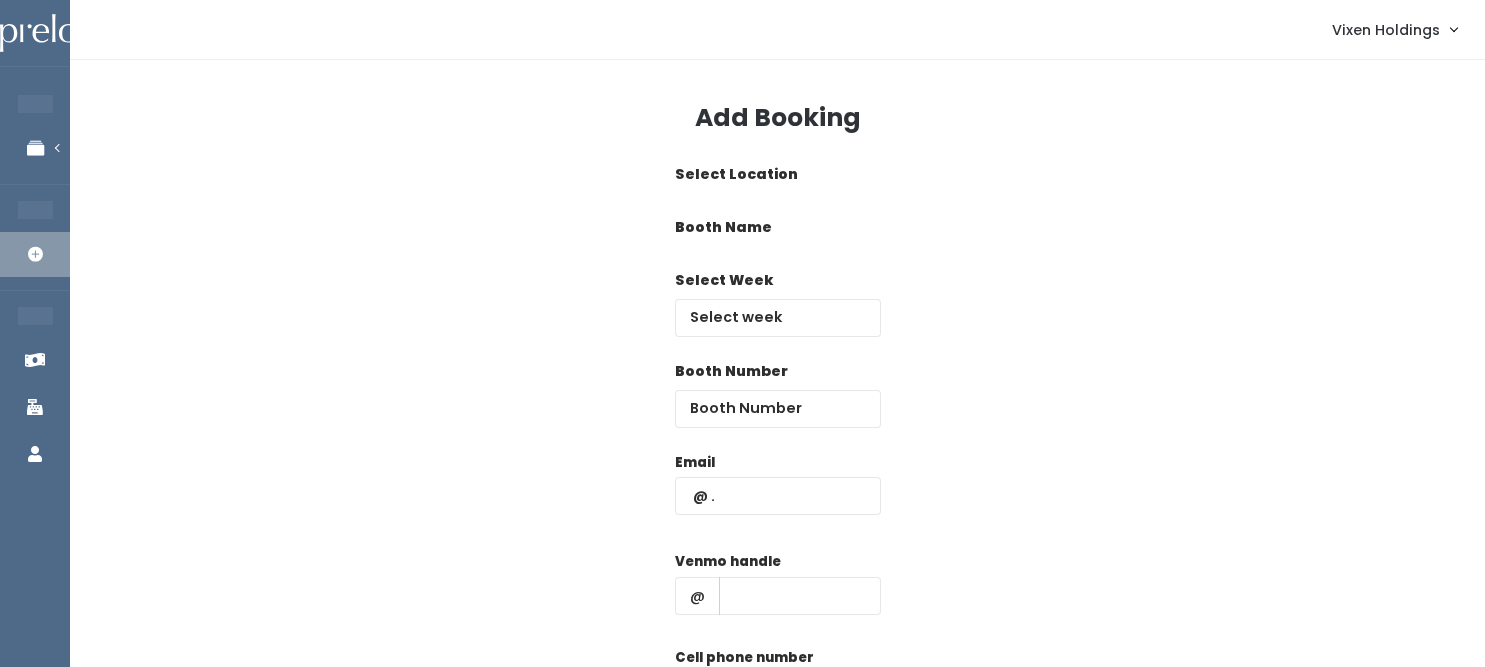 scroll, scrollTop: 0, scrollLeft: 0, axis: both 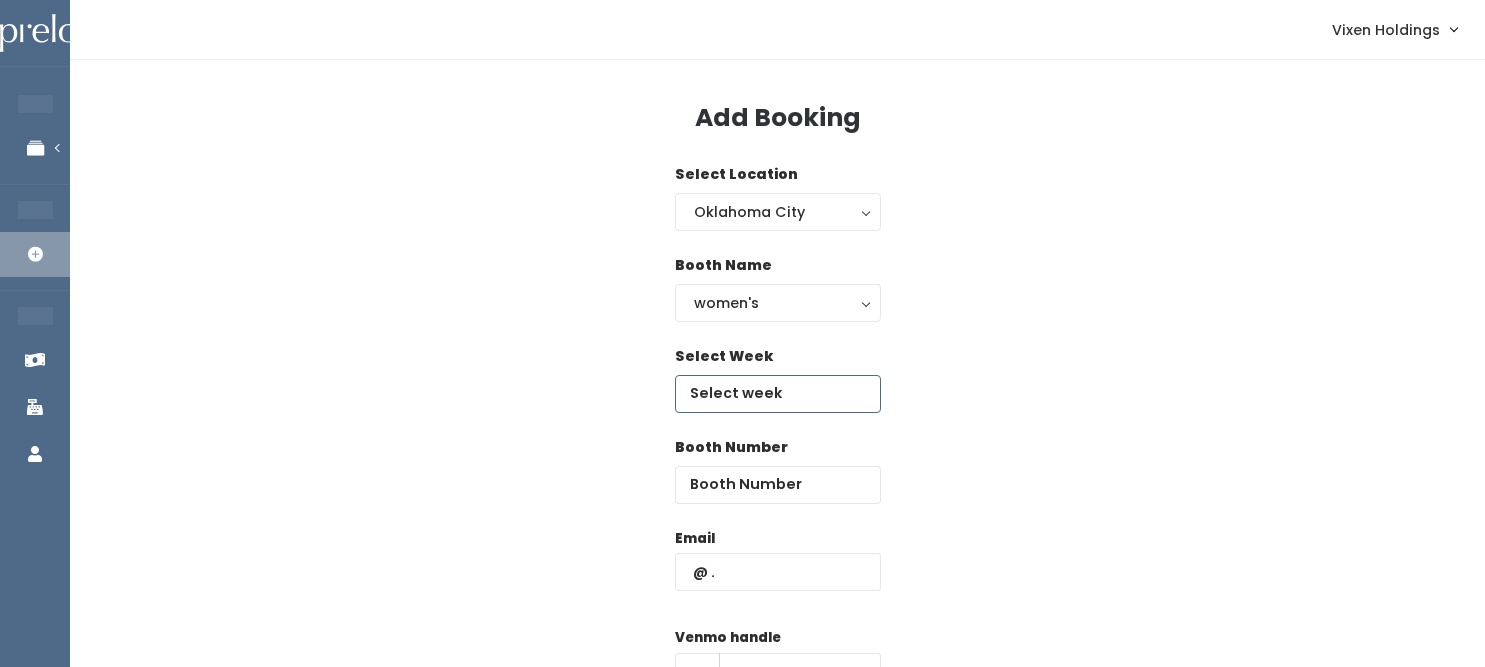 click at bounding box center [778, 394] 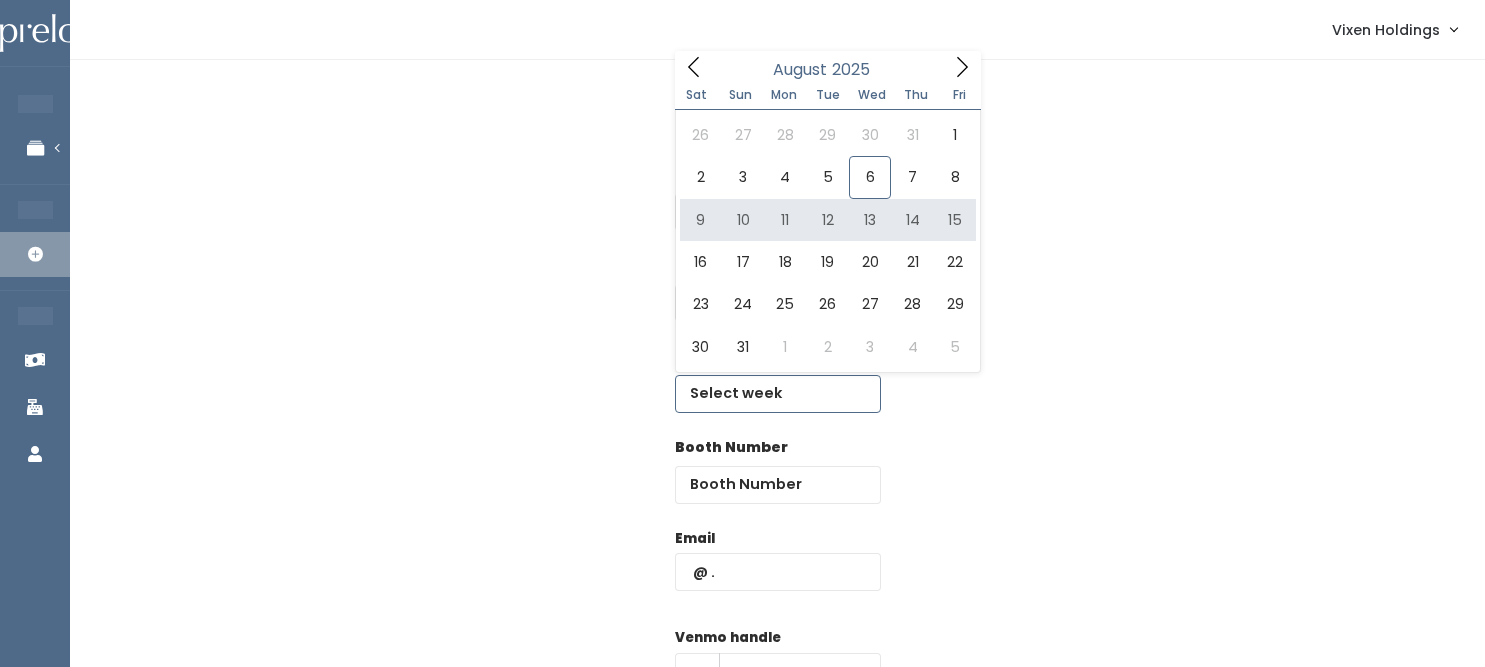 type on "[DATE] to [DATE]" 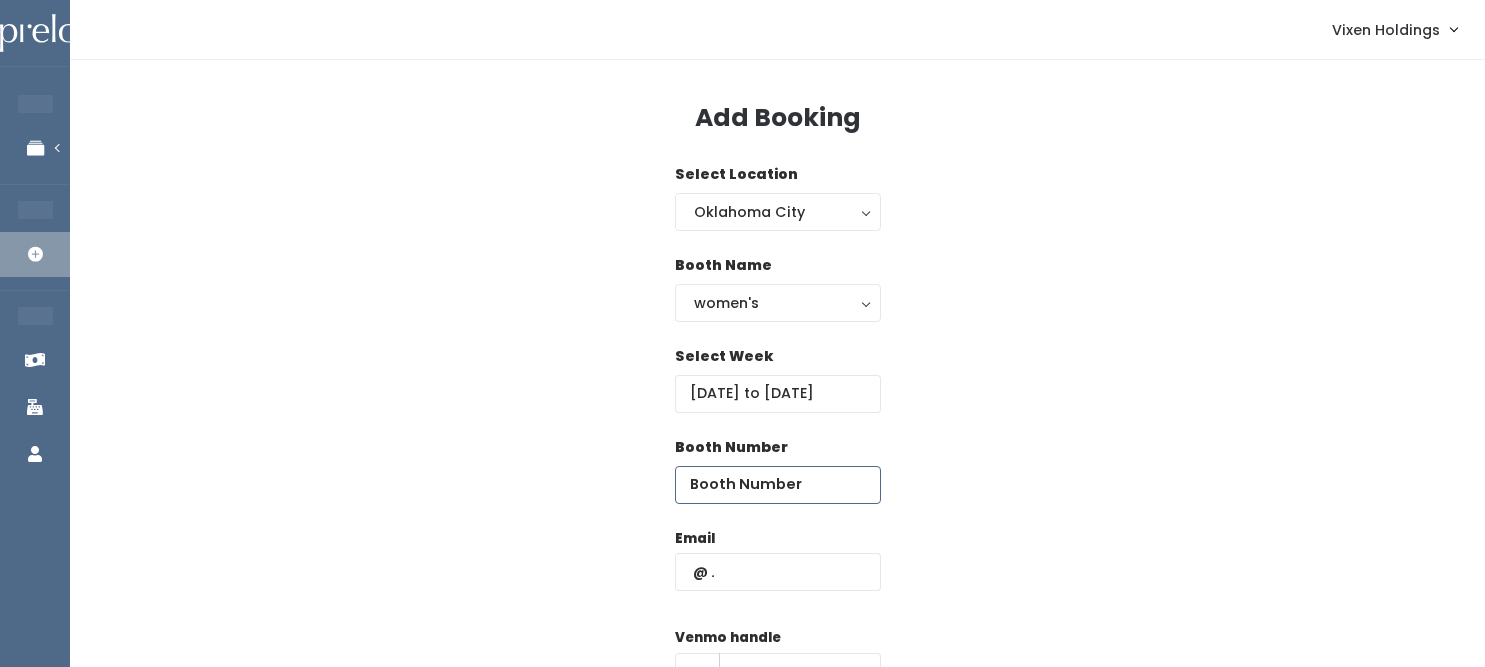 click at bounding box center [778, 485] 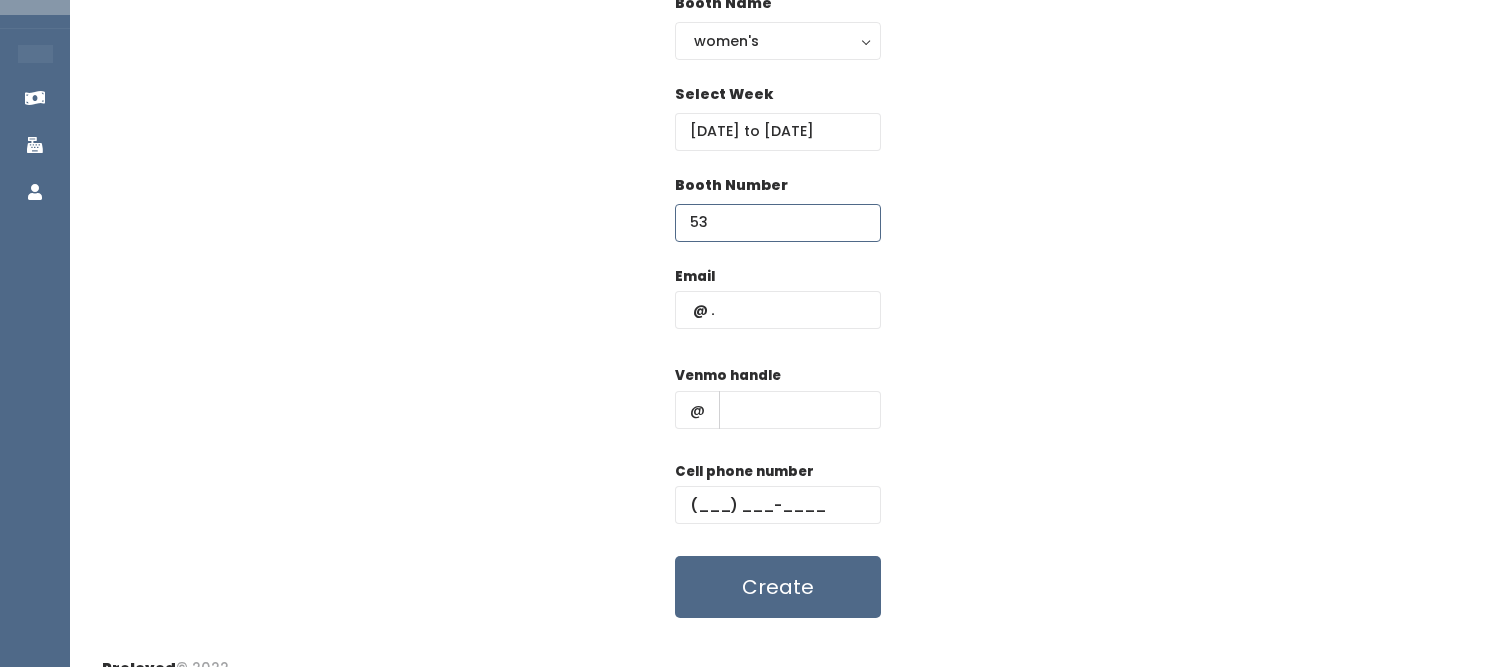 scroll, scrollTop: 290, scrollLeft: 0, axis: vertical 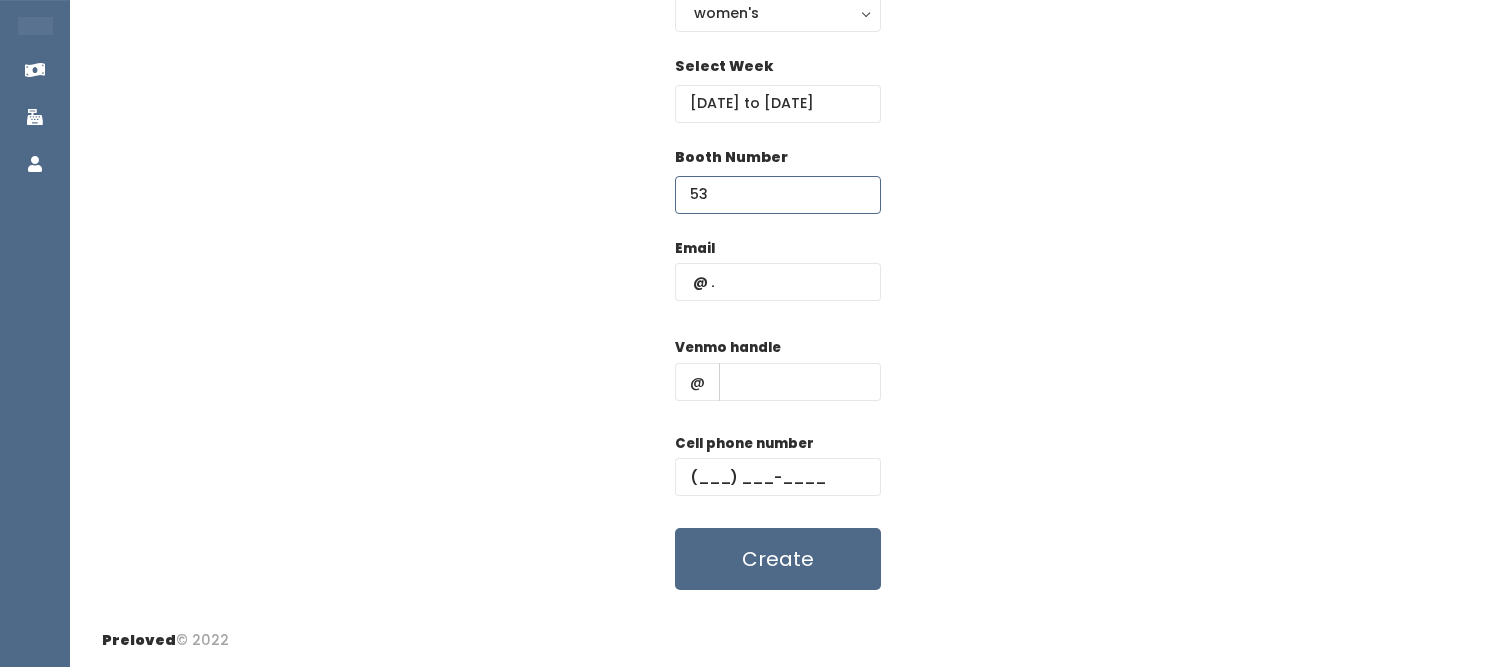 type on "53" 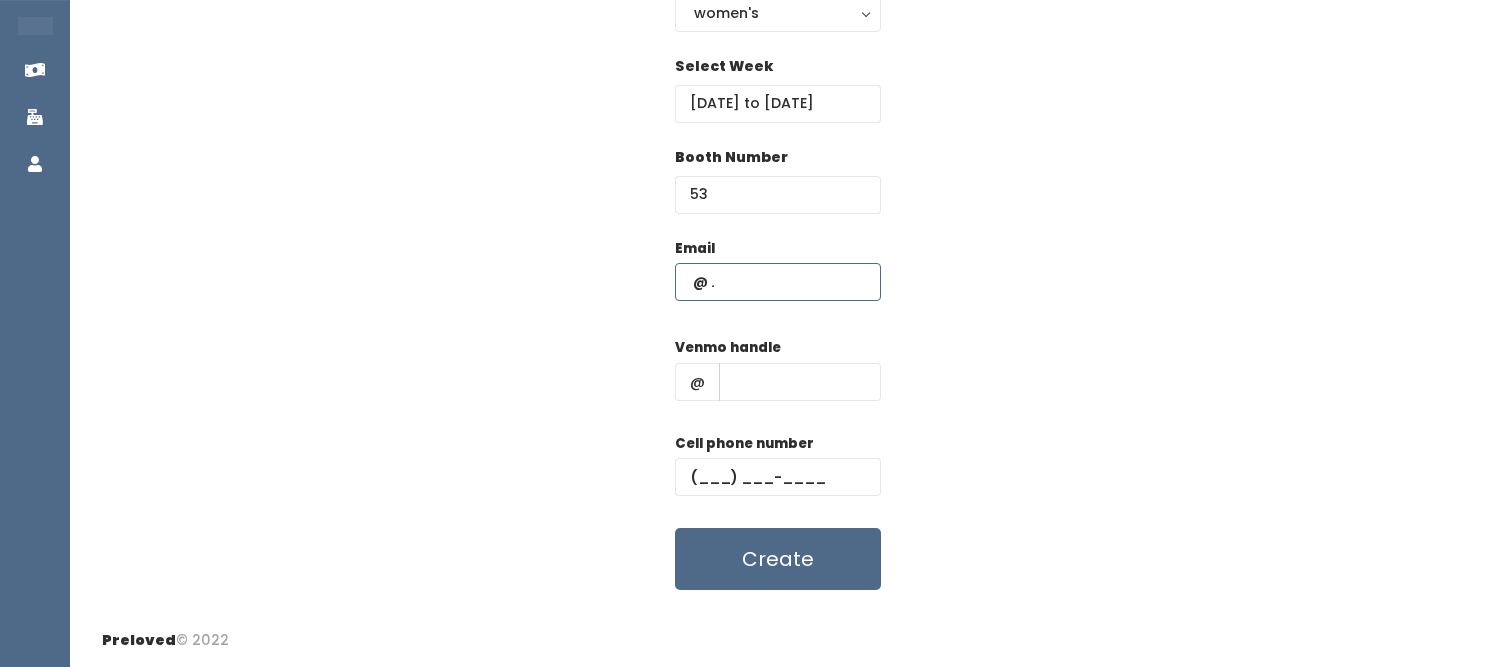 click at bounding box center [778, 282] 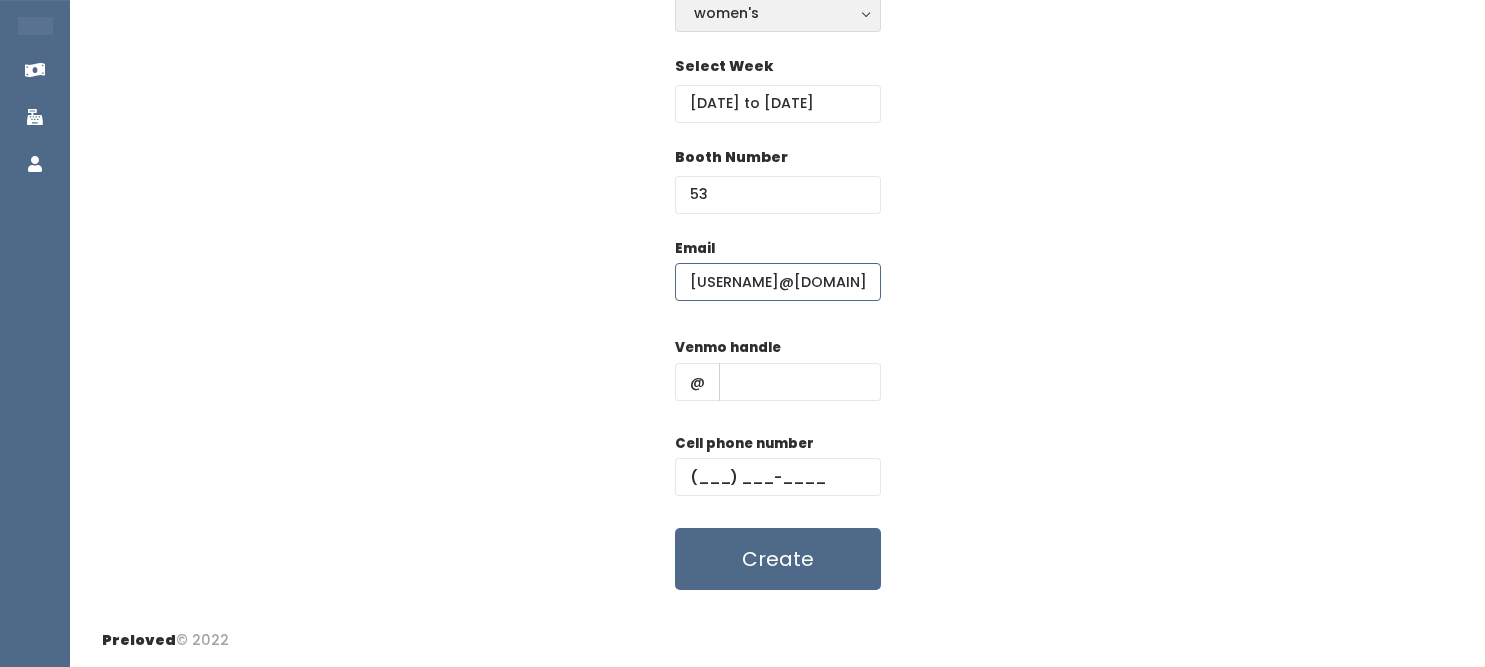type on "[EMAIL]" 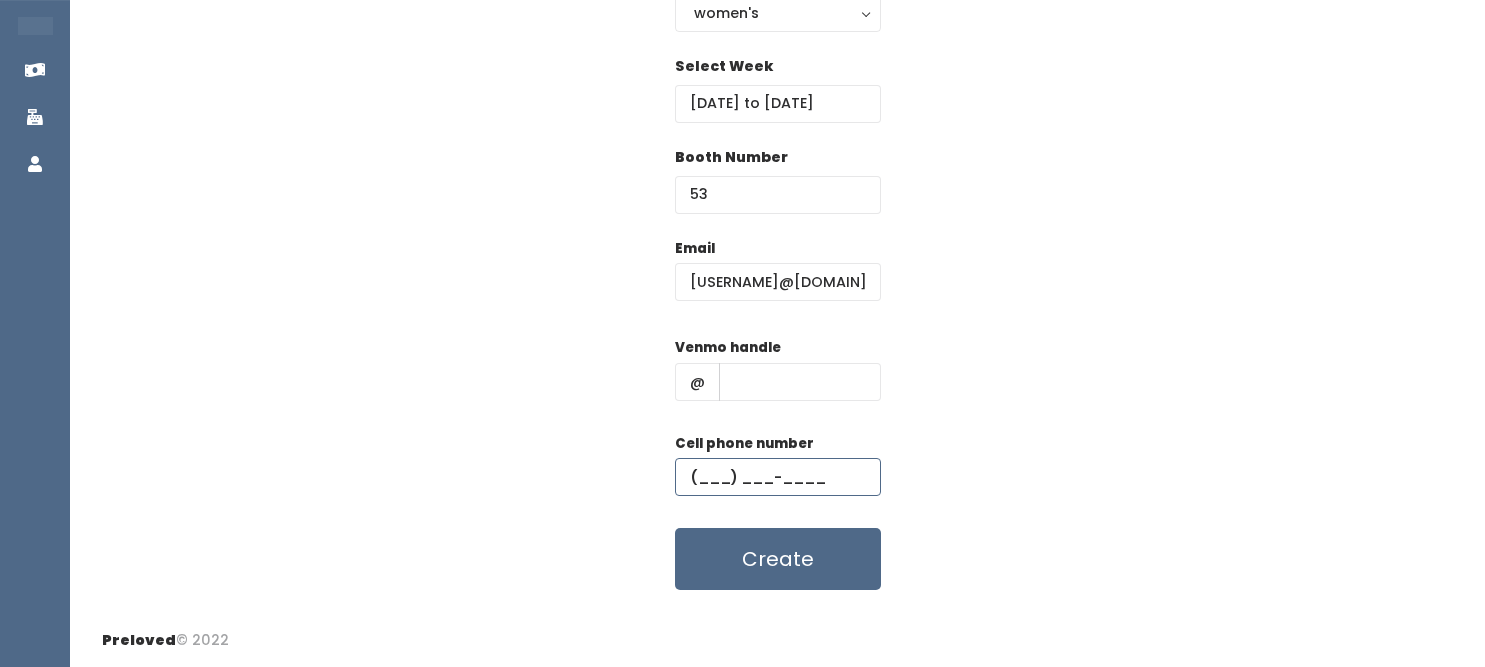 click at bounding box center (778, 477) 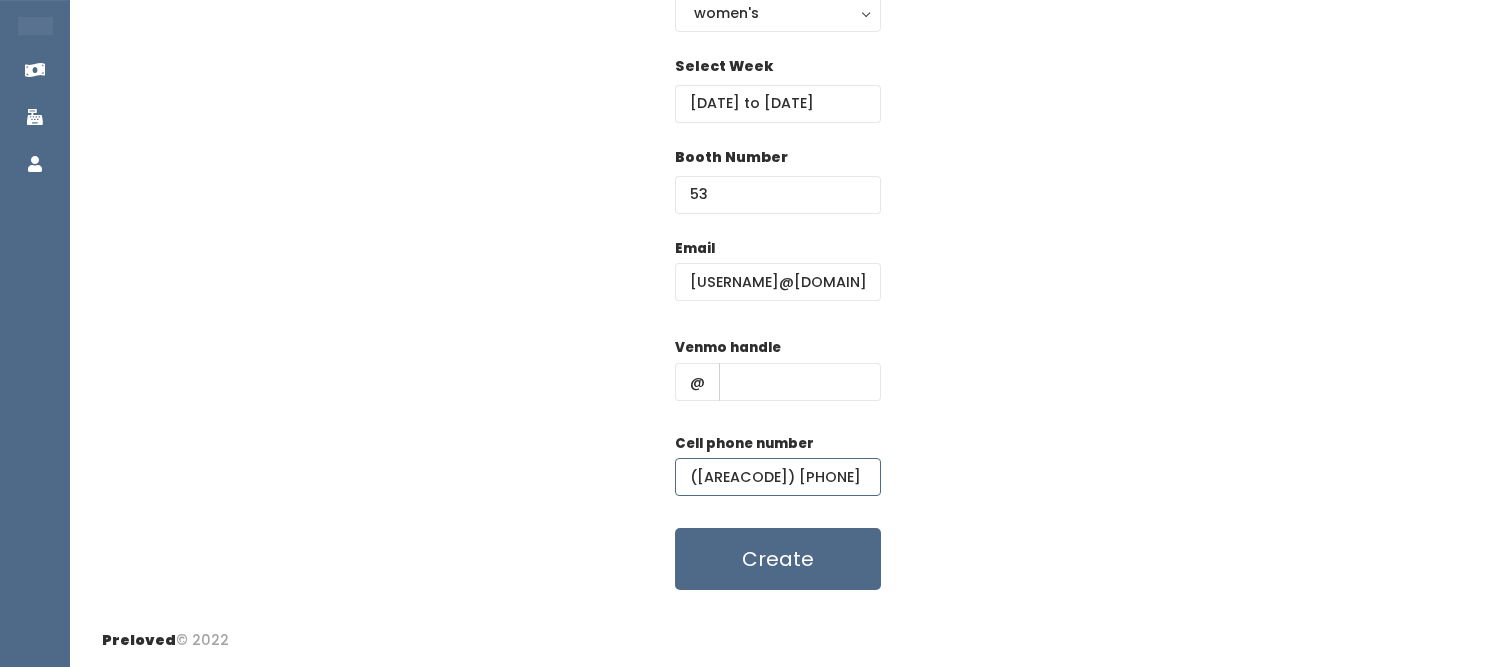 type on "[PHONE]" 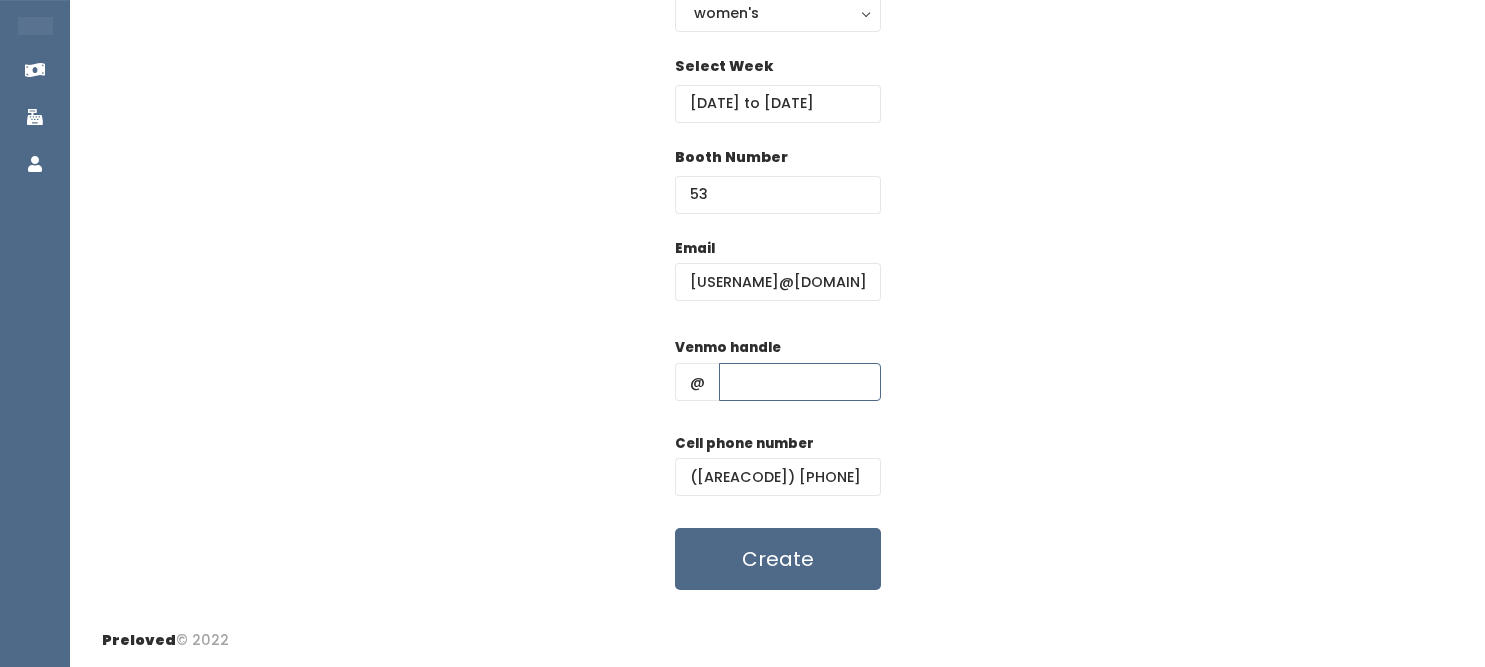 click at bounding box center (800, 382) 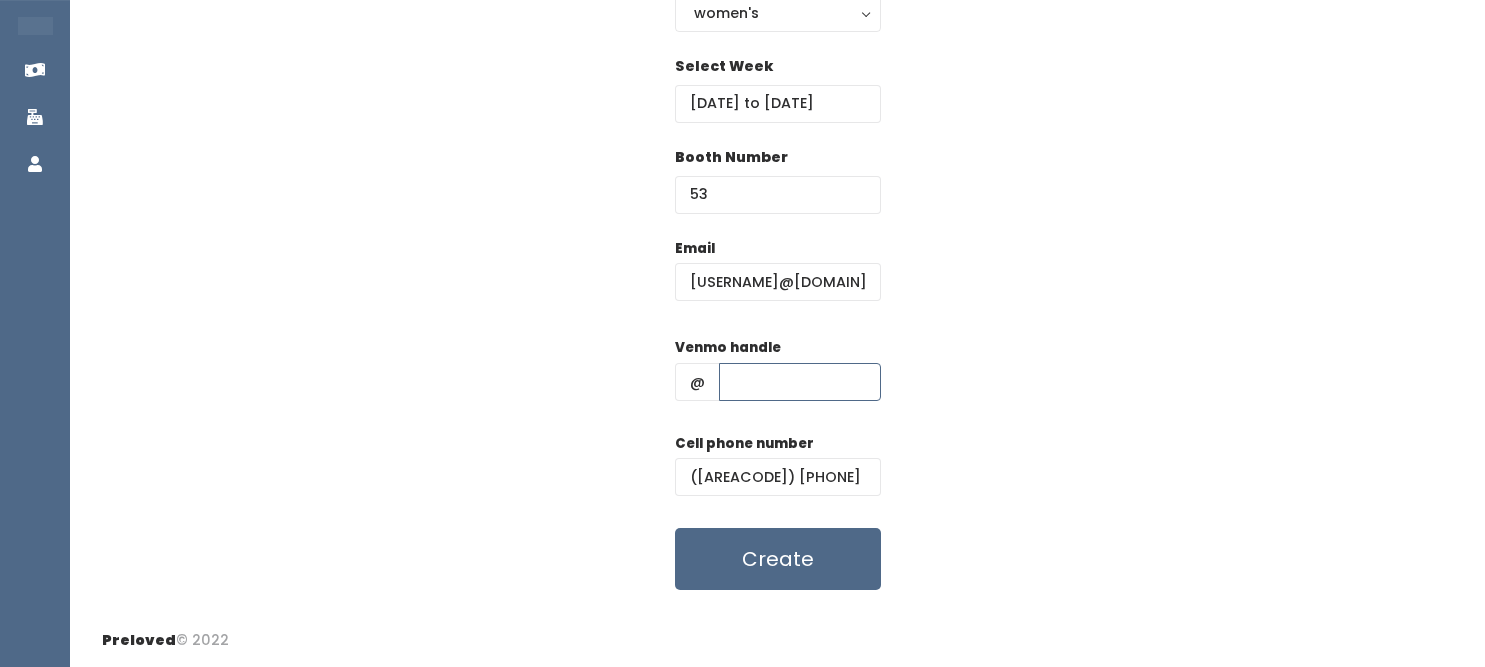 paste on "kimberlydcrilly" 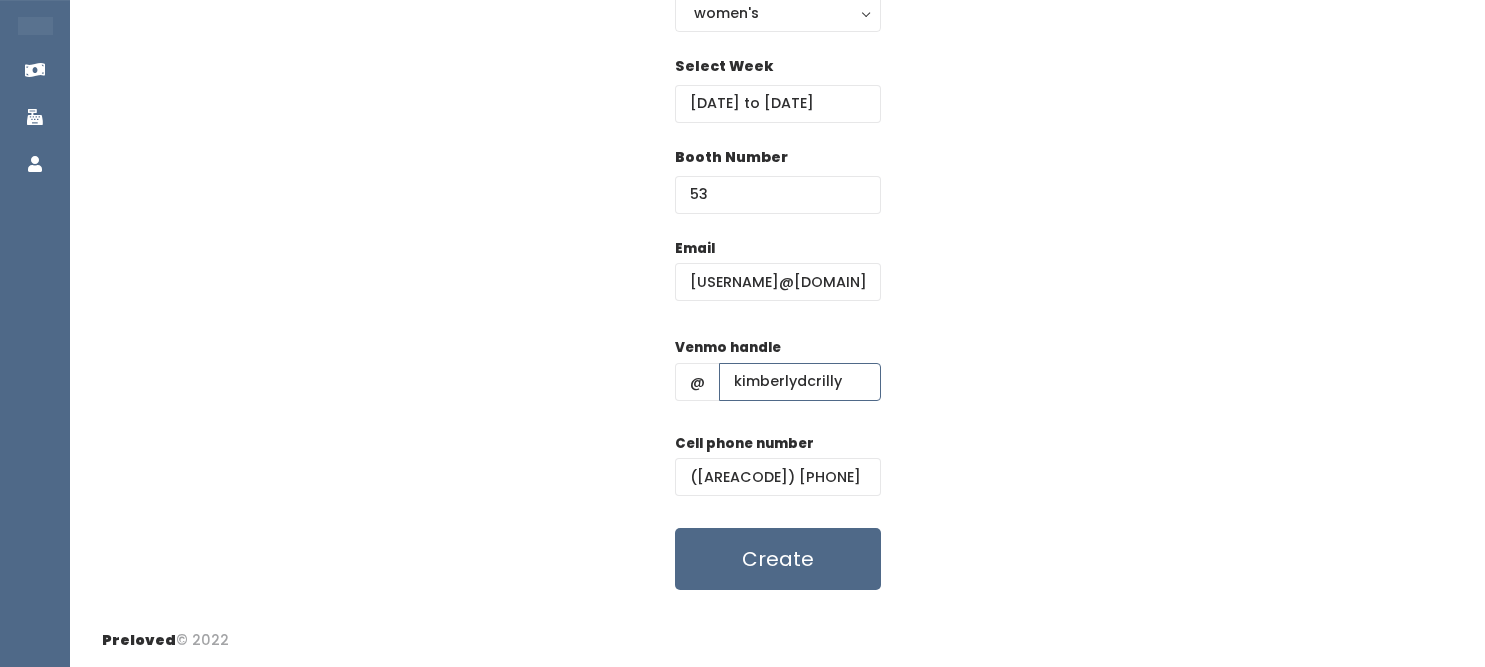 drag, startPoint x: 852, startPoint y: 386, endPoint x: 702, endPoint y: 384, distance: 150.01334 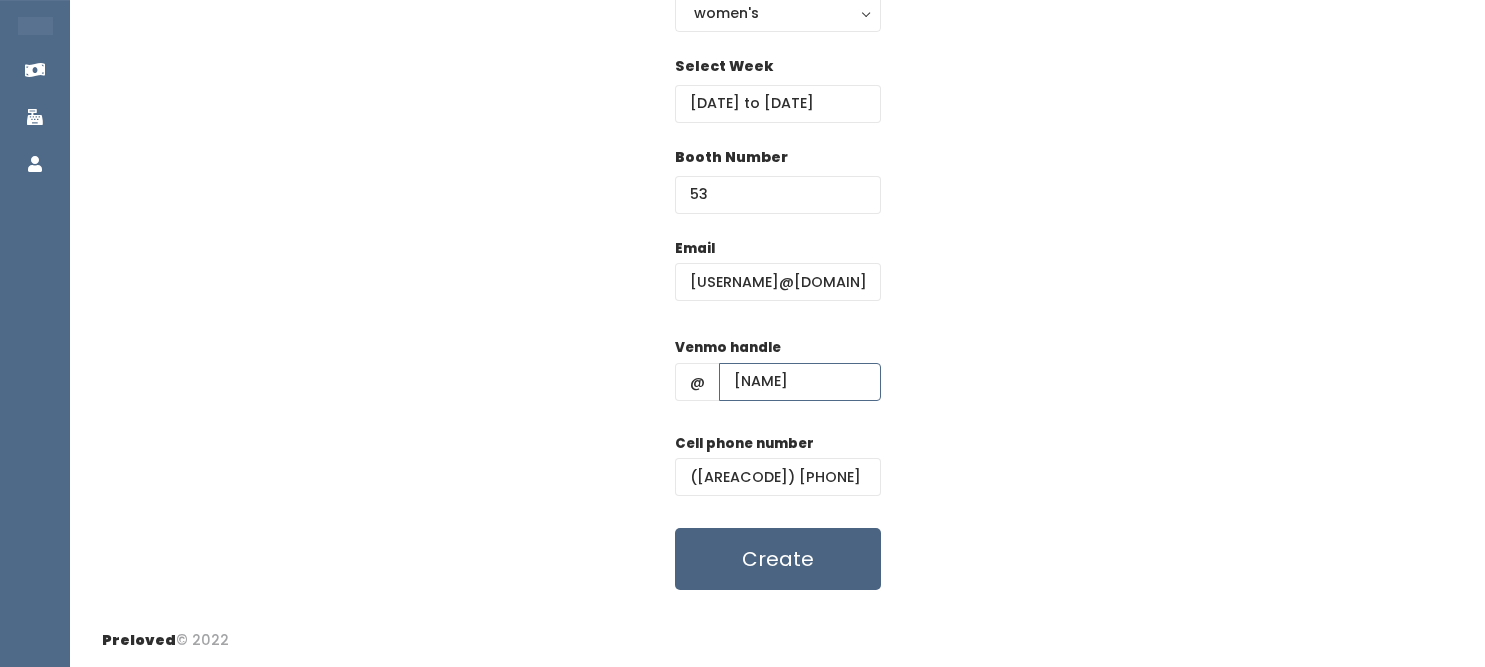 type on "kimnsam" 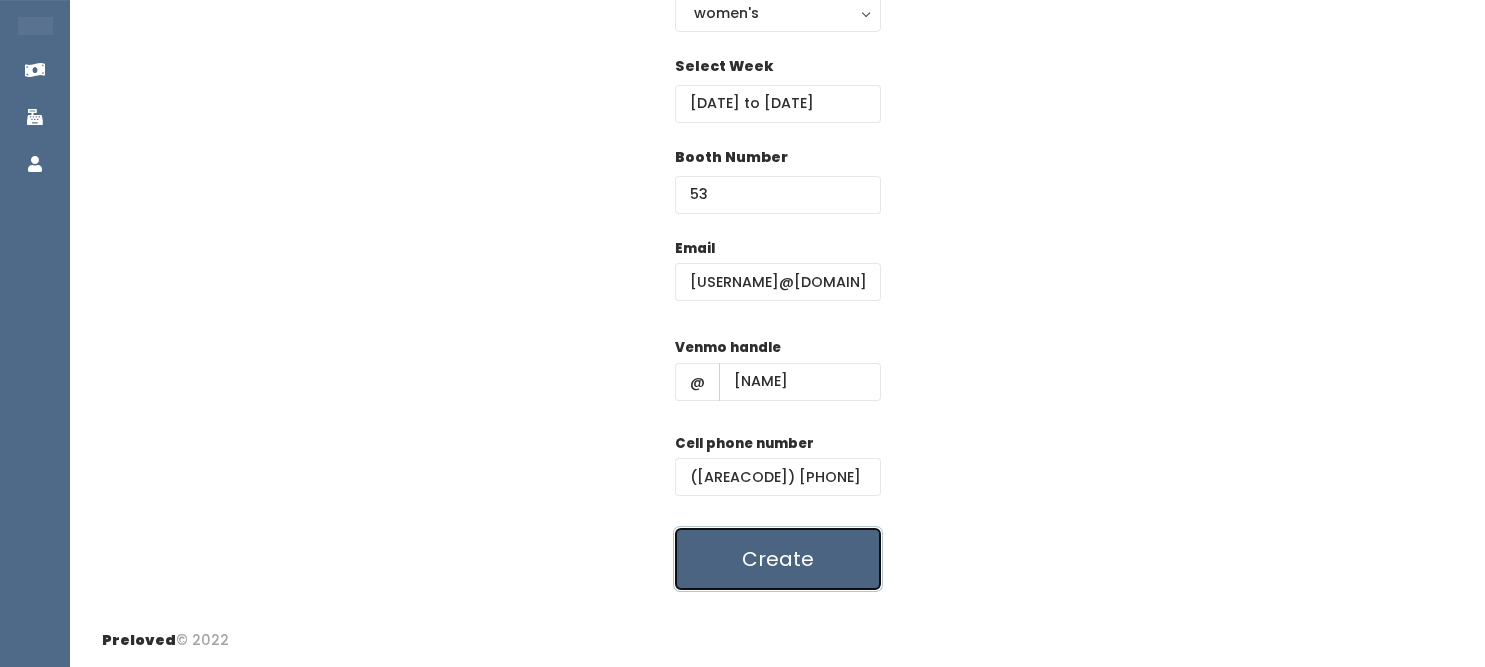 click on "Create" at bounding box center (778, 559) 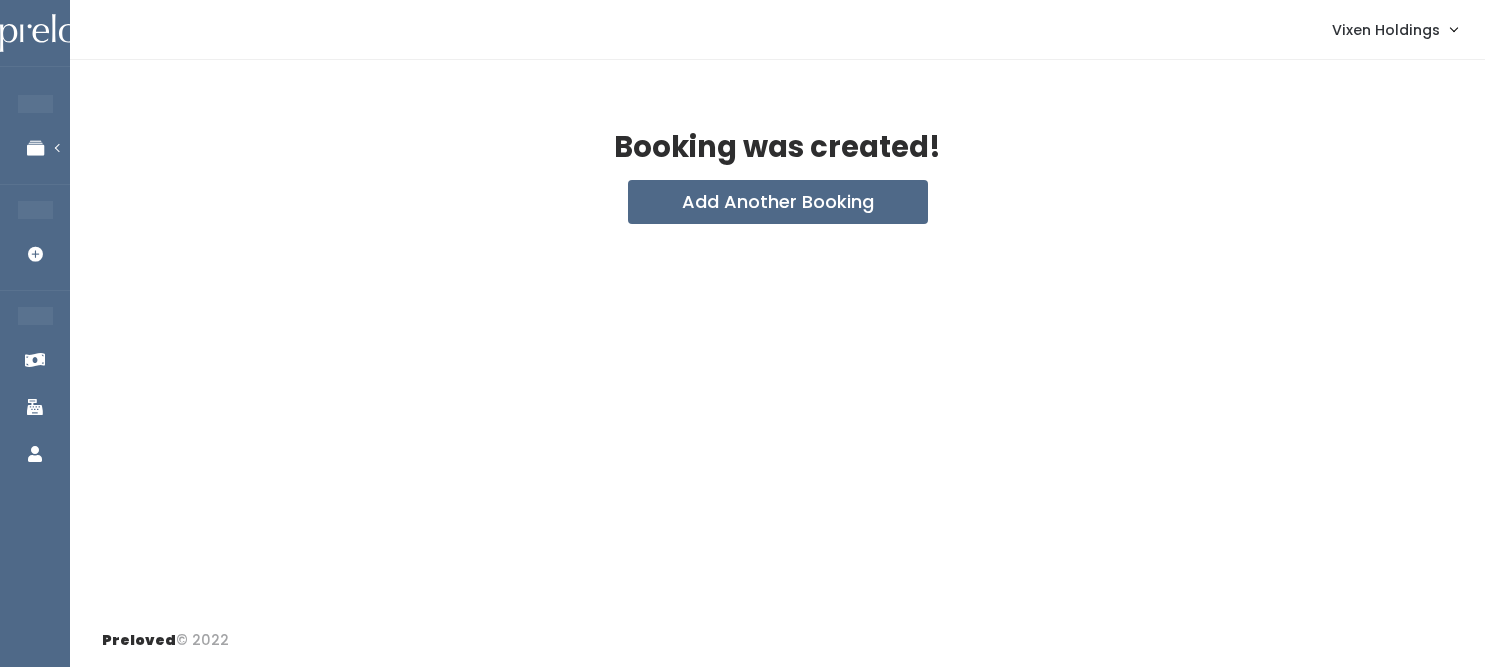 scroll, scrollTop: 0, scrollLeft: 0, axis: both 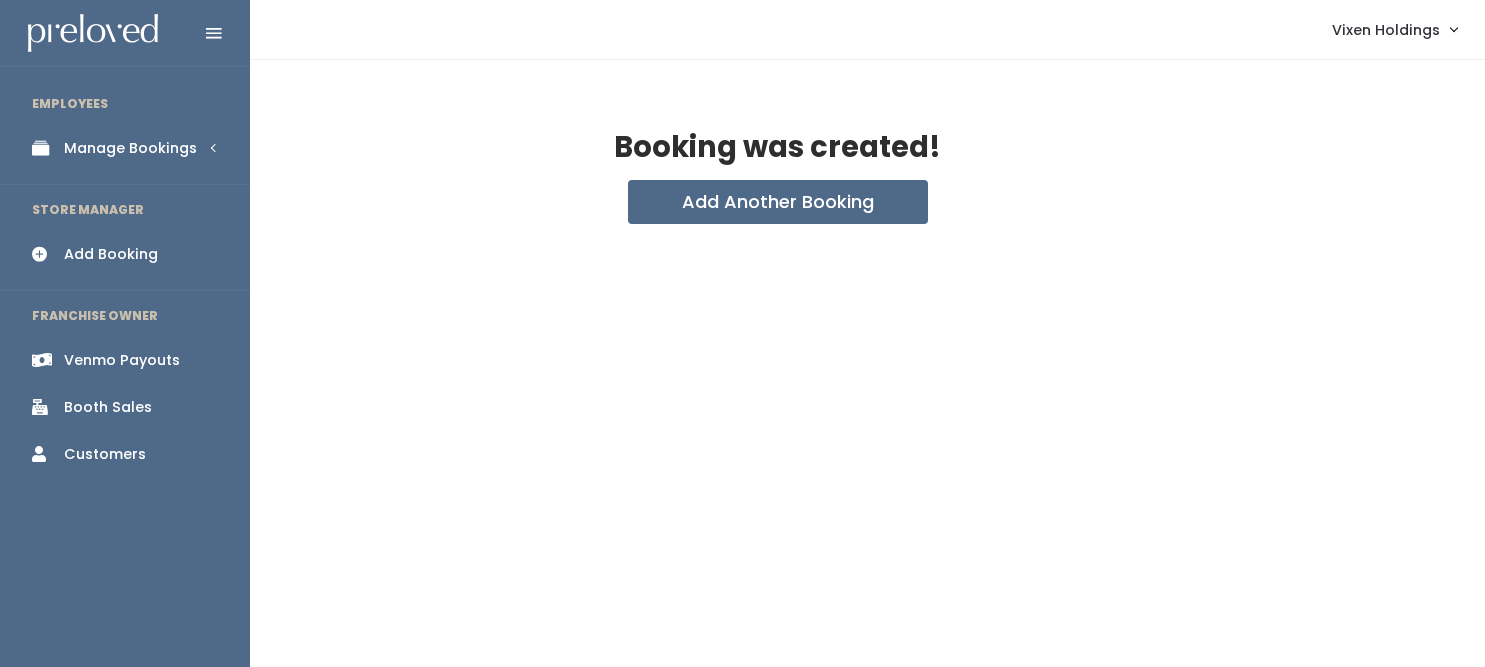 click on "Manage Bookings" at bounding box center (130, 148) 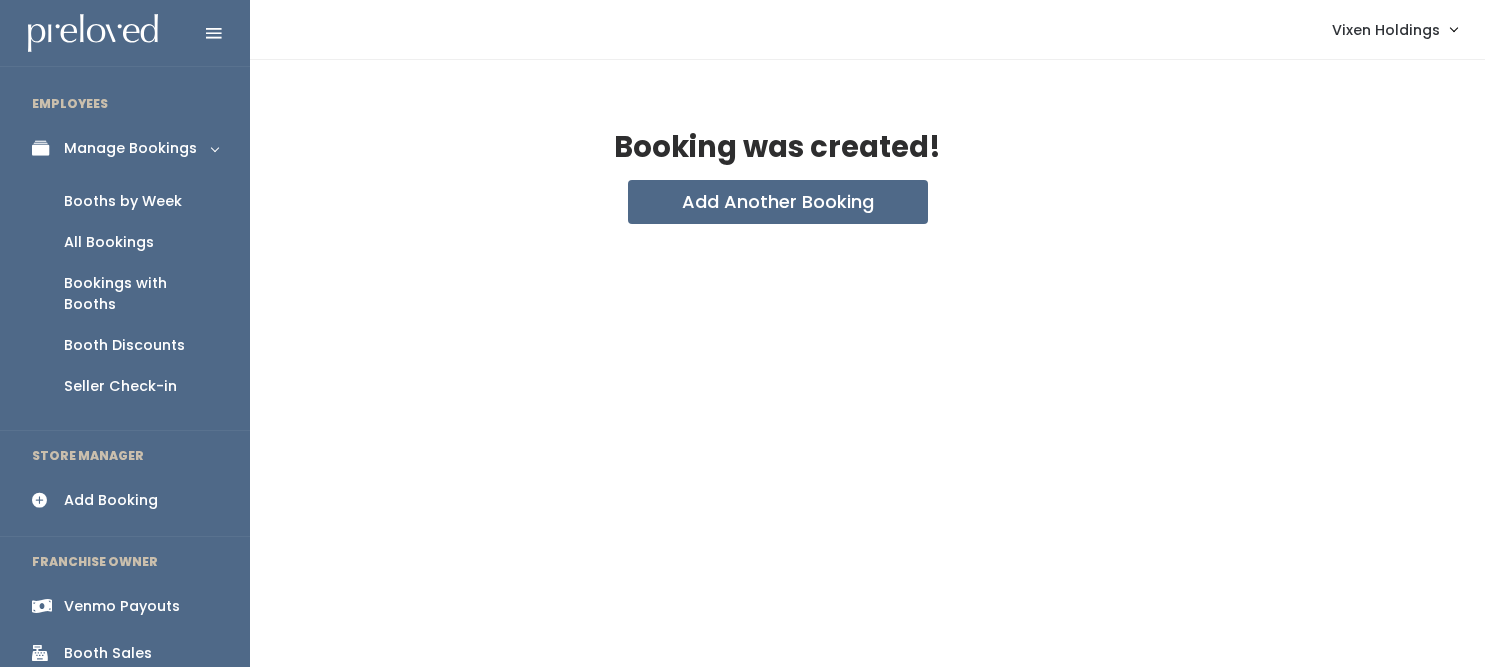 click on "Booths by Week" at bounding box center [125, 201] 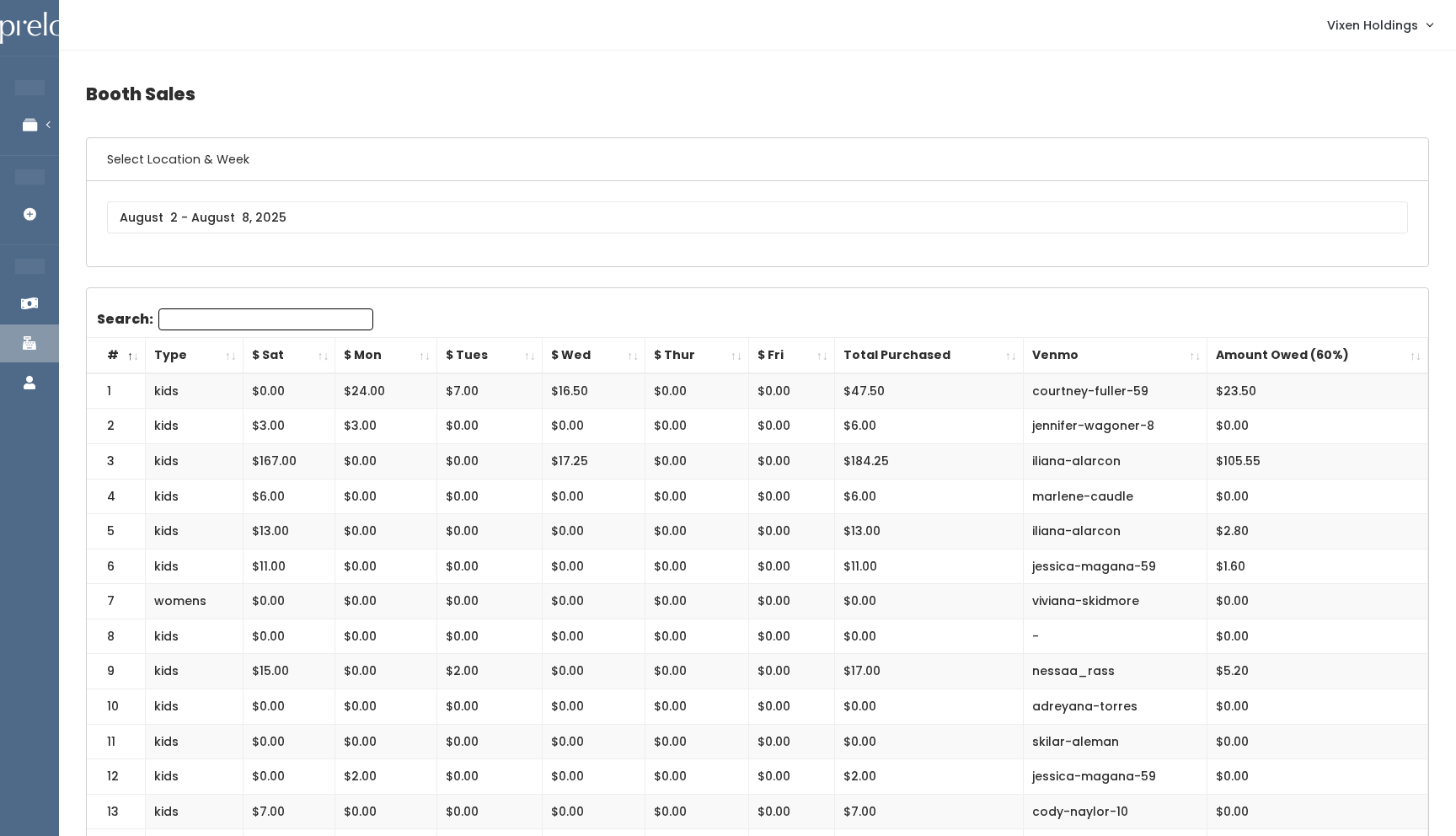 scroll, scrollTop: 0, scrollLeft: 0, axis: both 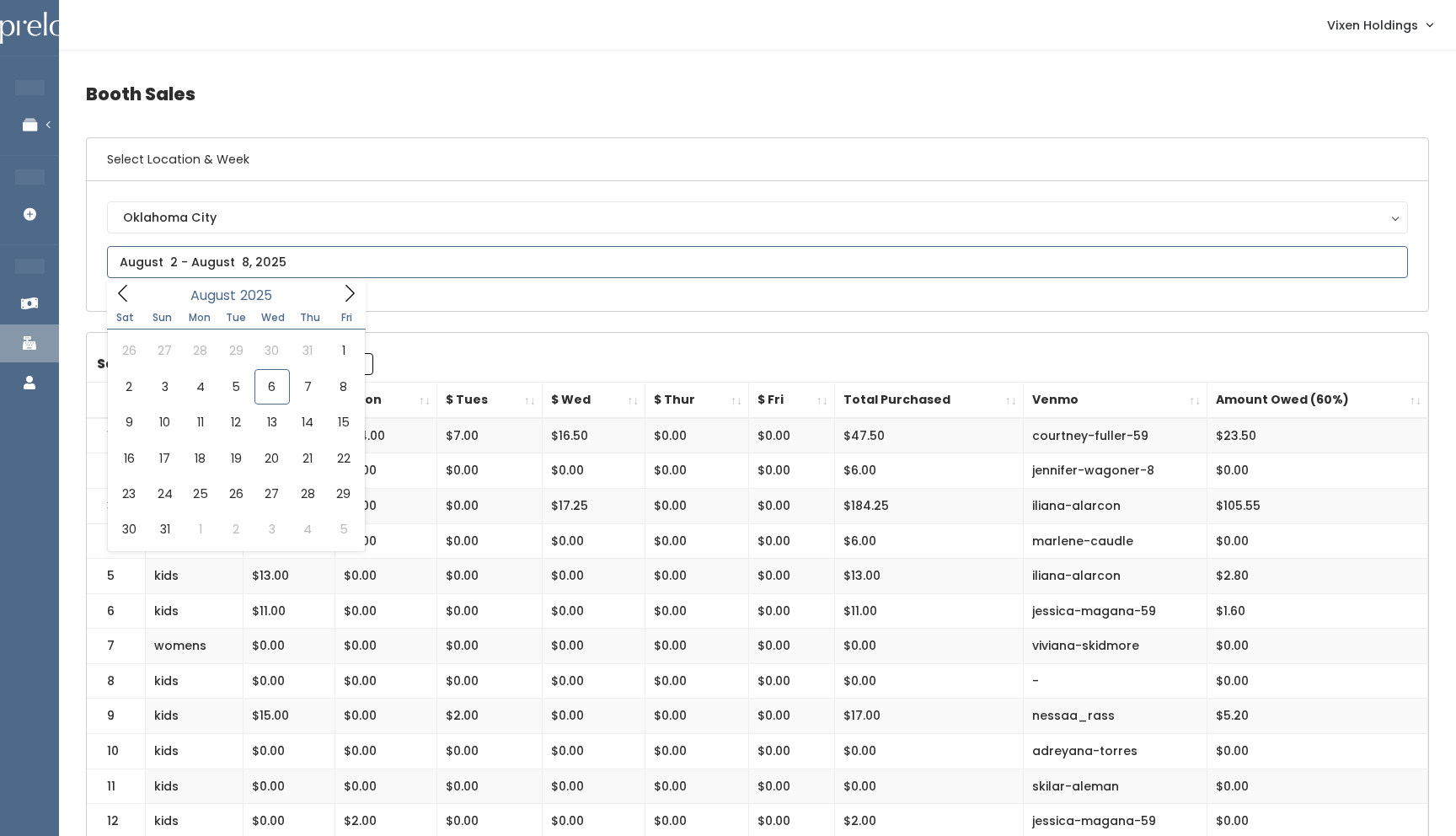 click at bounding box center (757, 262) 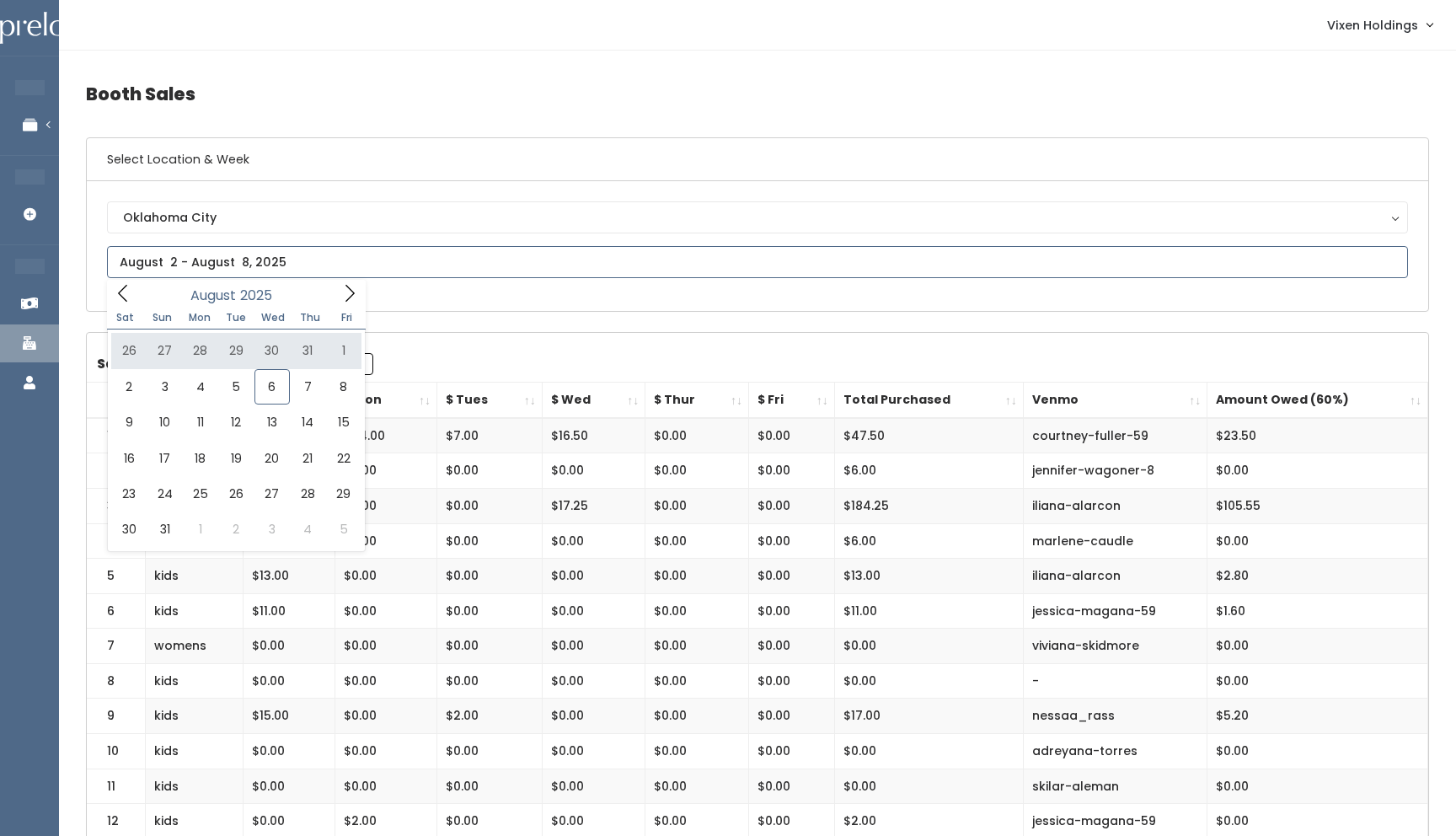 type on "July 26 to August 1" 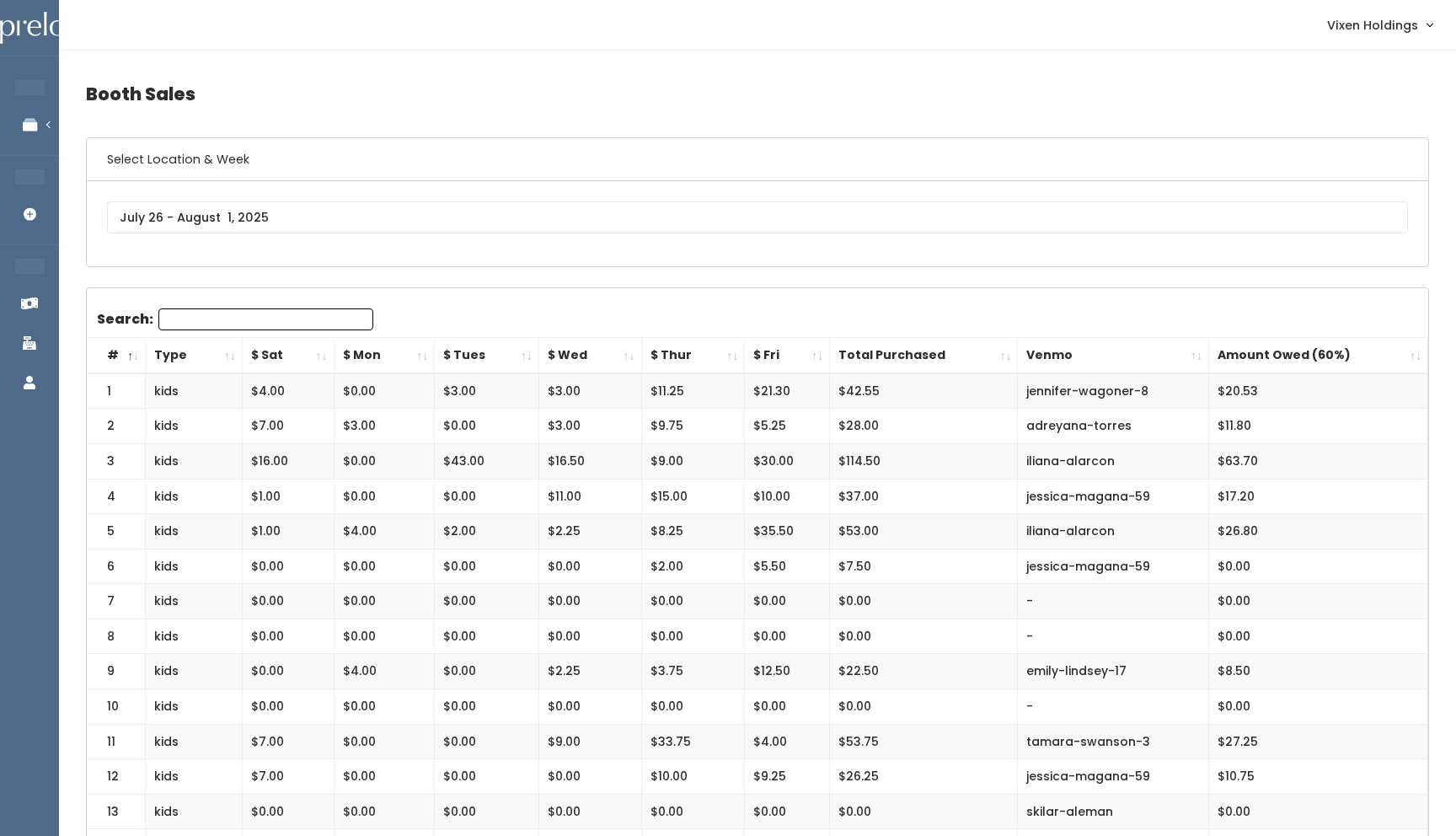 scroll, scrollTop: 0, scrollLeft: 0, axis: both 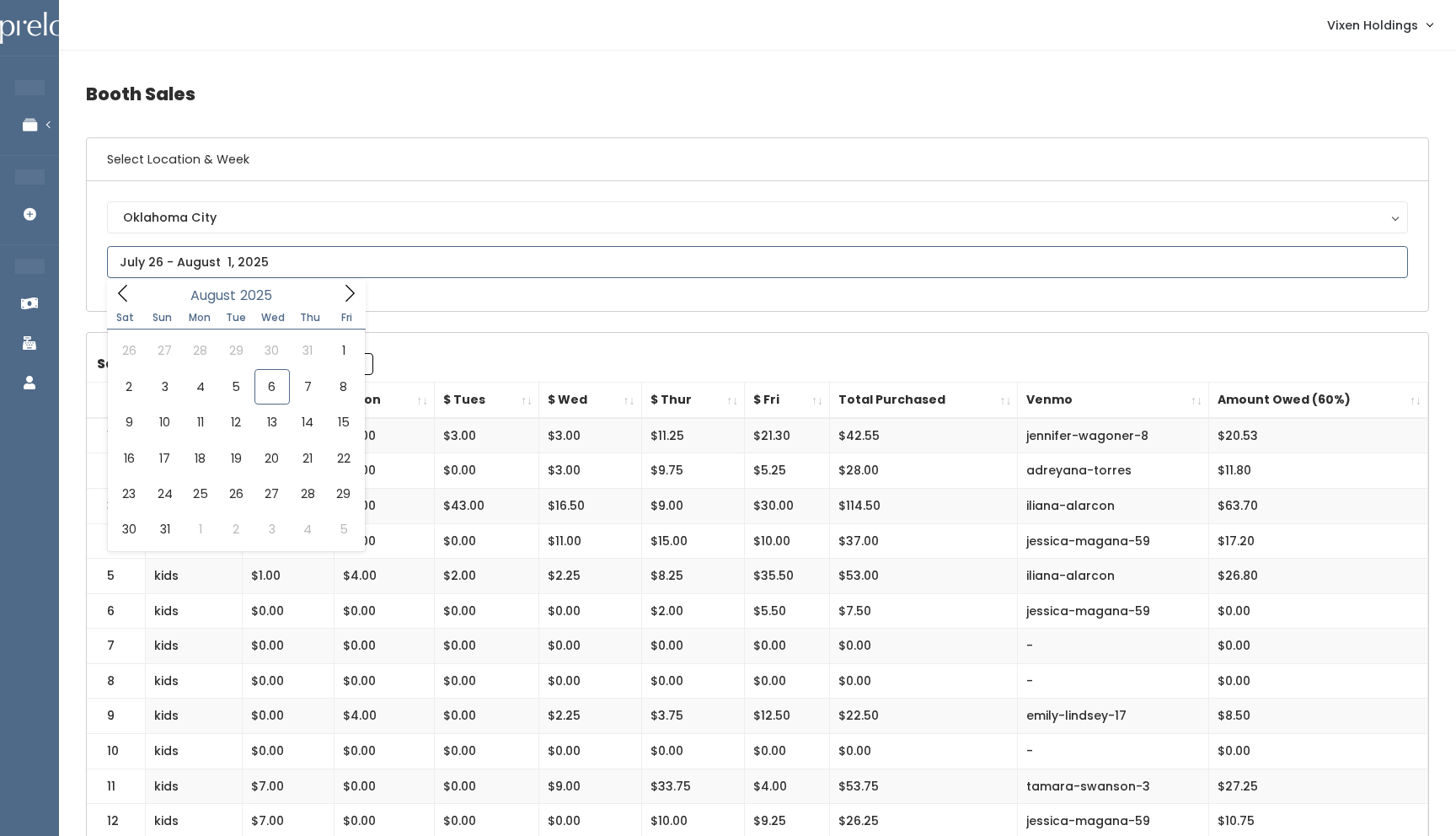 click at bounding box center [757, 262] 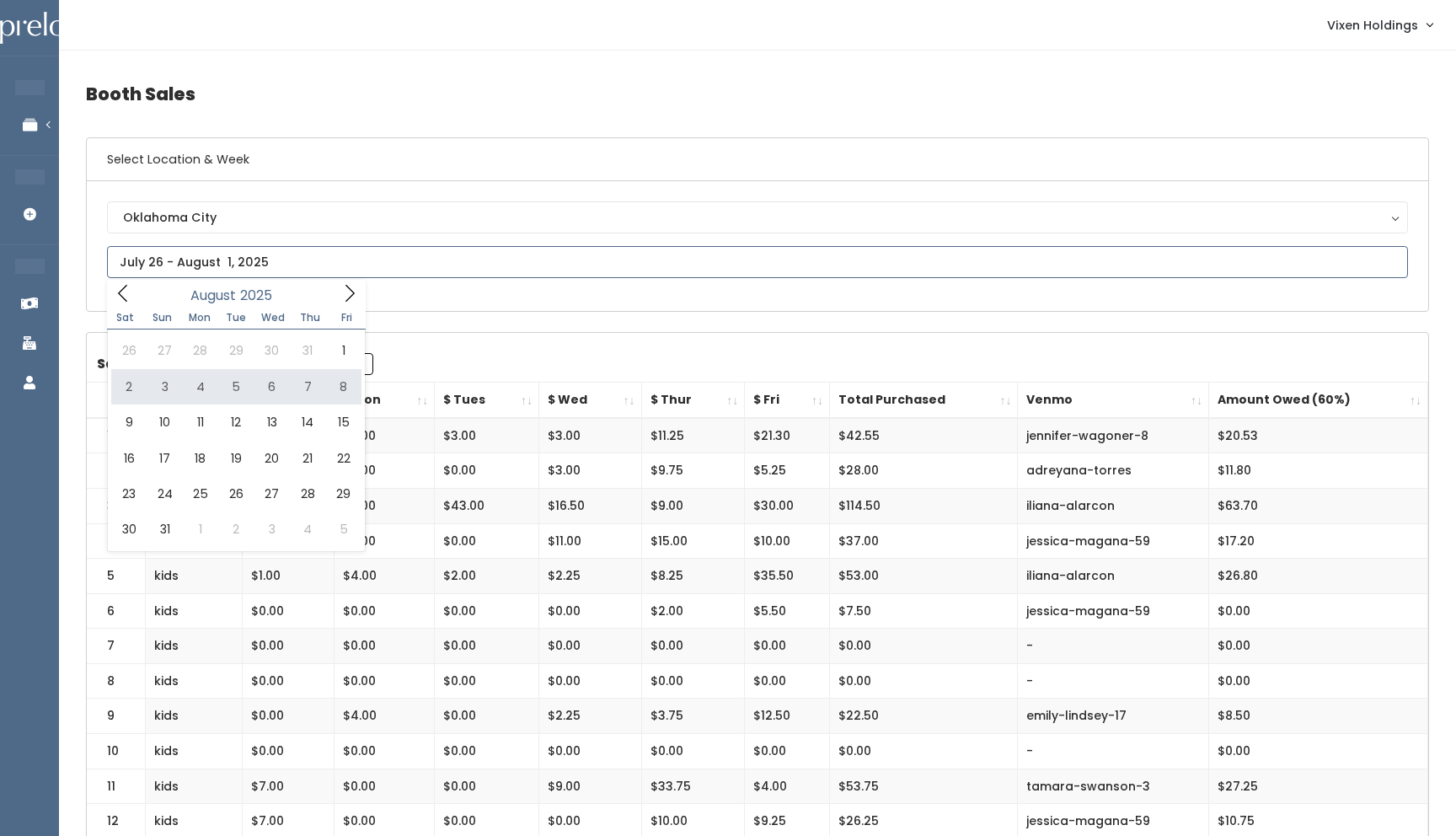 type on "August 2 to August 8" 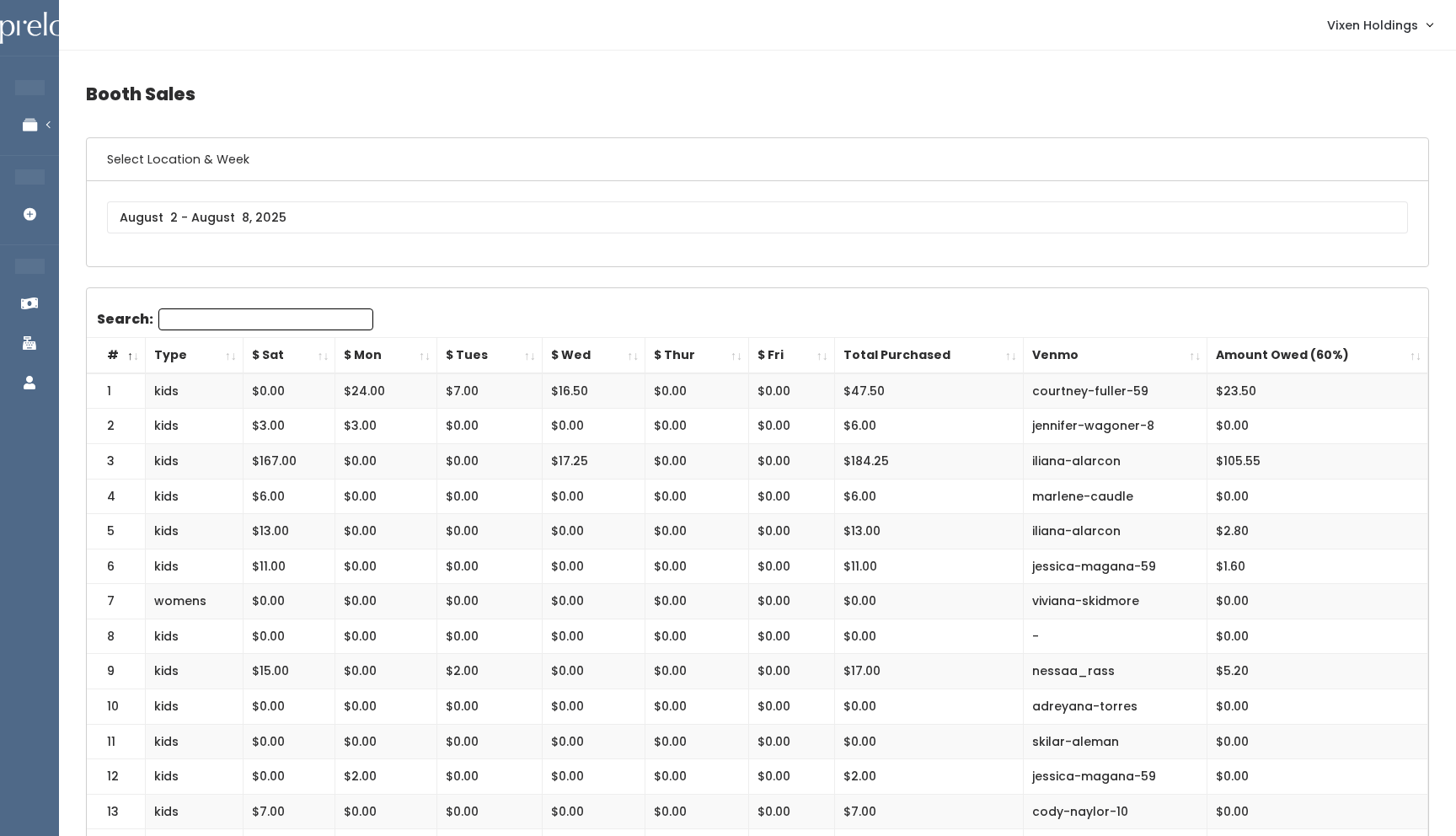scroll, scrollTop: 0, scrollLeft: 0, axis: both 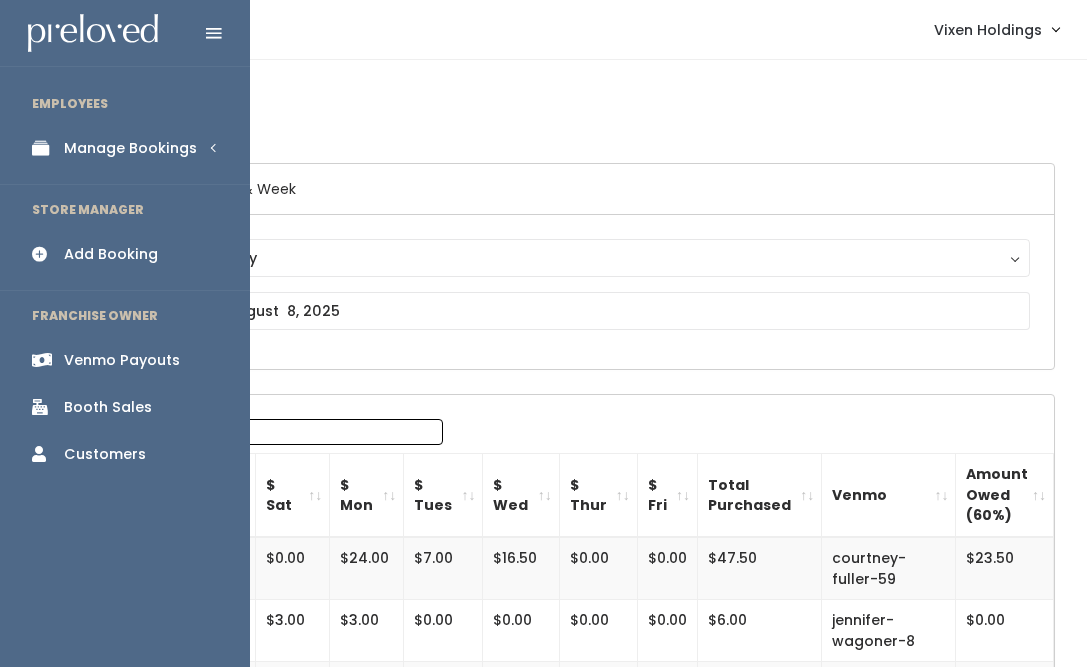 click on "Add Booking" at bounding box center (111, 254) 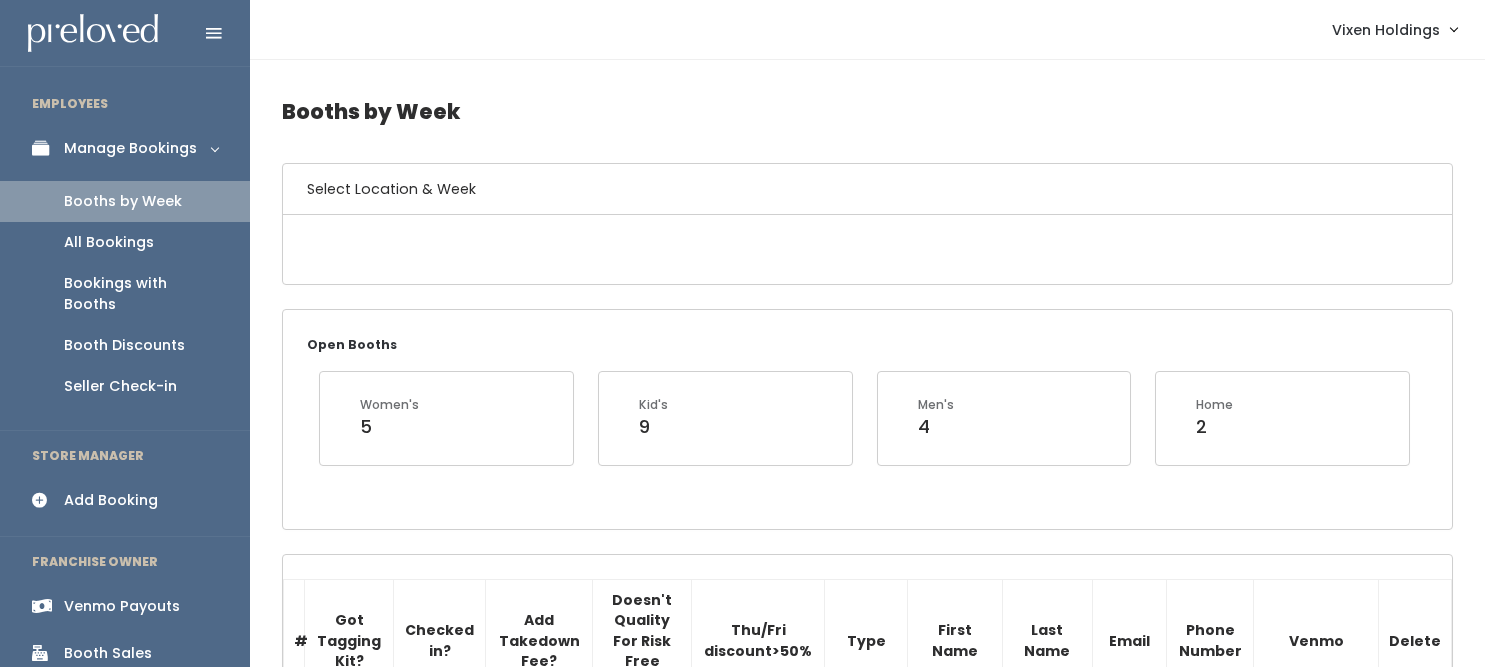 scroll, scrollTop: 0, scrollLeft: 0, axis: both 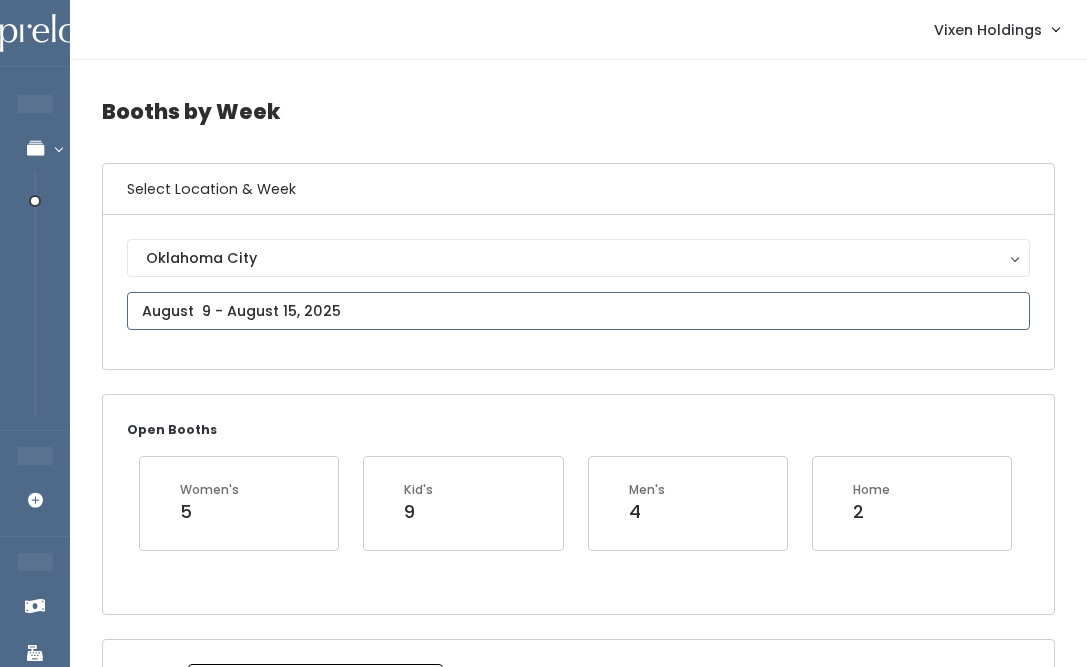 click at bounding box center (578, 311) 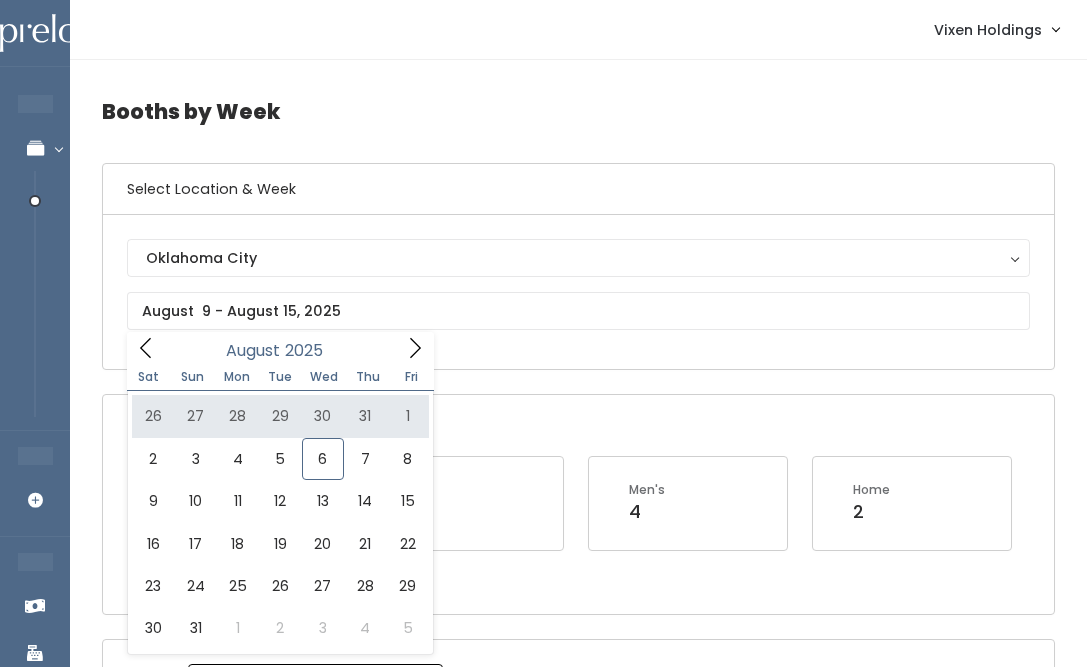 click on "Booths by Week" at bounding box center (578, 111) 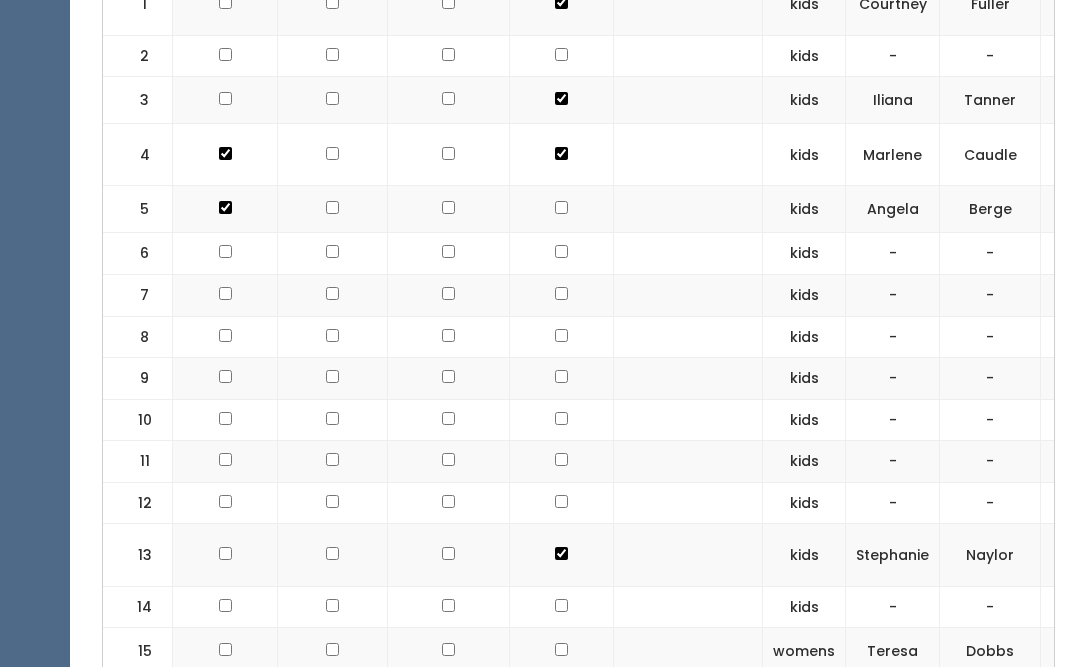 scroll, scrollTop: 854, scrollLeft: 0, axis: vertical 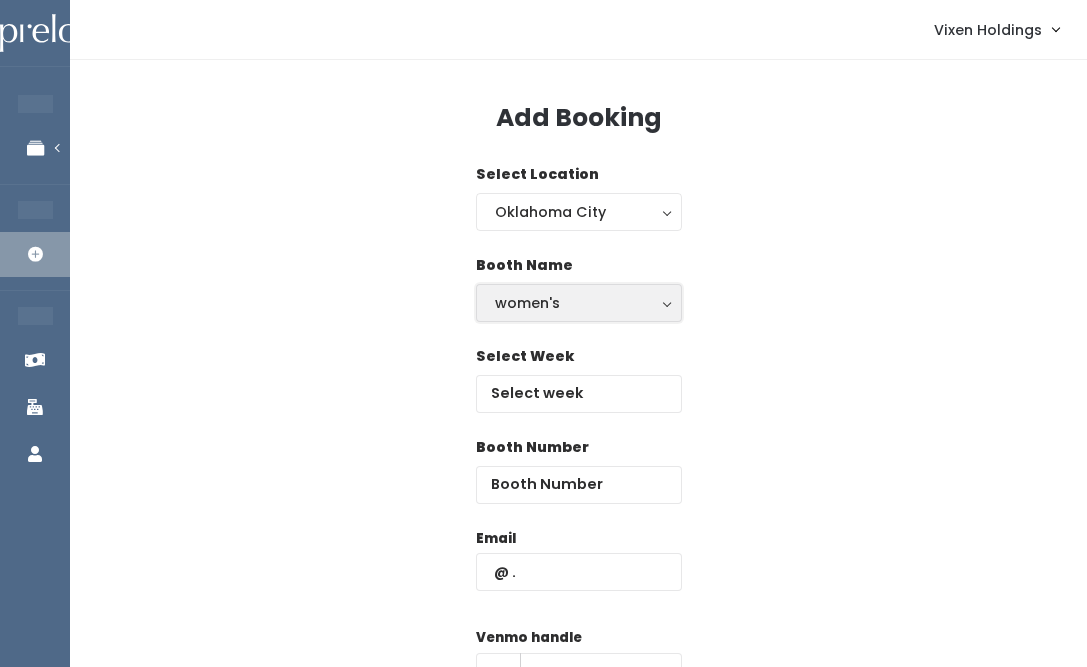 click on "women's" at bounding box center [579, 303] 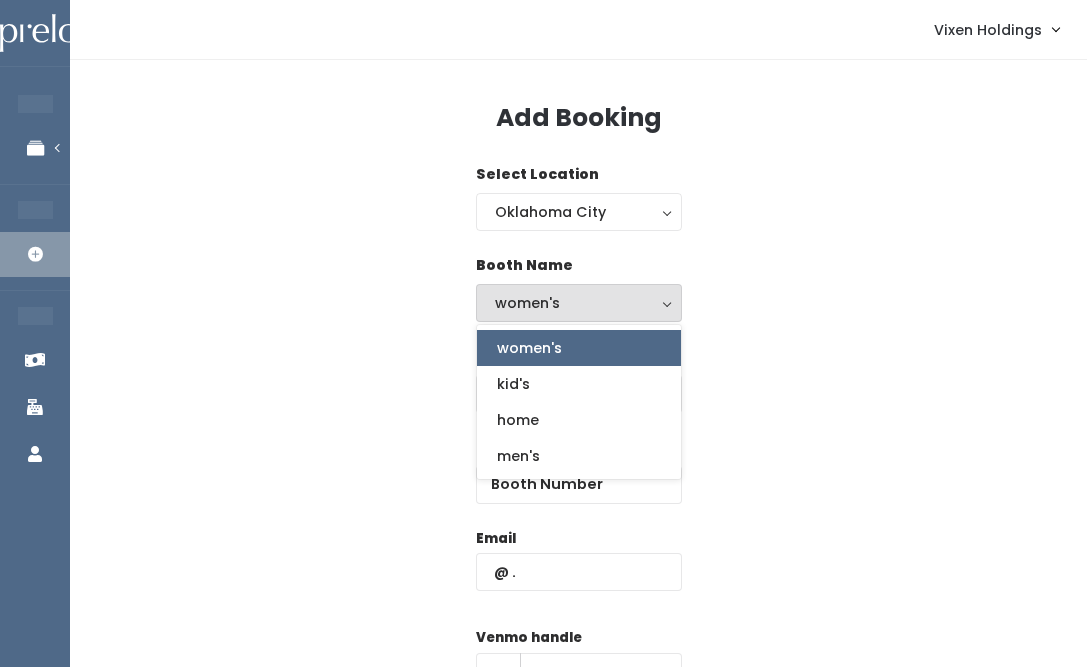 click on "women's" at bounding box center [529, 348] 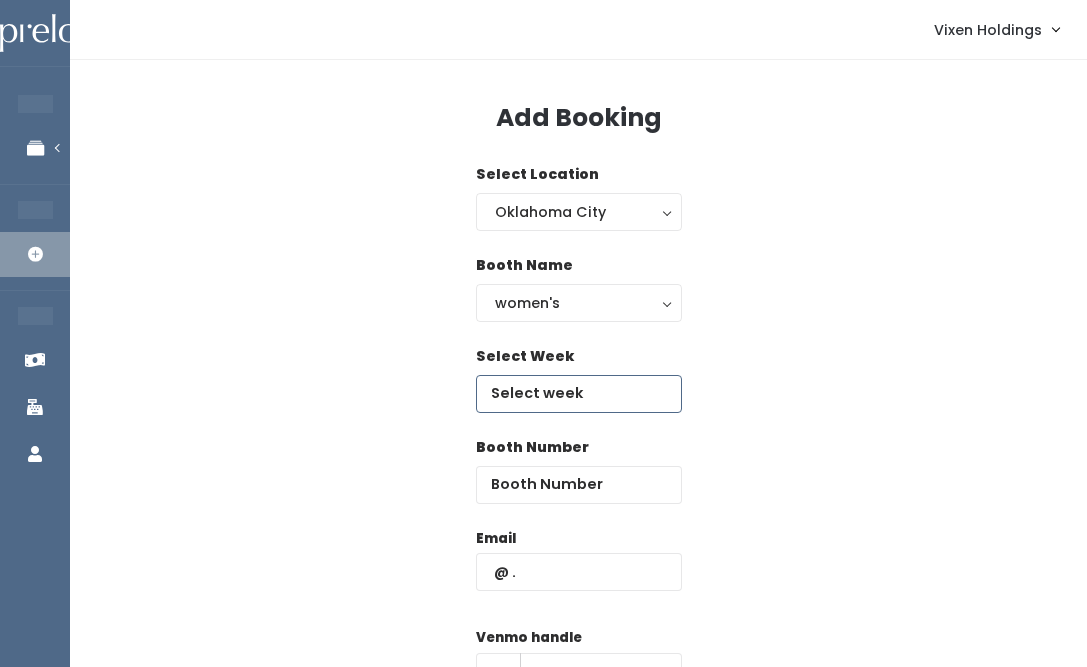 click at bounding box center (579, 394) 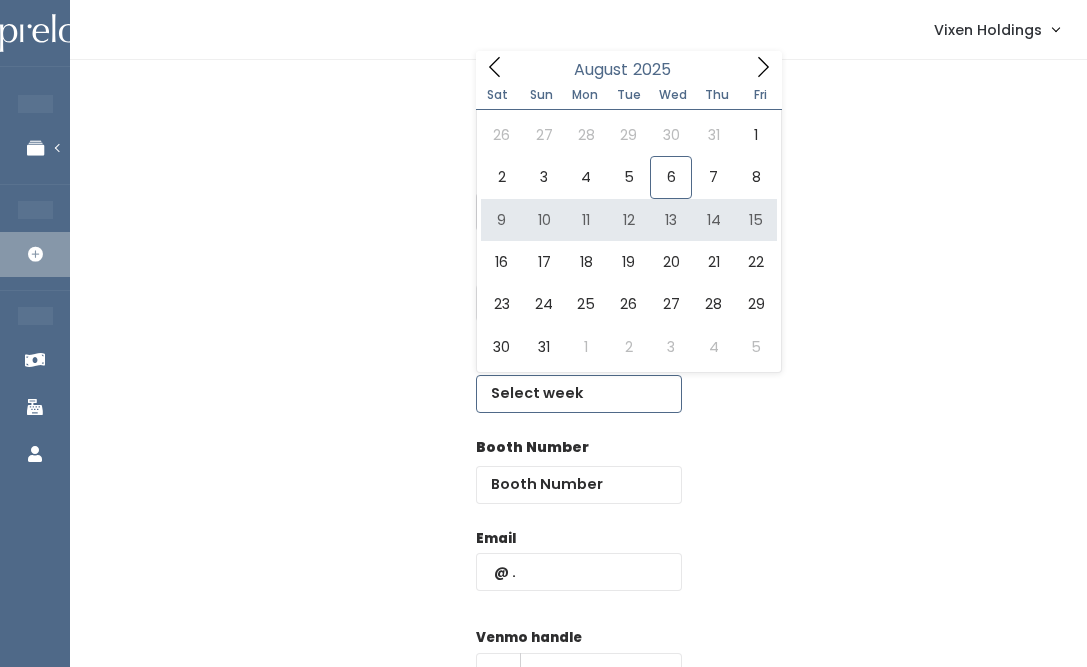 type on "August 9 to August 15" 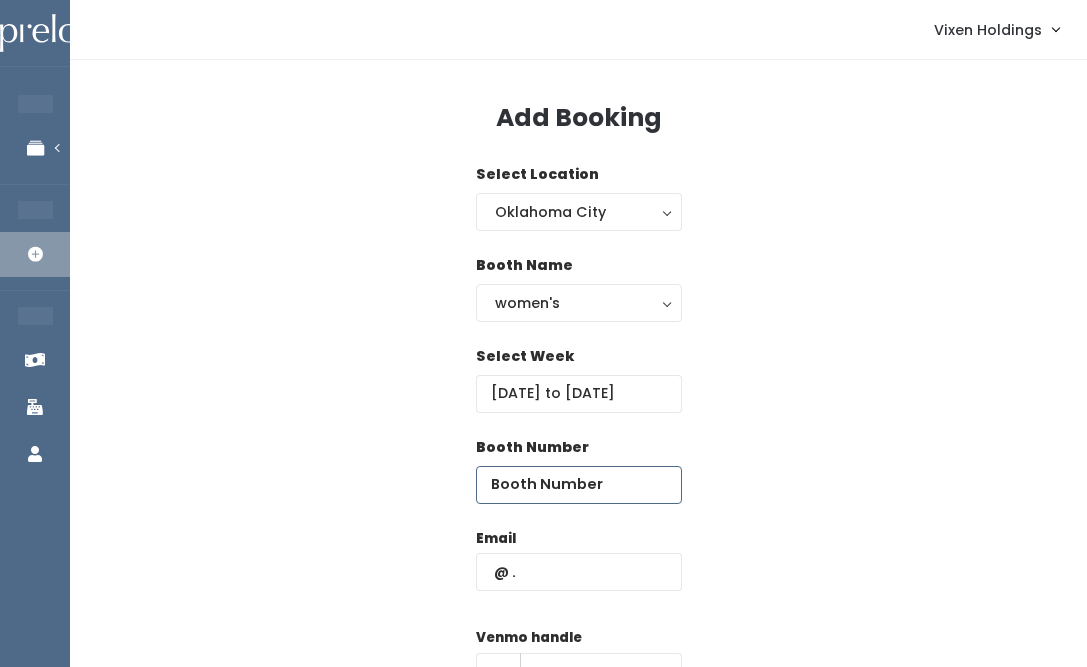 click at bounding box center [579, 485] 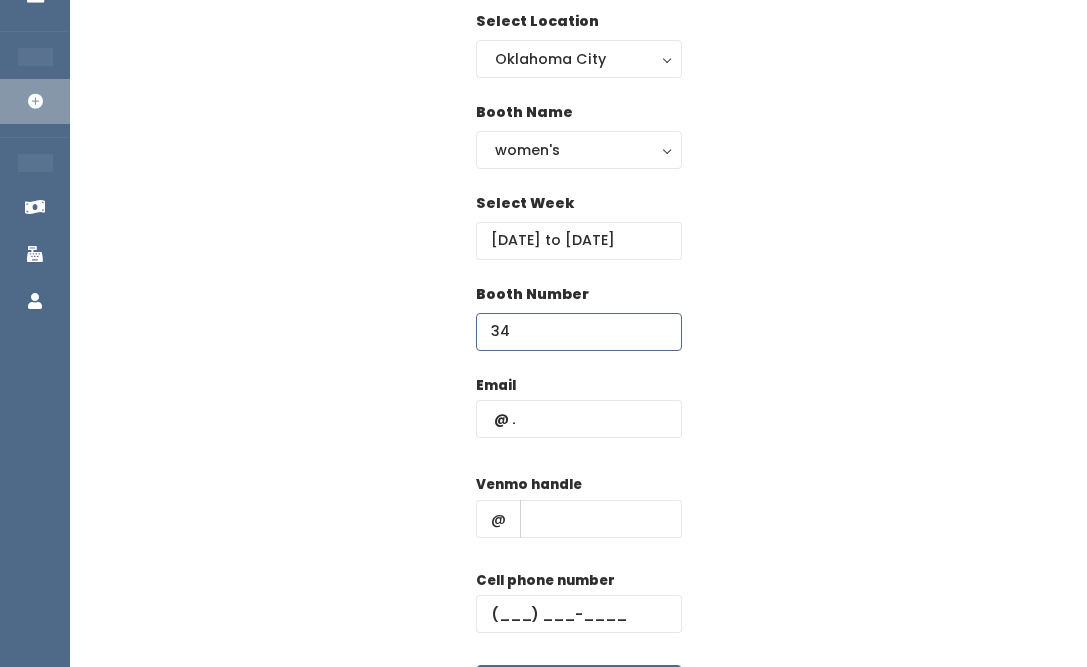 scroll, scrollTop: 150, scrollLeft: 0, axis: vertical 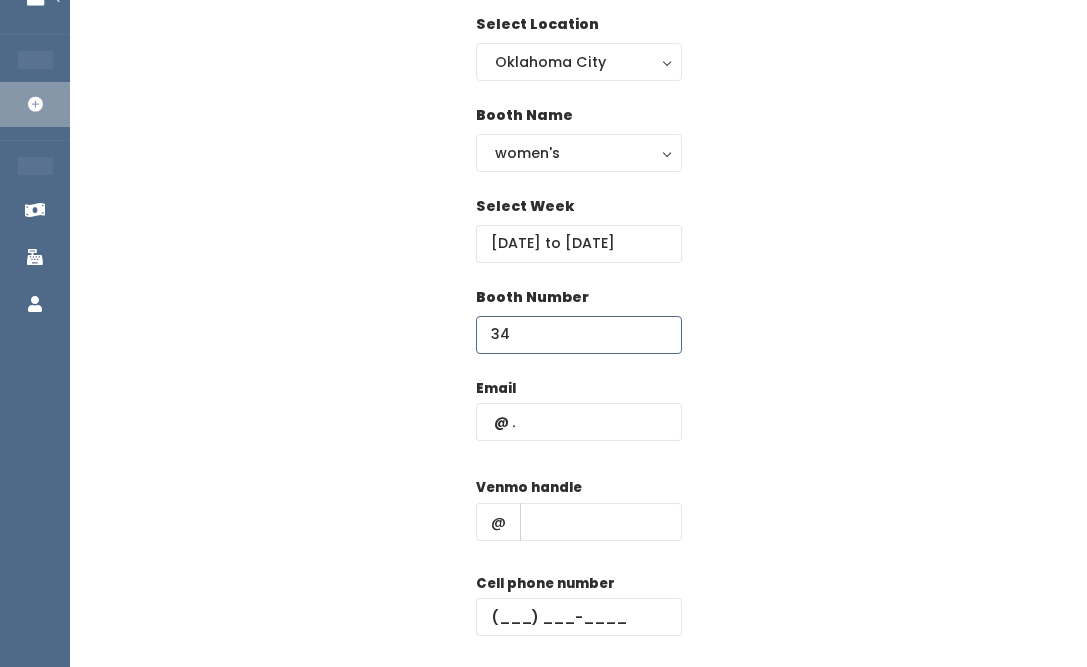type on "34" 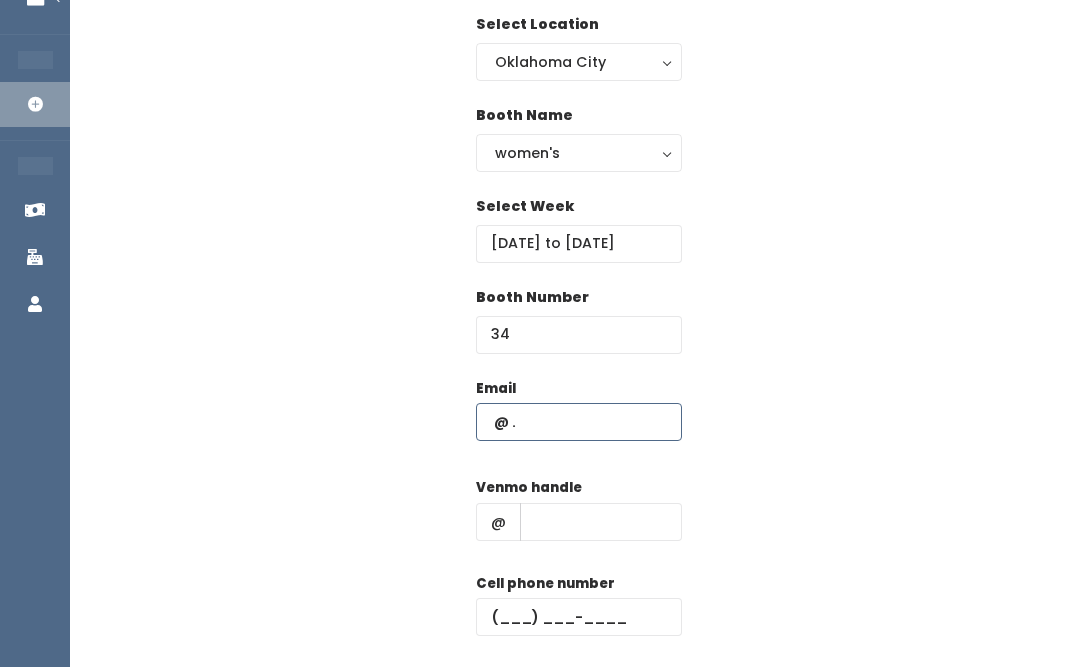click at bounding box center [579, 422] 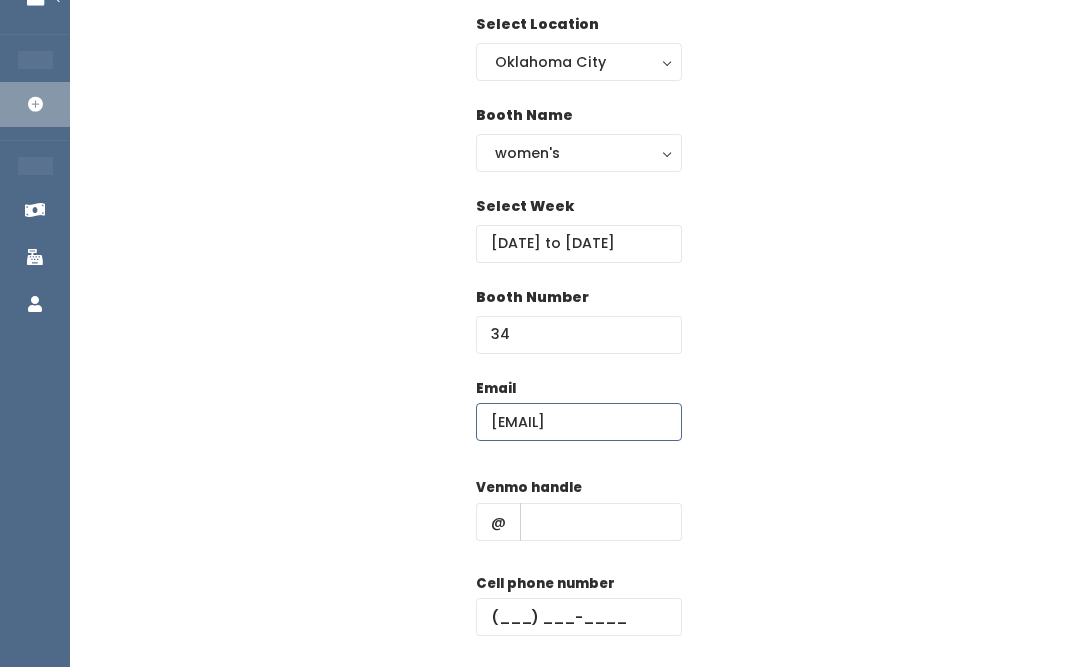 type on "evin.luton@gmail.com" 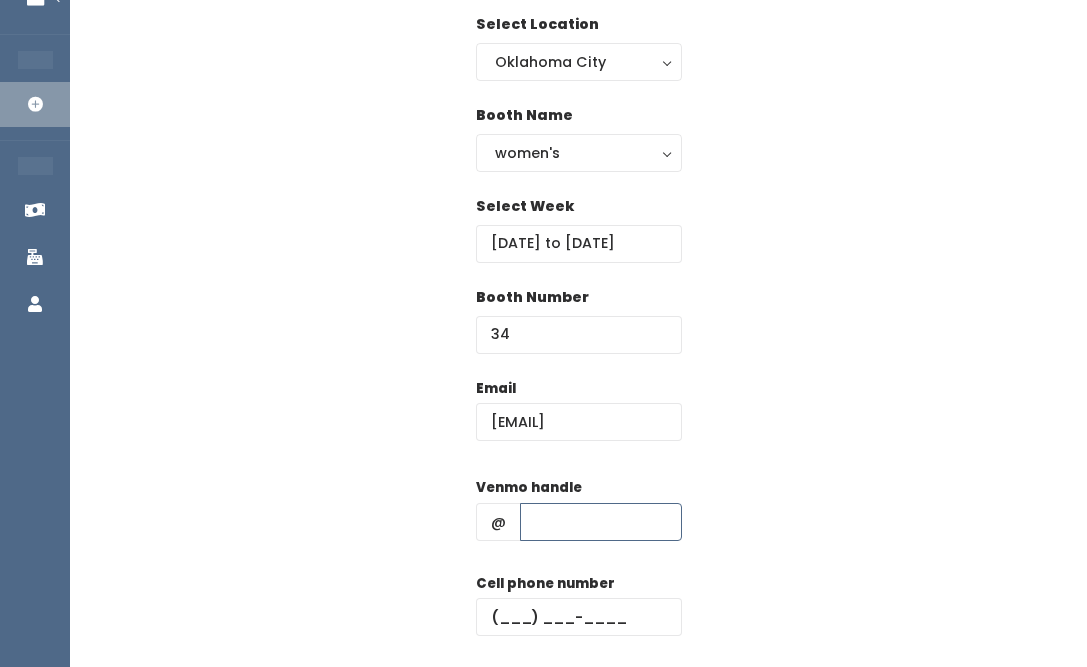 click at bounding box center (601, 522) 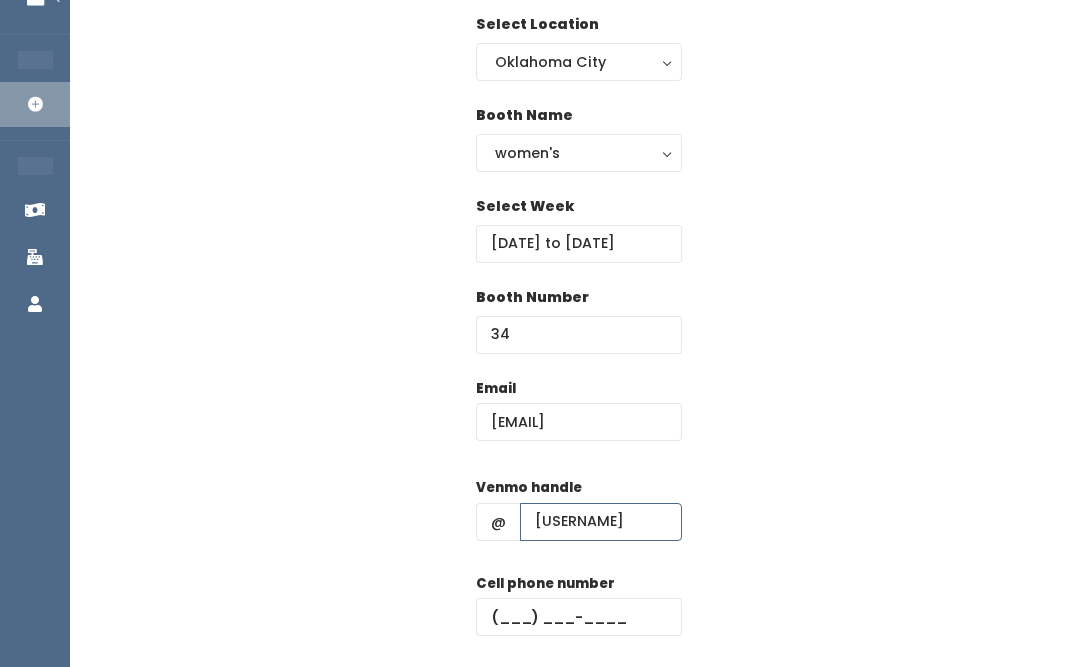 type on "evinluton" 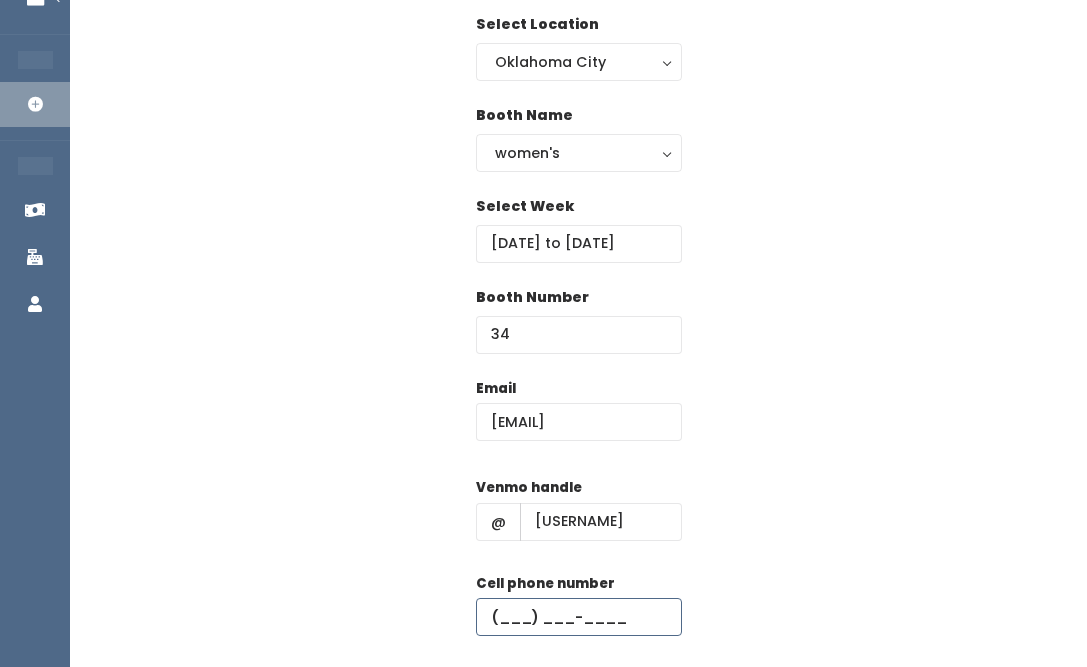 click at bounding box center (579, 617) 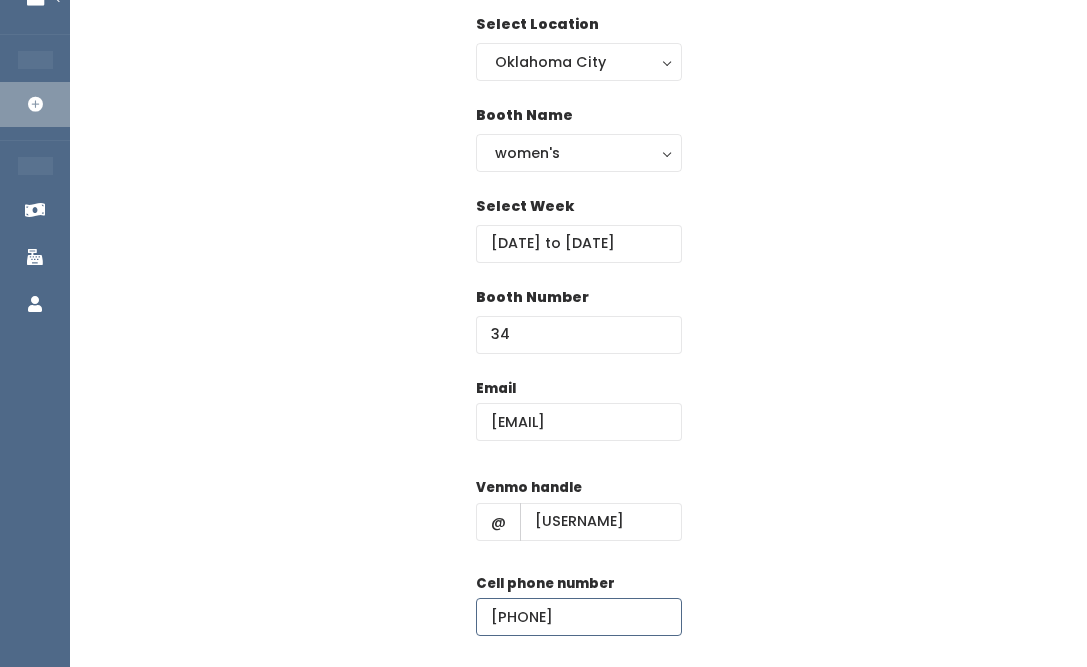scroll, scrollTop: 290, scrollLeft: 0, axis: vertical 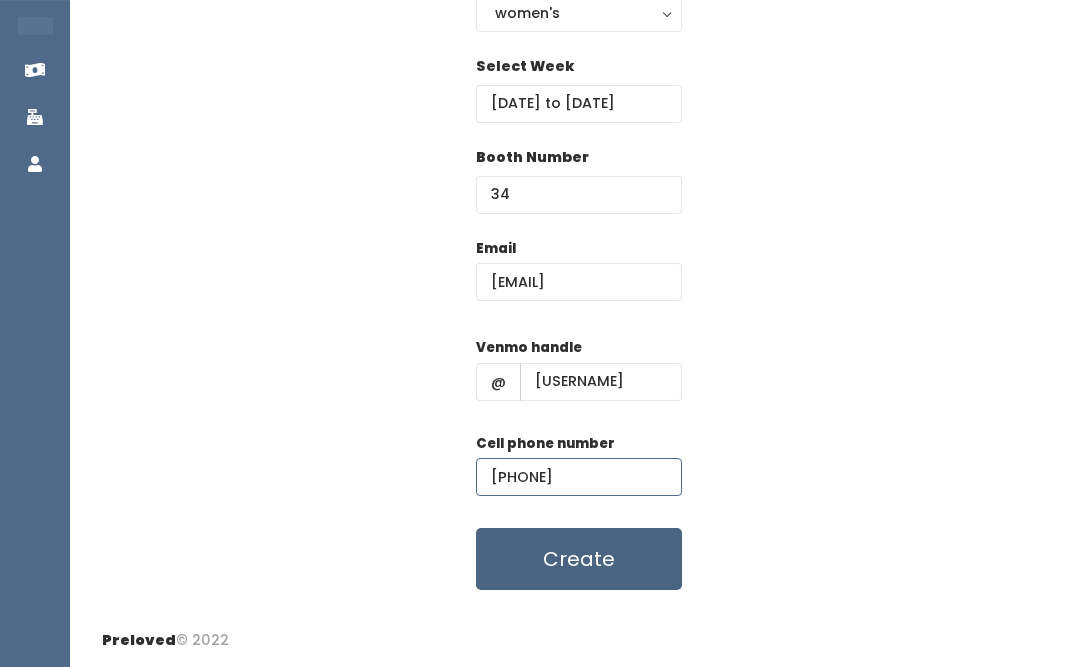 type on "(405) 821-1211" 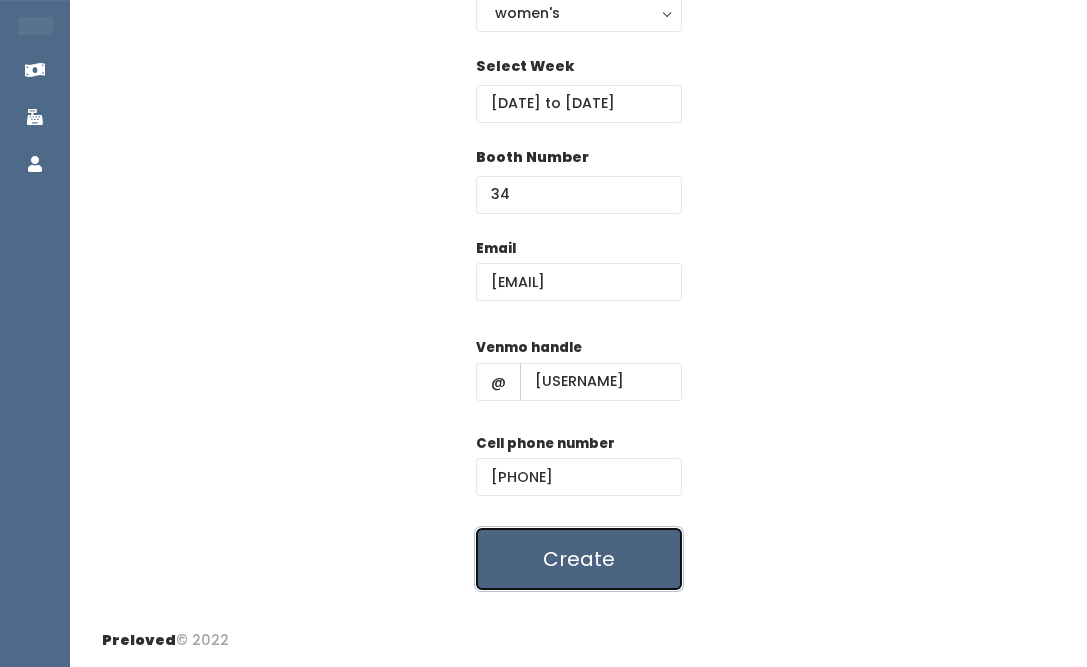 click on "Create" at bounding box center (579, 559) 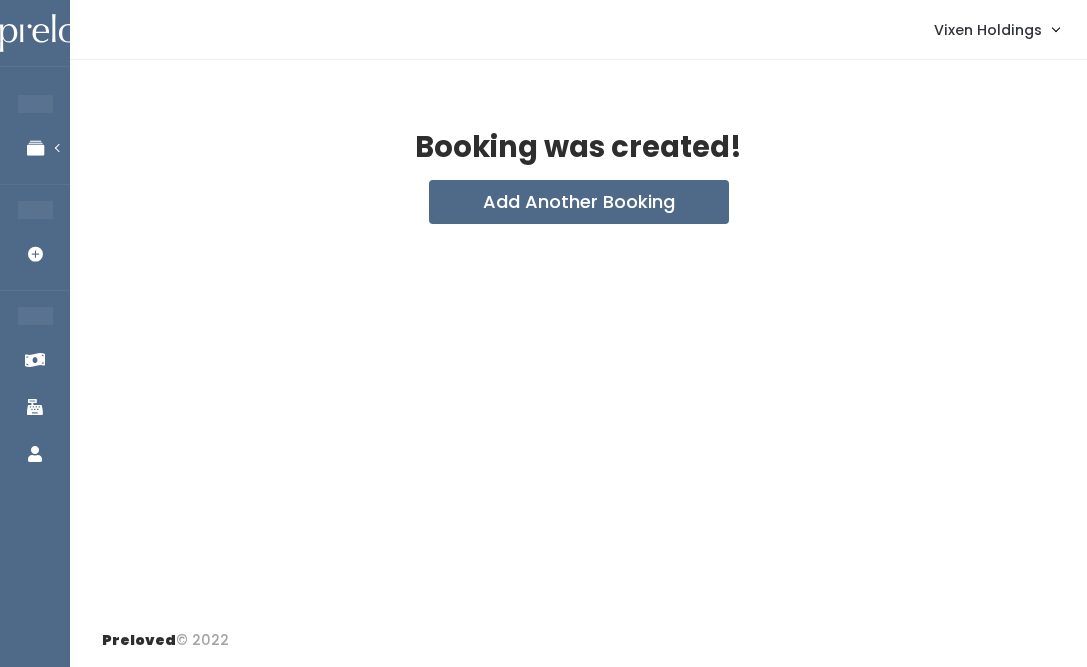 scroll, scrollTop: 0, scrollLeft: 0, axis: both 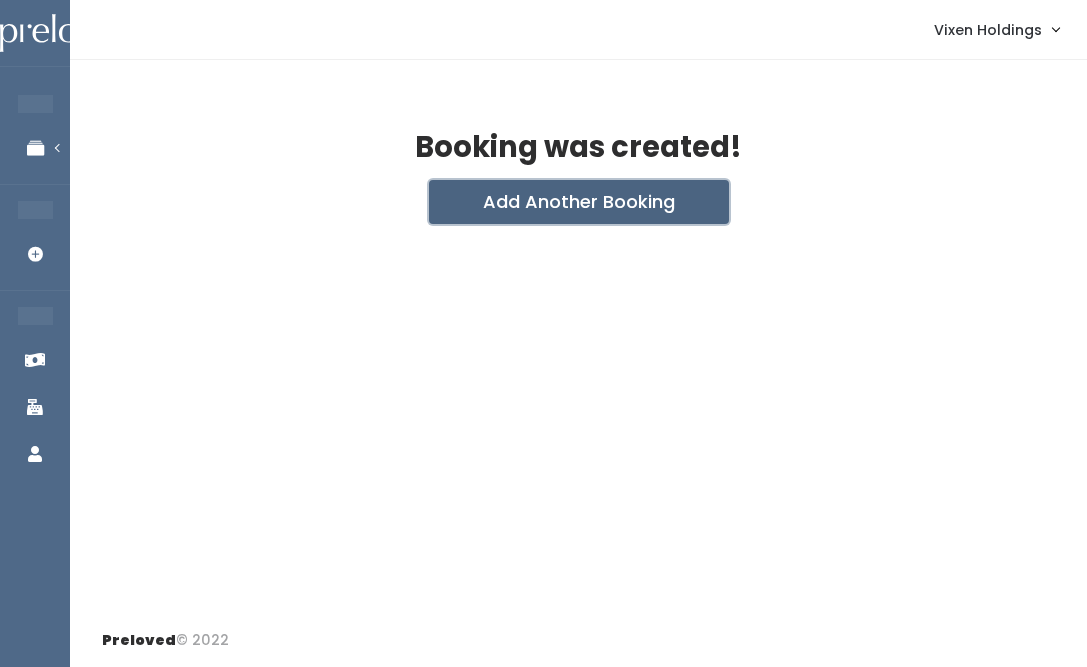 click on "Add Another Booking" at bounding box center [579, 202] 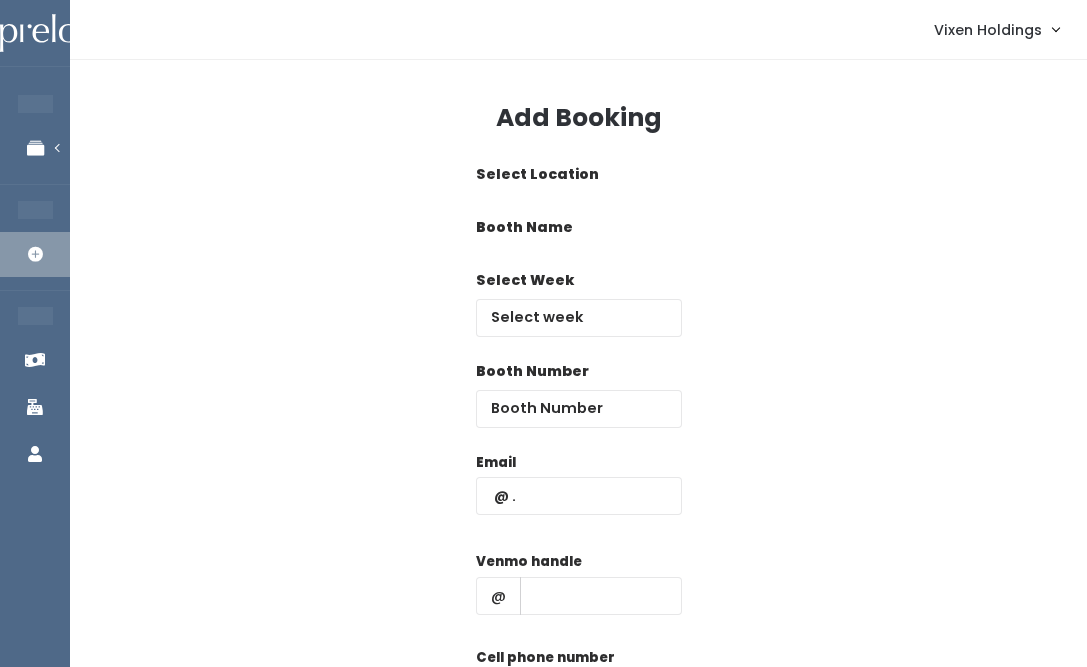 scroll, scrollTop: 0, scrollLeft: 0, axis: both 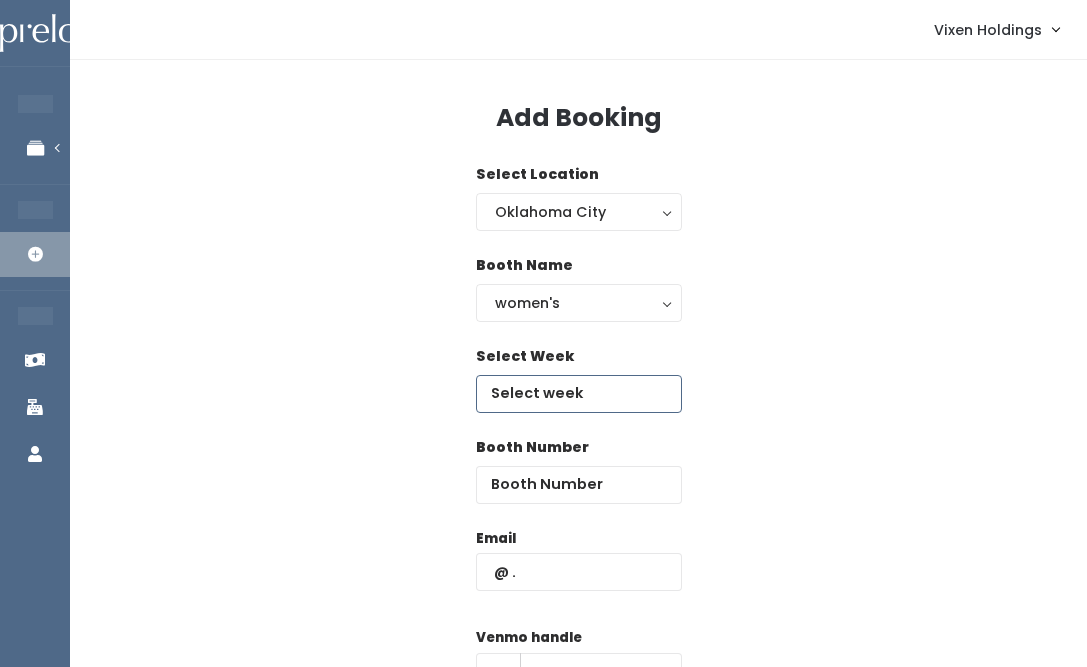 click at bounding box center (579, 394) 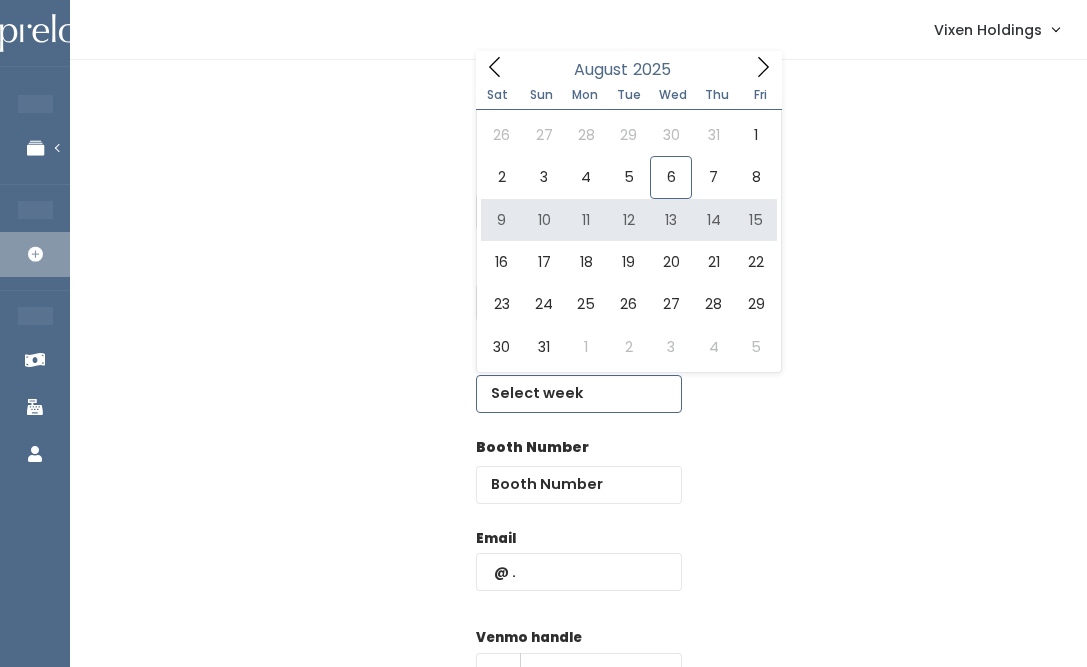 type on "[MONTH] [NUMBER] to [MONTH] [NUMBER]" 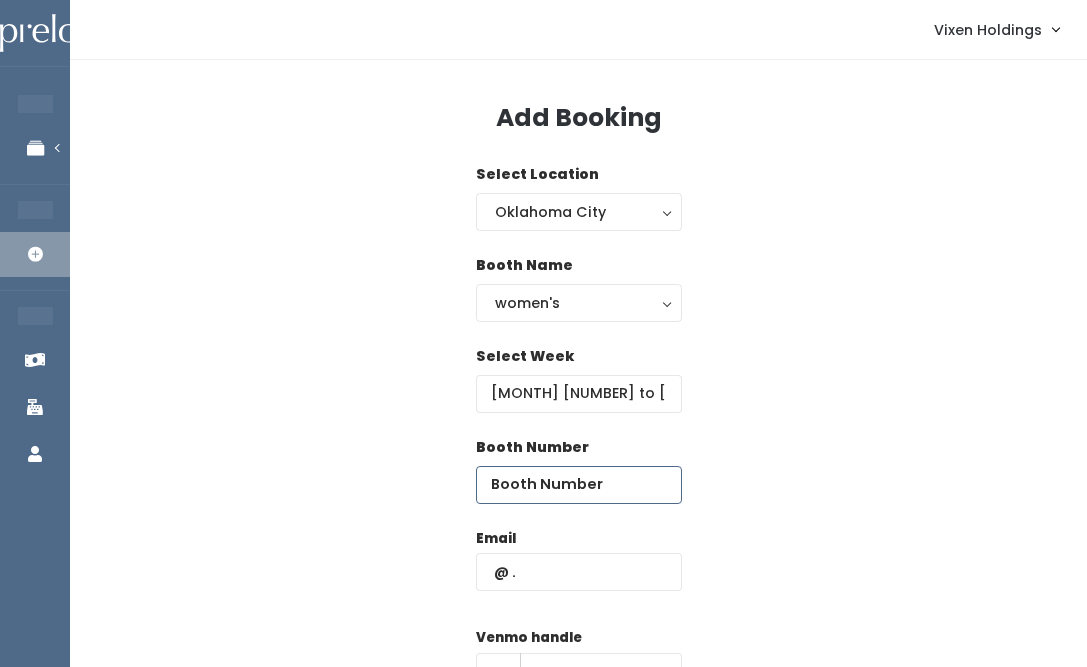 click at bounding box center (579, 485) 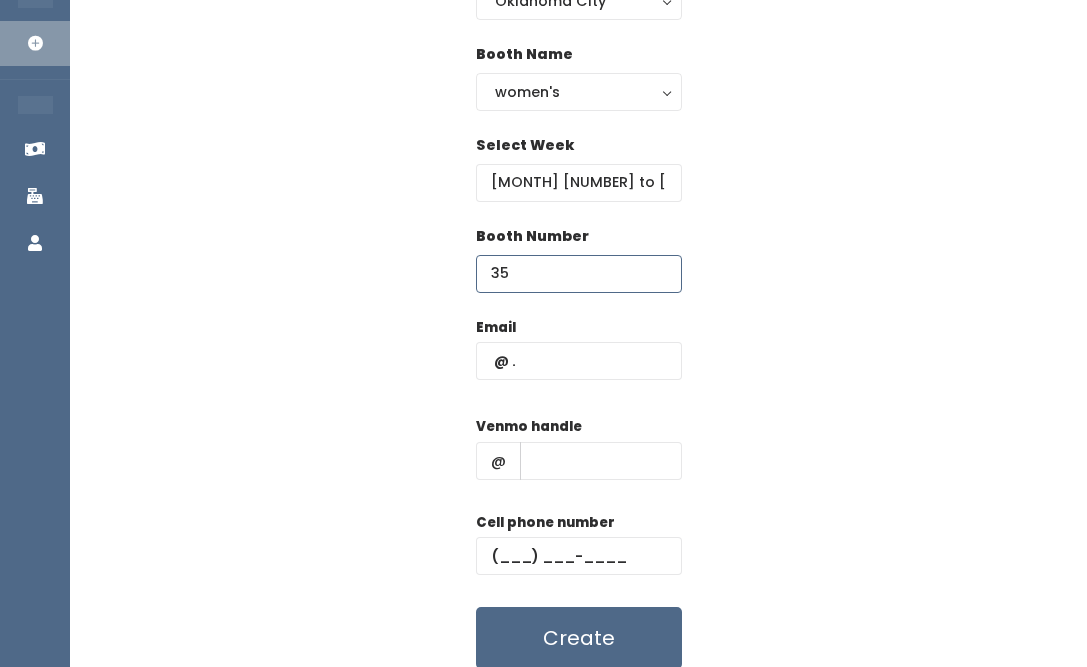scroll, scrollTop: 247, scrollLeft: 0, axis: vertical 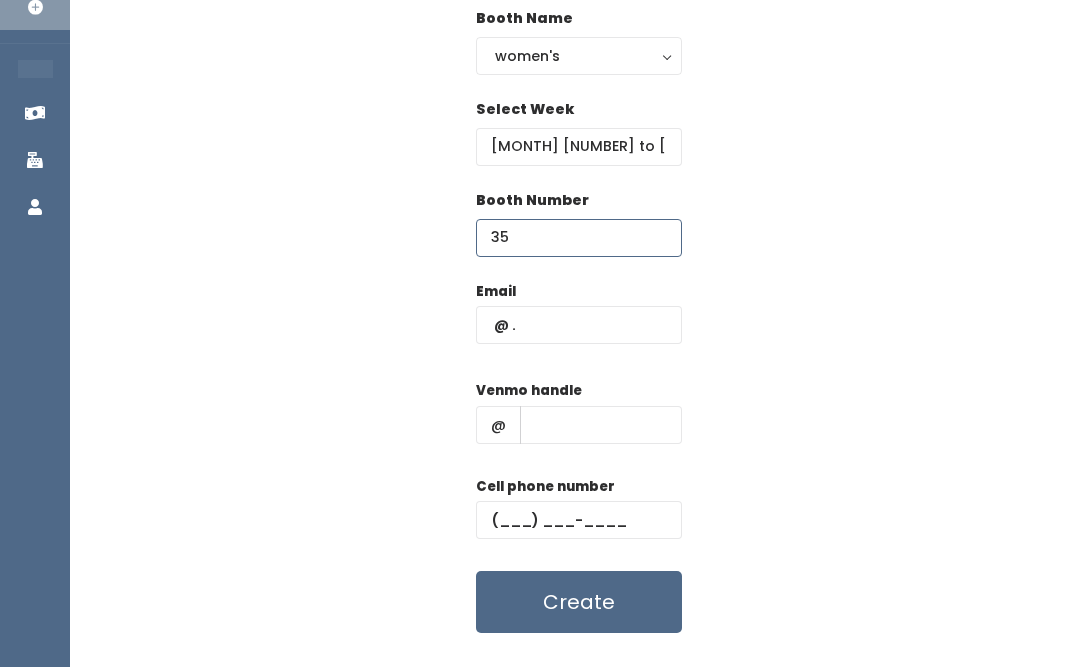 type on "35" 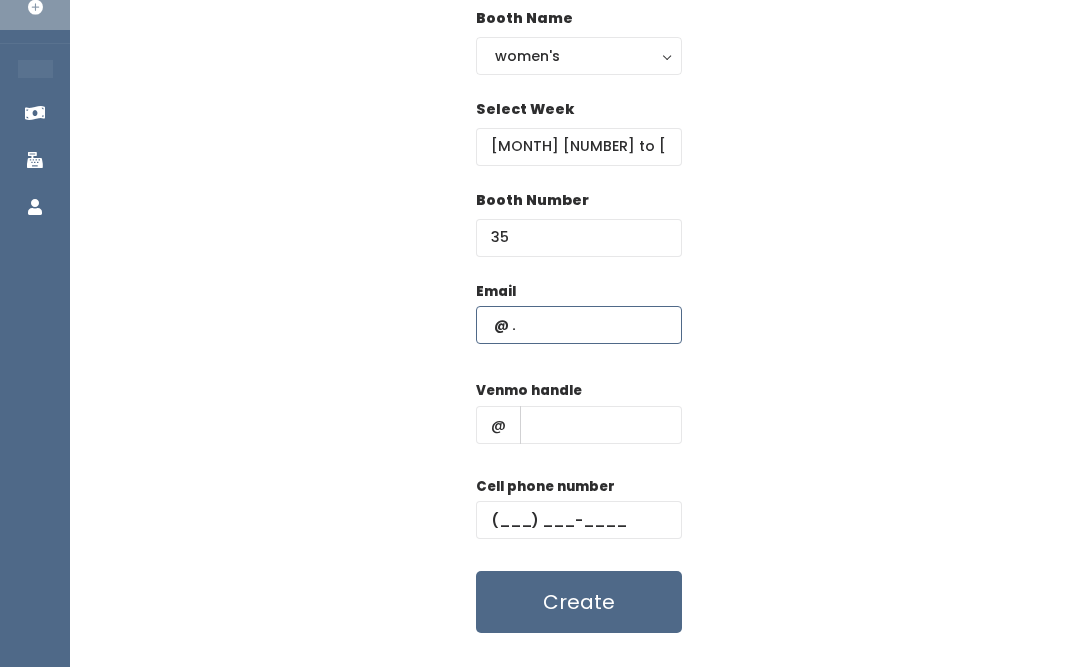 click at bounding box center (579, 325) 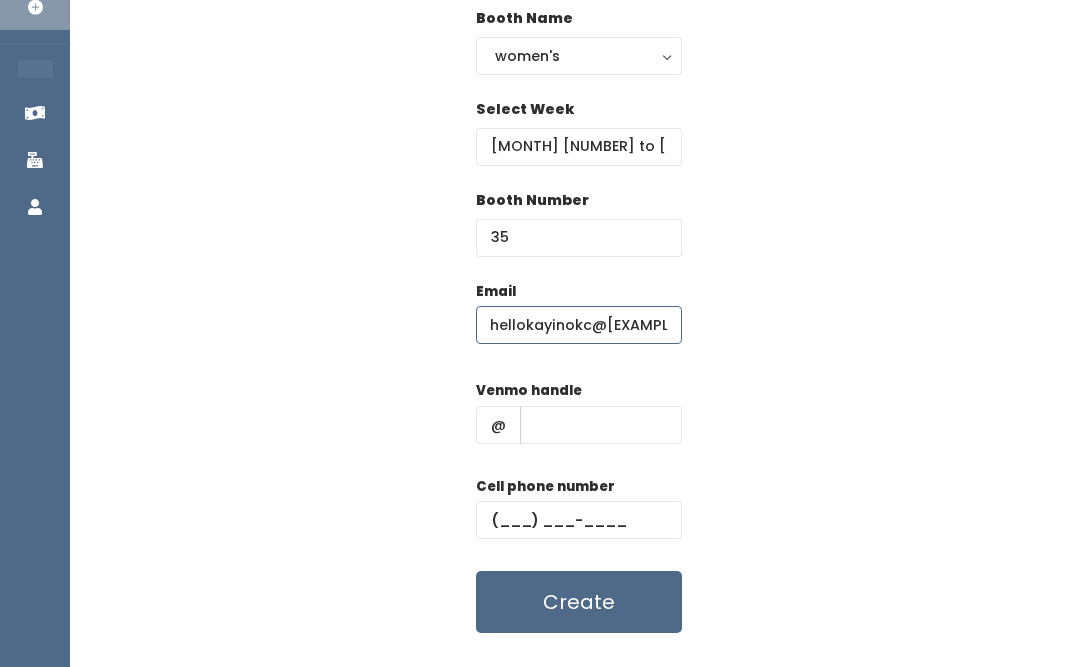 scroll, scrollTop: 0, scrollLeft: 15, axis: horizontal 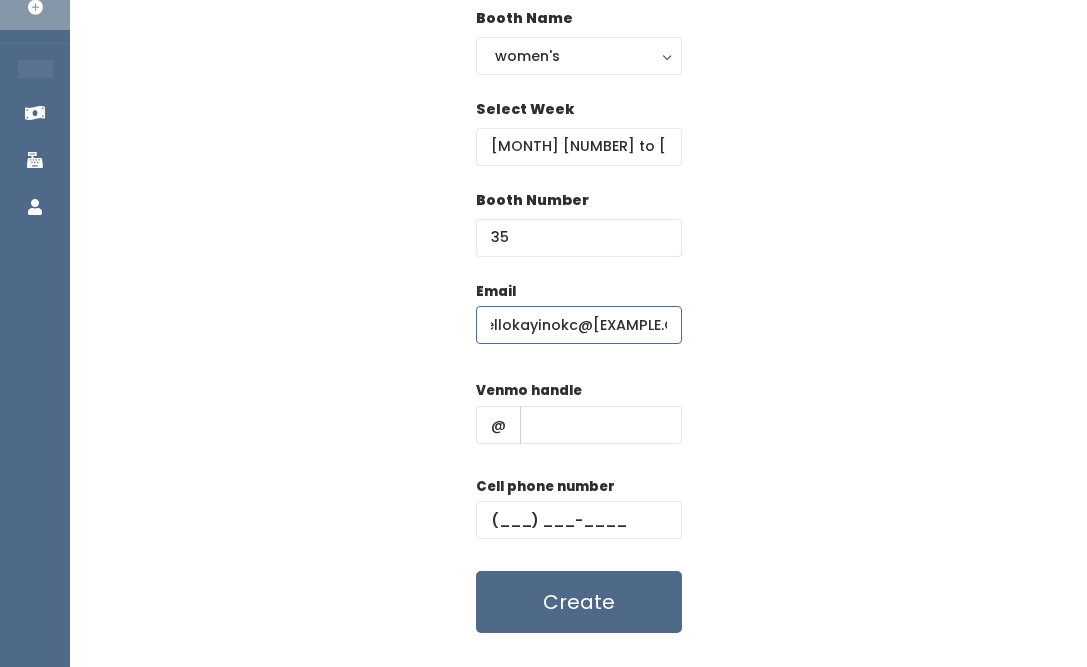type on "hellokayinokc@[EXAMPLE.COM]" 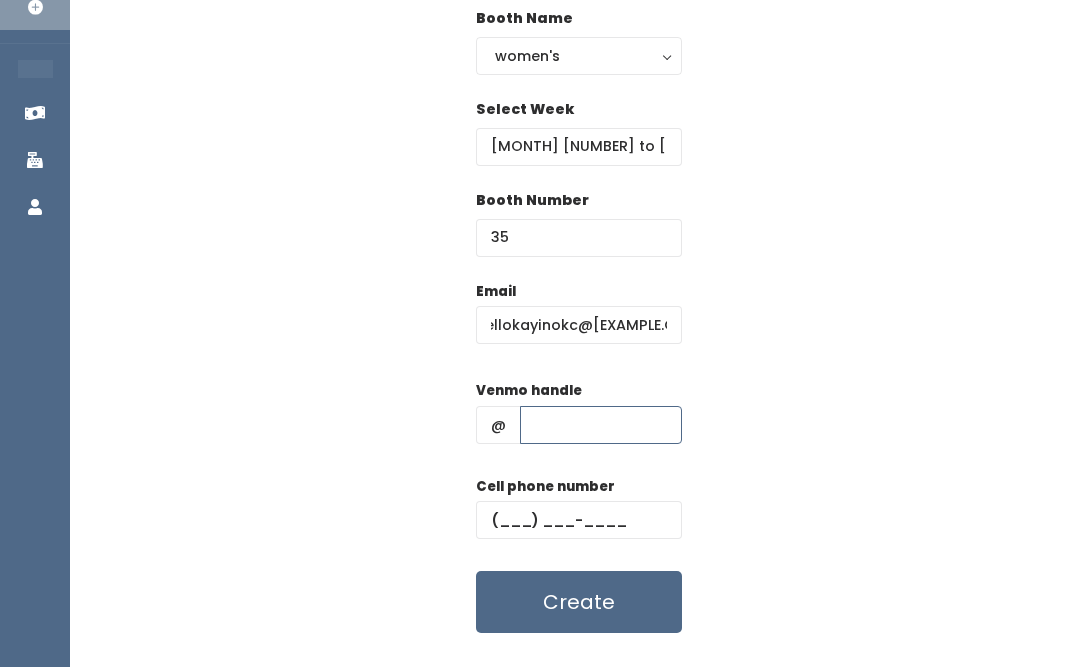 scroll, scrollTop: 0, scrollLeft: 0, axis: both 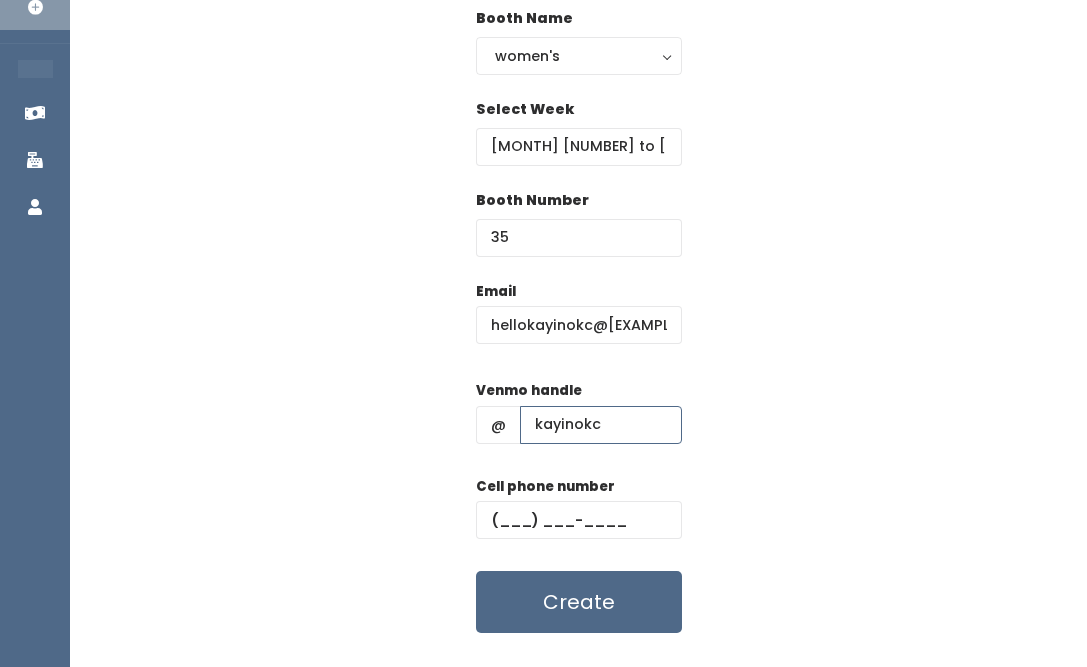type on "kayinokc" 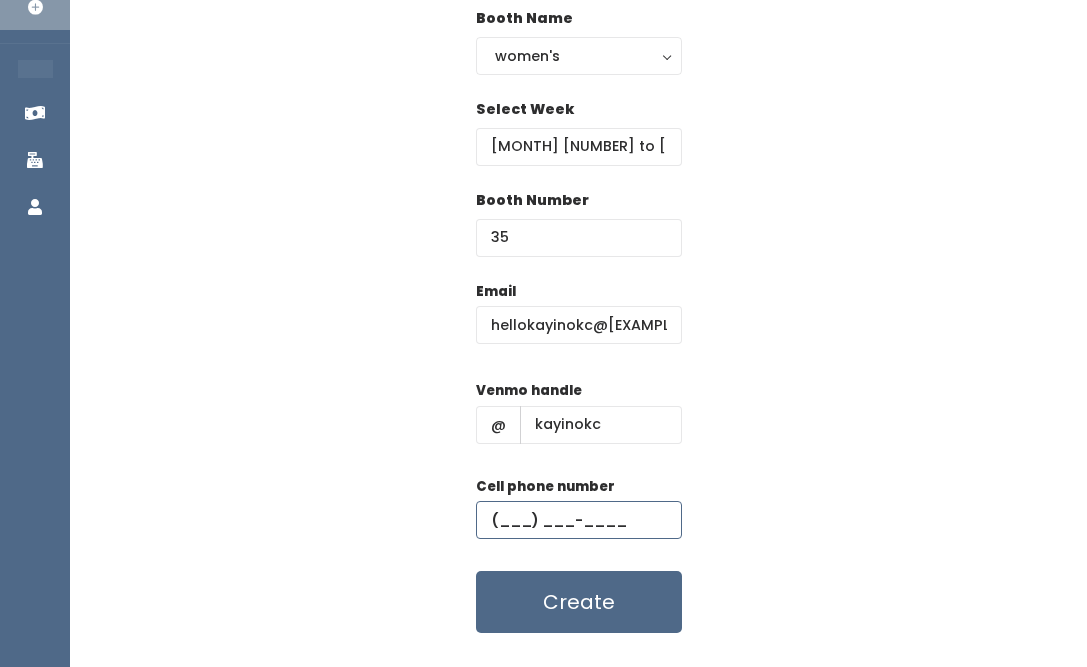 click at bounding box center [579, 520] 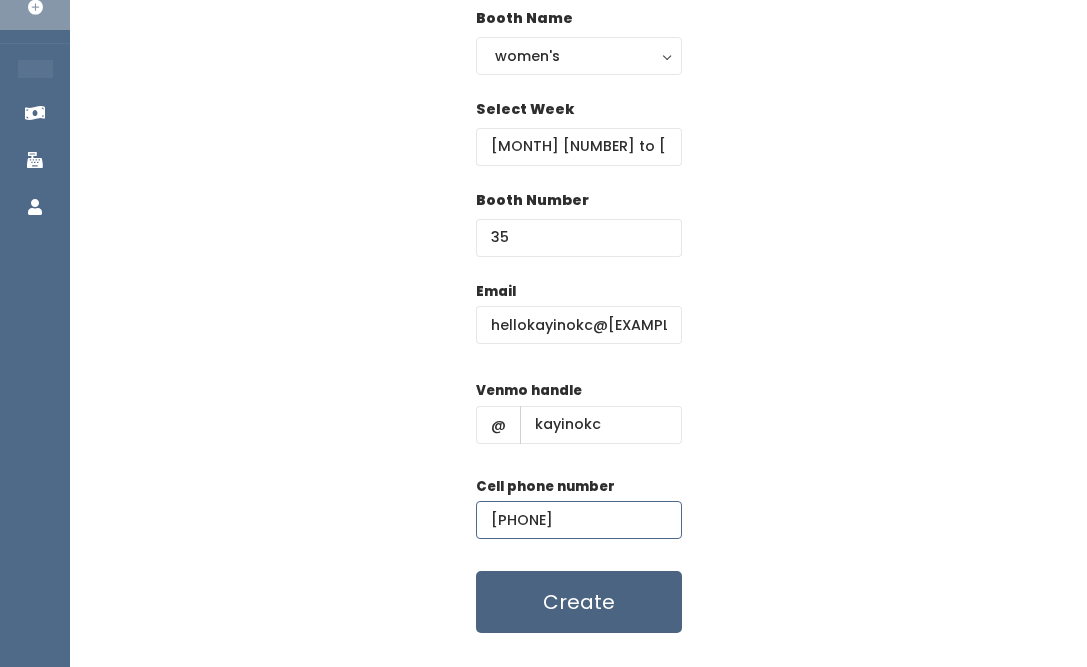type on "(405) 513-4867" 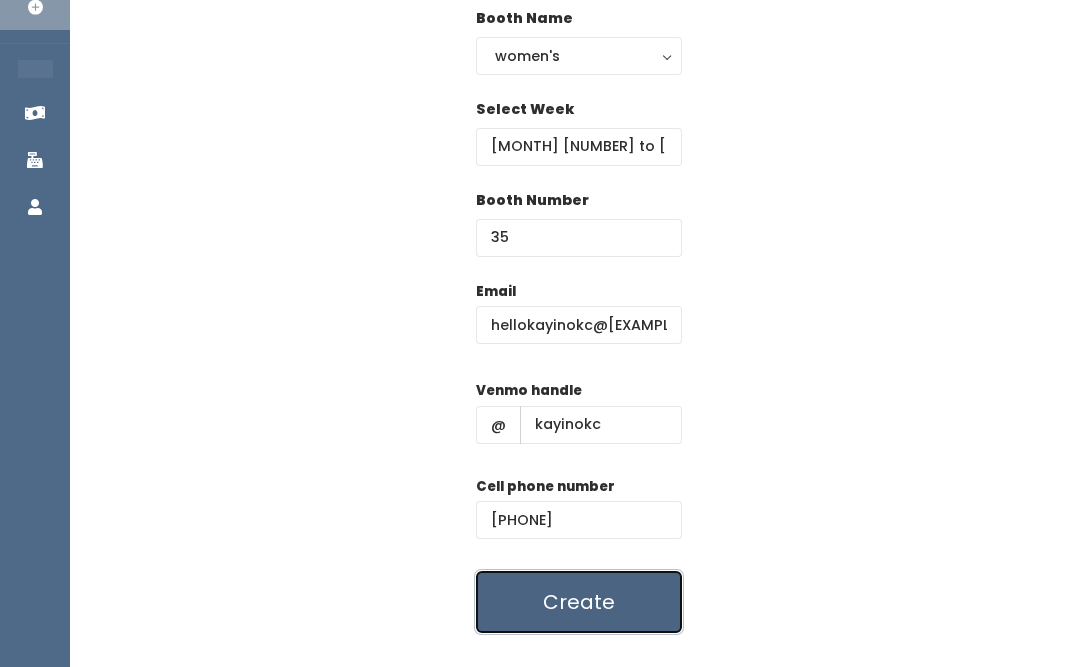 click on "Create" at bounding box center (579, 602) 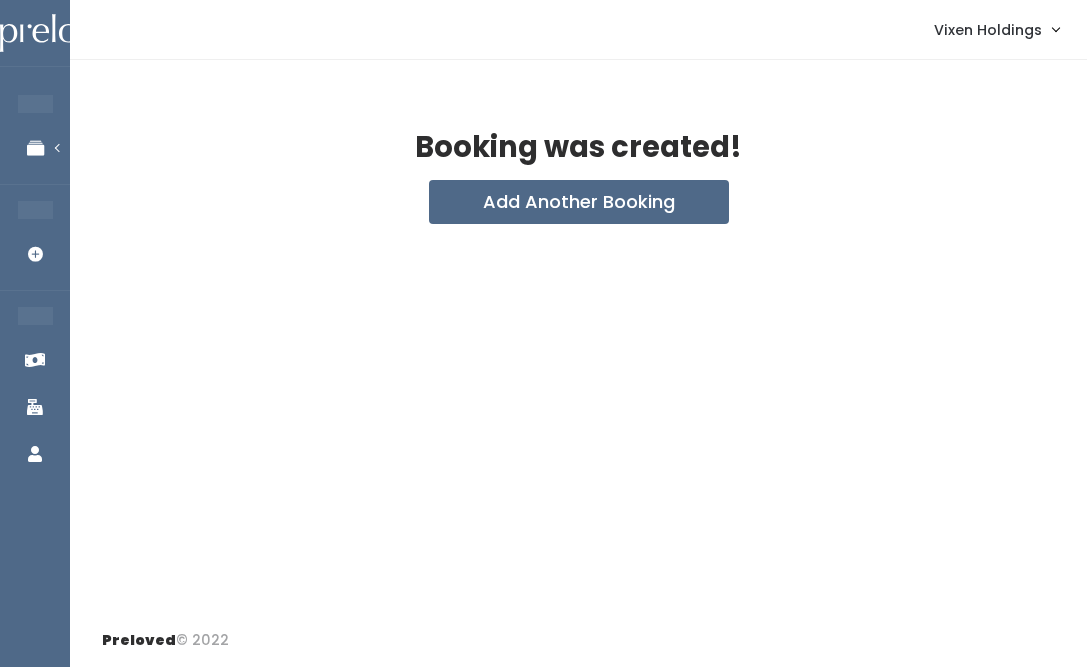 scroll, scrollTop: 0, scrollLeft: 0, axis: both 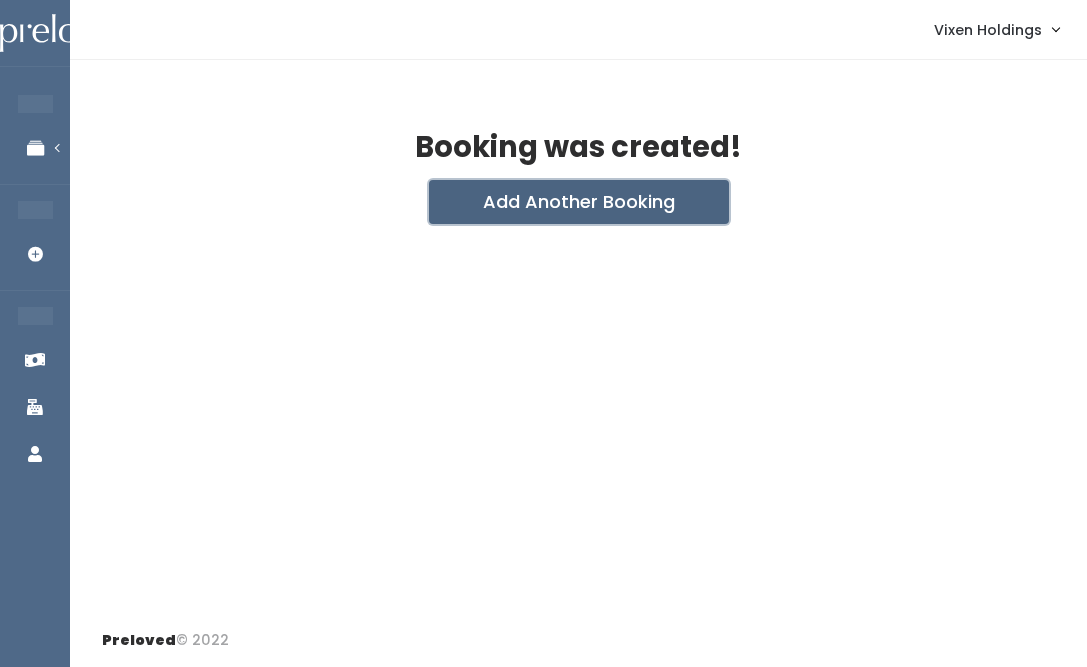 click on "Add Another Booking" at bounding box center (579, 202) 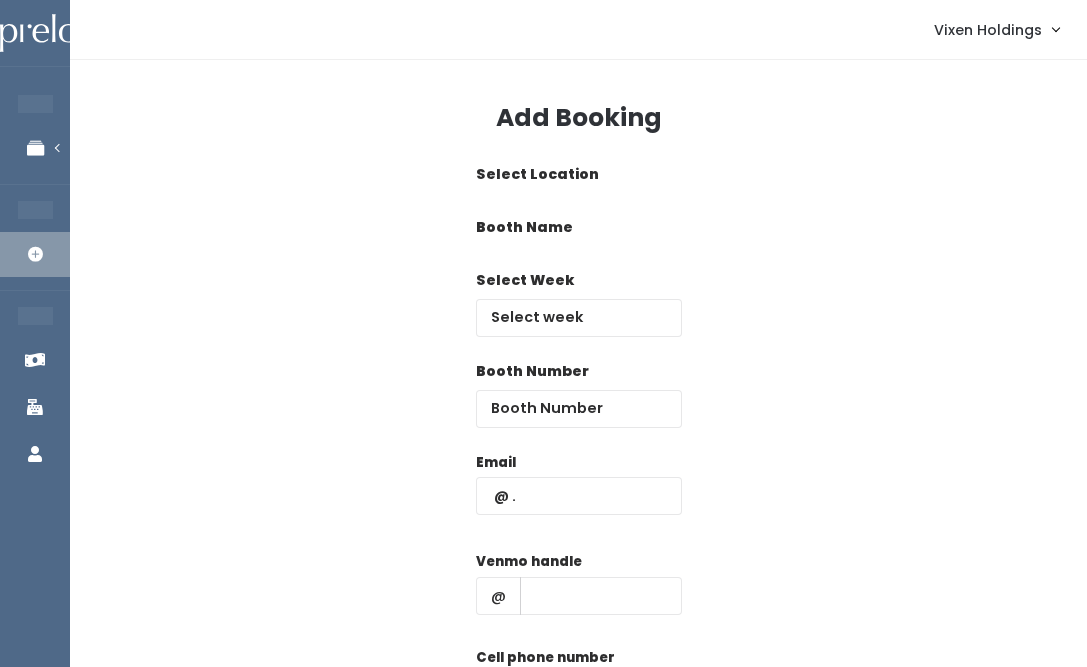 scroll, scrollTop: 0, scrollLeft: 0, axis: both 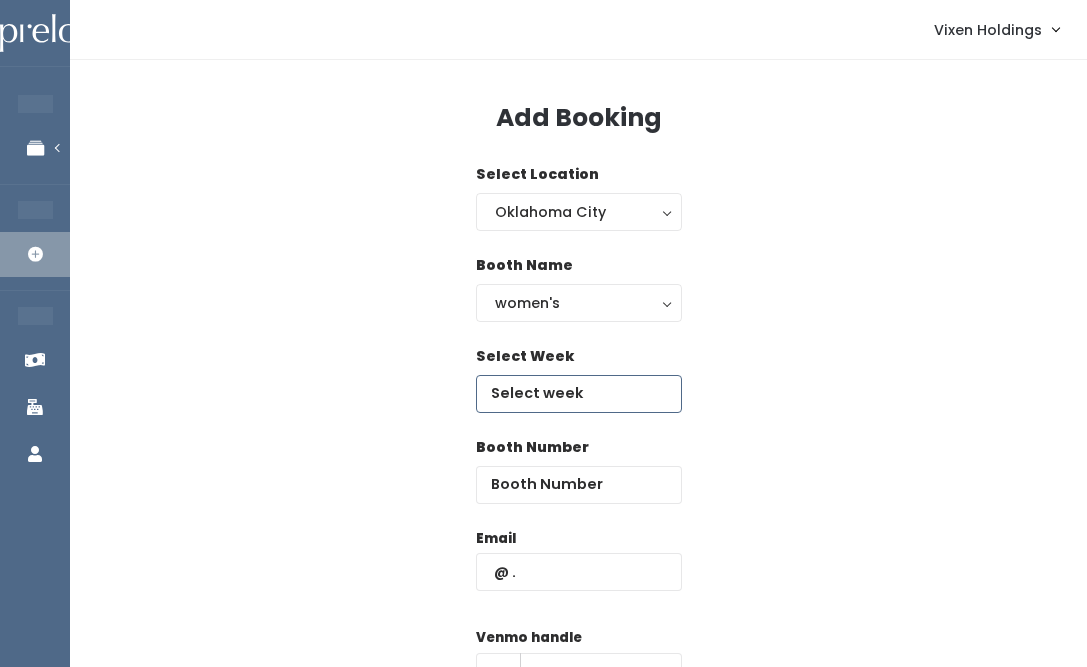 click at bounding box center (579, 394) 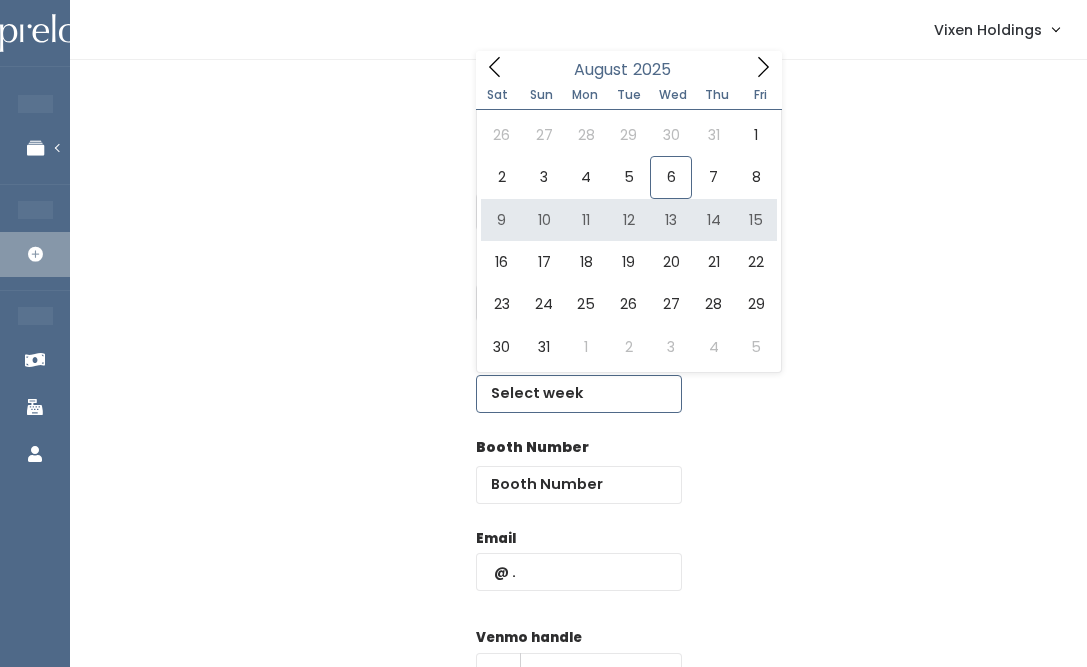 type on "[MONTH] [NUMBER] to [MONTH] [NUMBER]" 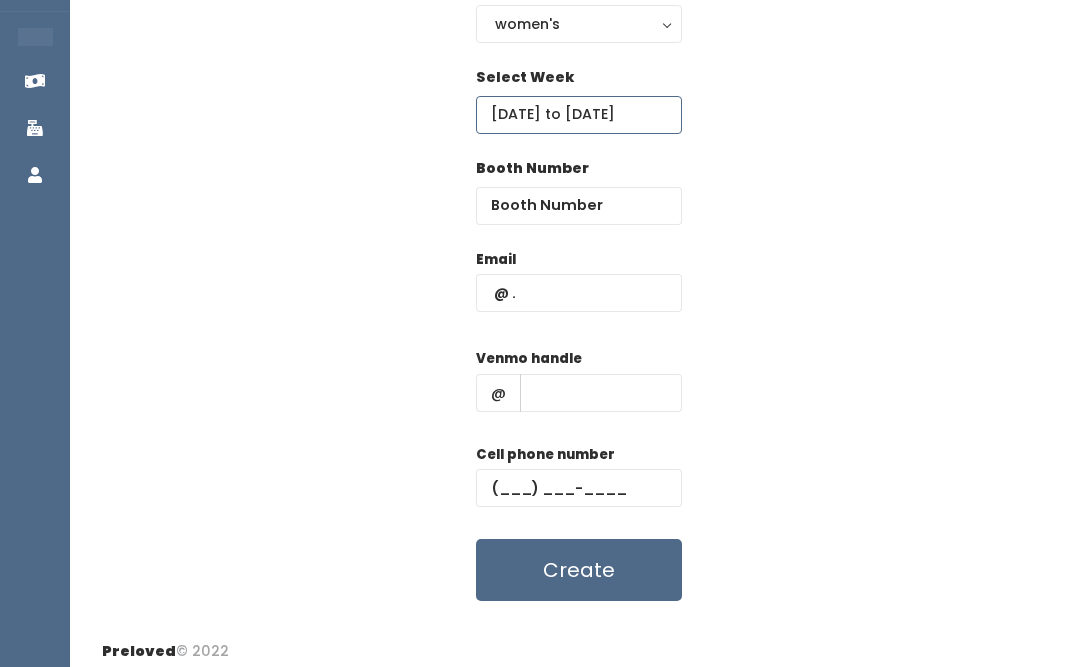 scroll, scrollTop: 290, scrollLeft: 0, axis: vertical 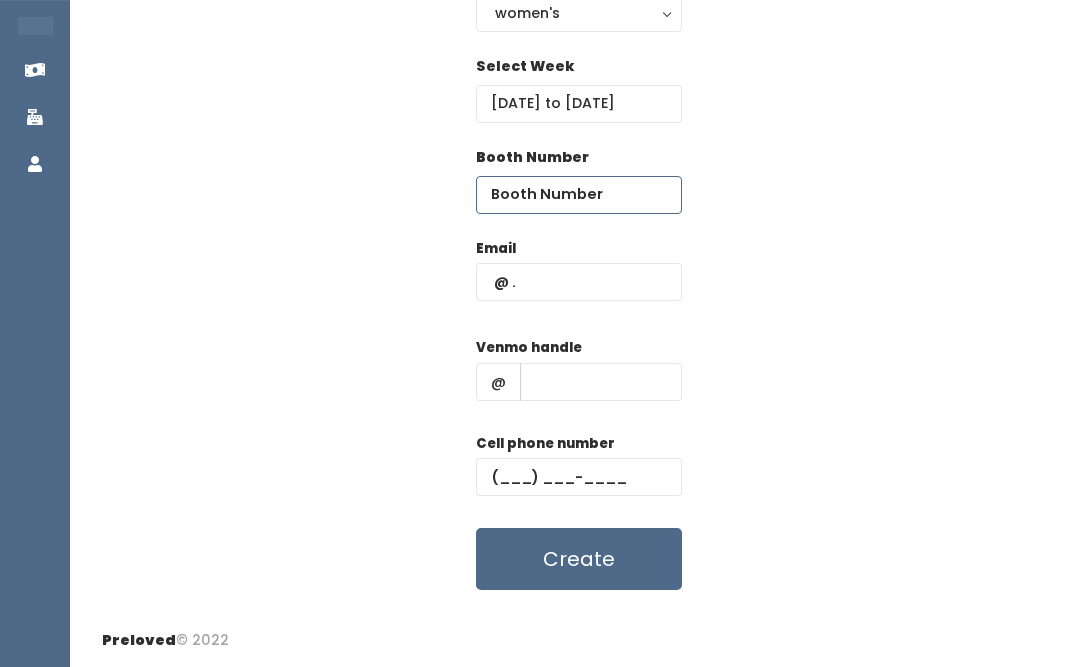 click at bounding box center (579, 195) 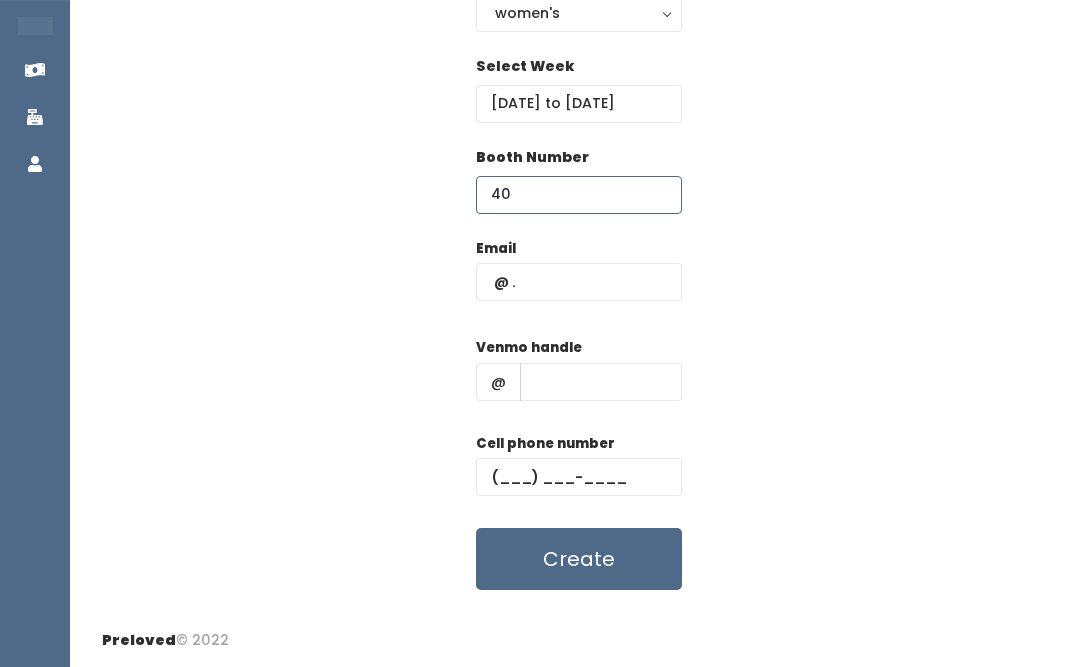 type on "40" 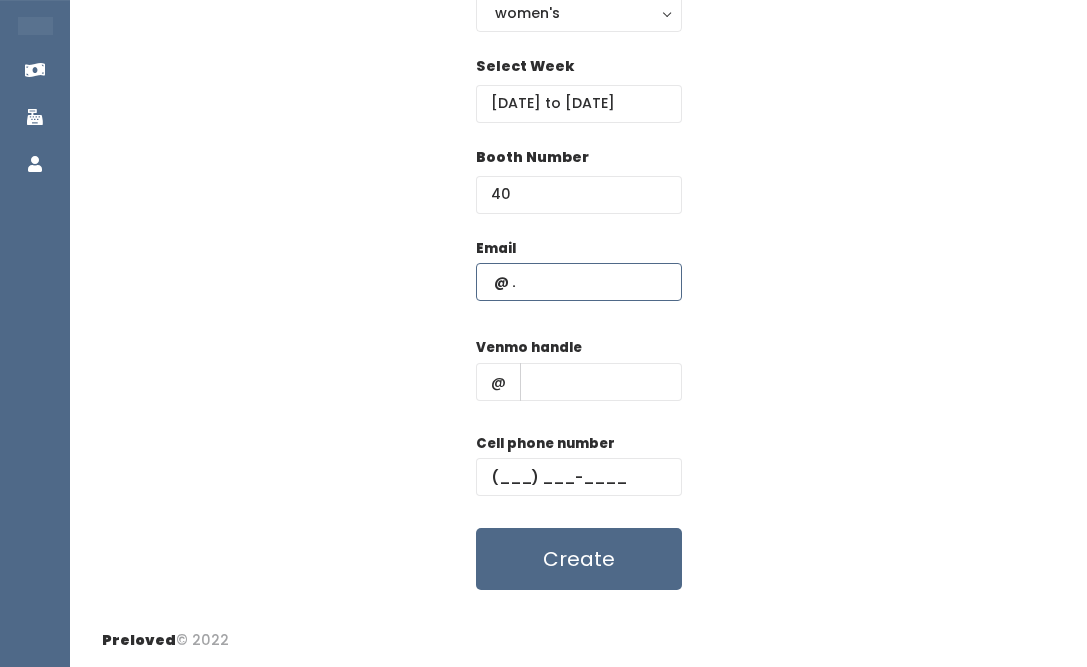 click at bounding box center (579, 282) 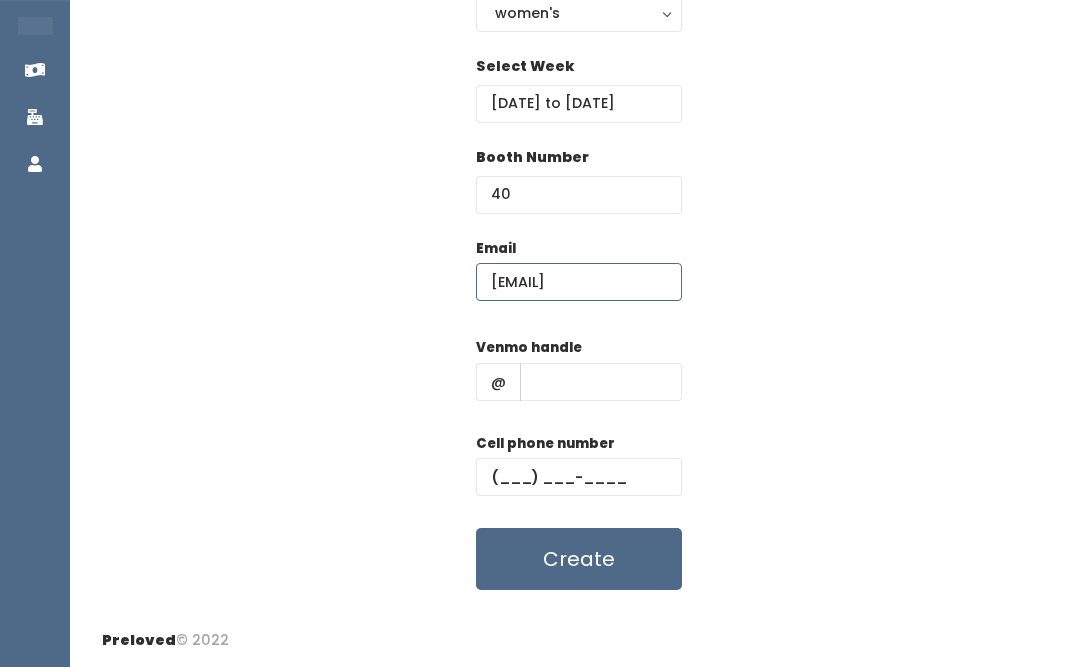 scroll, scrollTop: 0, scrollLeft: 16, axis: horizontal 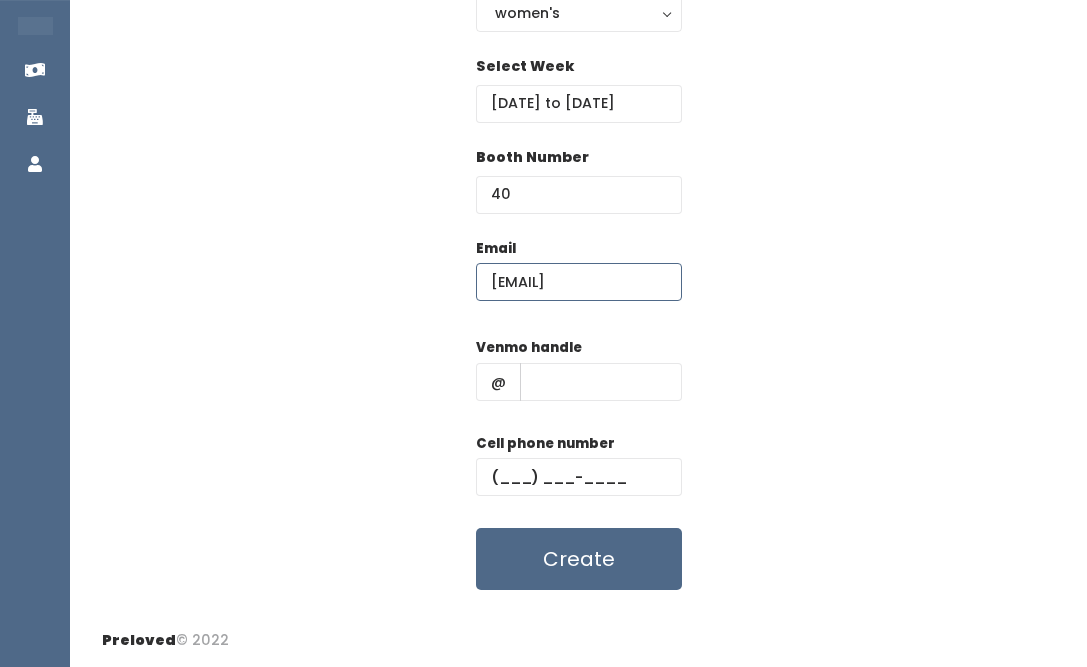 type on "Chelsi.lebarre@gmail.com" 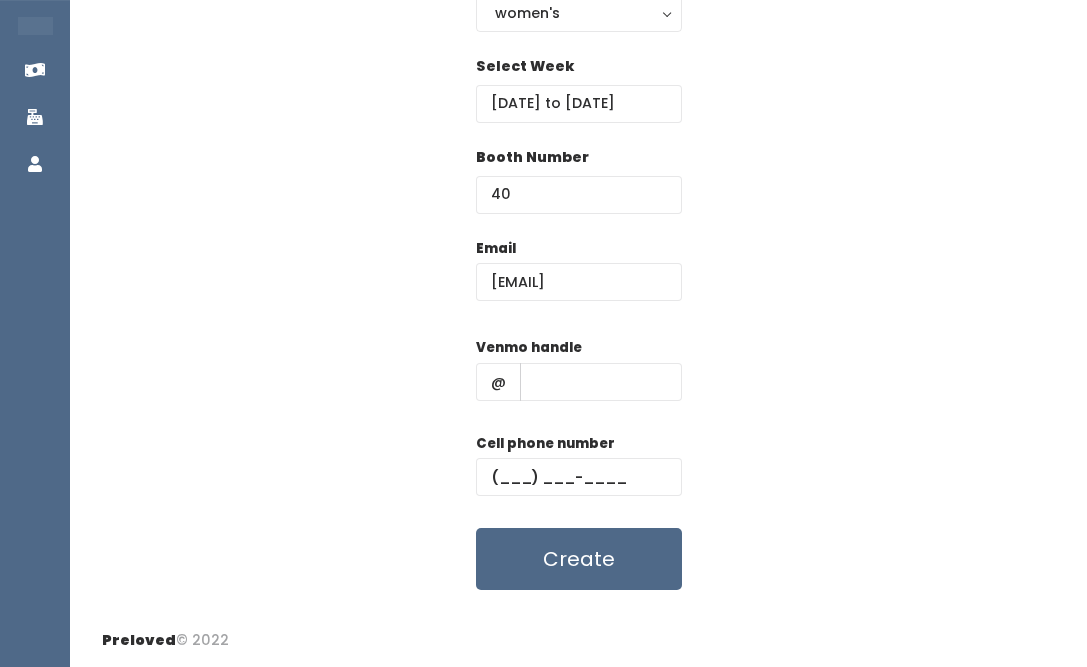 scroll, scrollTop: 0, scrollLeft: 0, axis: both 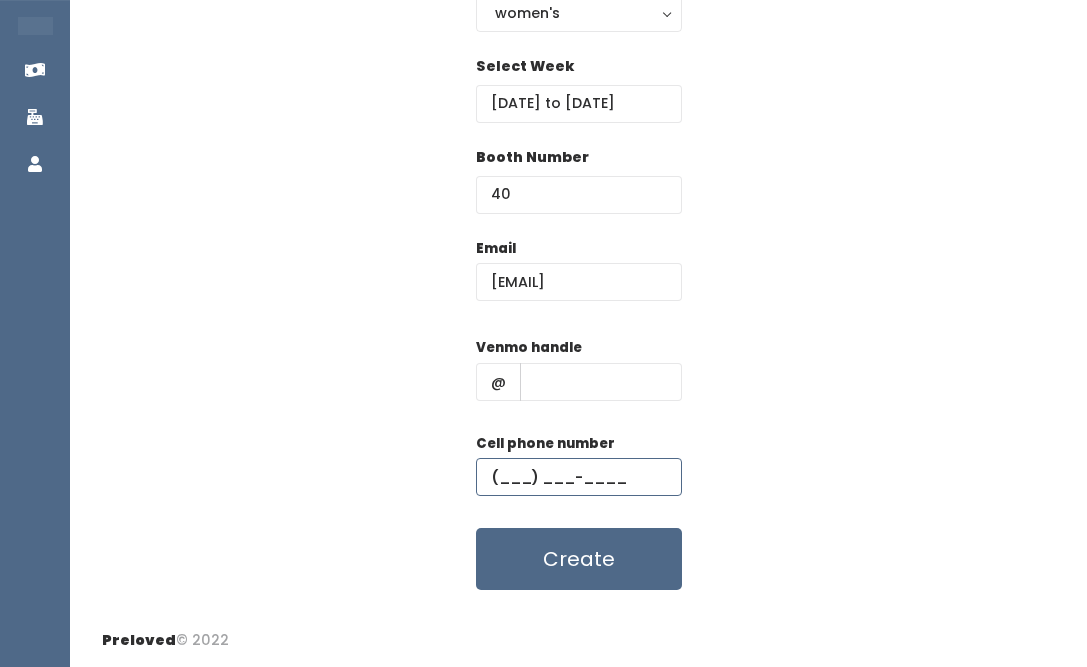 click at bounding box center (579, 477) 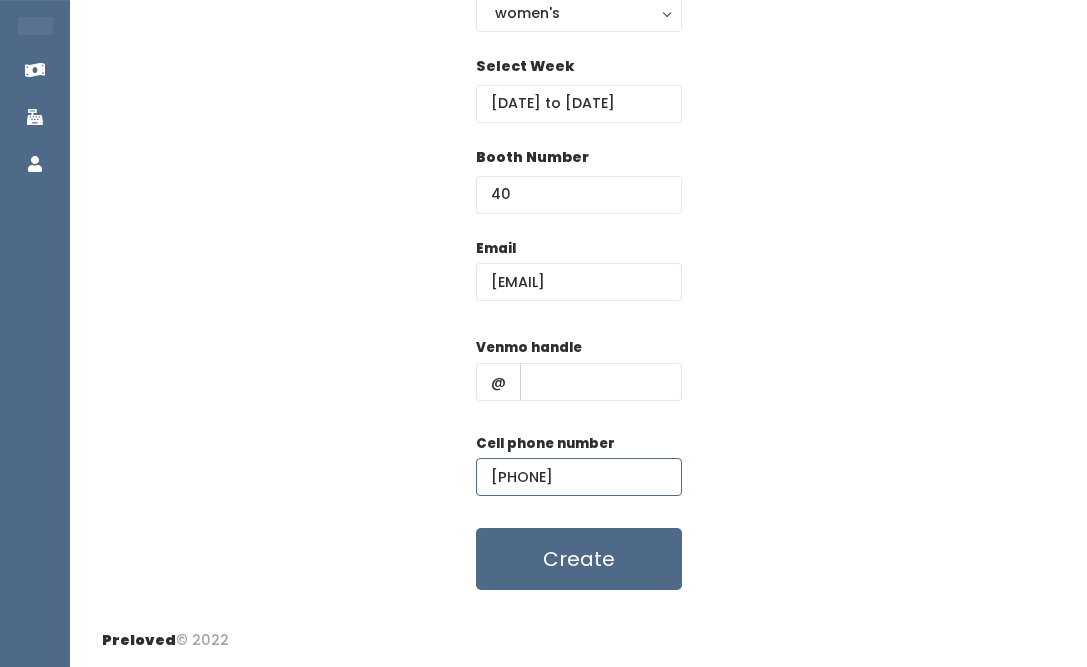 type on "(405) 762-0305" 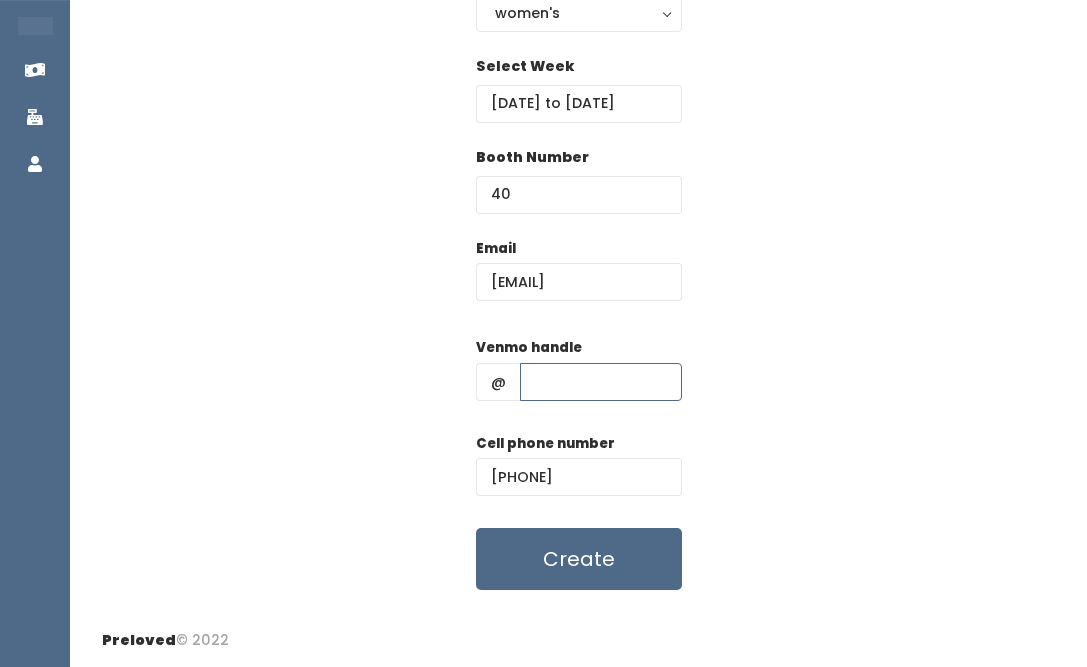 click at bounding box center (601, 382) 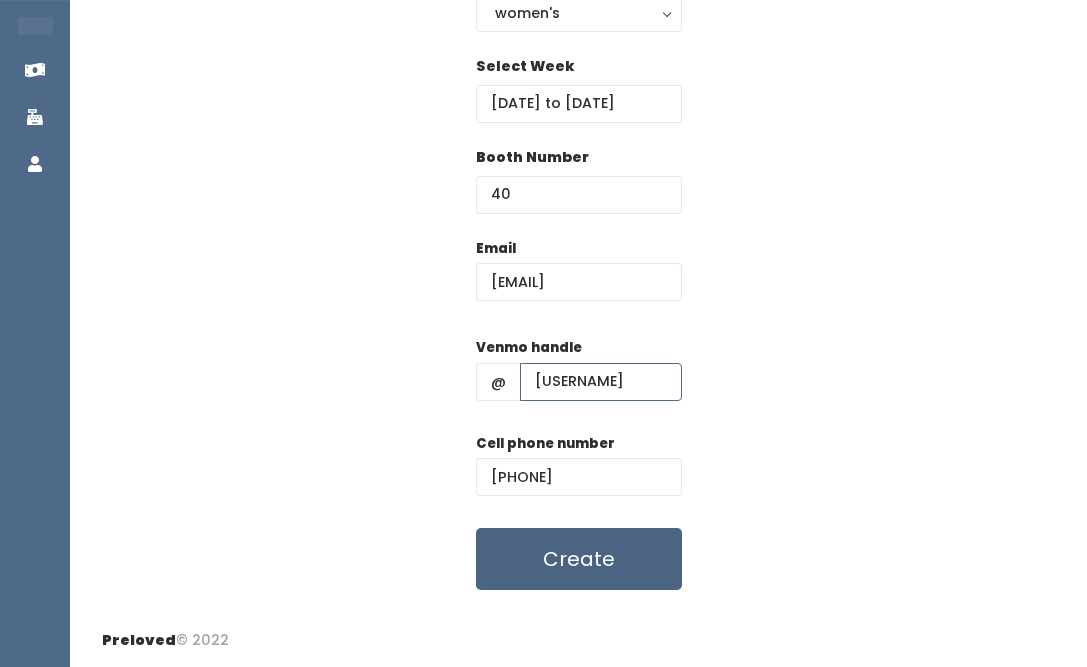type on "chelsilebarre" 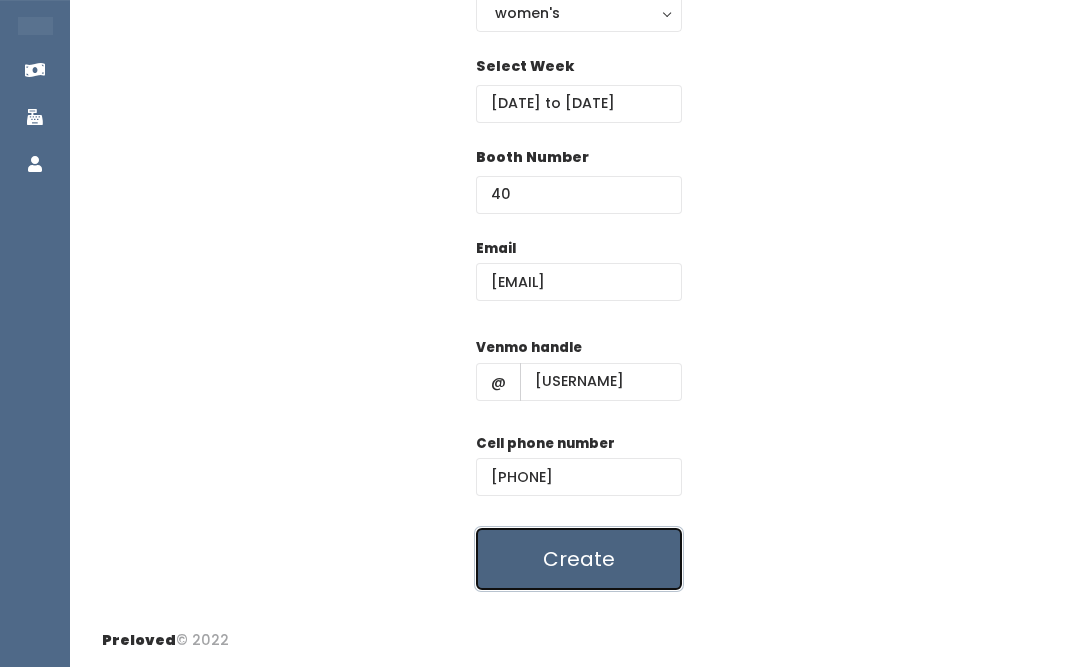 click on "Create" at bounding box center [579, 559] 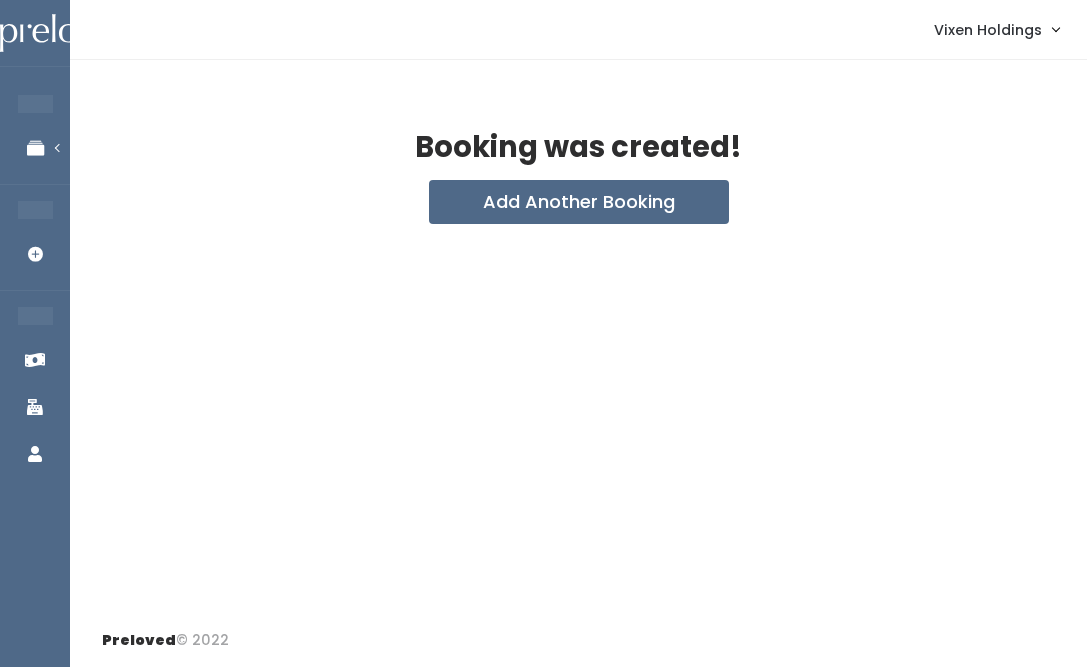 scroll, scrollTop: 0, scrollLeft: 0, axis: both 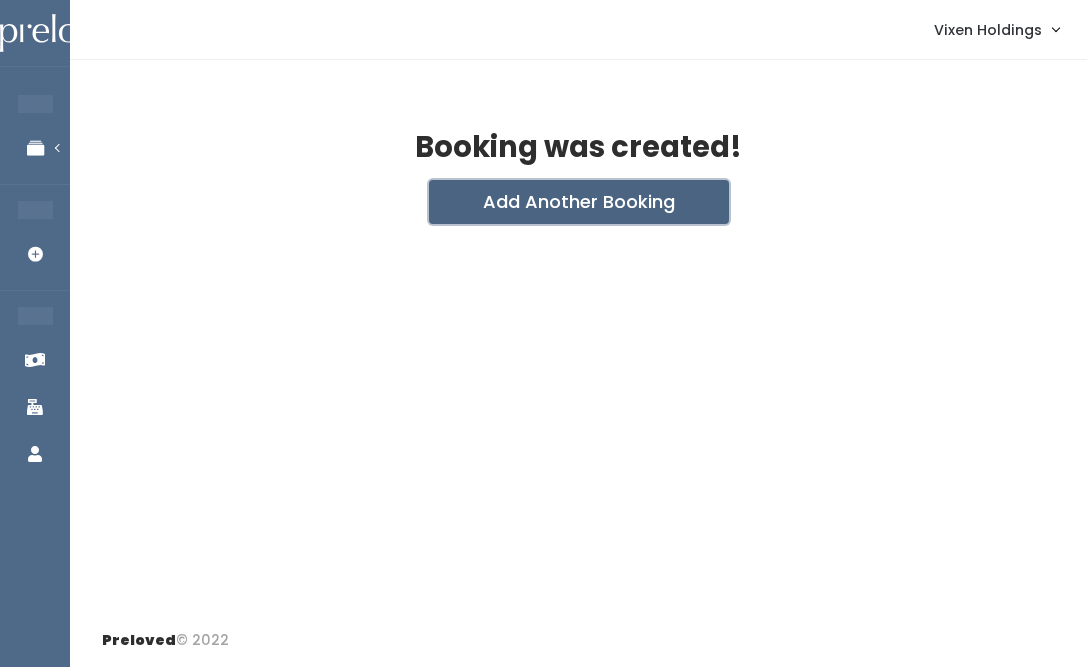 click on "Add Another Booking" at bounding box center [579, 202] 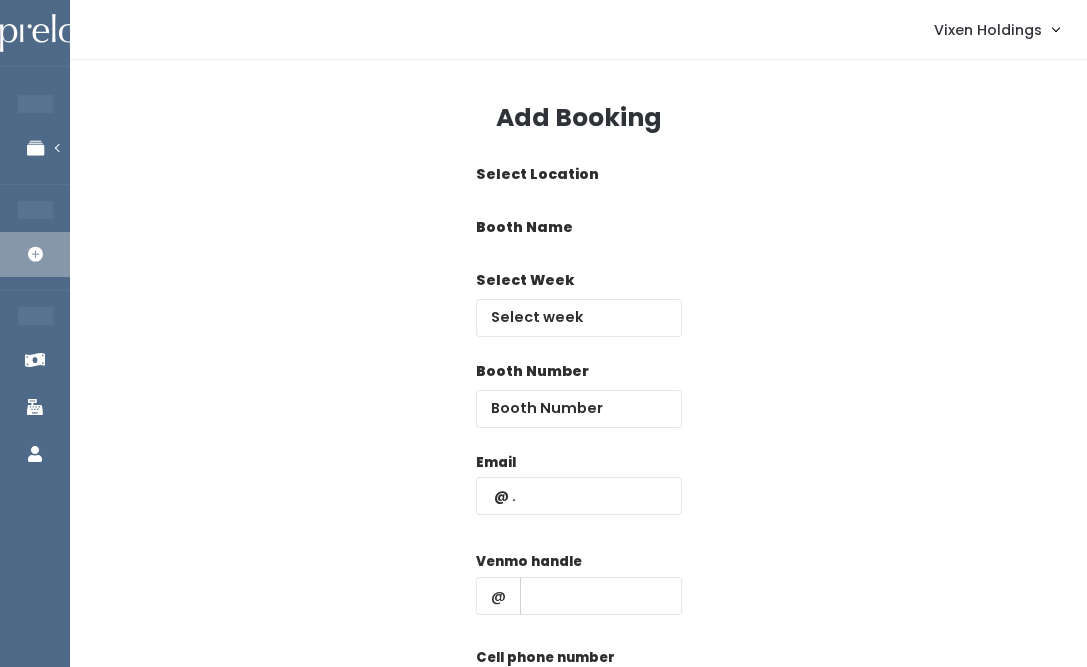 scroll, scrollTop: 0, scrollLeft: 0, axis: both 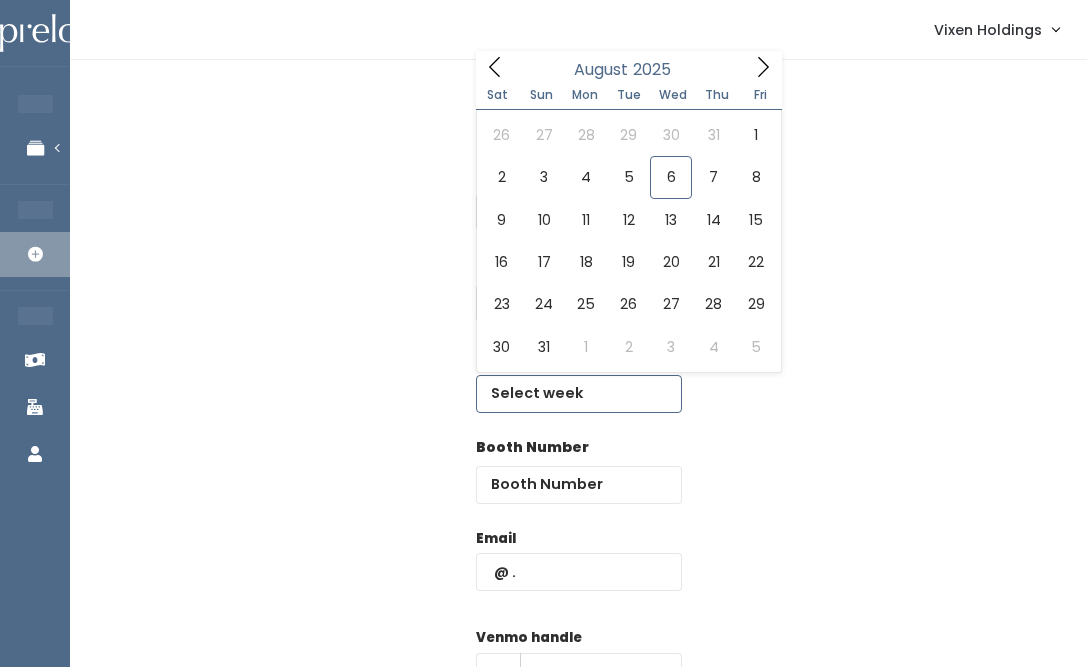 click at bounding box center (579, 394) 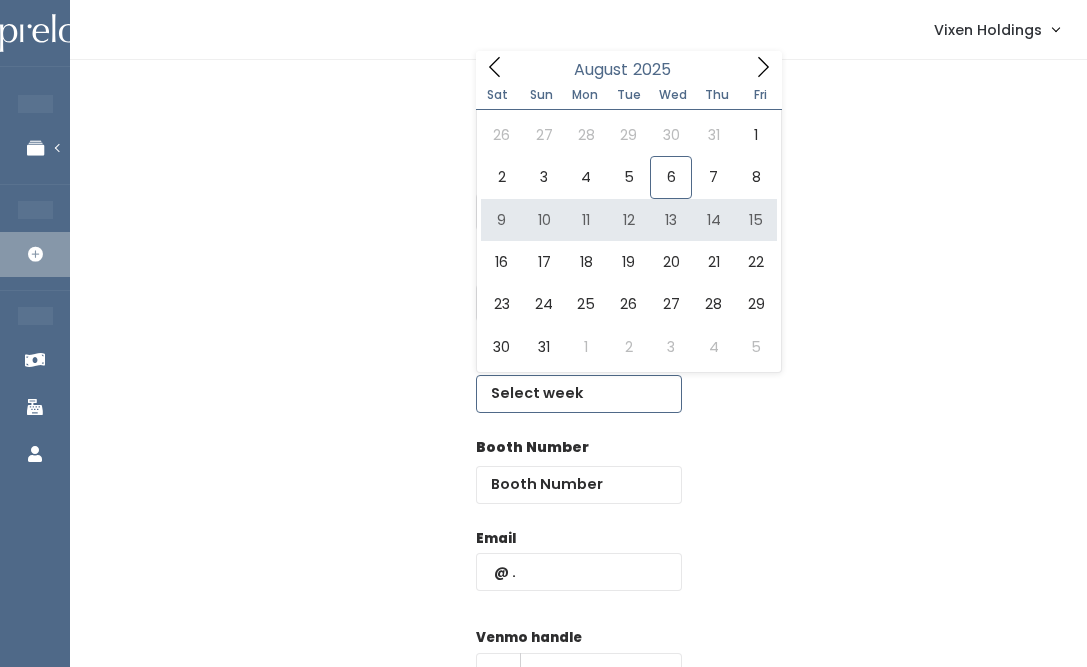 type on "August 9 to August 15" 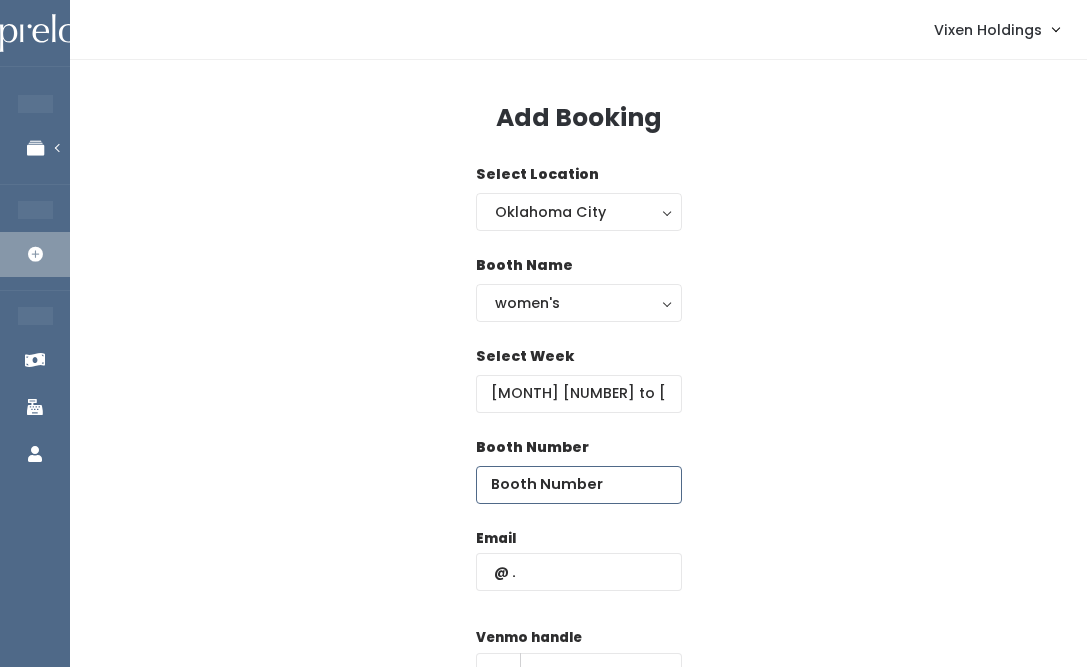 click at bounding box center [579, 485] 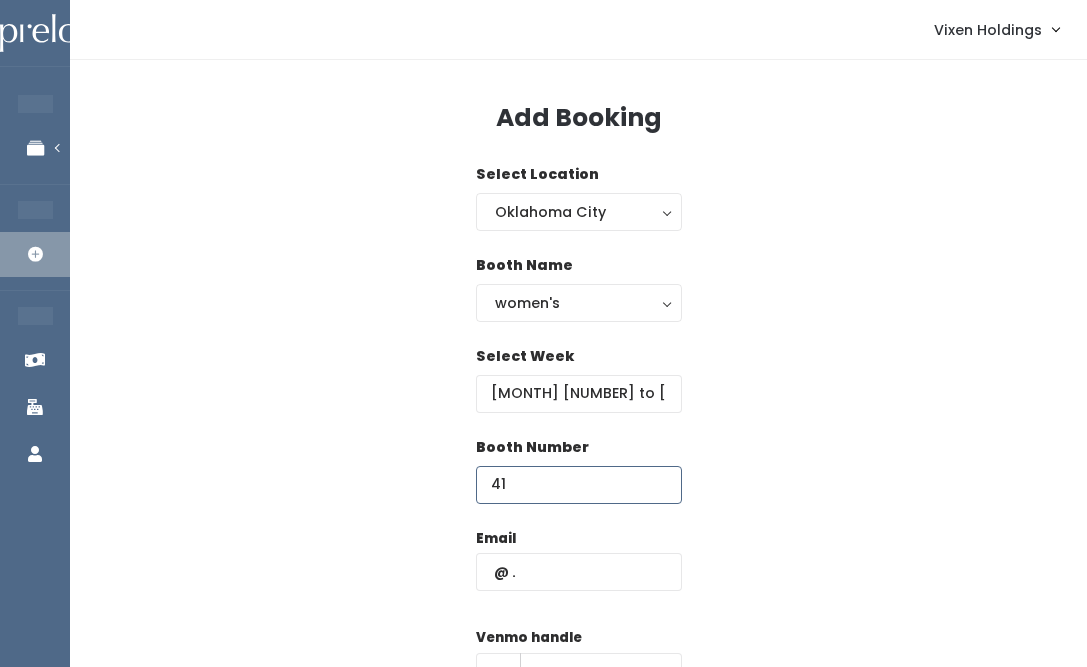 type on "41" 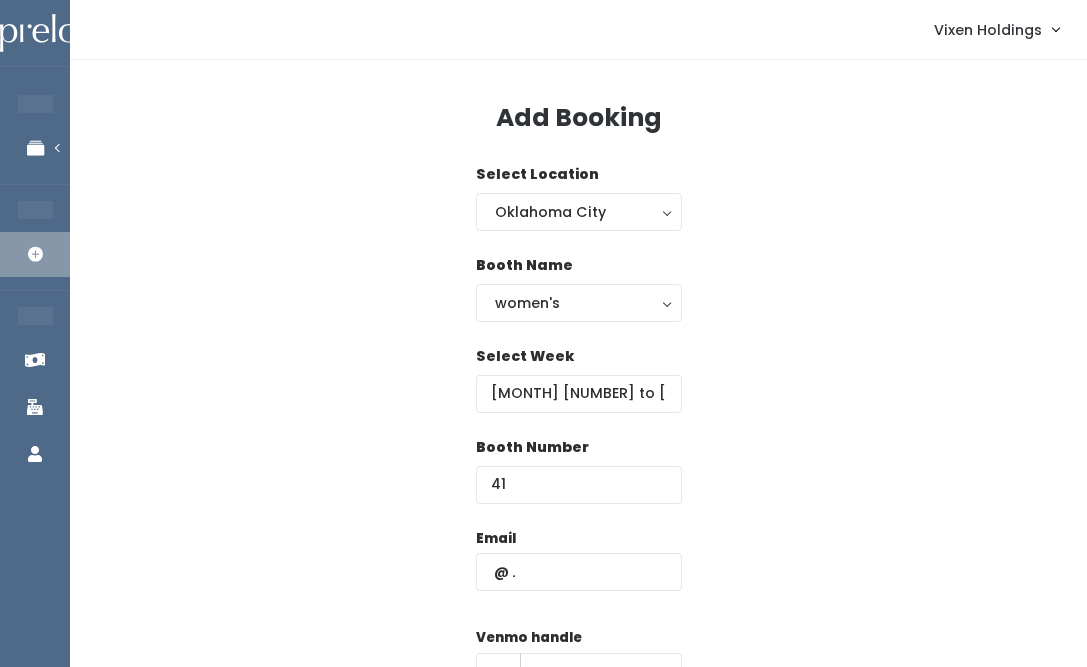 click on "Booth Number
41" at bounding box center [578, 482] 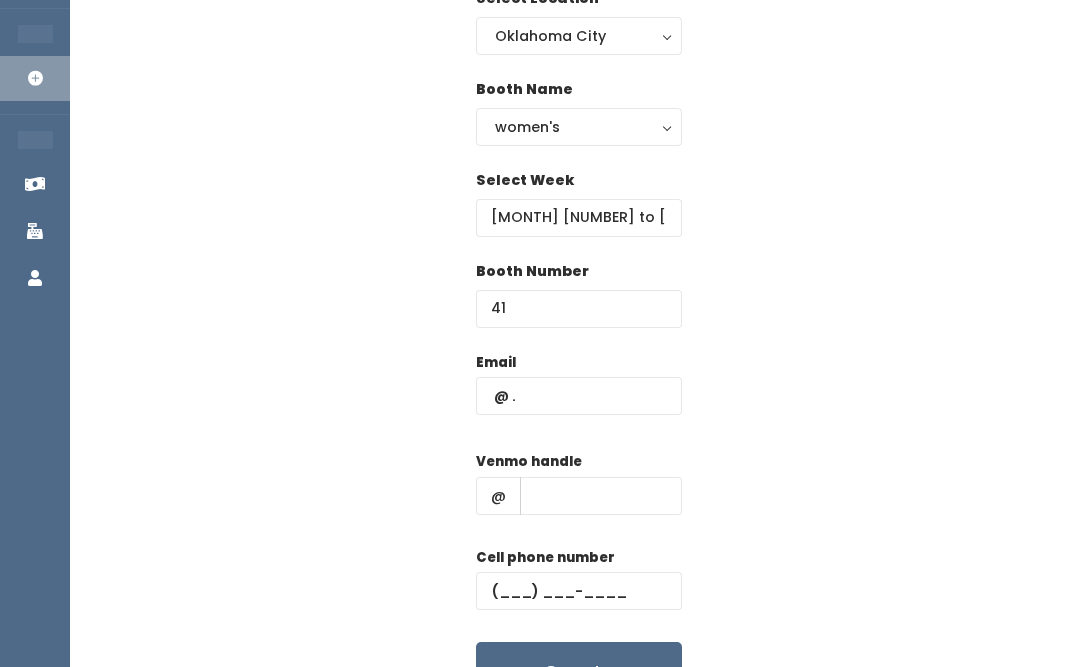 scroll, scrollTop: 290, scrollLeft: 0, axis: vertical 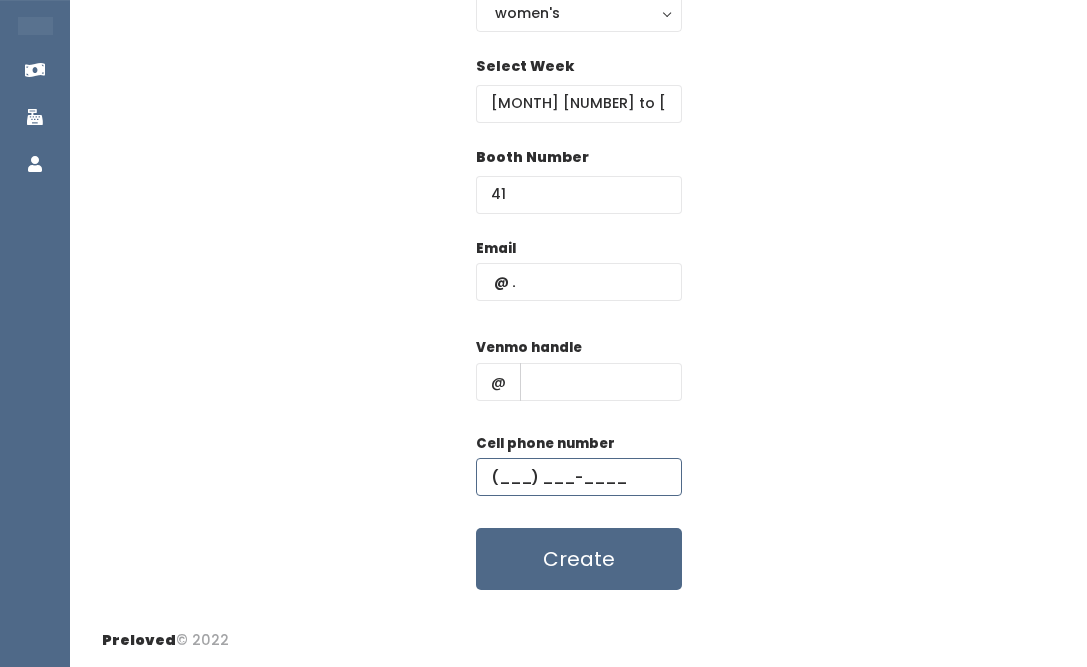 click at bounding box center (579, 477) 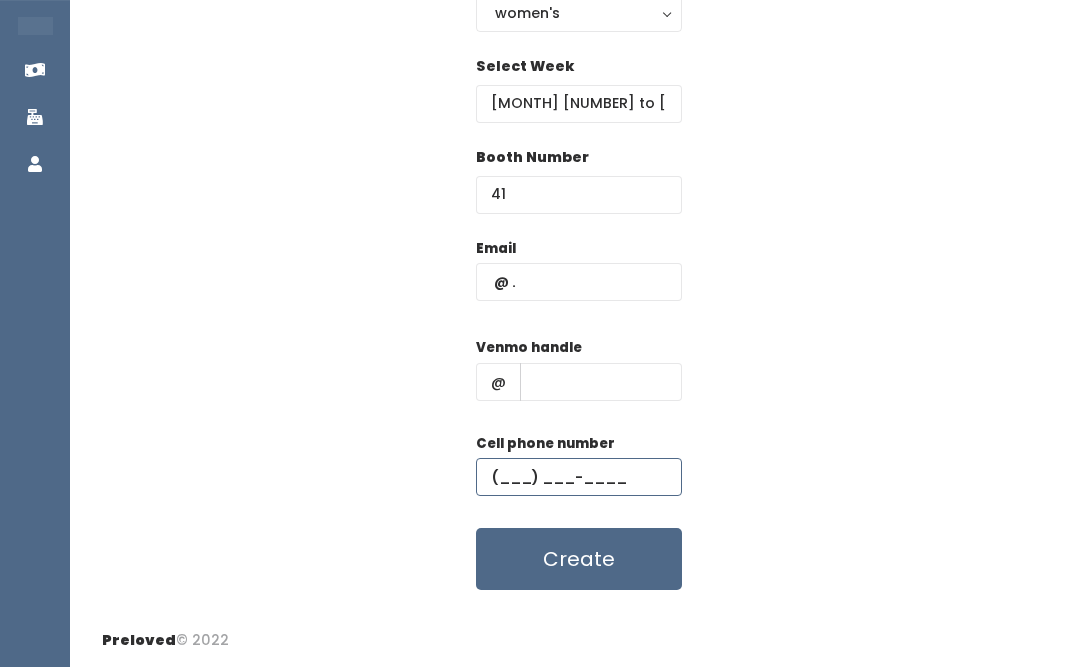 paste on "(405) 412-5202" 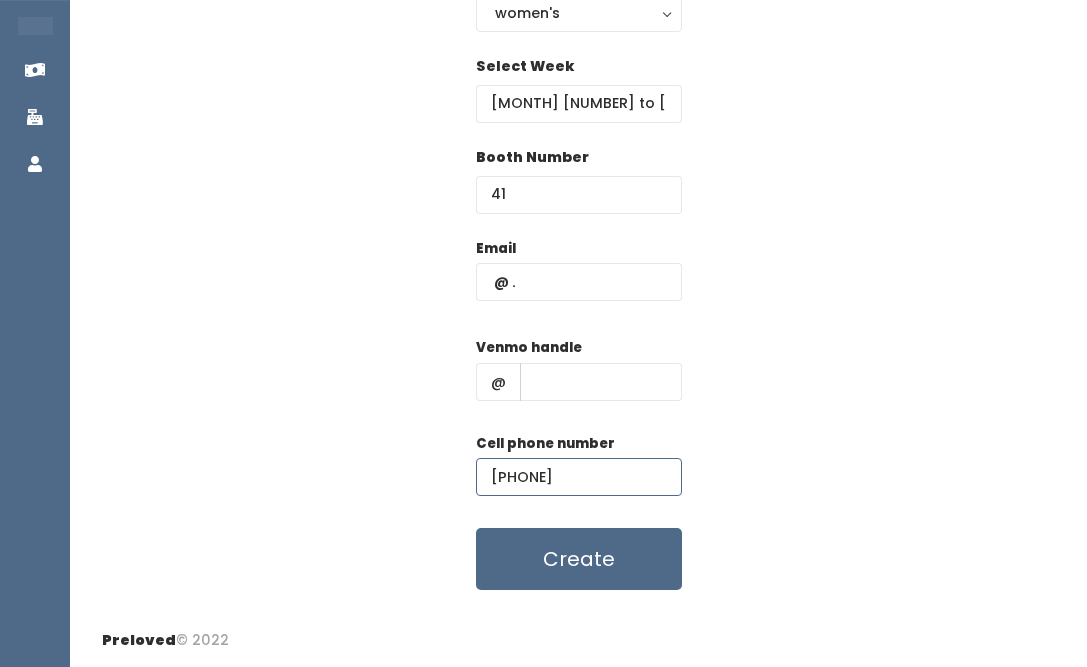 type on "(405) 412-5202" 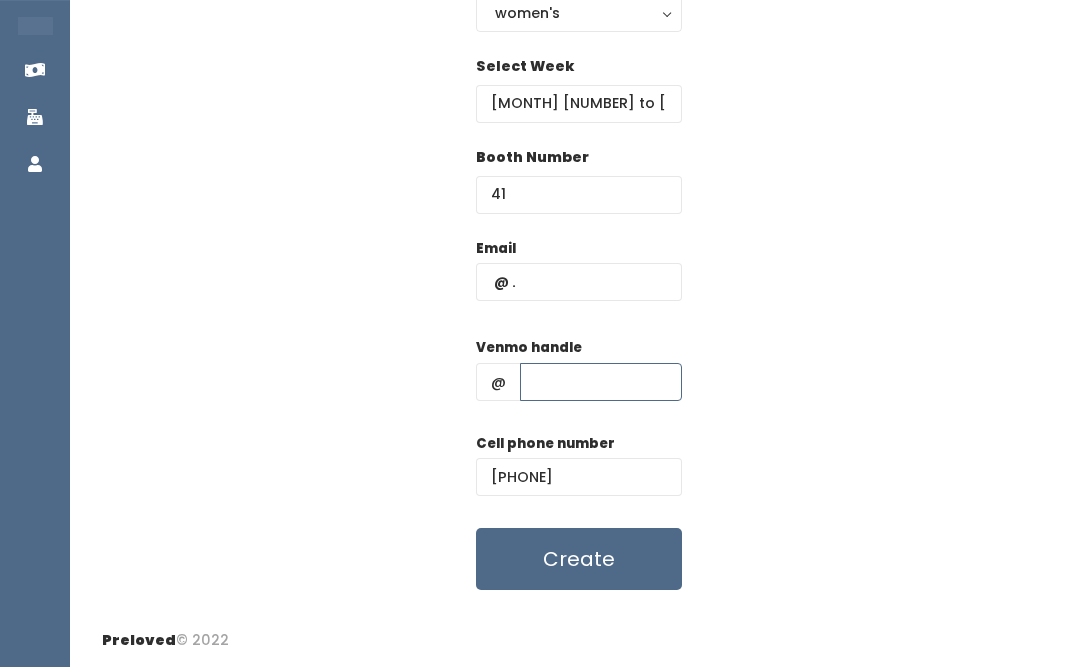 click at bounding box center (601, 382) 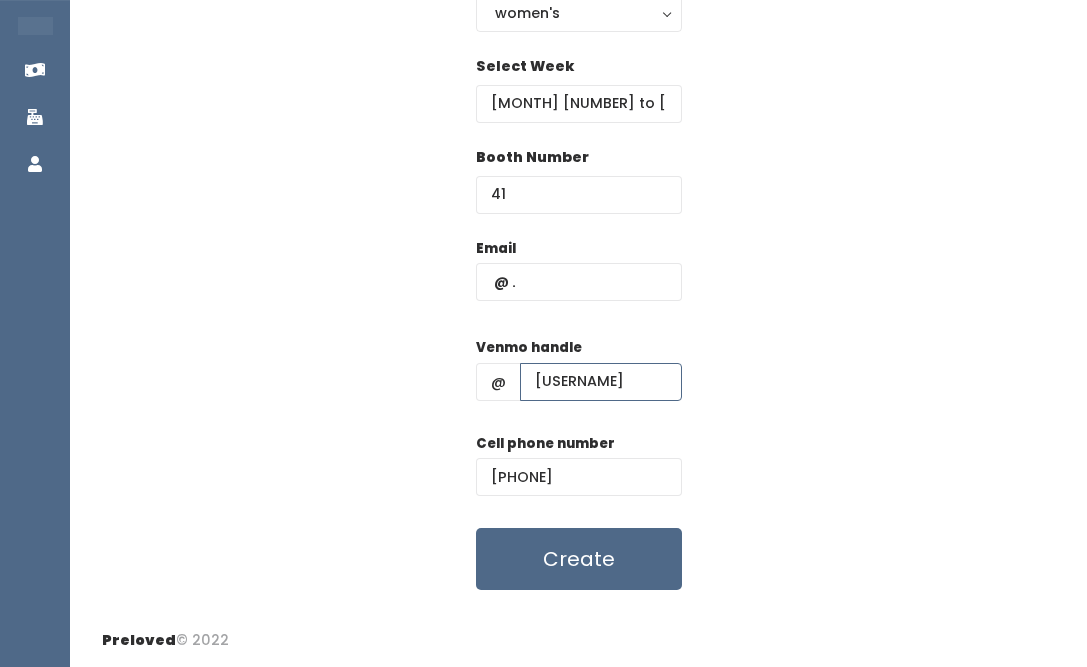 type on "Keirrawebster11" 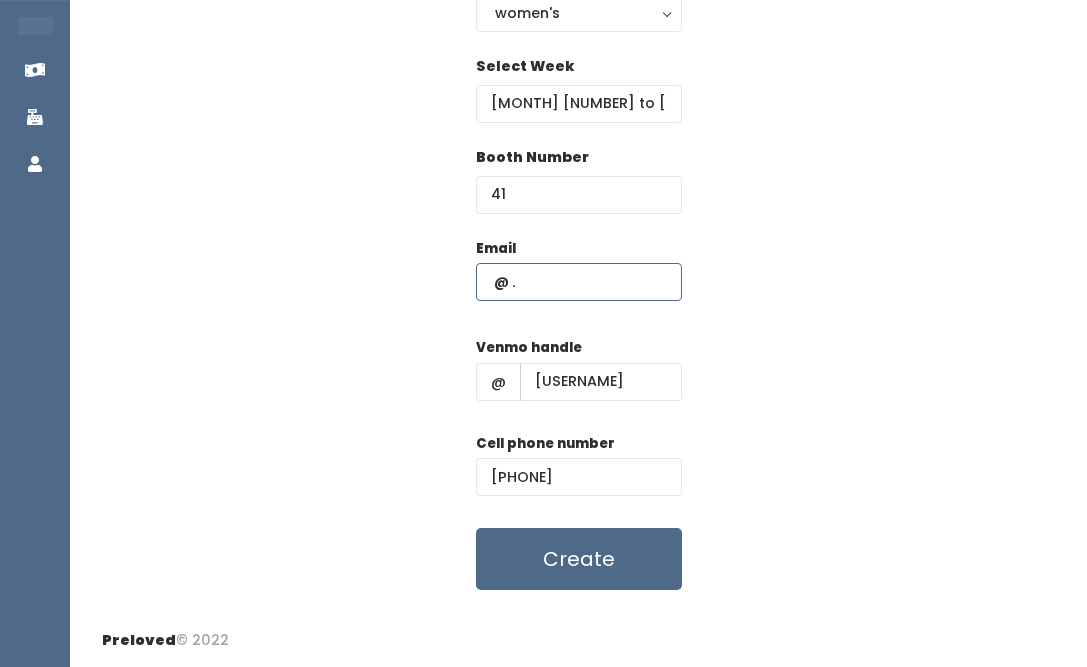 click at bounding box center [579, 282] 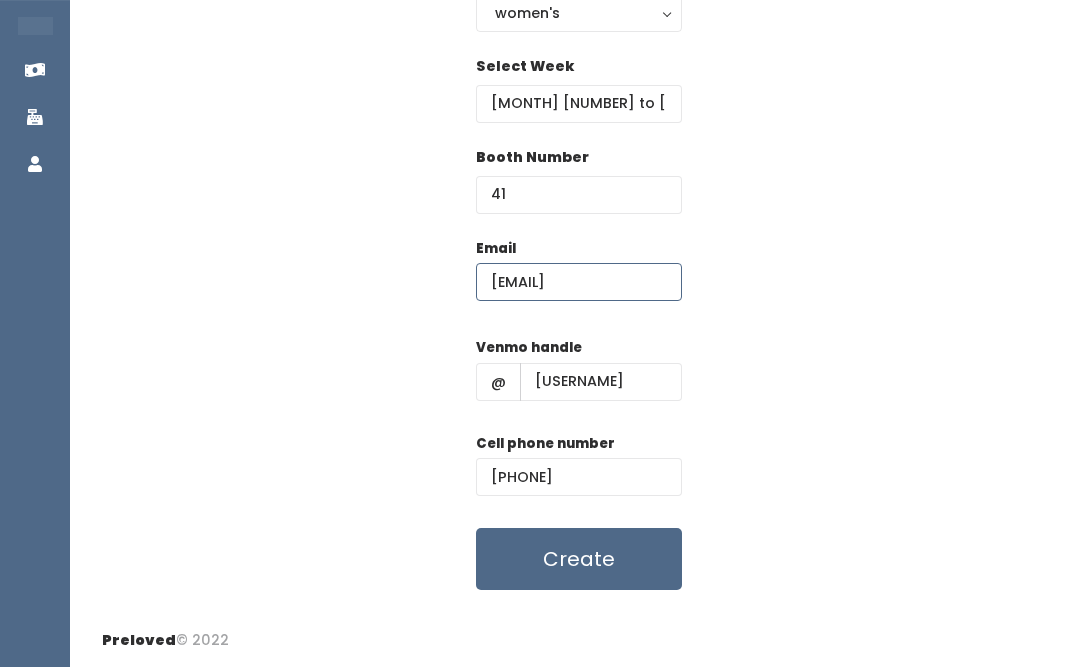 scroll, scrollTop: 0, scrollLeft: 16, axis: horizontal 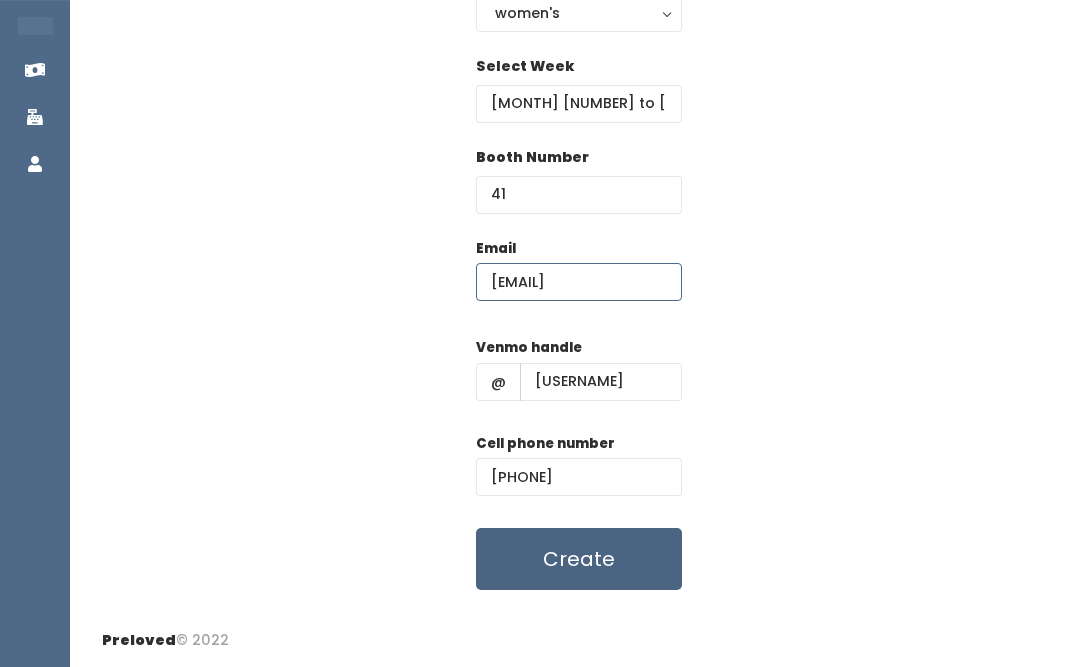 type on "Keirrawebster@gmail.com" 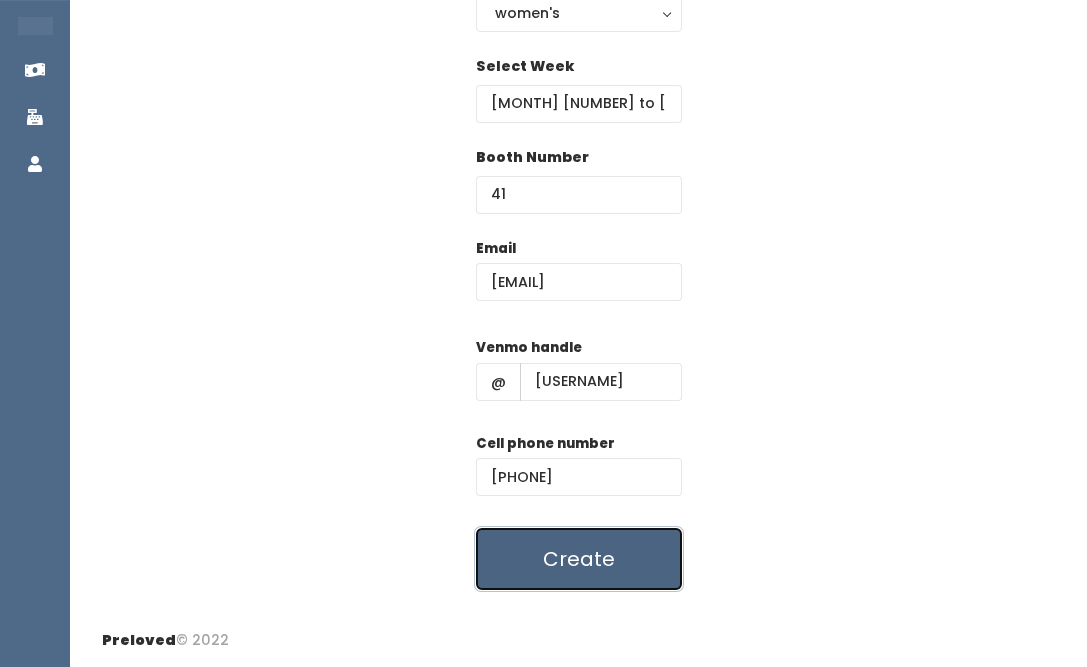 scroll, scrollTop: 0, scrollLeft: 0, axis: both 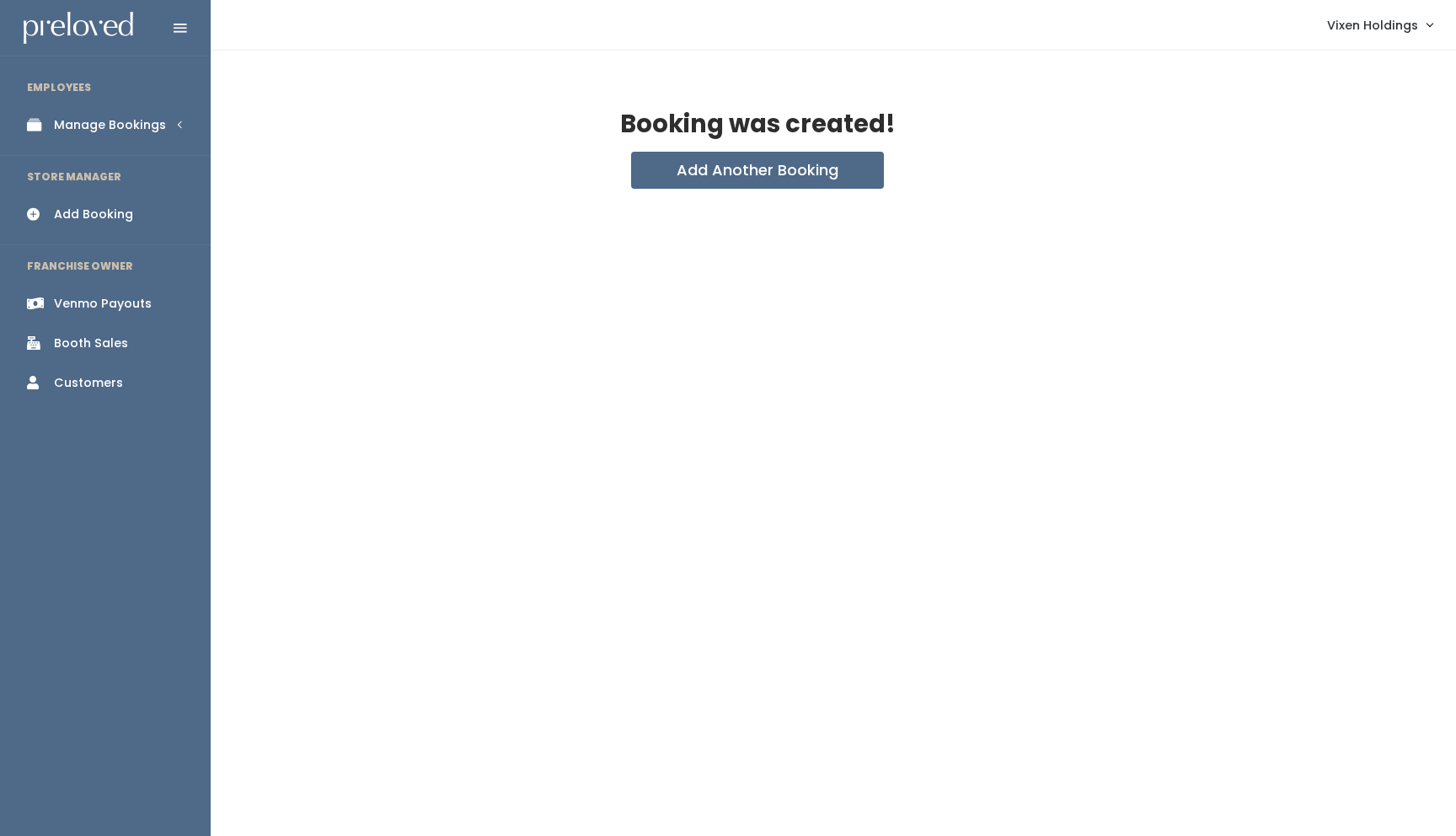 click on "Manage Bookings" at bounding box center (110, 125) 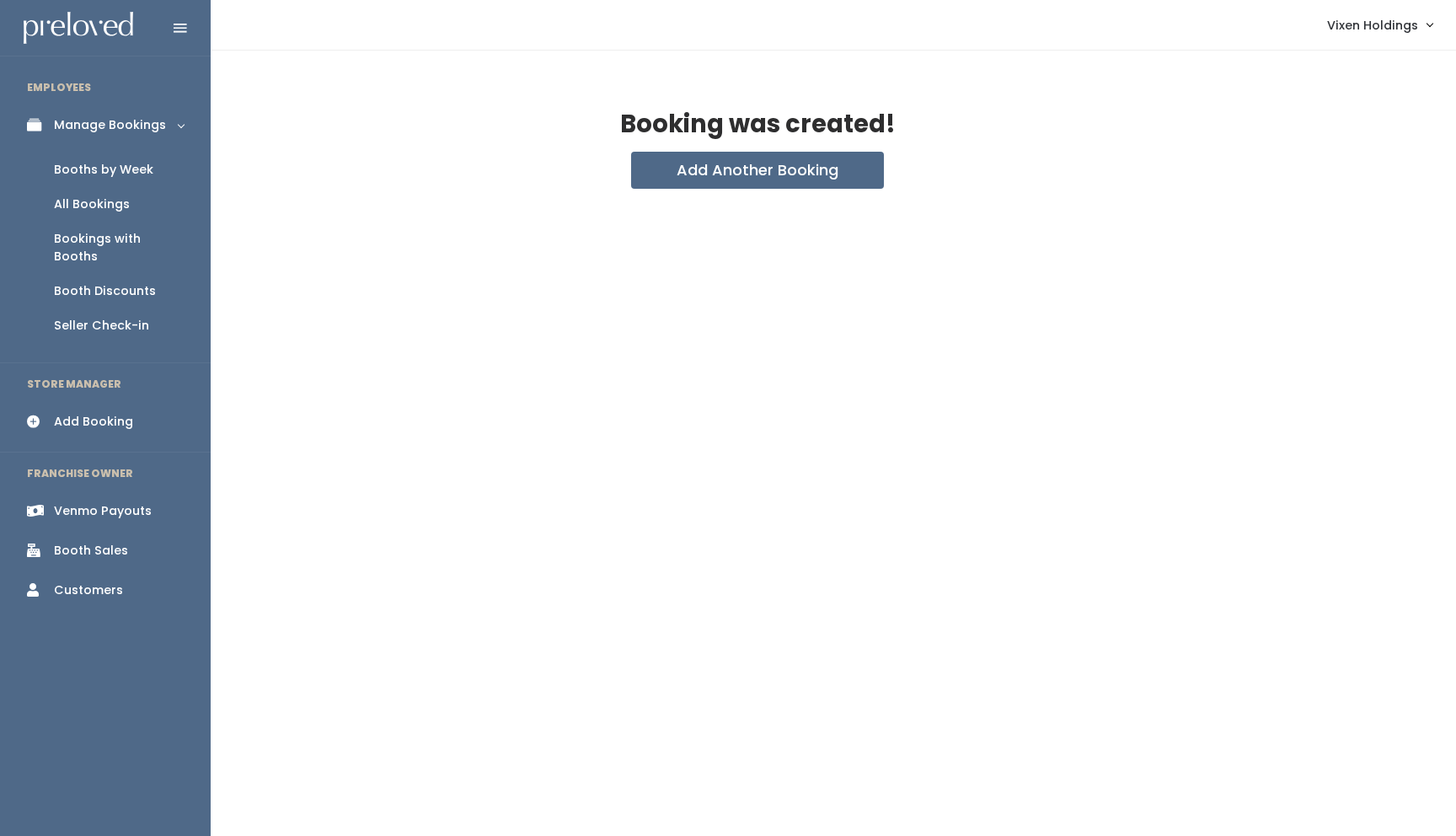 click on "Booths by Week" at bounding box center [104, 169] 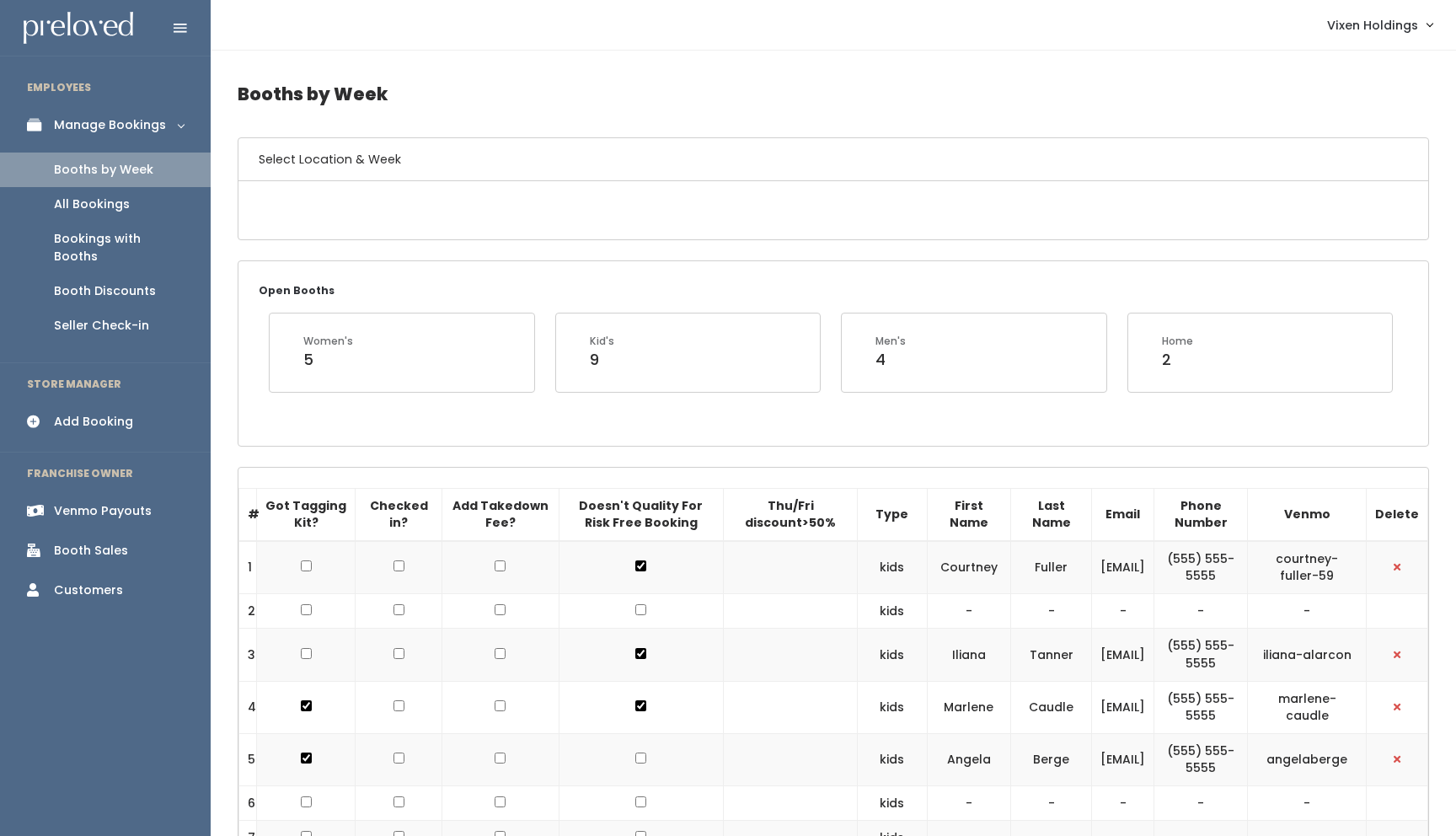 scroll, scrollTop: 0, scrollLeft: 0, axis: both 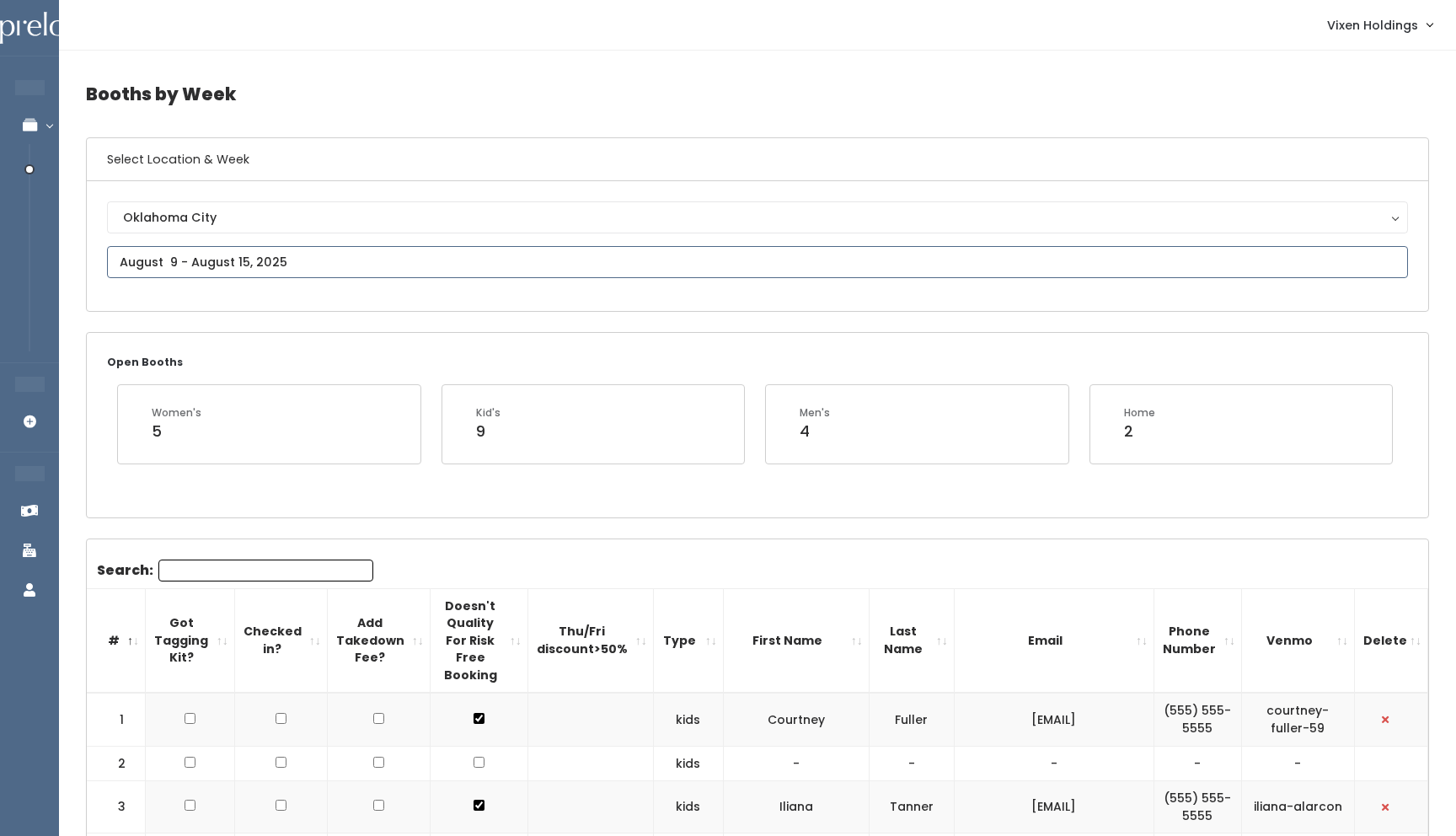 click at bounding box center [757, 262] 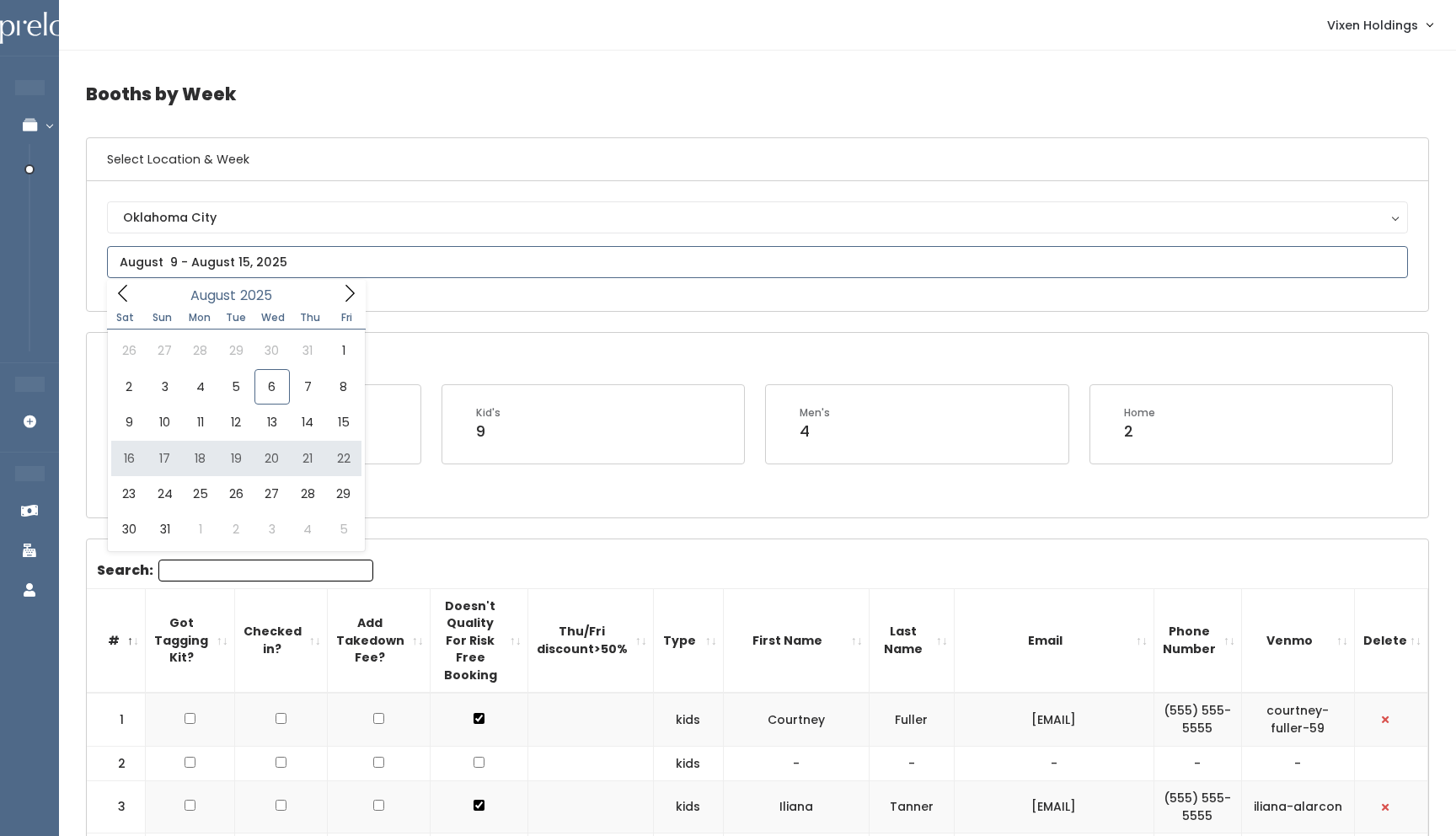 type on "August 16 to August 22" 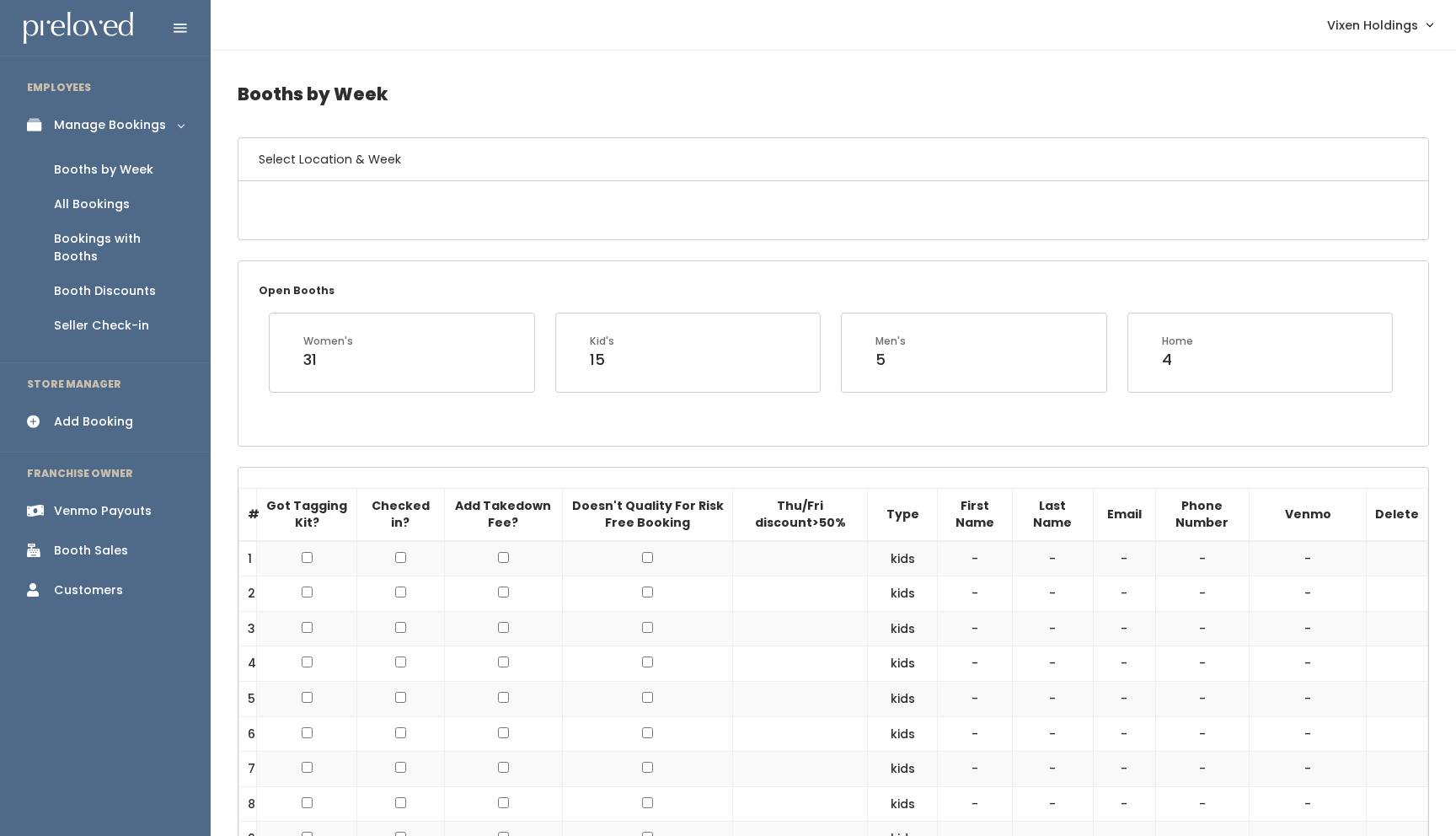 scroll, scrollTop: 0, scrollLeft: 0, axis: both 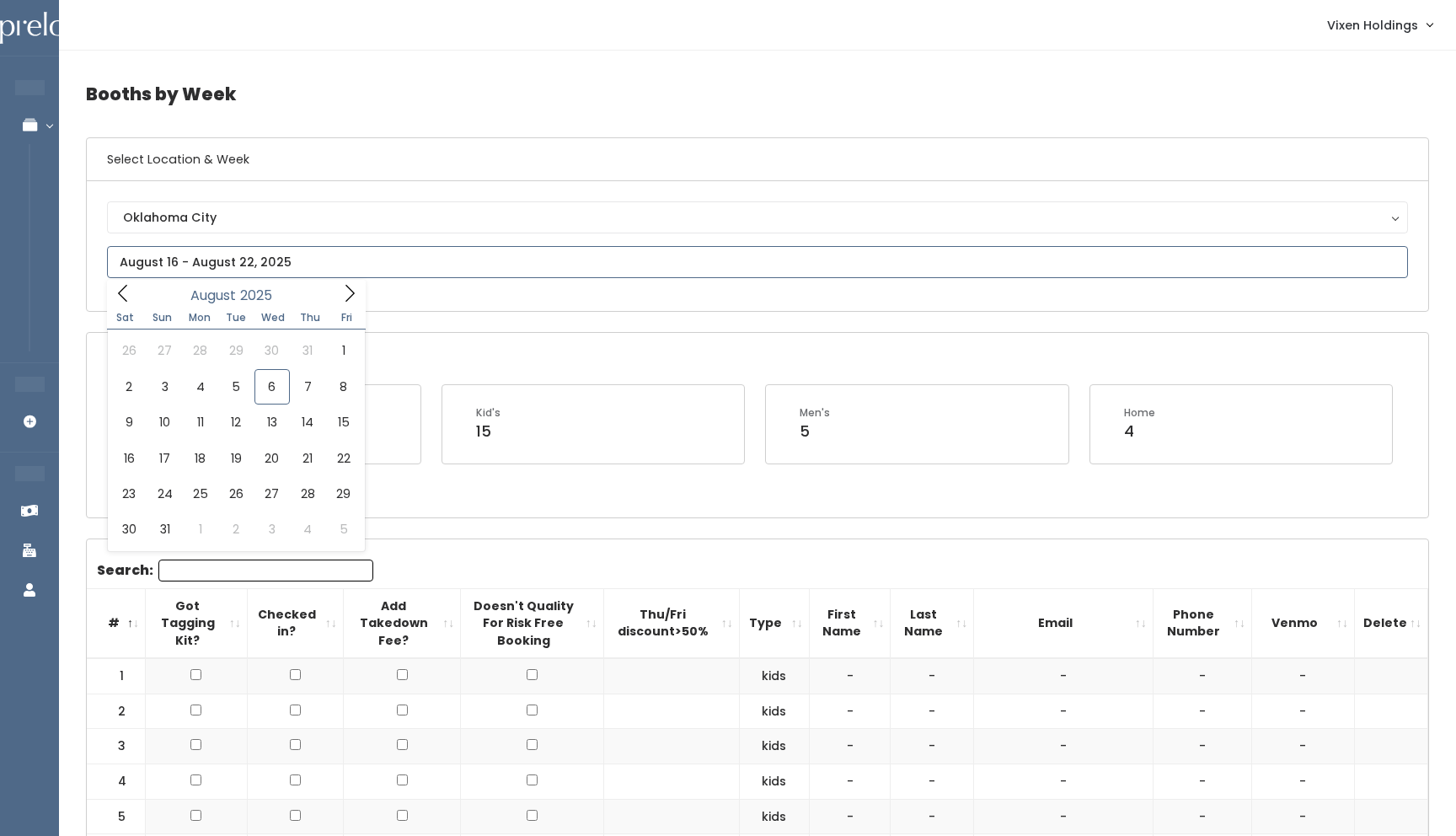 click at bounding box center [757, 262] 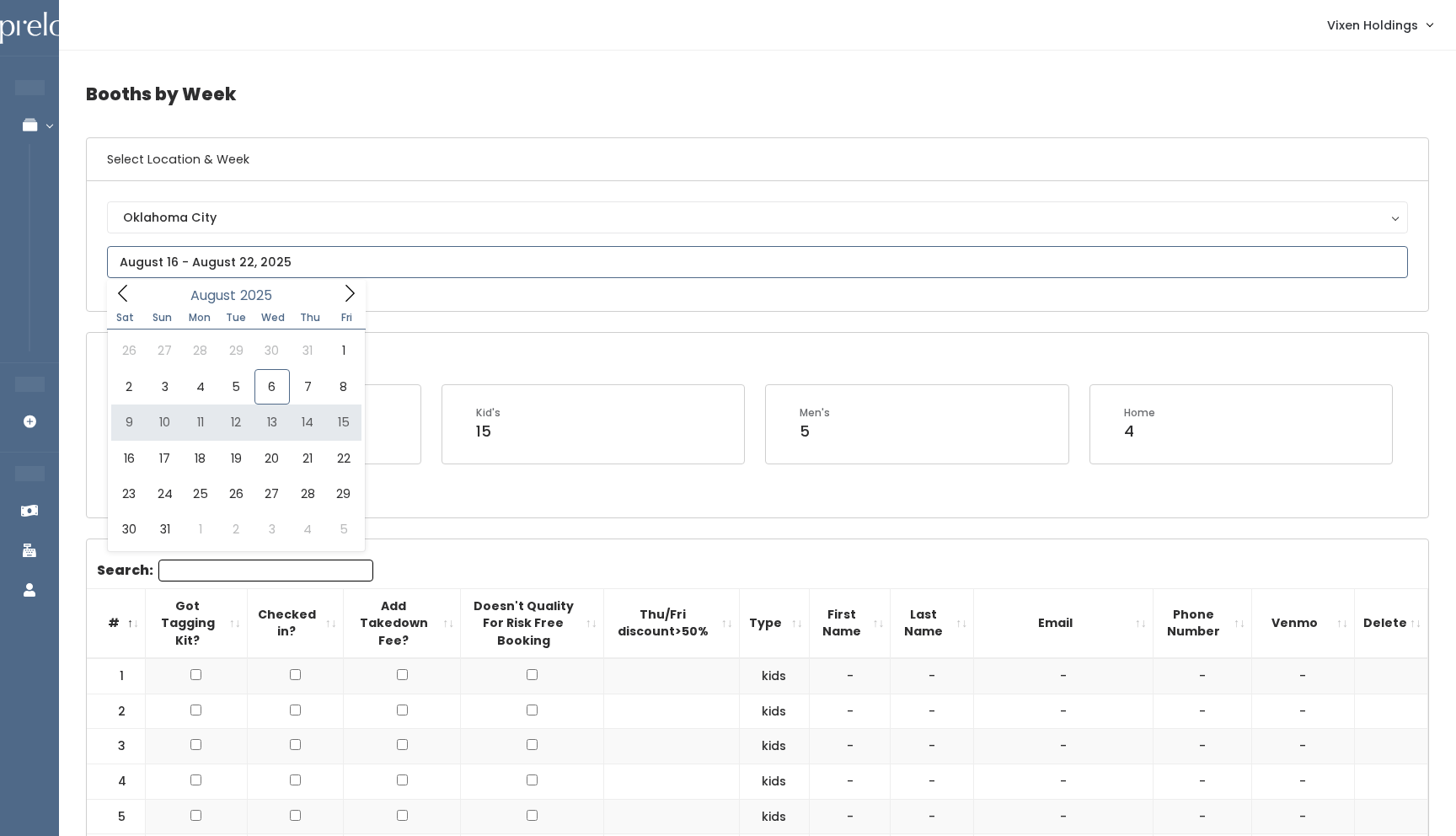 type on "[DATE] to [DATE]" 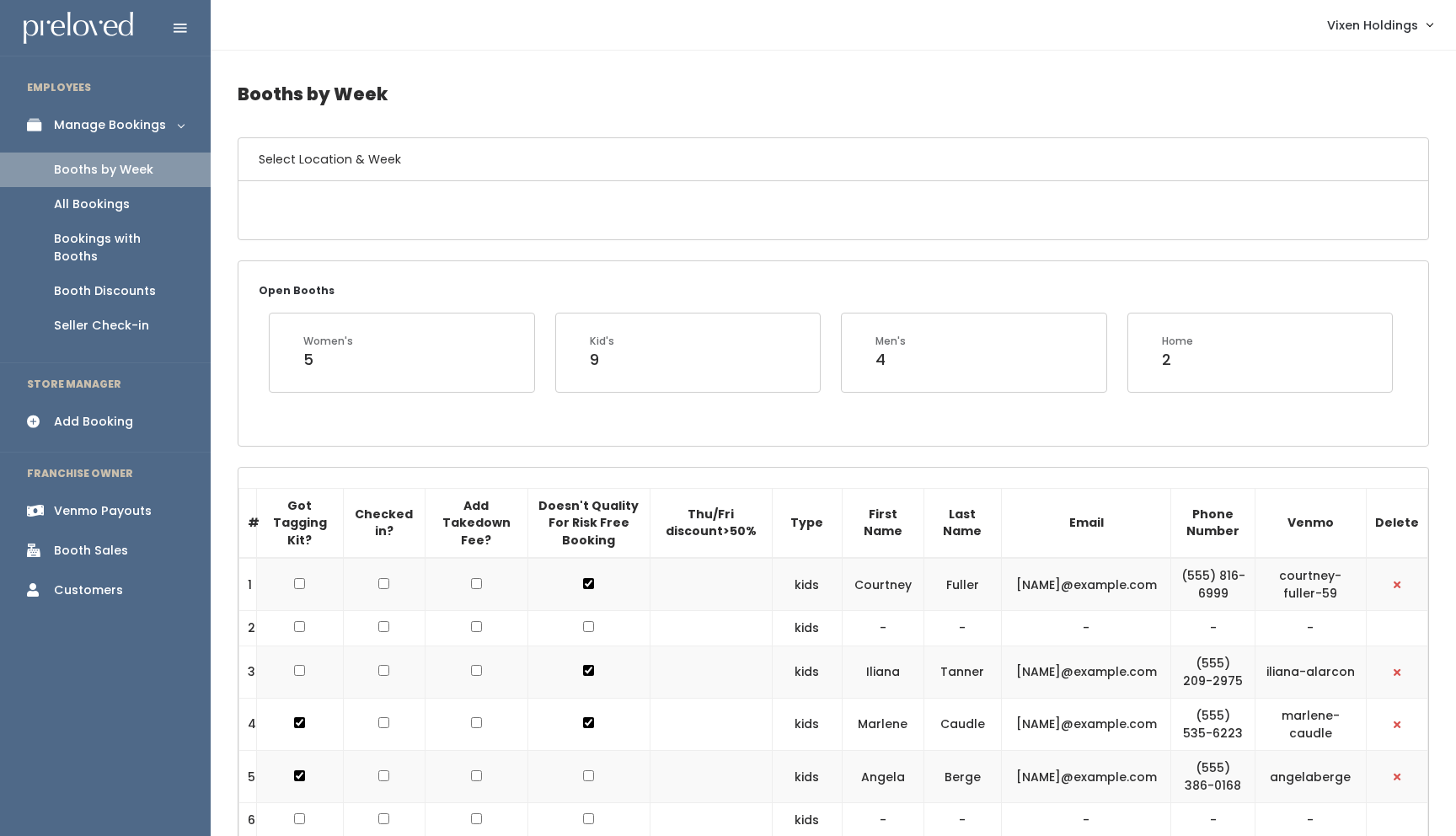 scroll, scrollTop: 2322, scrollLeft: 0, axis: vertical 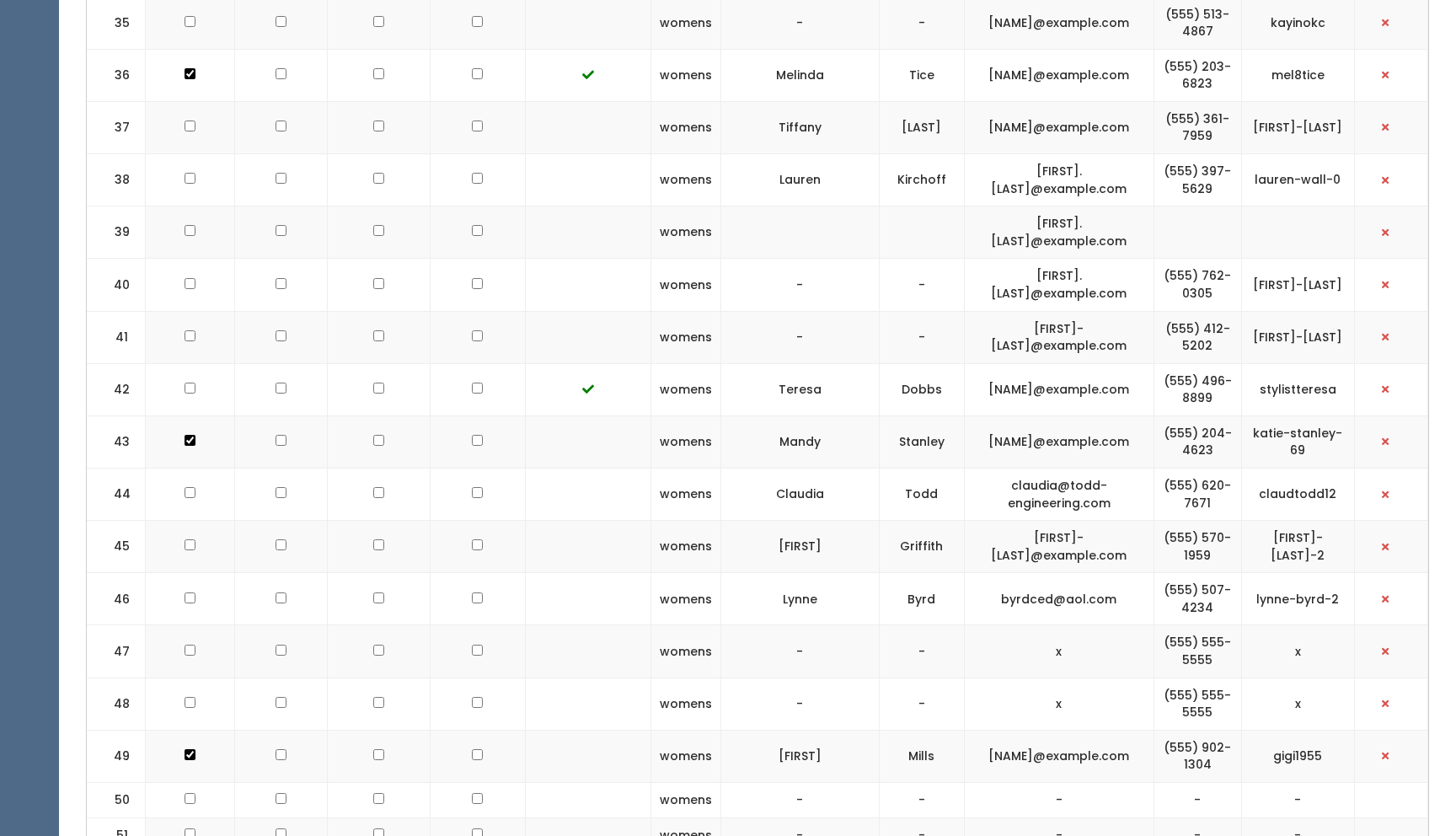 click at bounding box center [477, -1560] 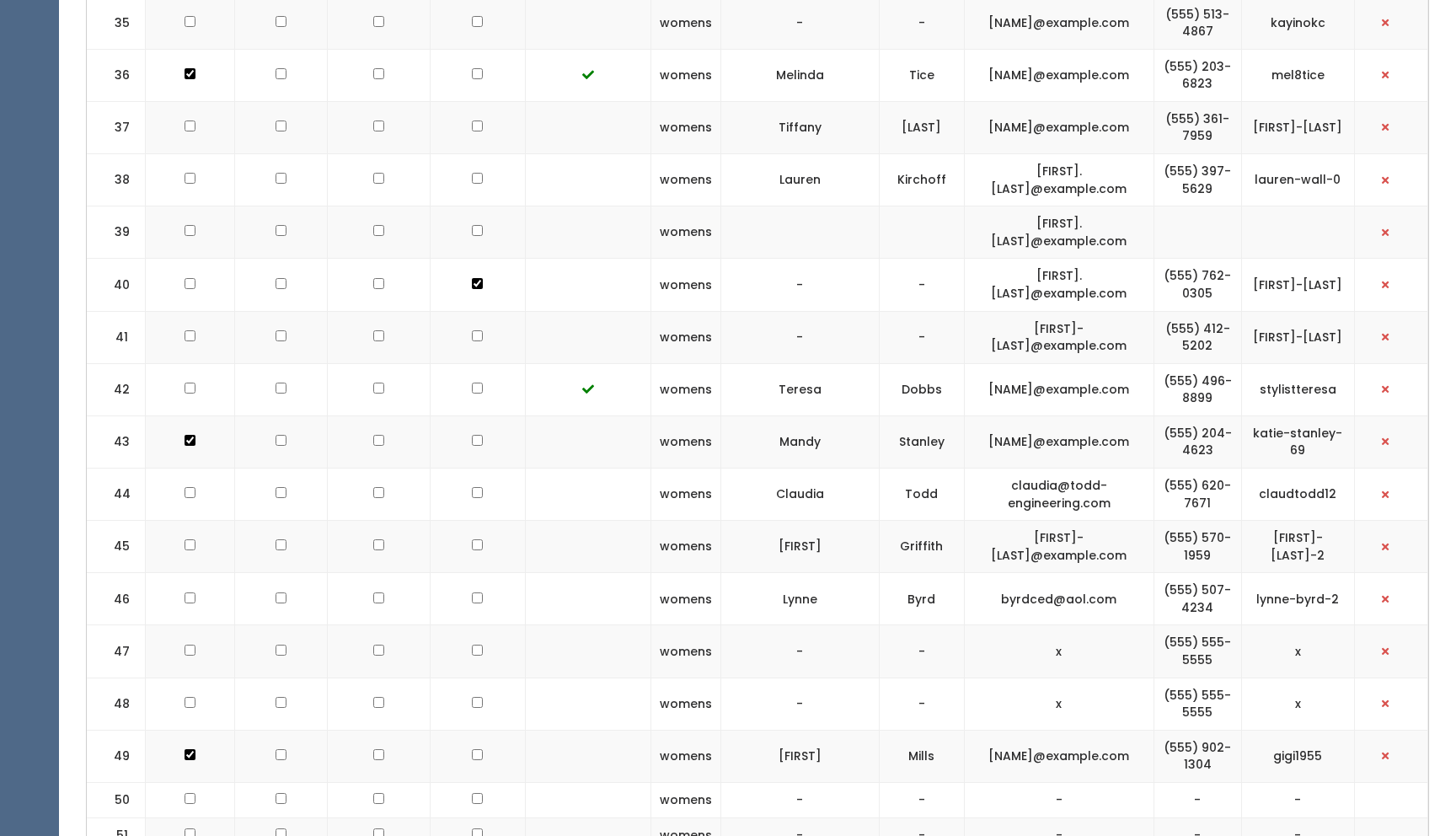 click at bounding box center [477, -1604] 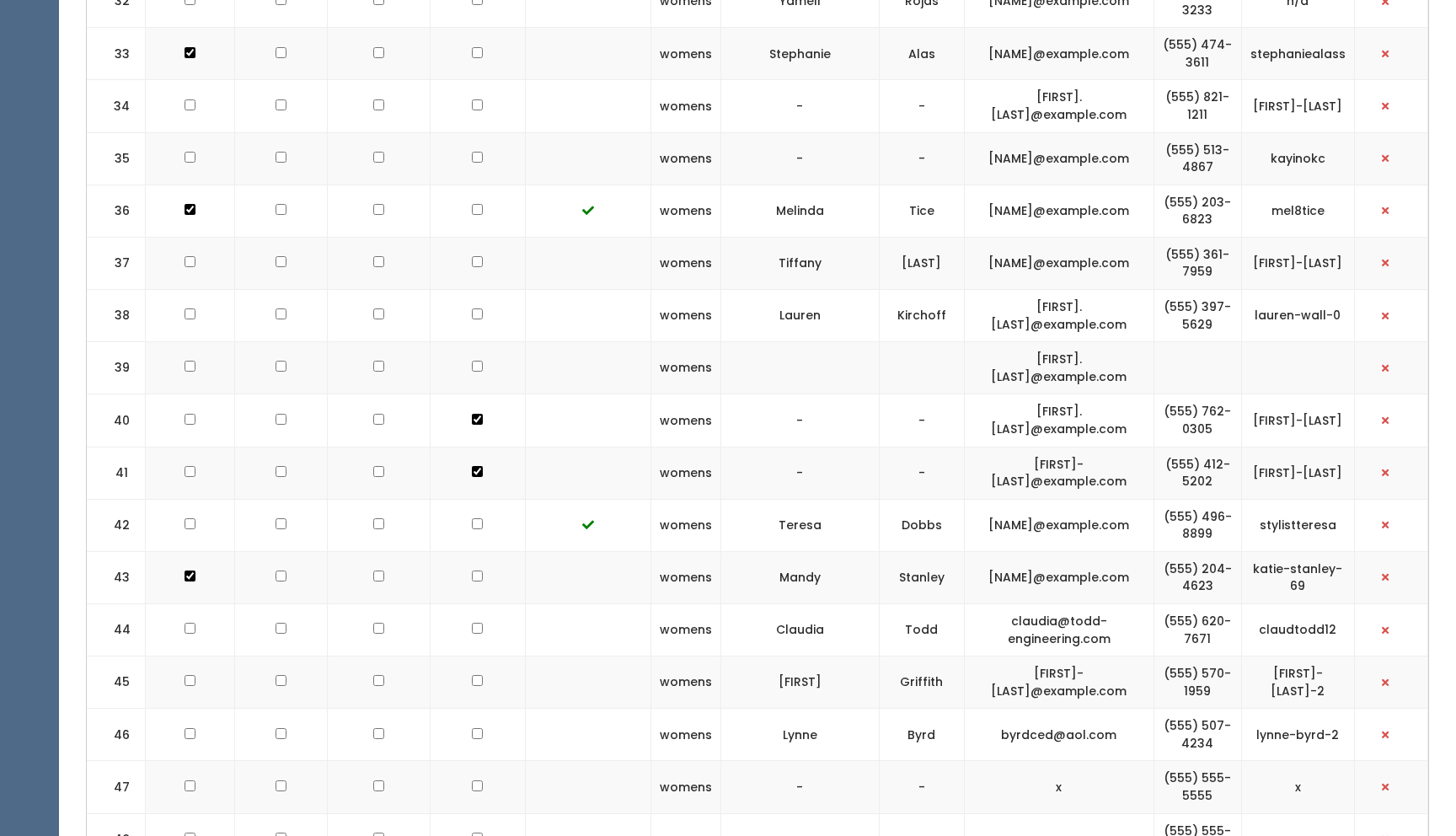 scroll, scrollTop: 2167, scrollLeft: 0, axis: vertical 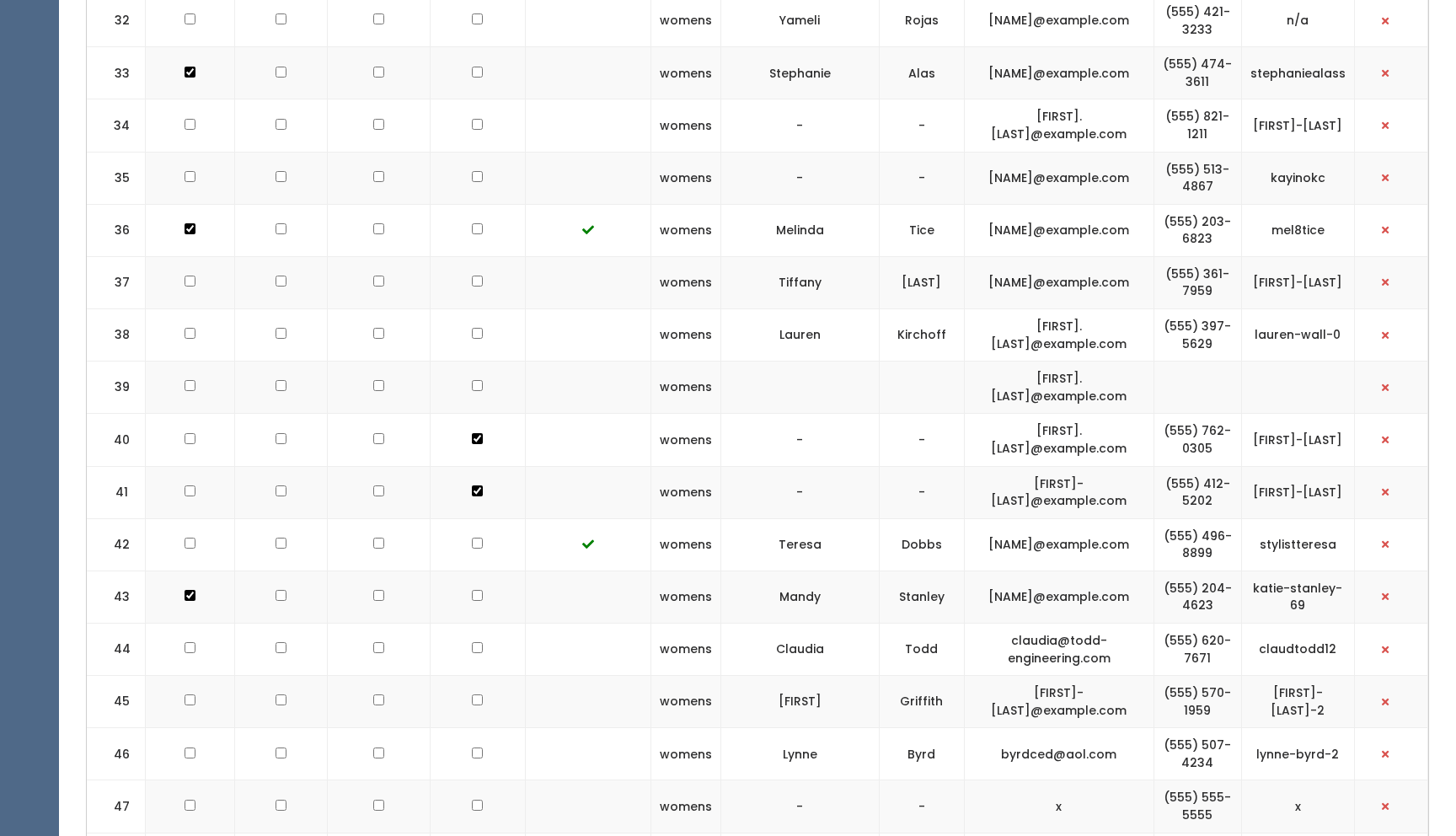 click at bounding box center (477, -1405) 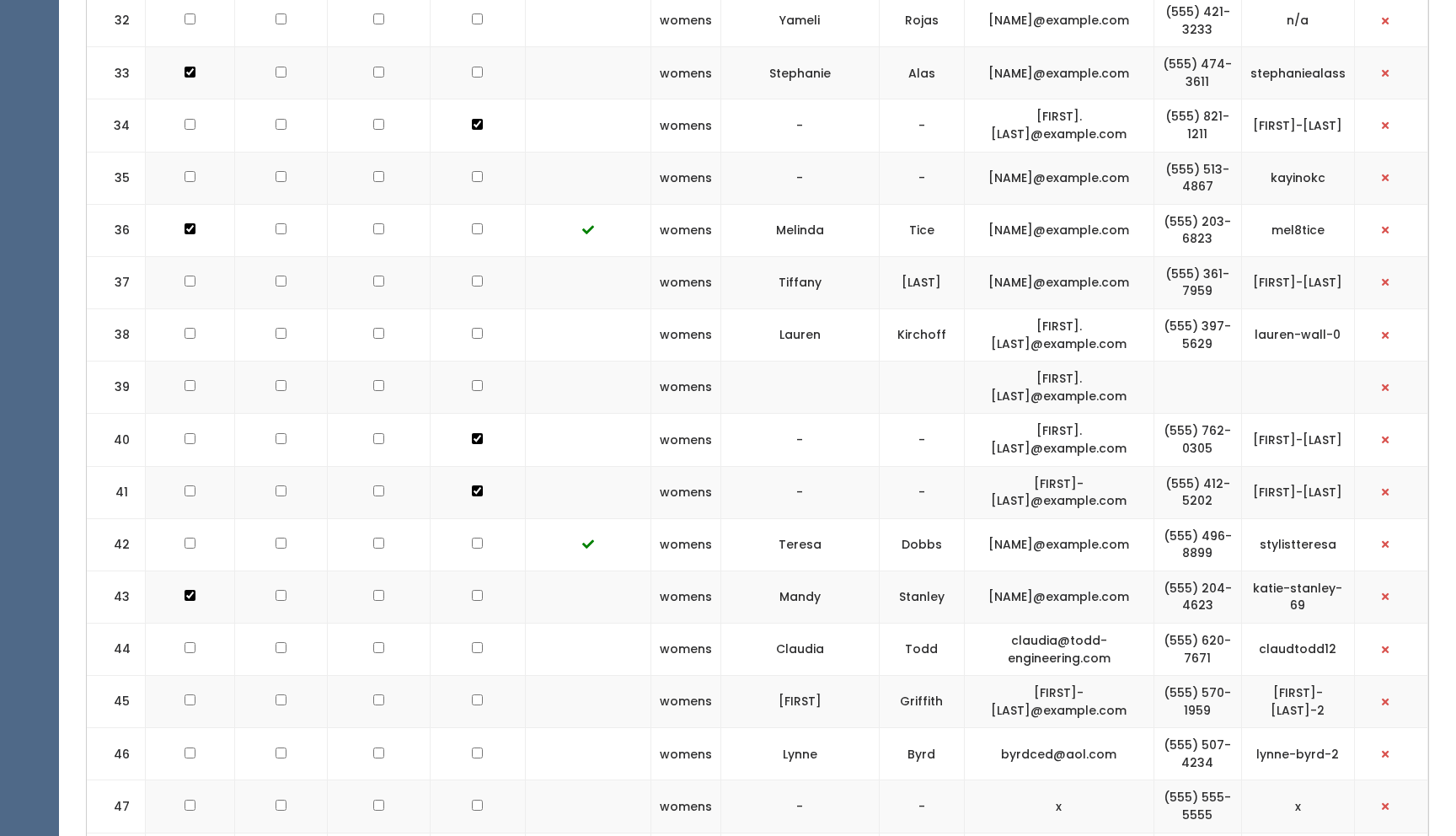 click at bounding box center (477, -1449) 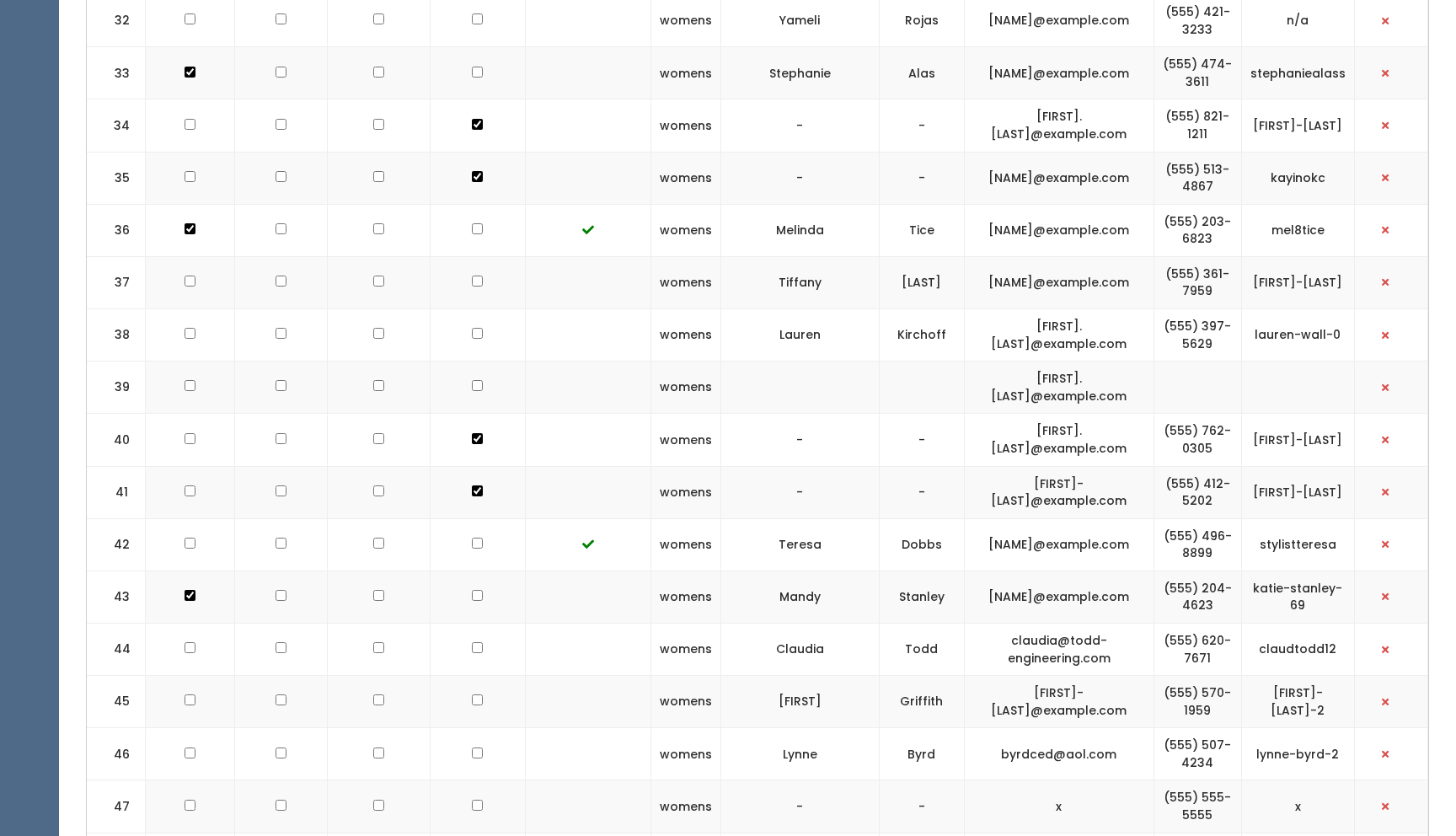 click at bounding box center [477, -1449] 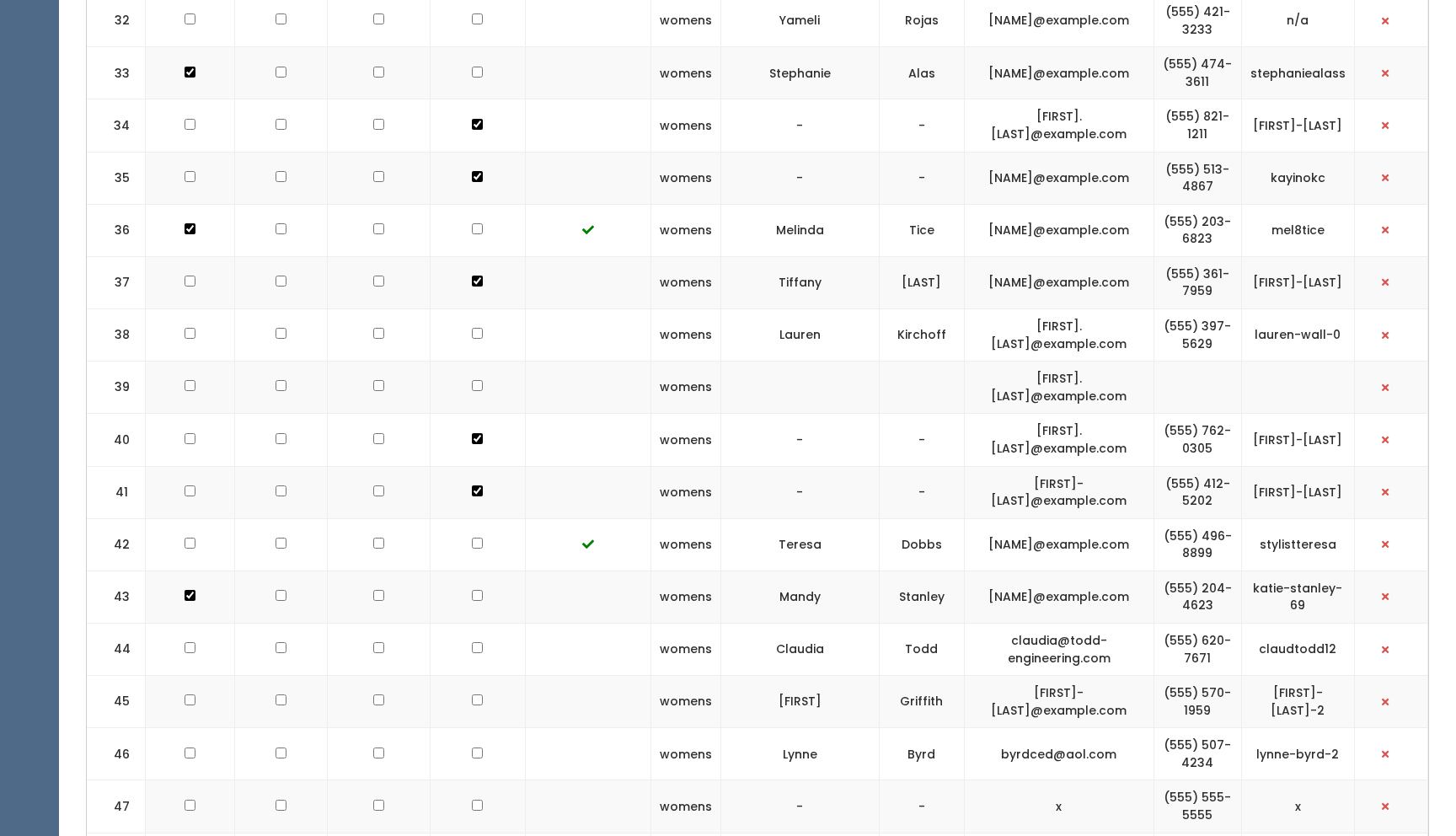 click at bounding box center [190, -1405] 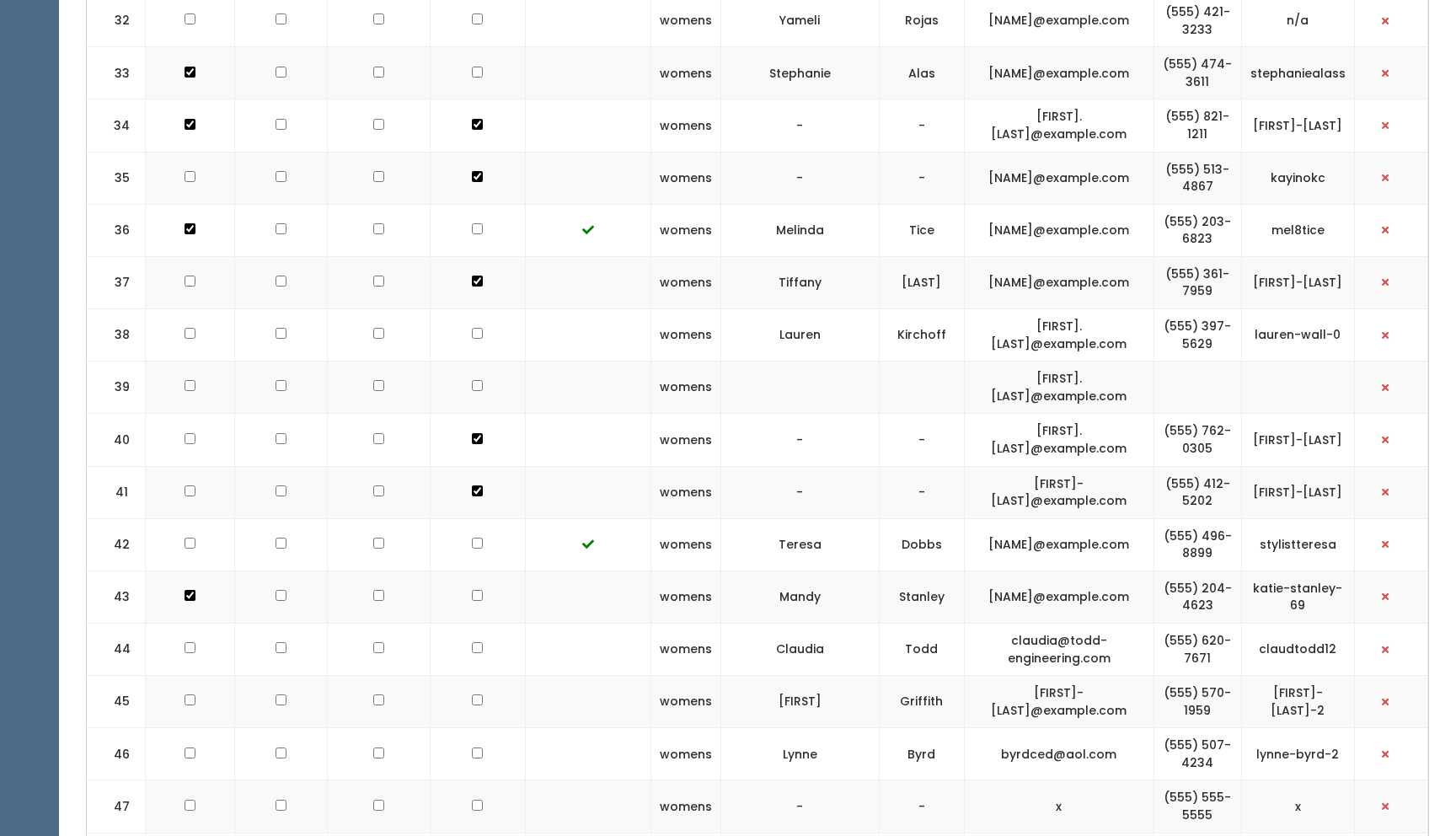 click at bounding box center [190, -1449] 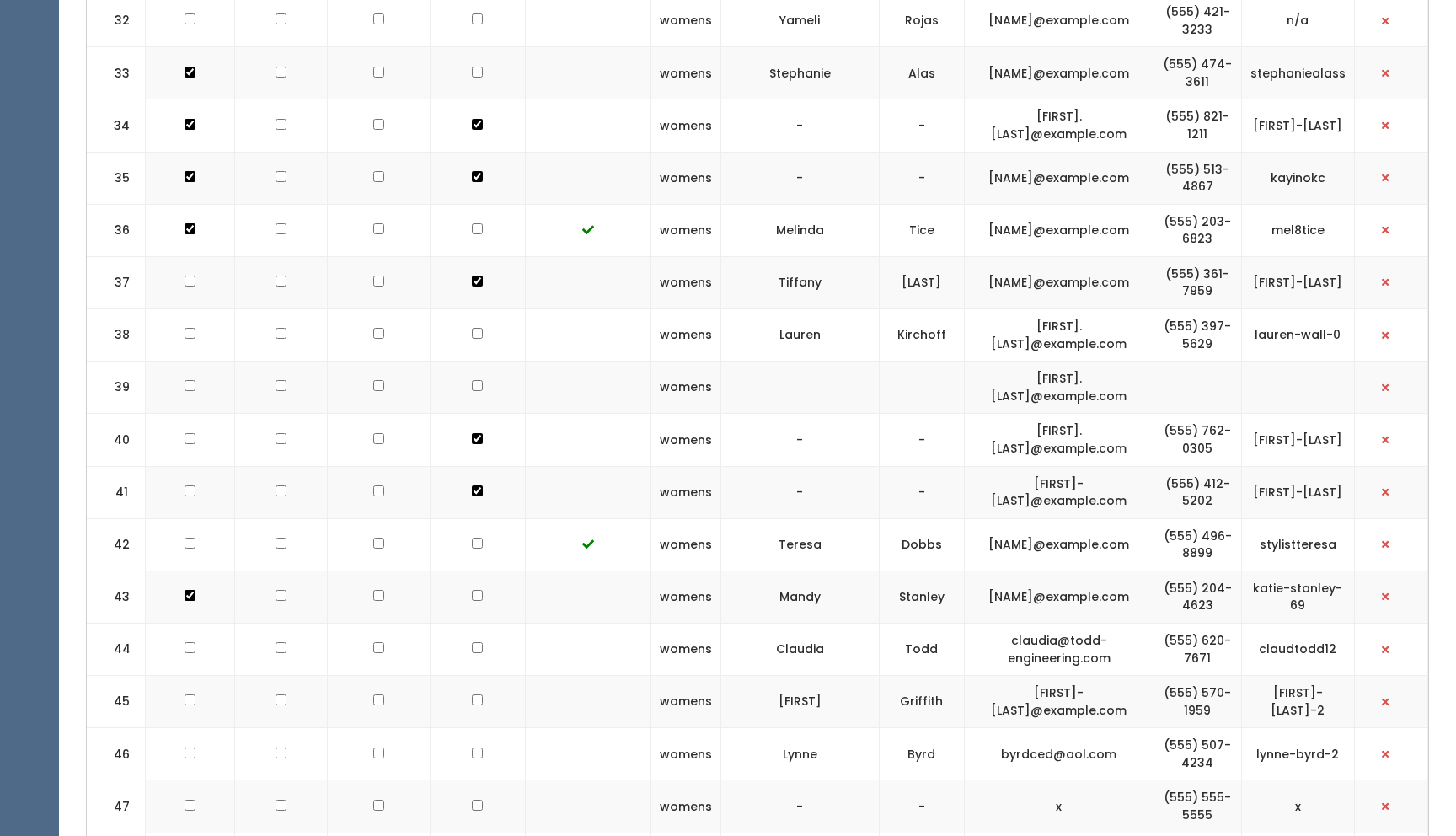 click at bounding box center [190, -1449] 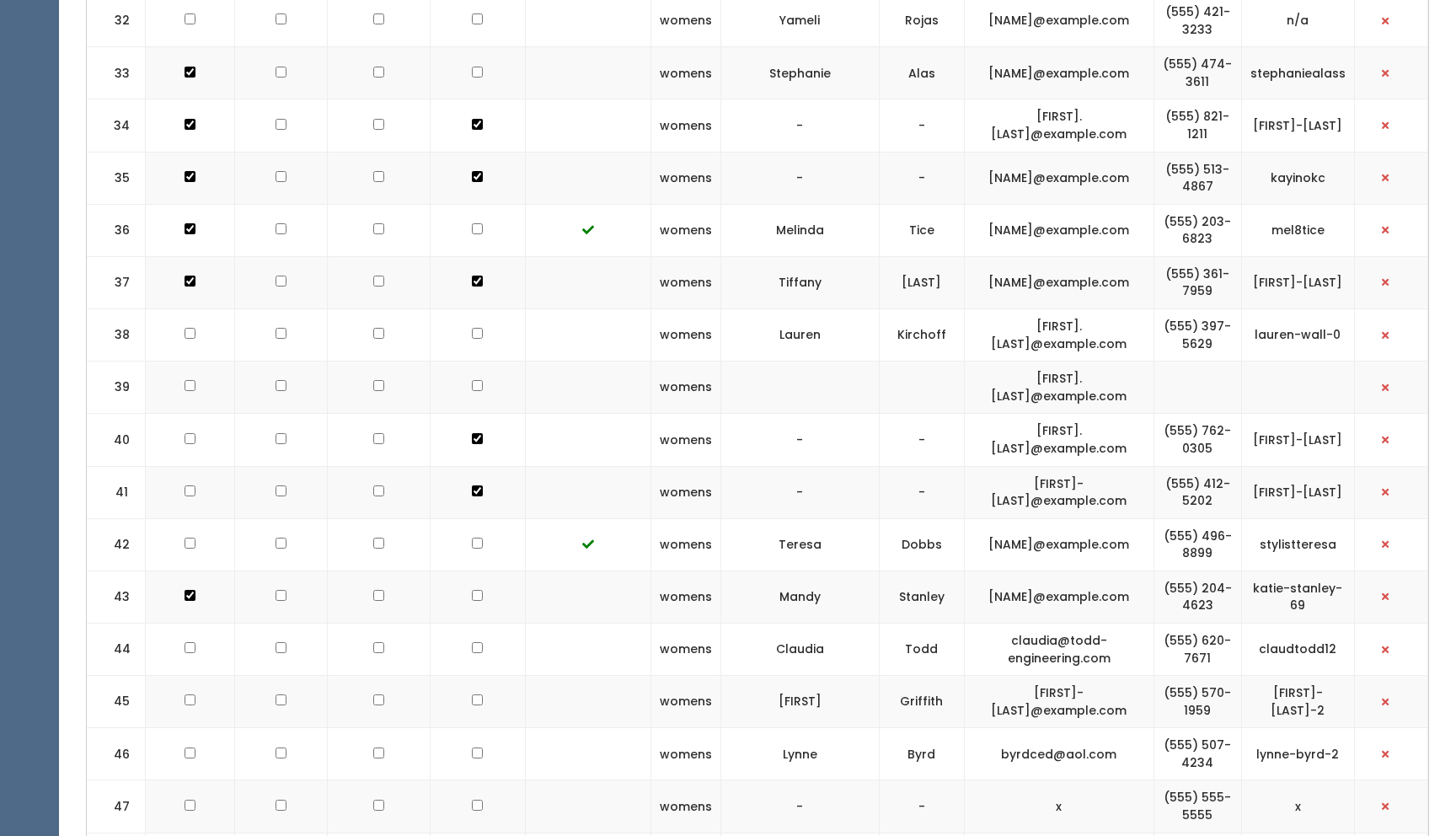 click at bounding box center (190, -1405) 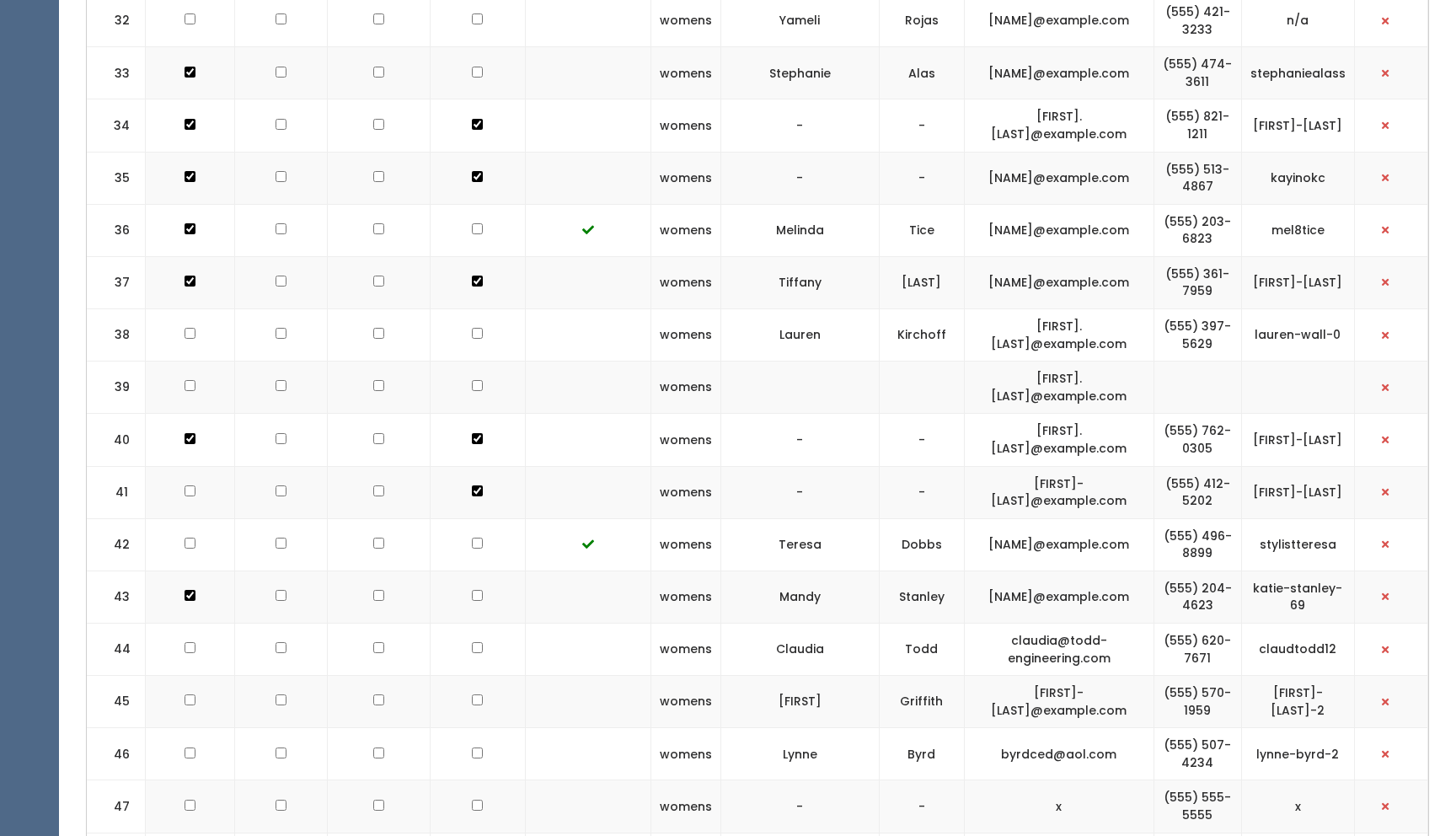 click at bounding box center [190, -1449] 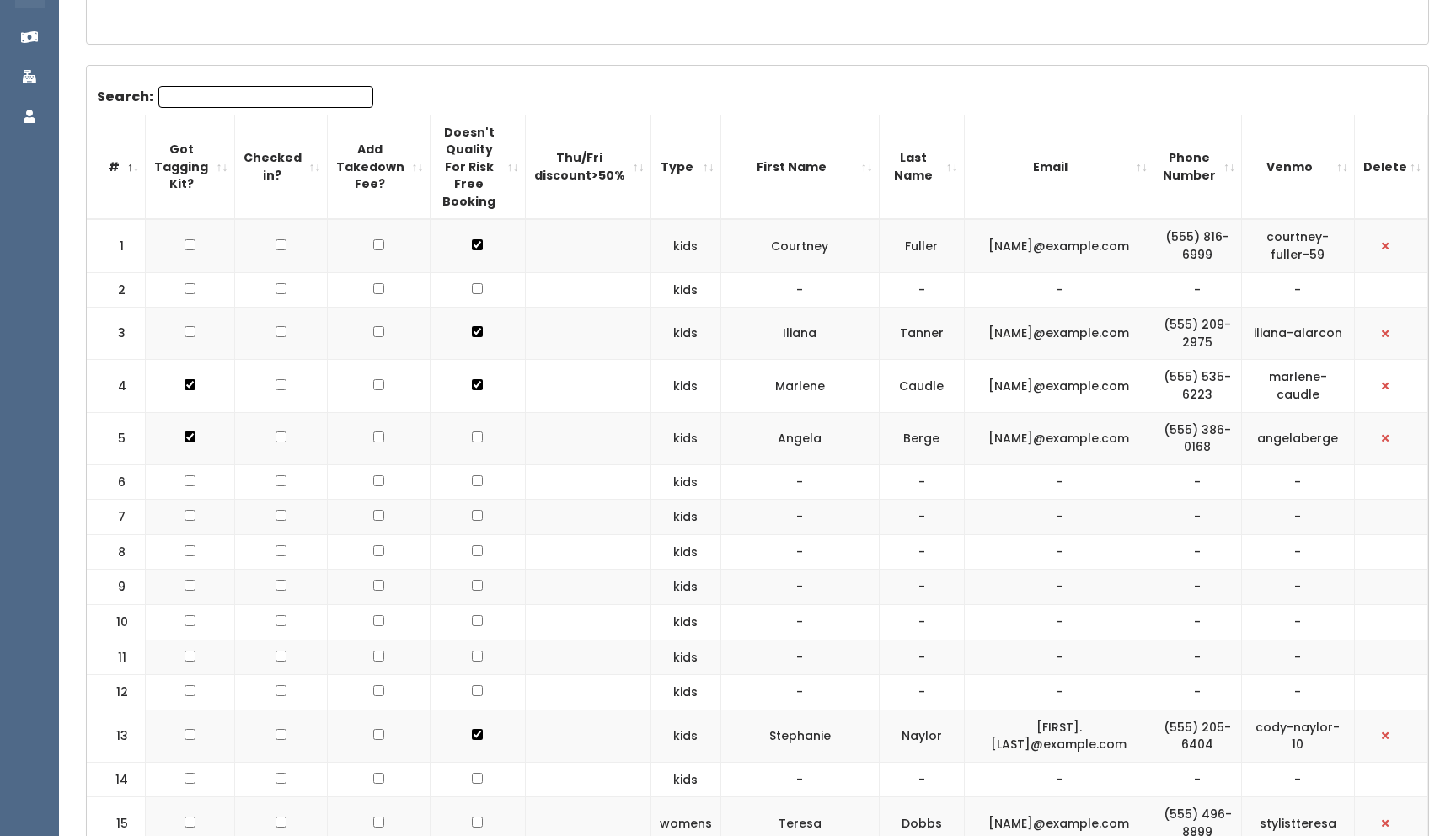 scroll, scrollTop: 0, scrollLeft: 0, axis: both 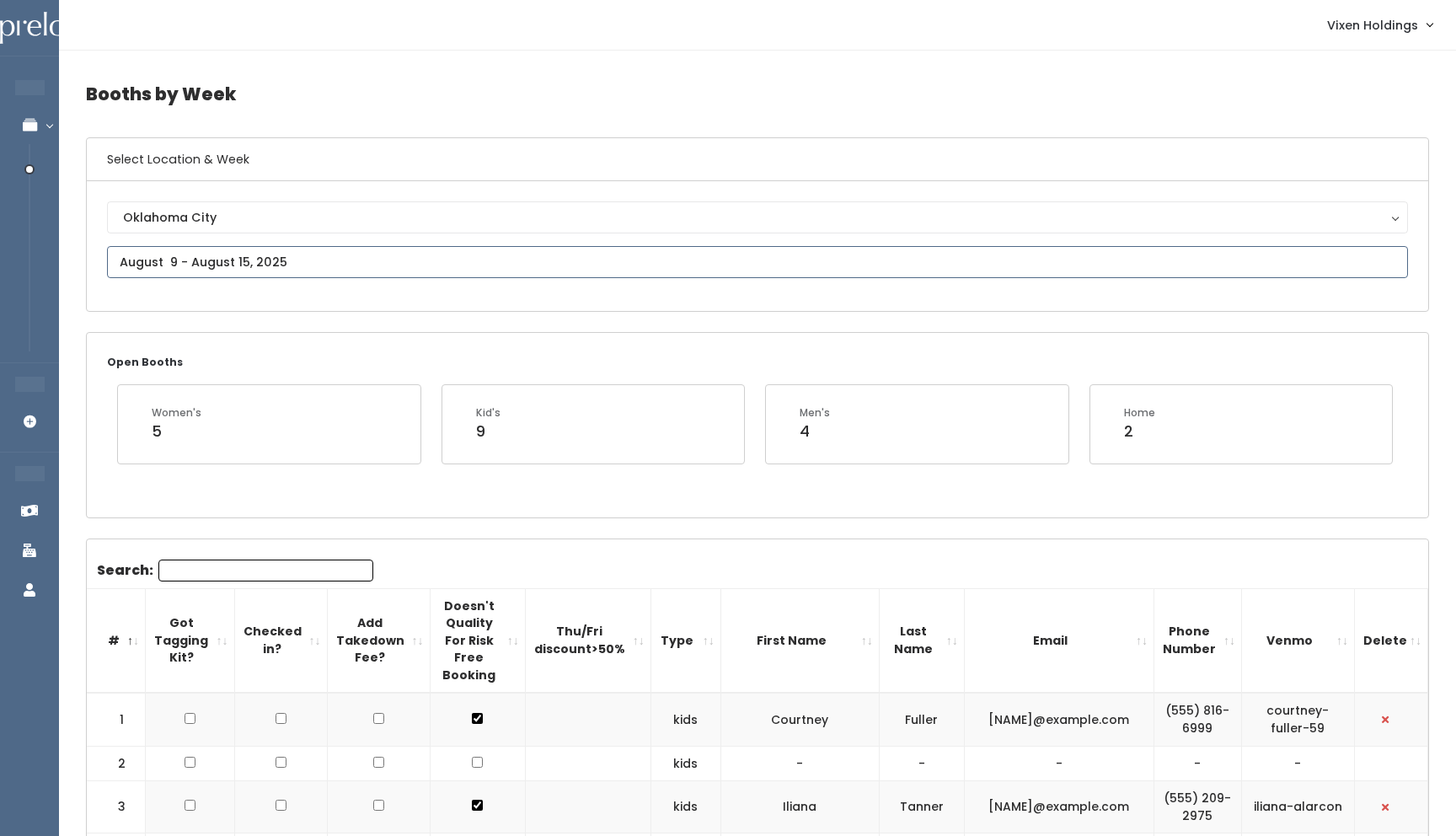 click at bounding box center [757, 262] 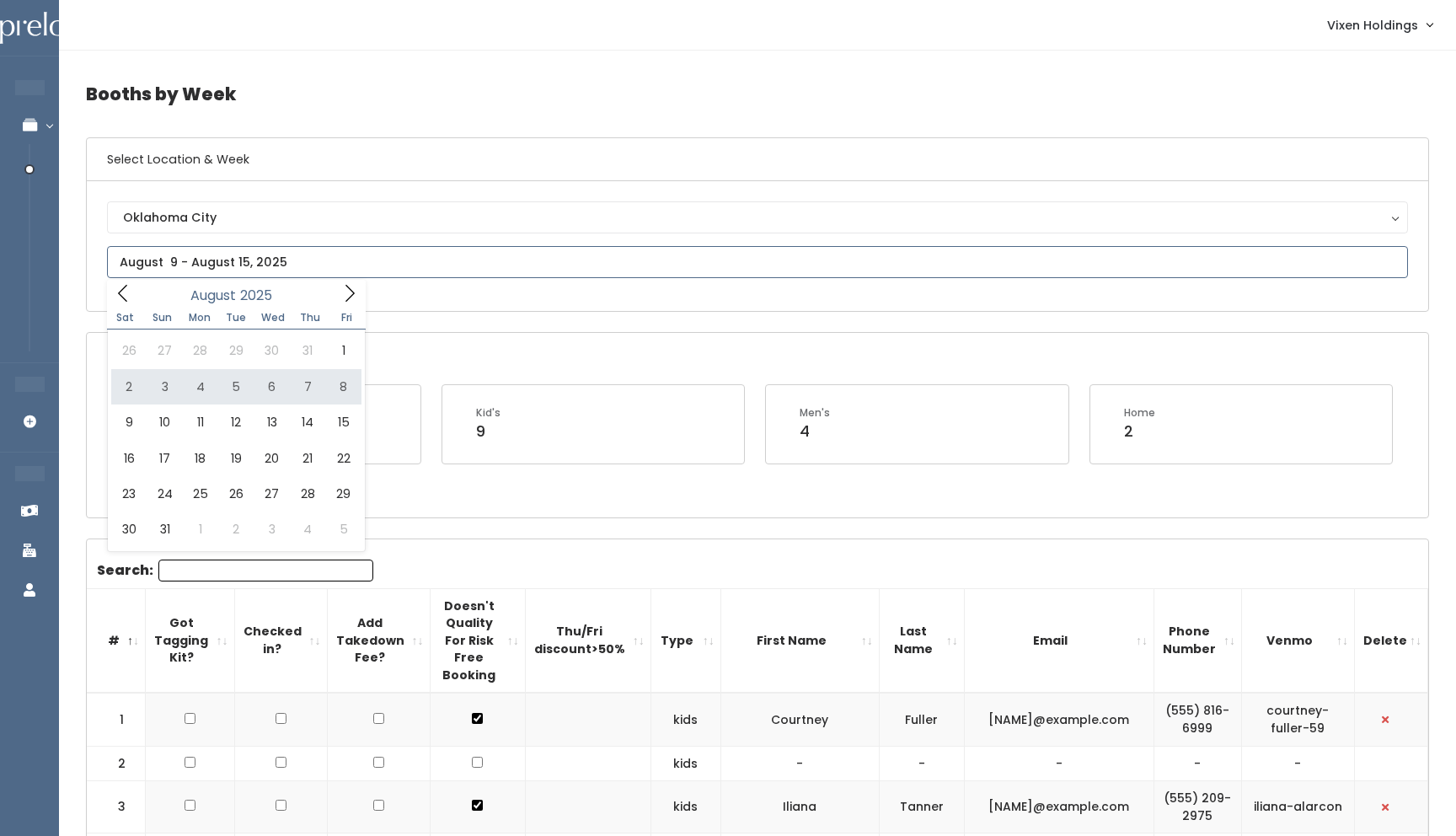 type on "August 2 to August 8" 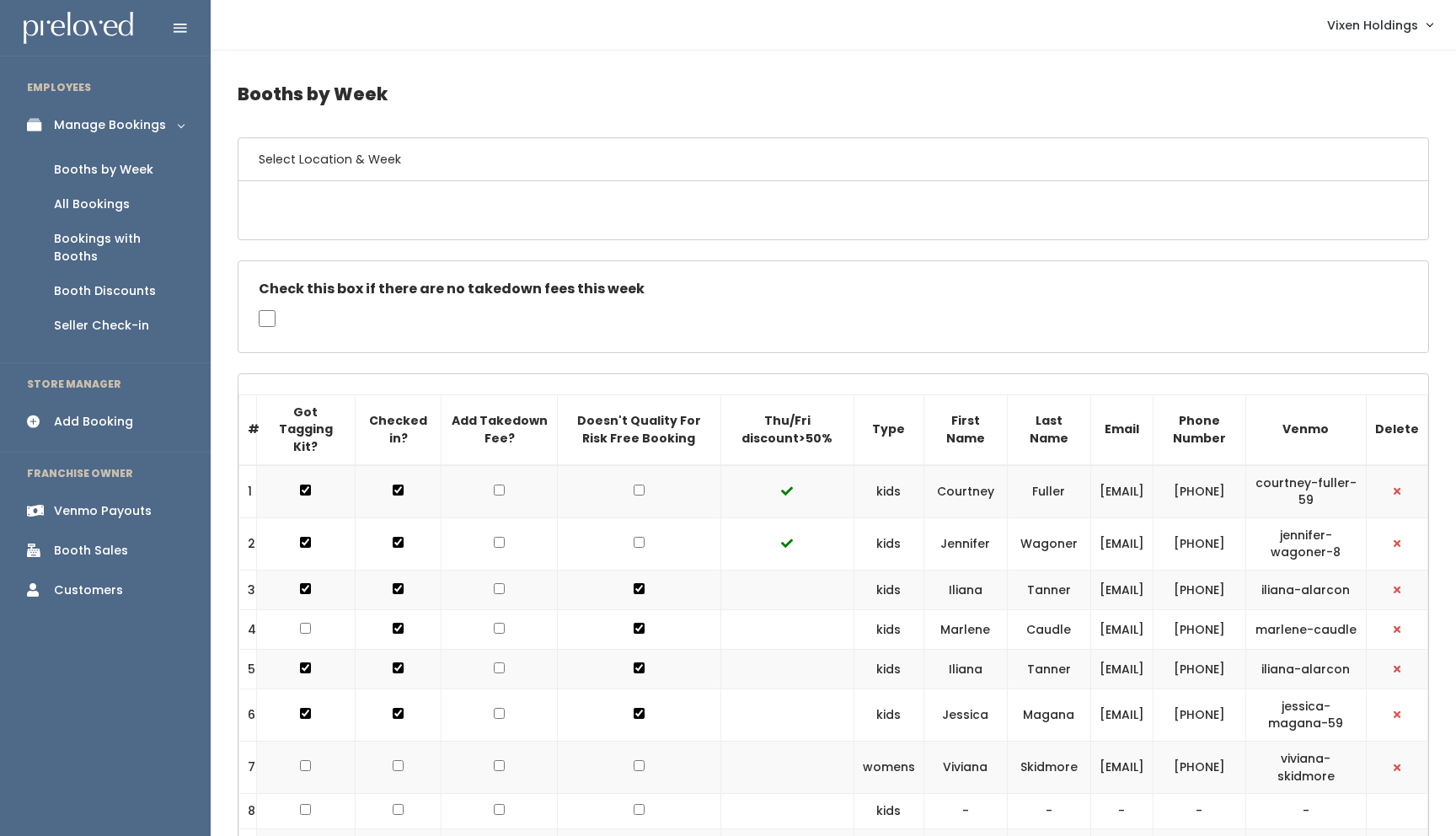 scroll, scrollTop: 0, scrollLeft: 0, axis: both 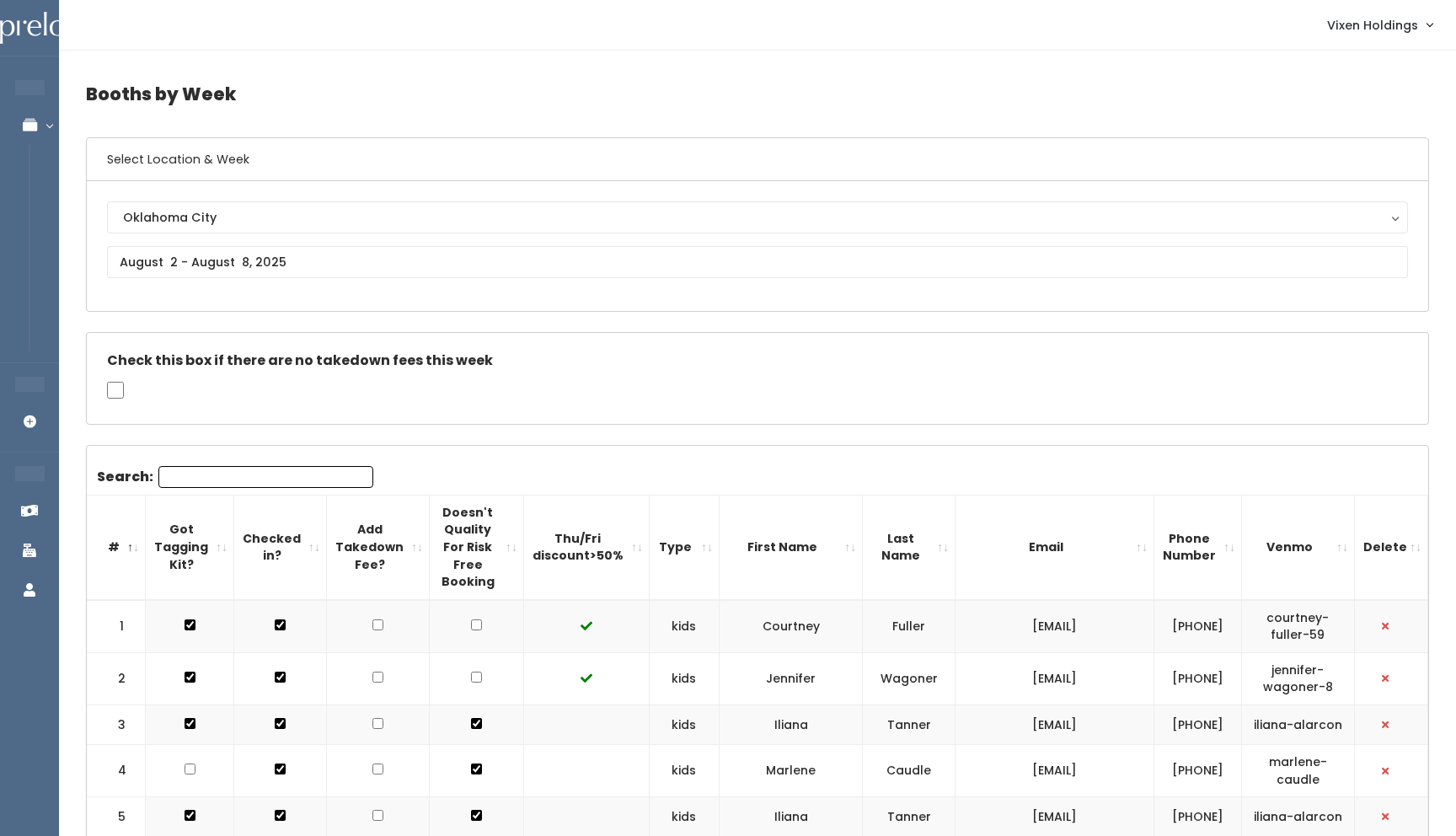 click on "Search:" at bounding box center (265, 477) 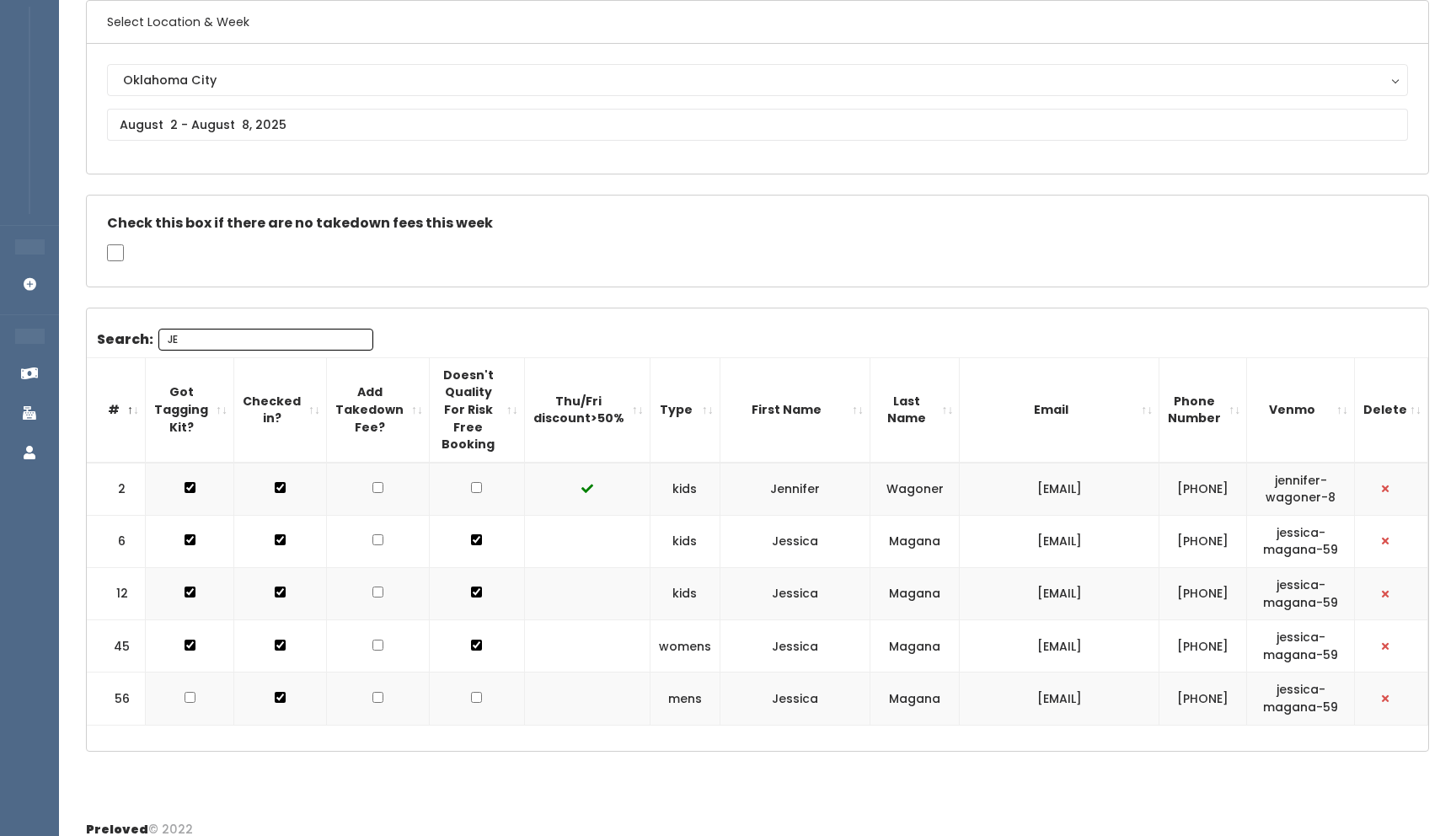 scroll, scrollTop: 153, scrollLeft: 0, axis: vertical 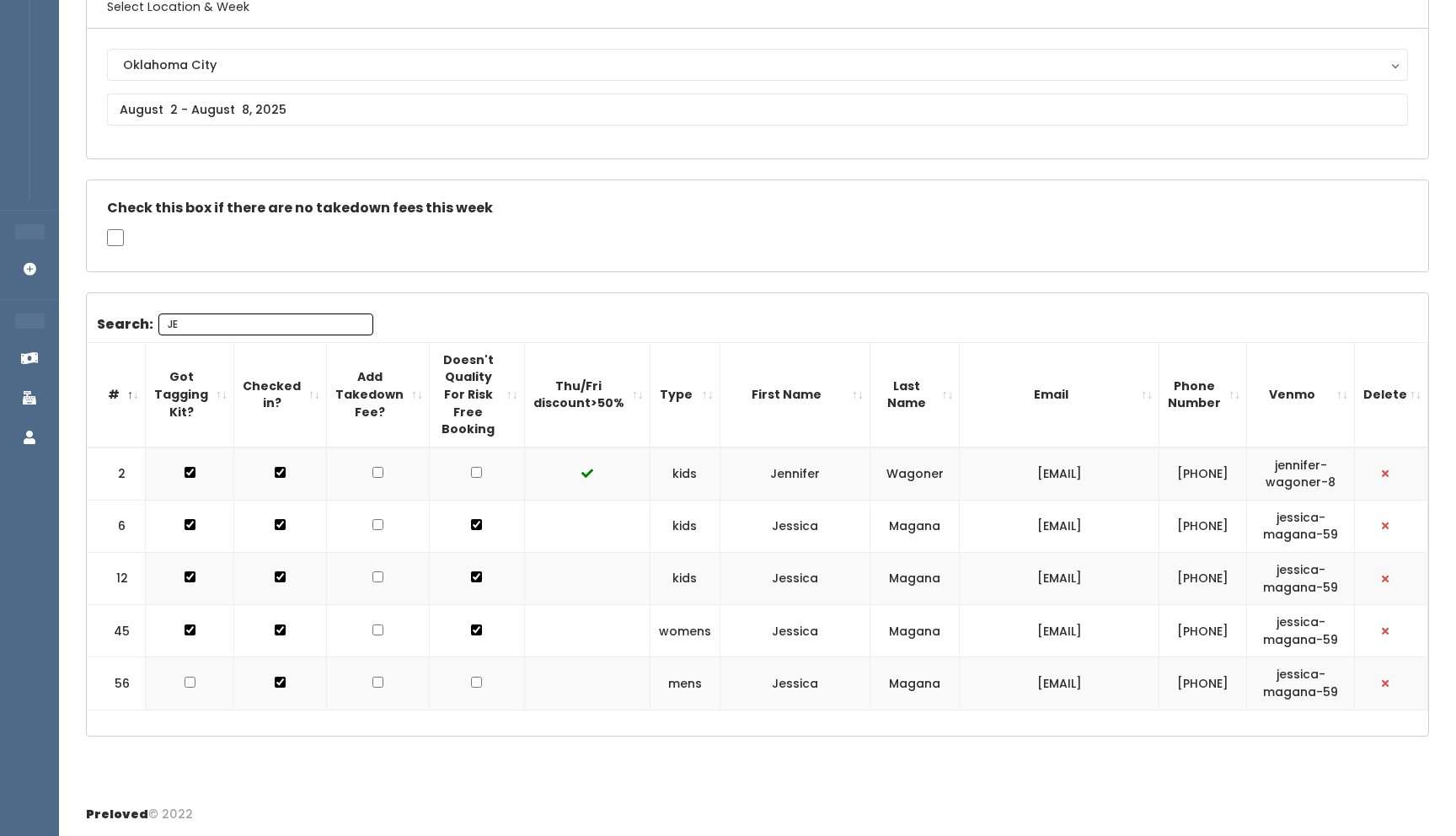 type on "JE" 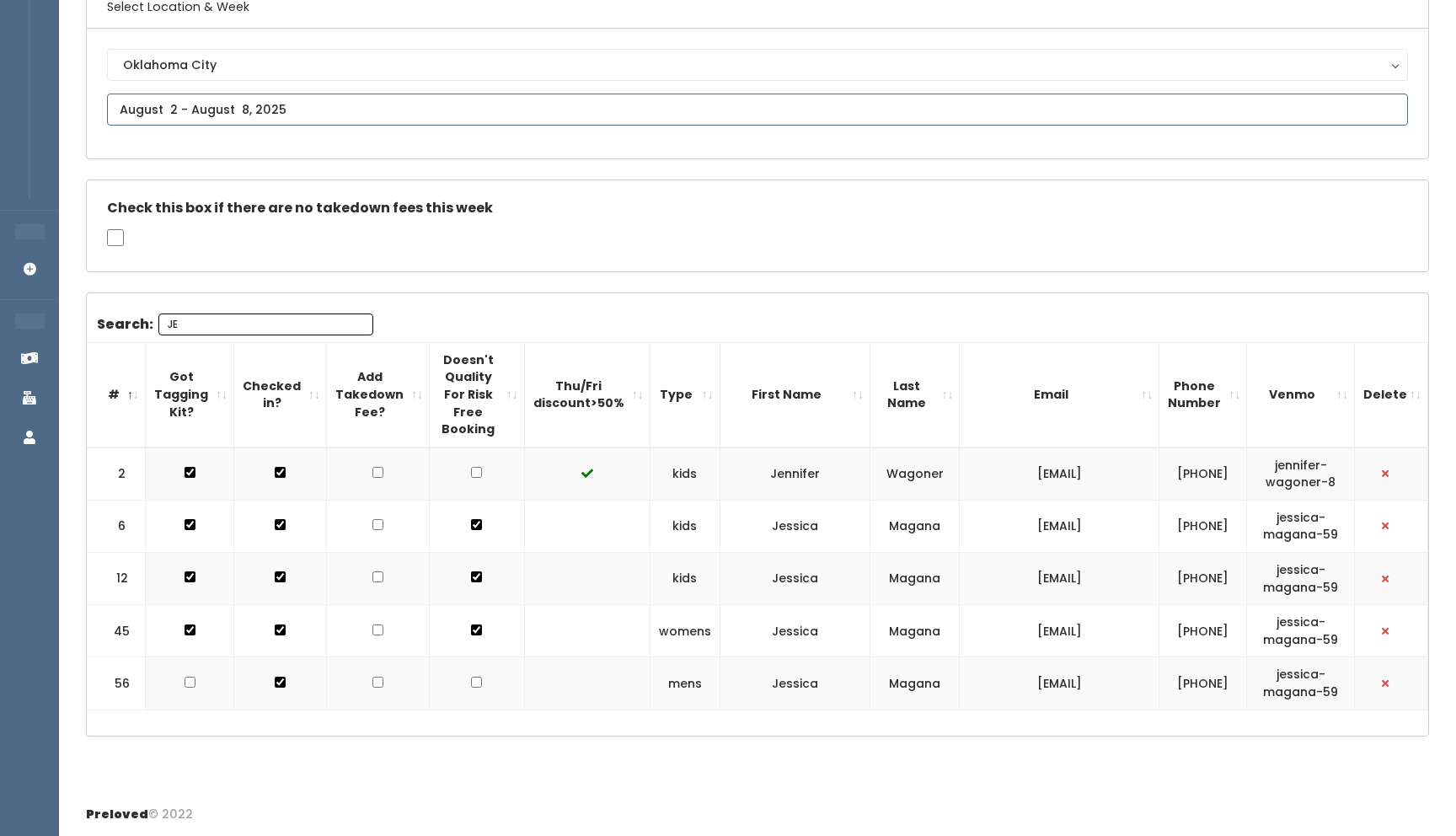 click at bounding box center (757, 110) 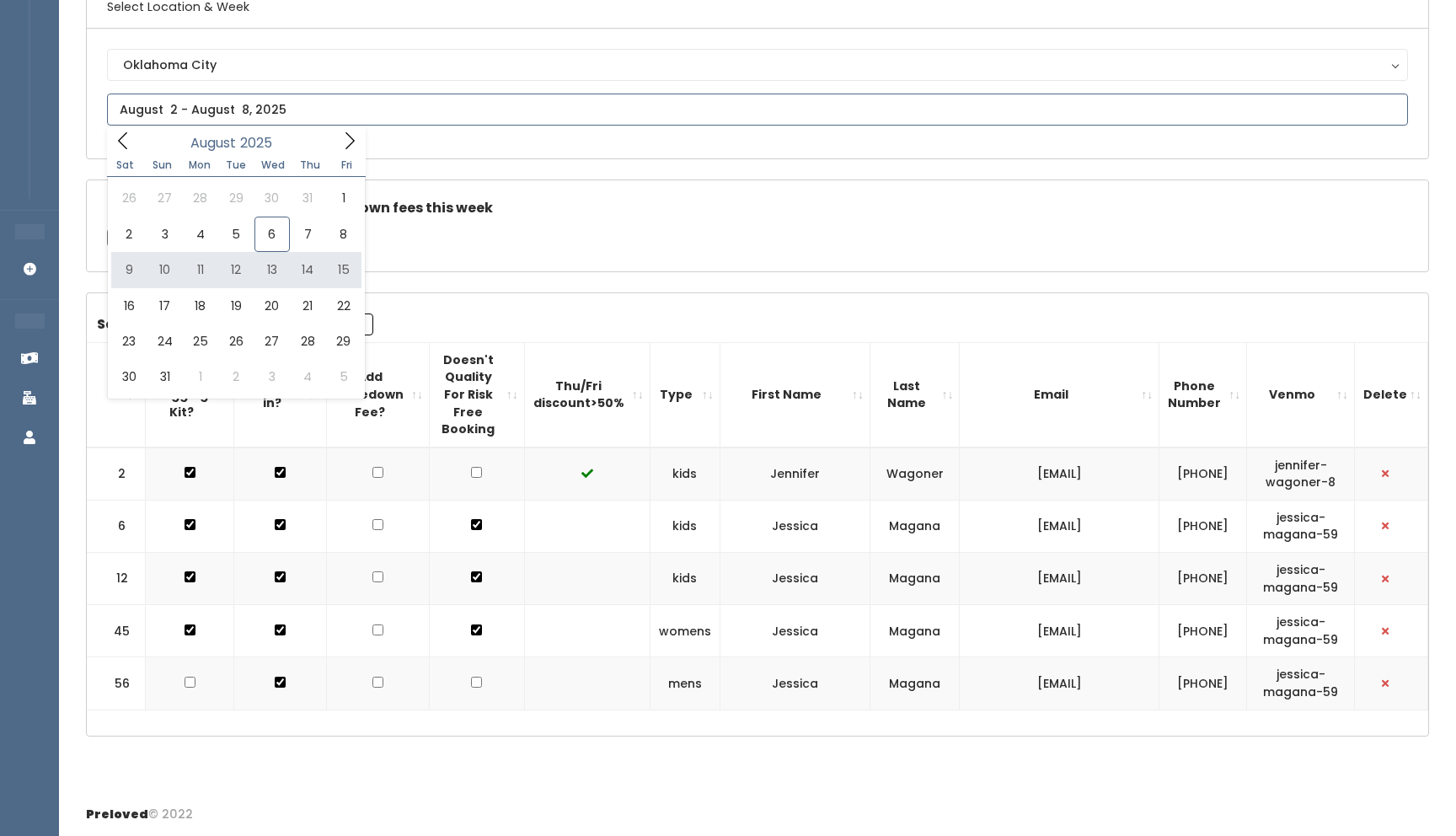 type on "August 9 to August 15" 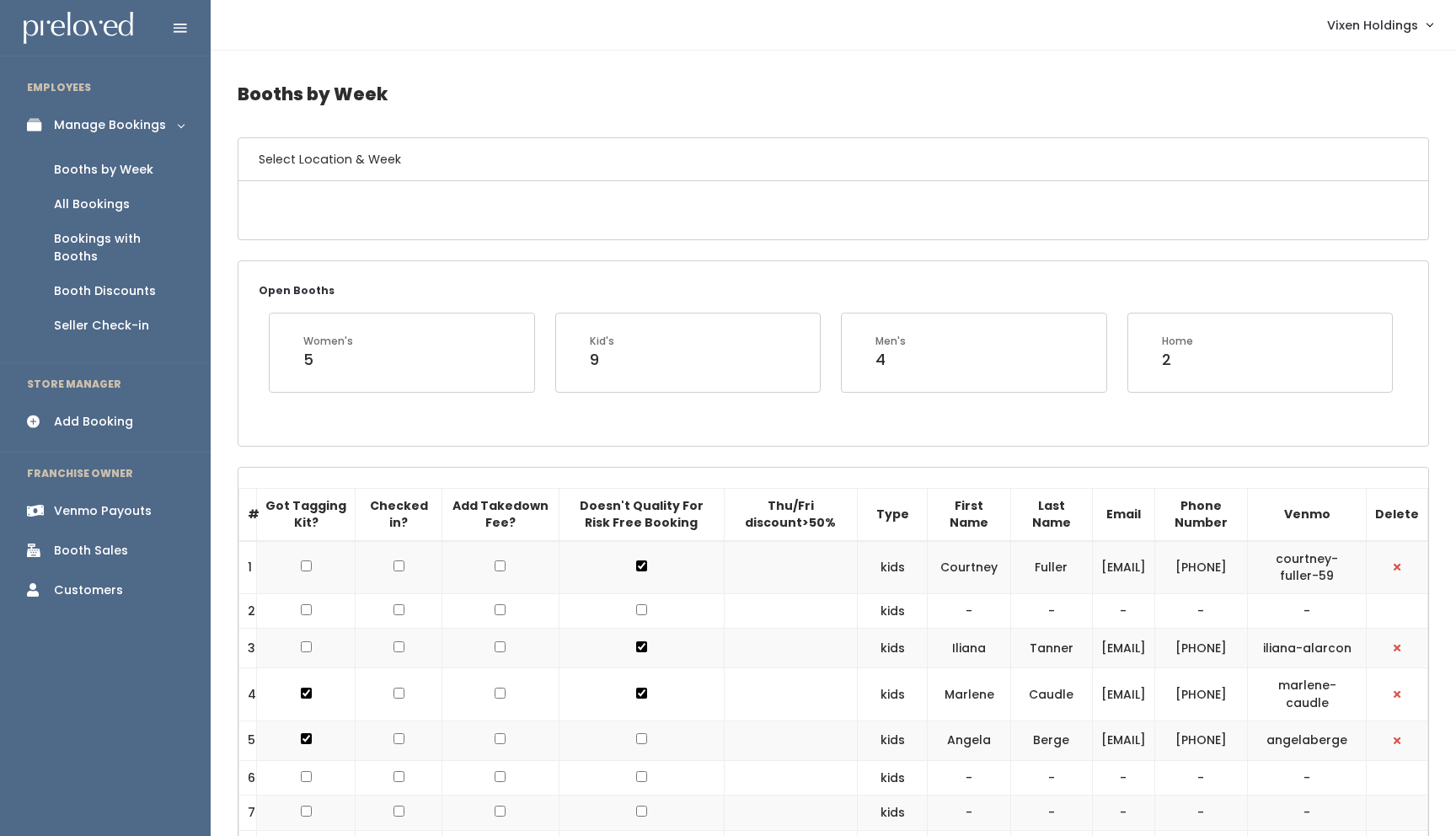 scroll, scrollTop: 0, scrollLeft: 0, axis: both 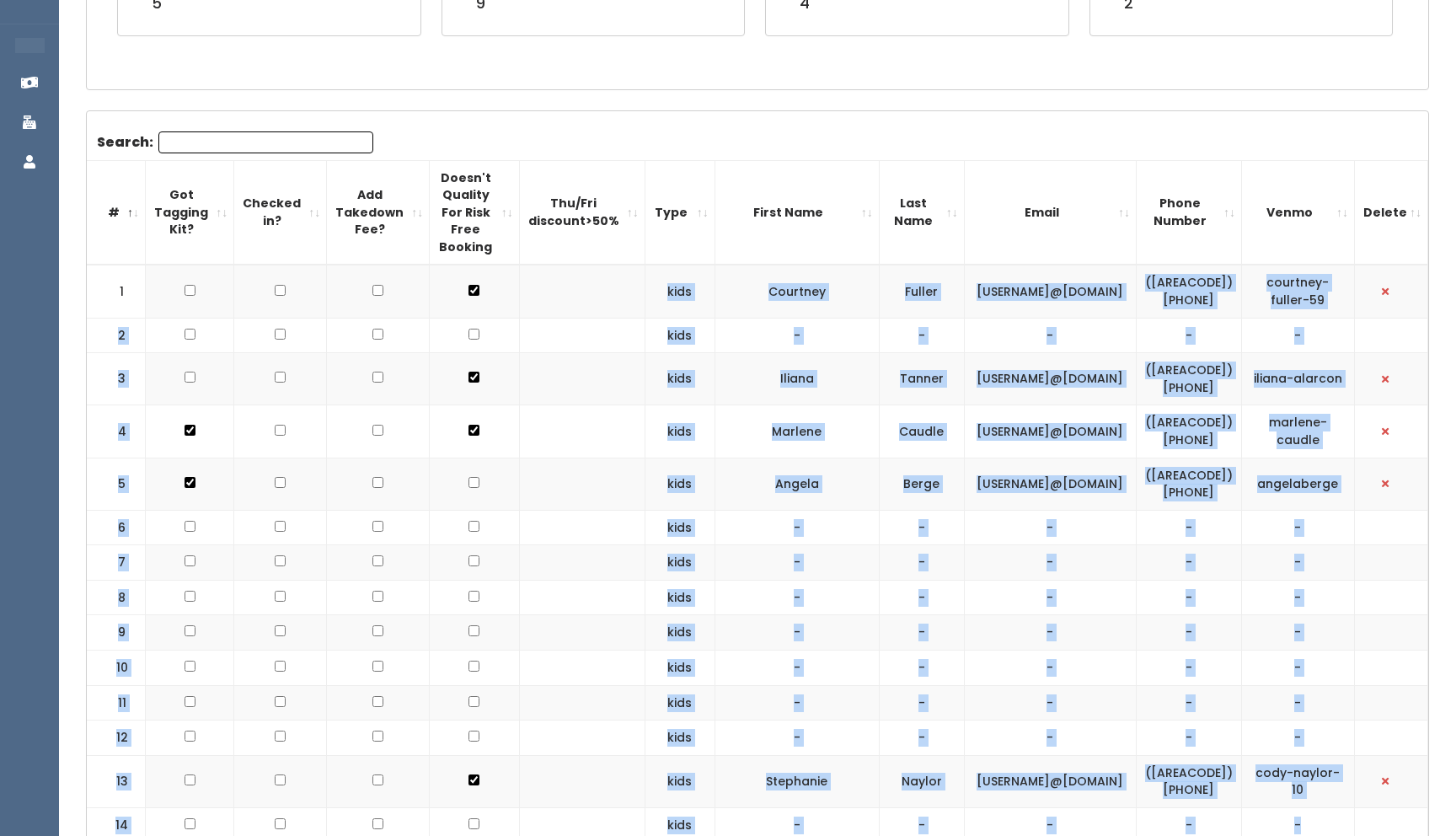 drag, startPoint x: 177, startPoint y: 275, endPoint x: 1313, endPoint y: 817, distance: 1258.6739 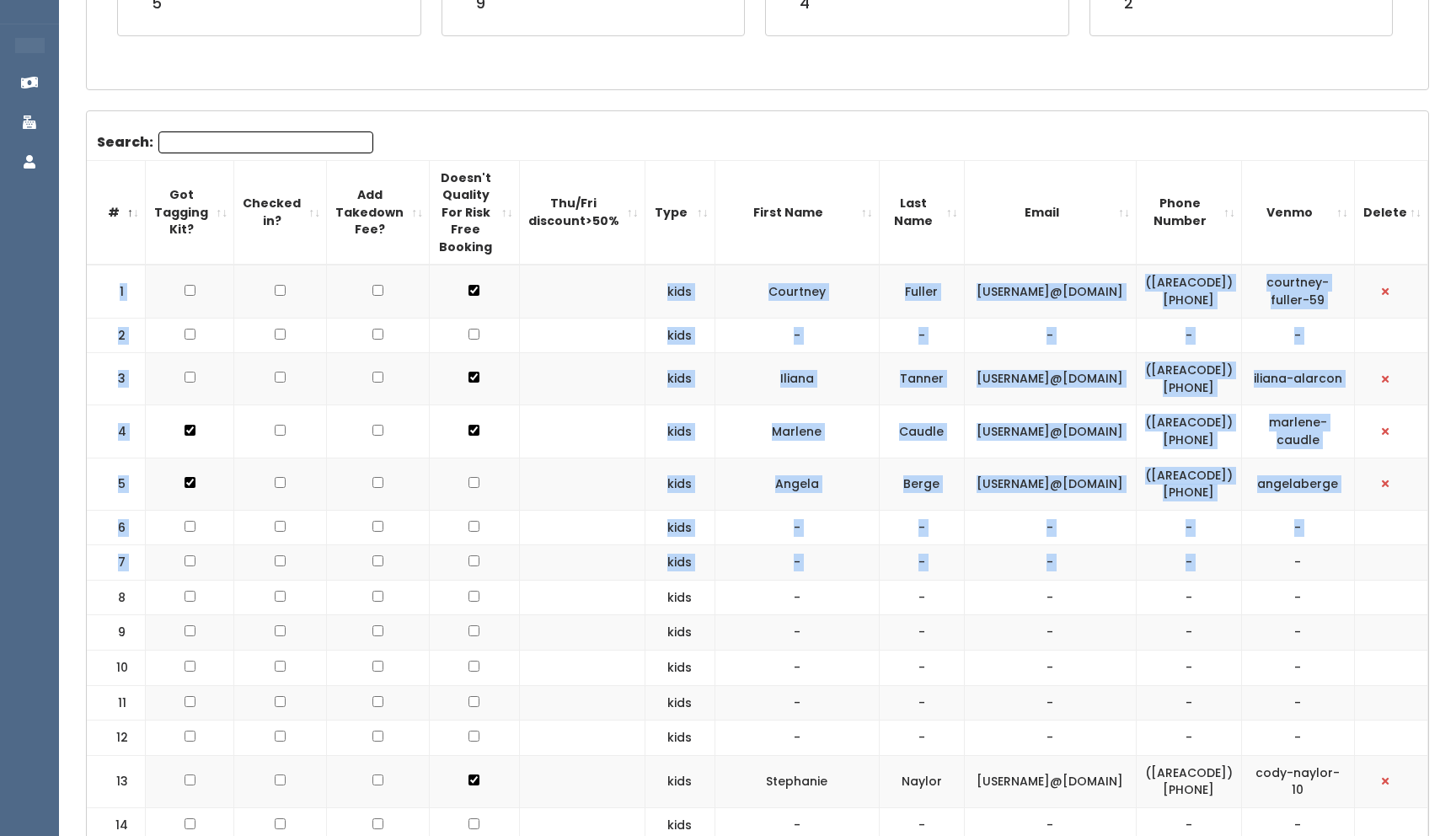 drag, startPoint x: 111, startPoint y: 276, endPoint x: 1288, endPoint y: 557, distance: 1210.08 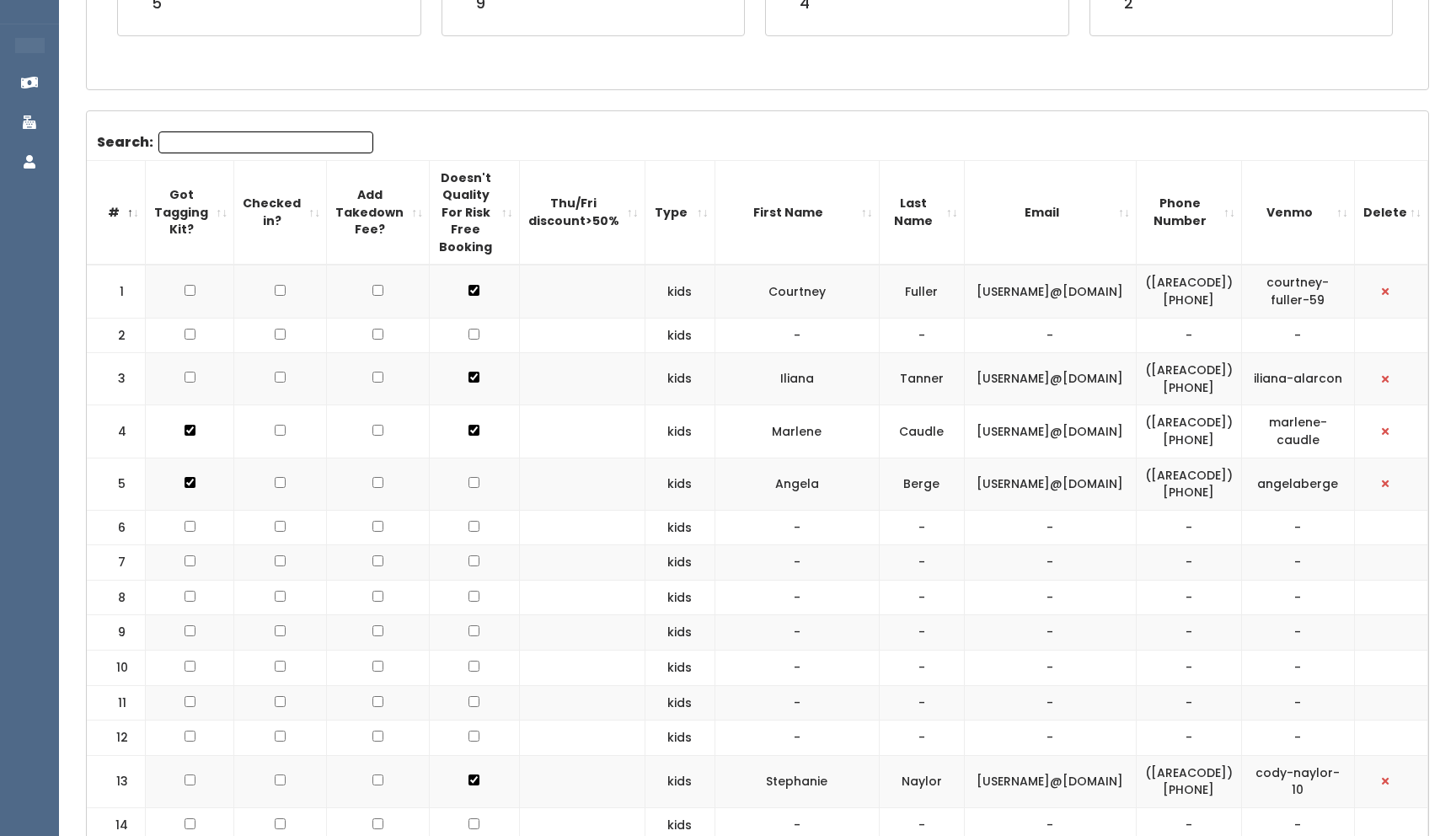 click on "Search:
# Got Tagging Kit? Checked in? Add Takedown Fee? Doesn't Quality For Risk Free Booking  Thu/Fri discount>50% Type First Name Last Name Email Phone Number Venmo Delete
1
kids" at bounding box center (757, 1689) 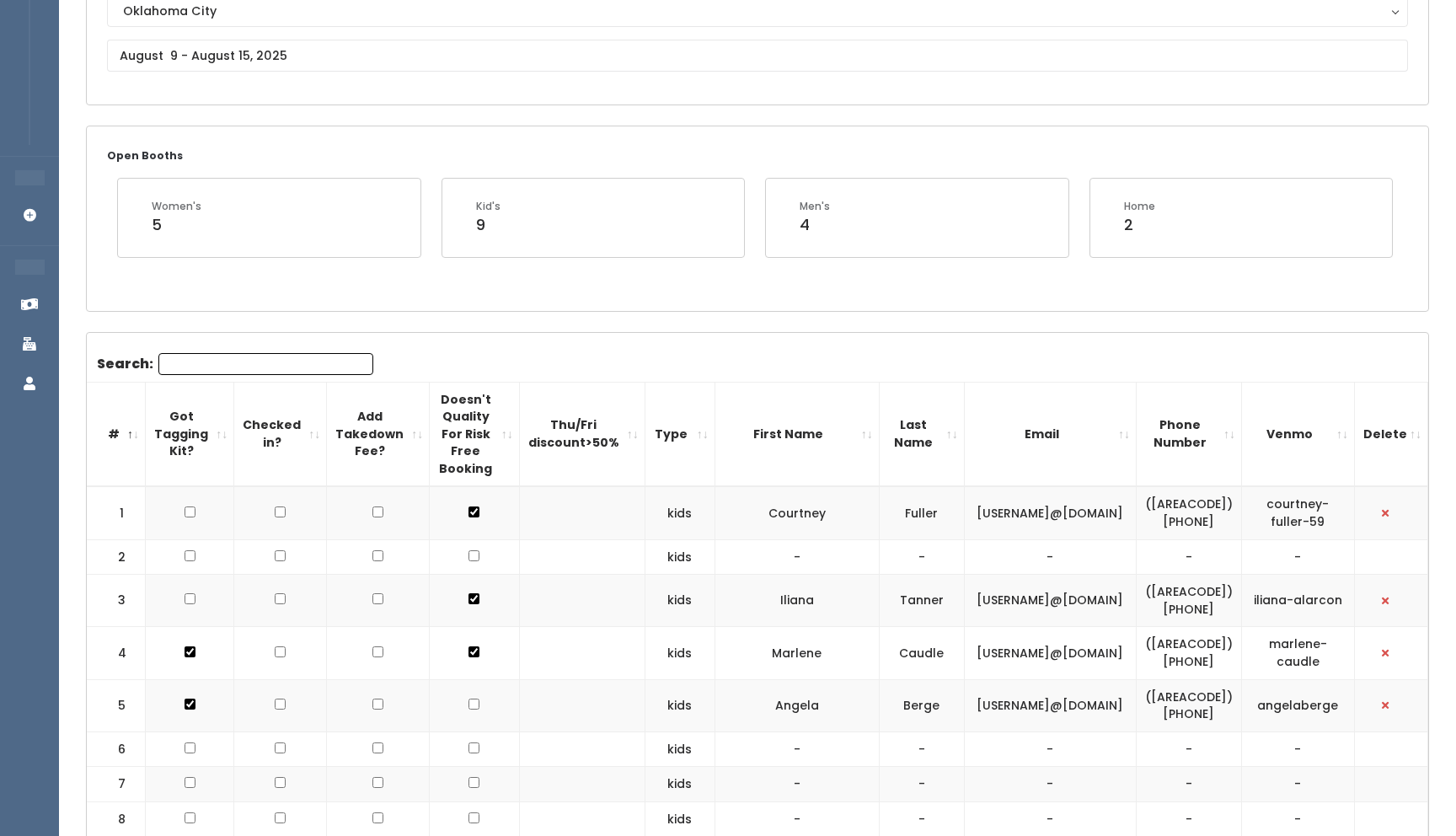scroll, scrollTop: 0, scrollLeft: 0, axis: both 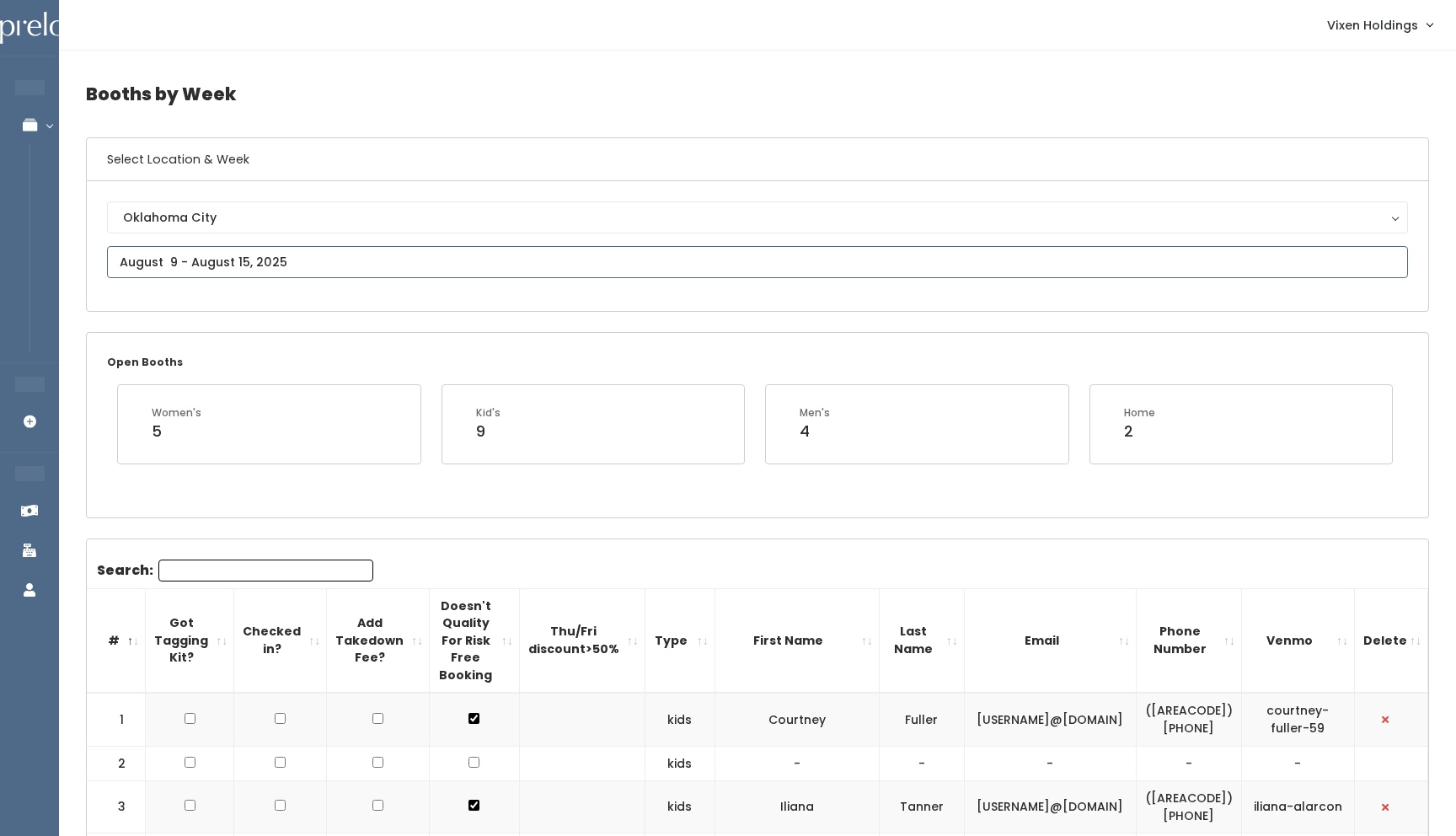click at bounding box center [757, 262] 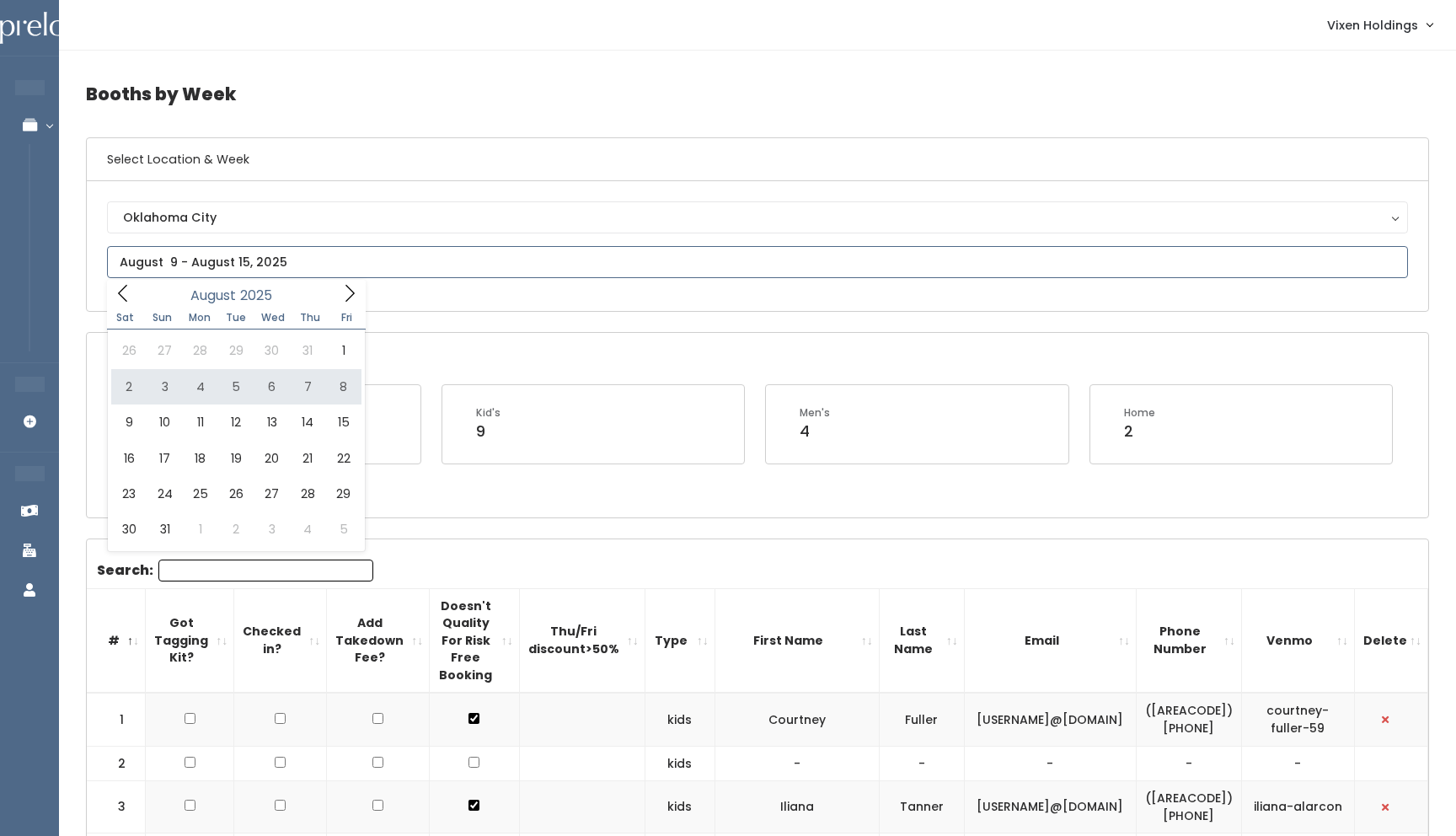 type on "August 2 to August 8" 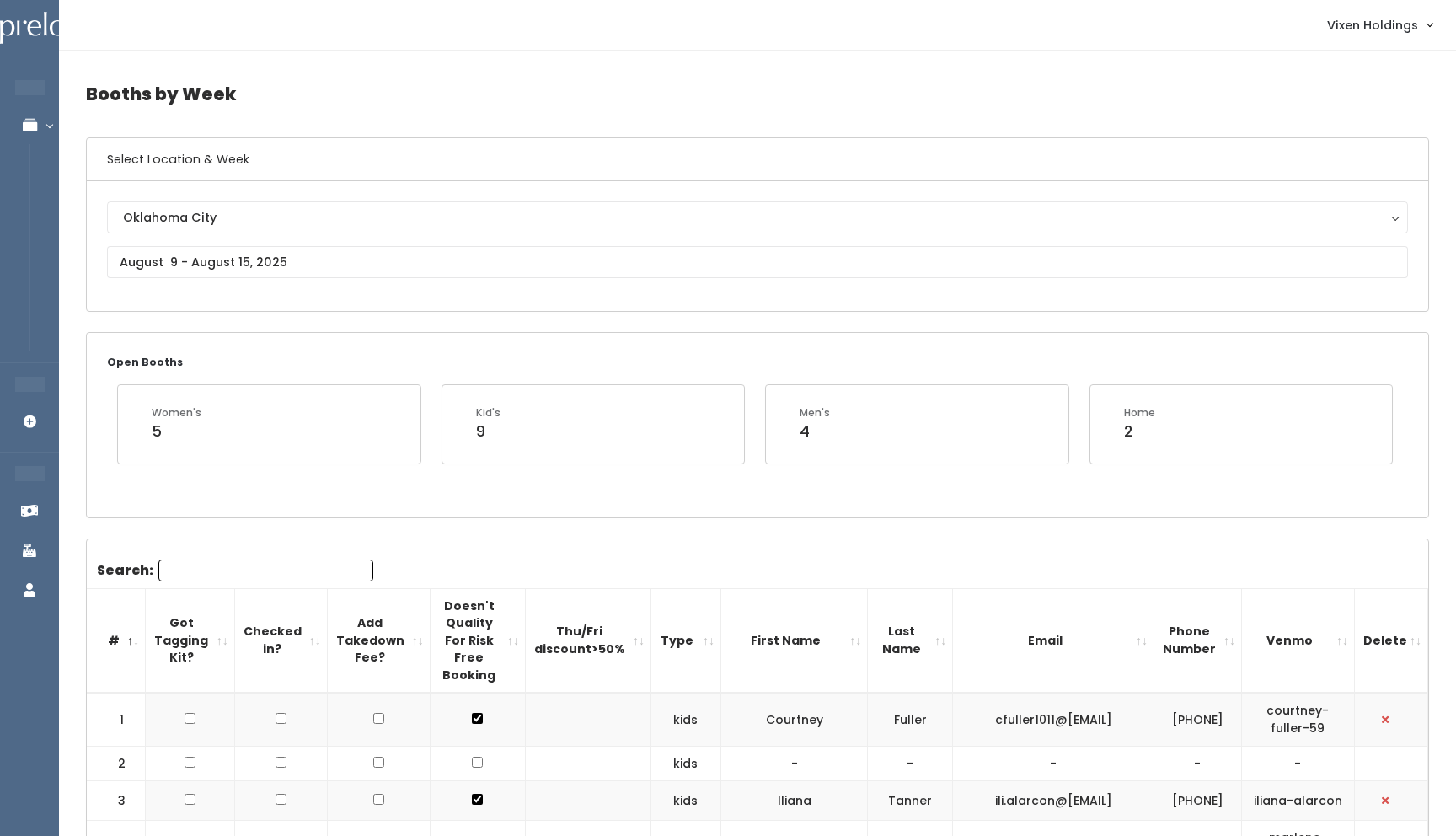 scroll, scrollTop: 0, scrollLeft: 0, axis: both 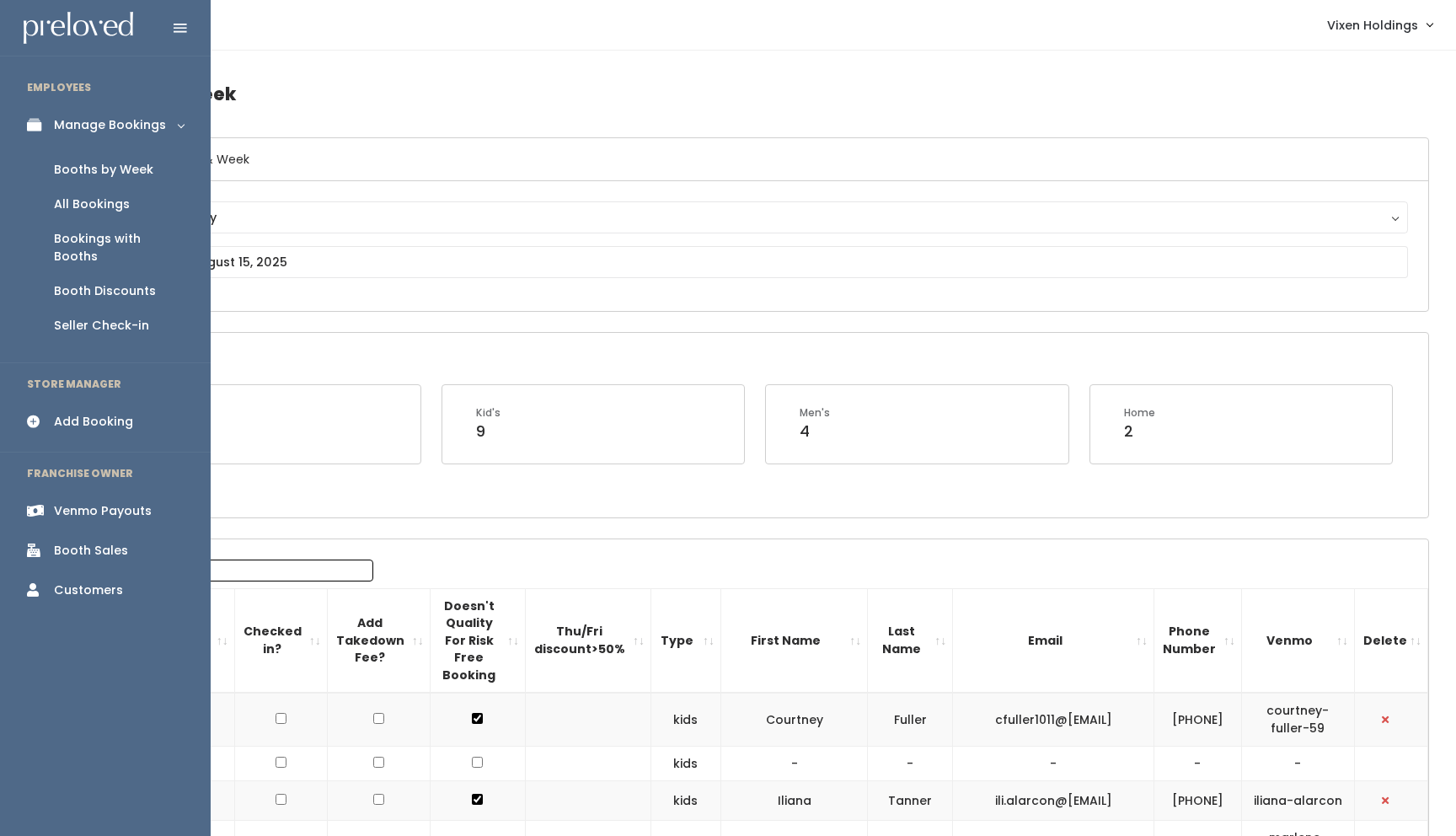 click on "All Bookings" at bounding box center [92, 204] 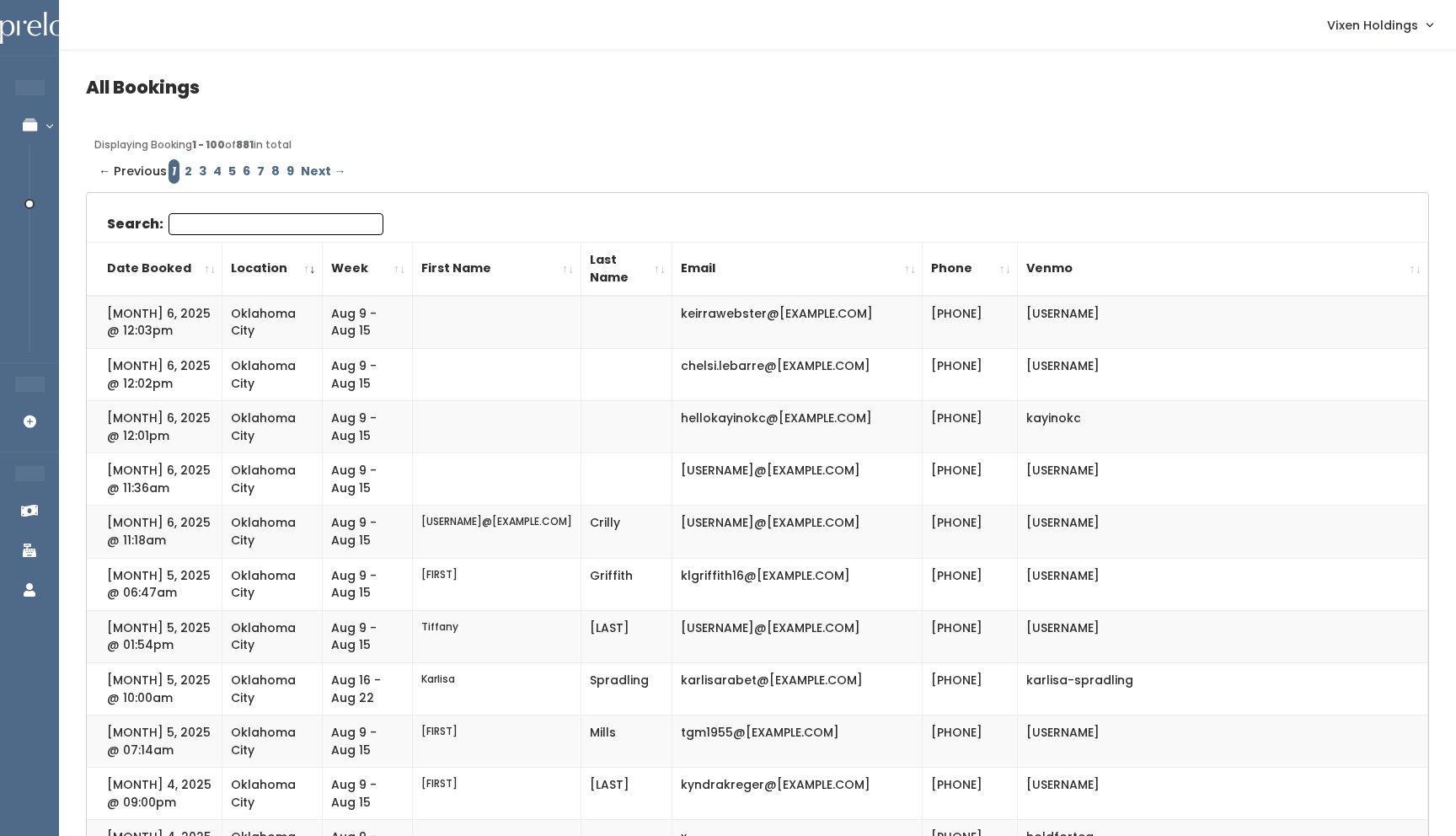 scroll, scrollTop: 0, scrollLeft: 0, axis: both 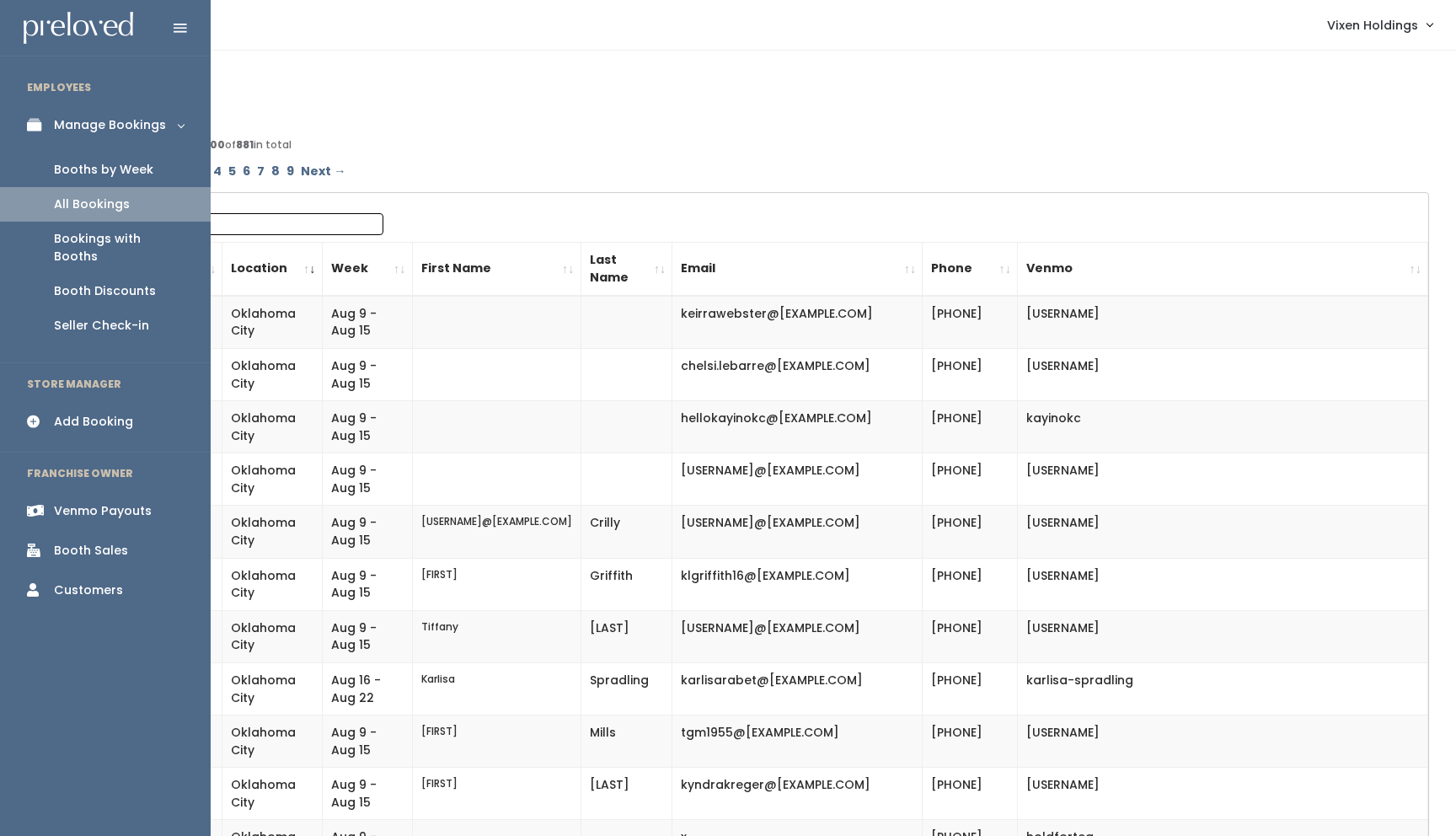 click on "Customers" at bounding box center [88, 590] 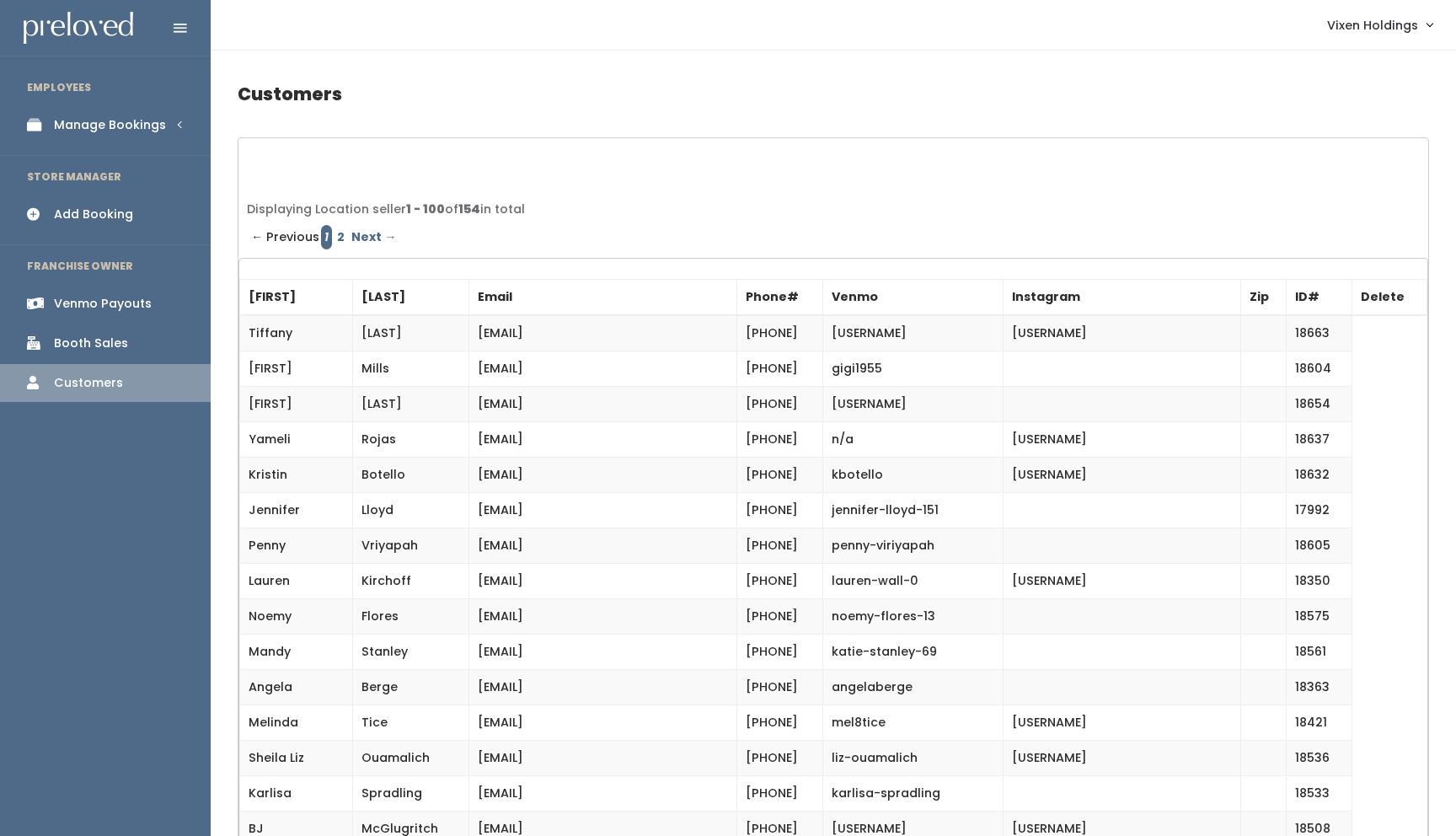 scroll, scrollTop: 0, scrollLeft: 0, axis: both 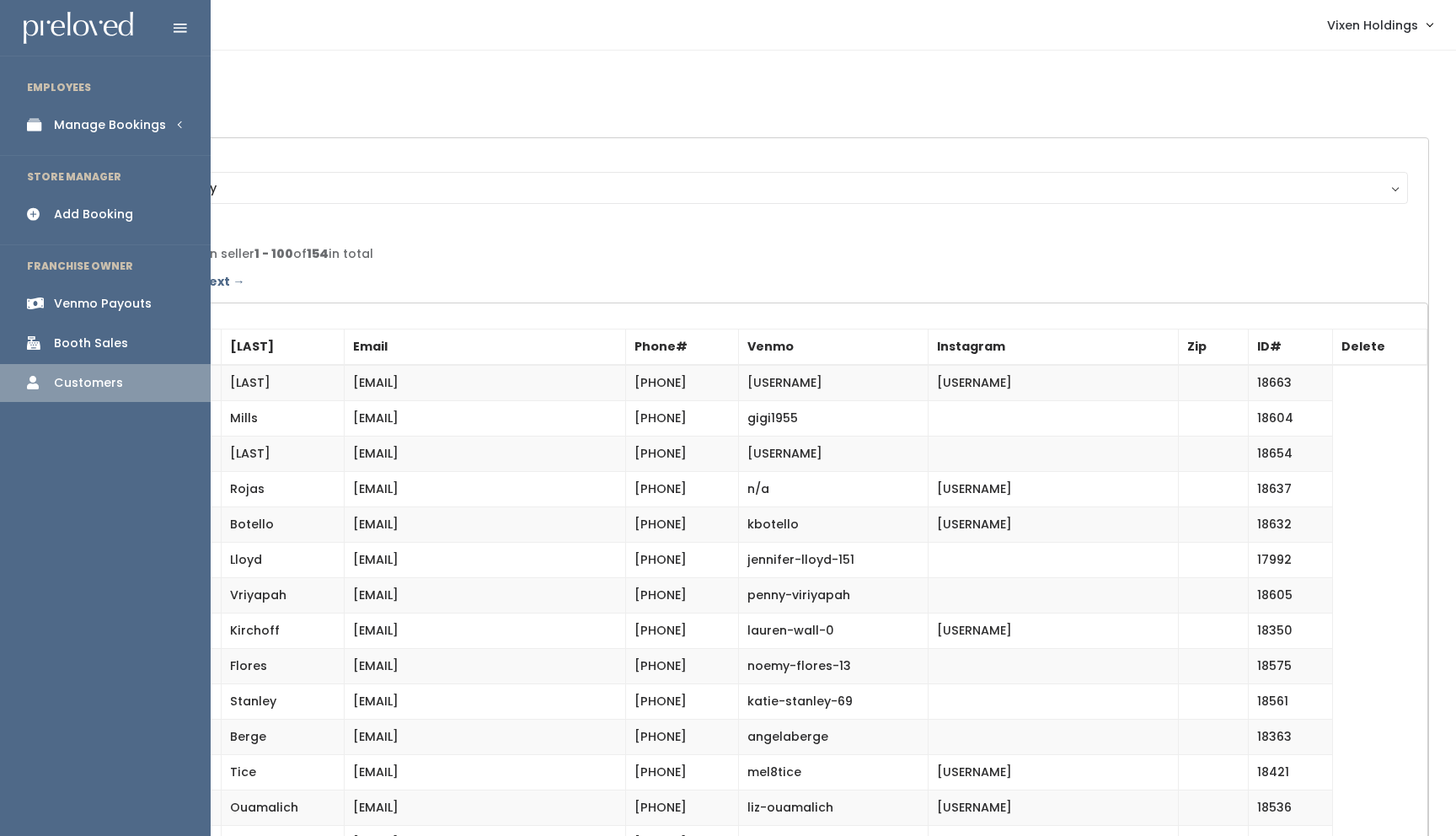 click at bounding box center [180, 29] 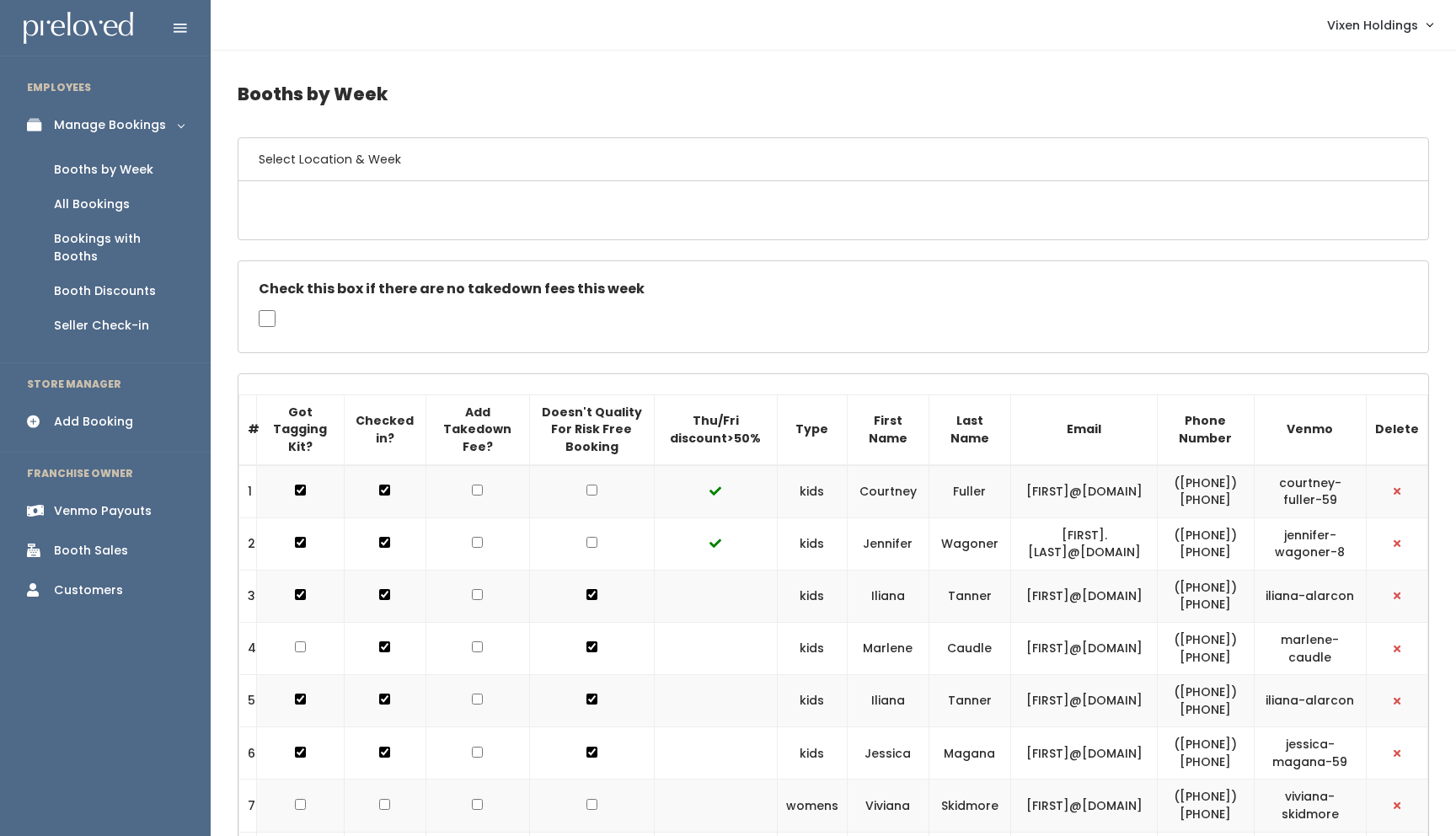scroll, scrollTop: 0, scrollLeft: 0, axis: both 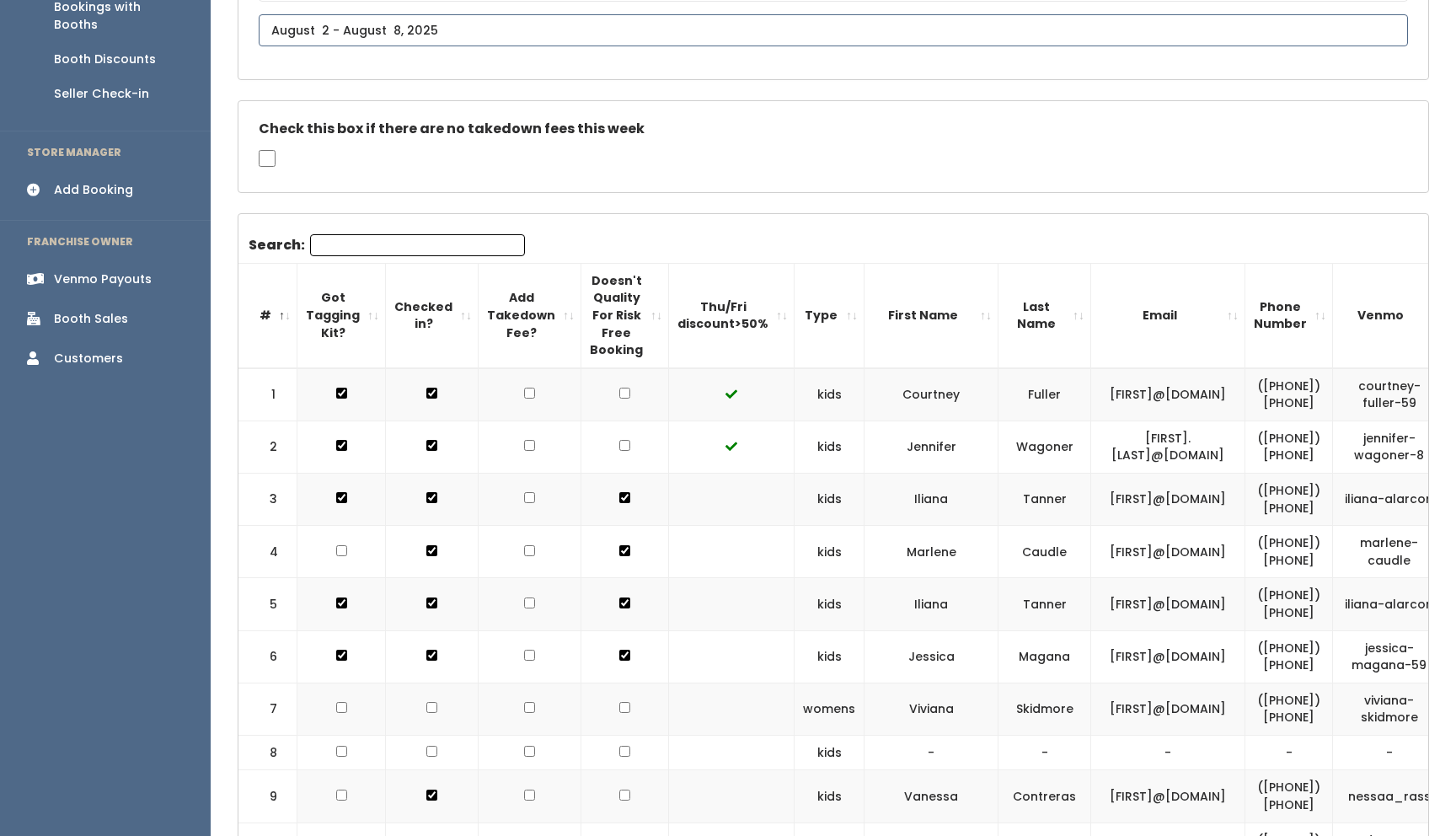 click at bounding box center [833, 30] 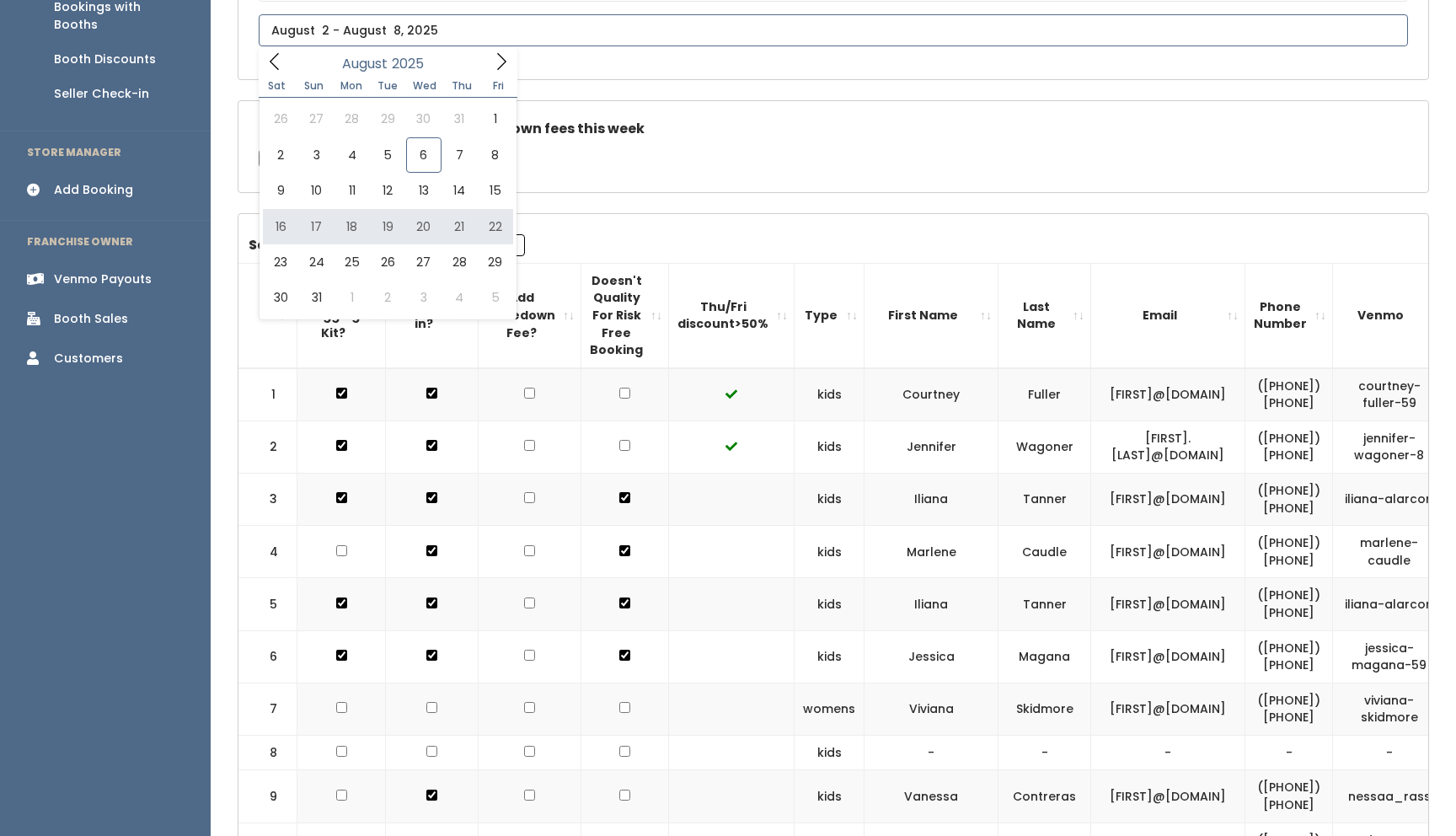type on "August 16 to August 22" 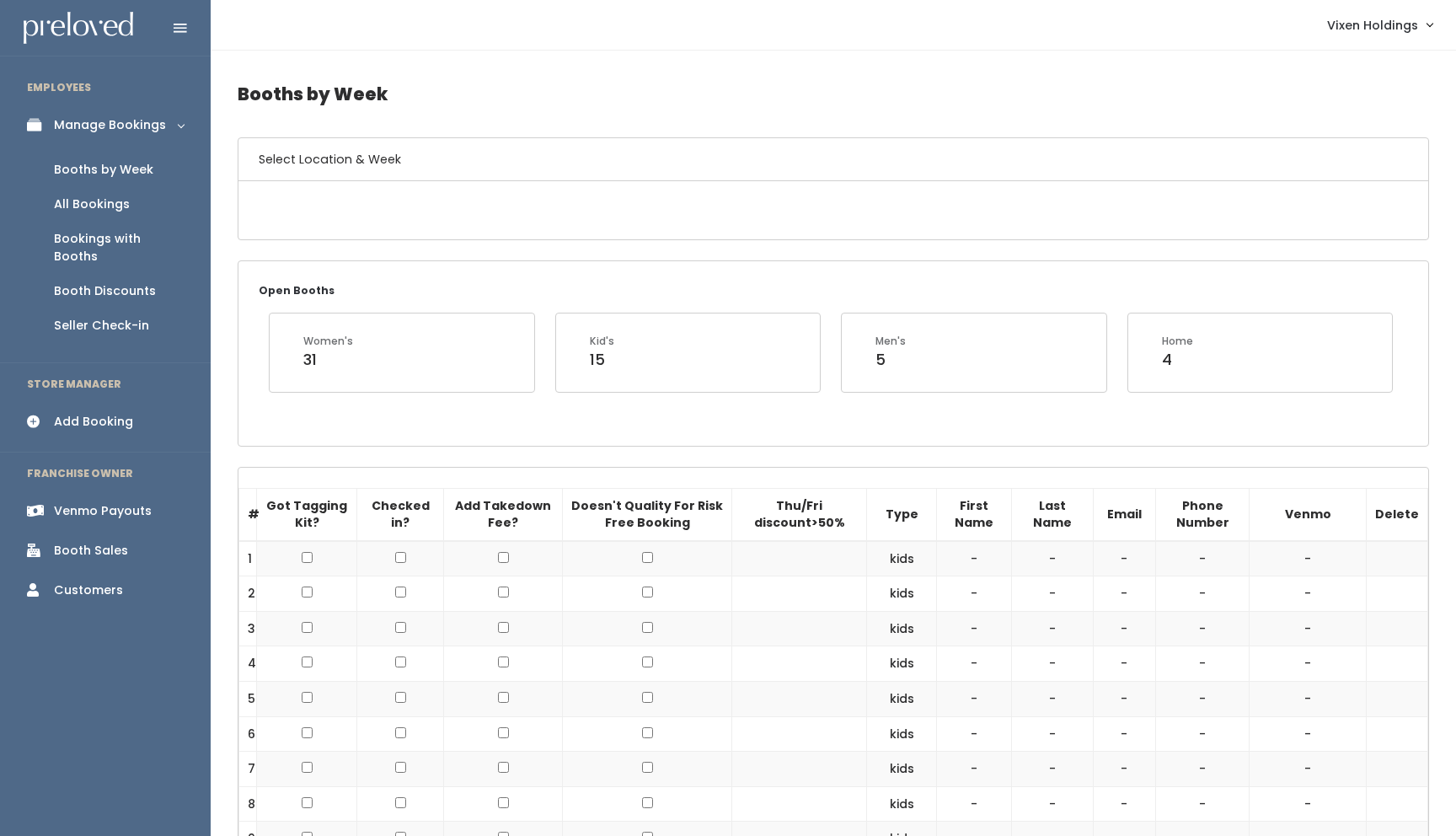 scroll, scrollTop: 0, scrollLeft: 0, axis: both 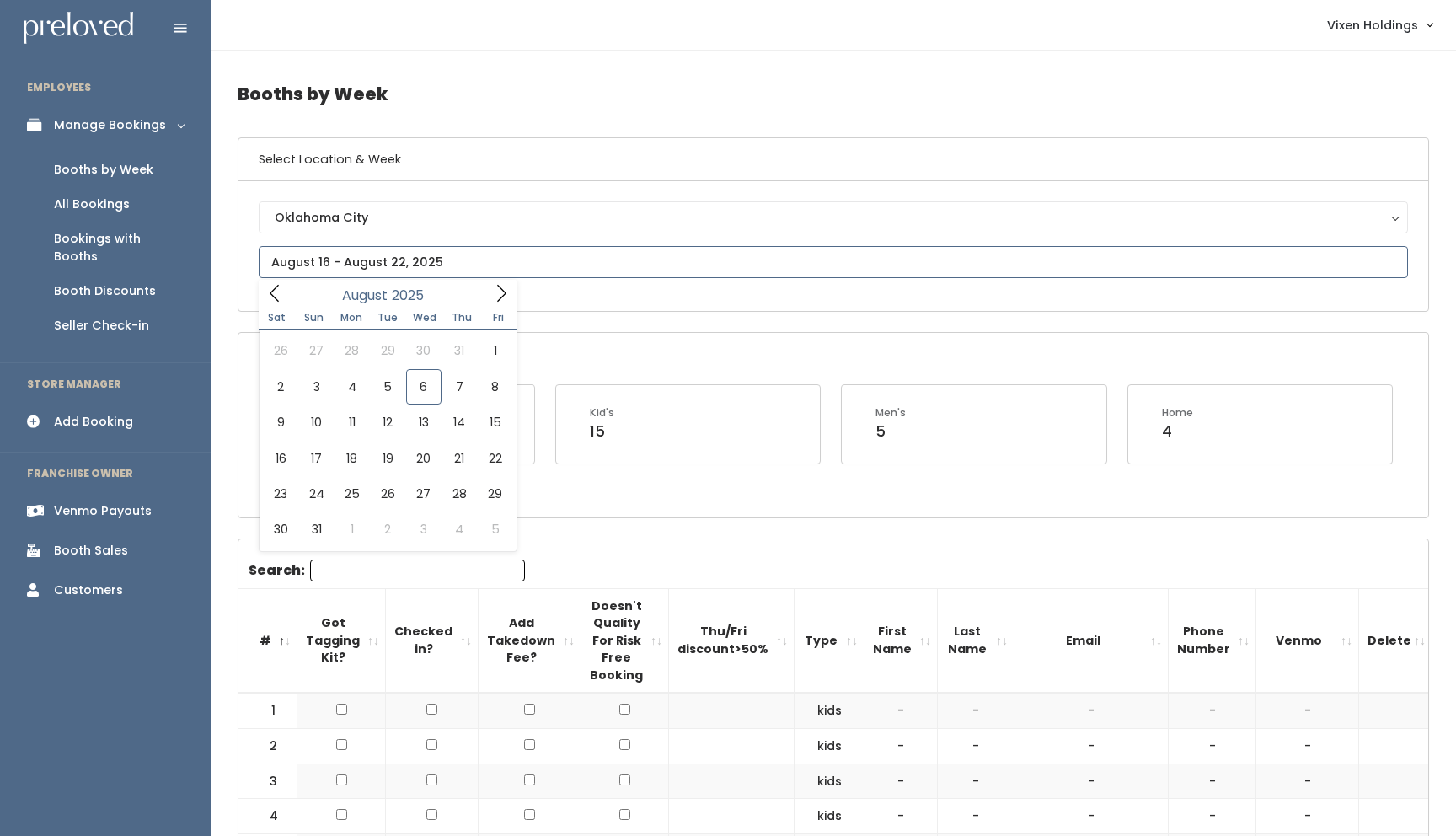 click at bounding box center [833, 262] 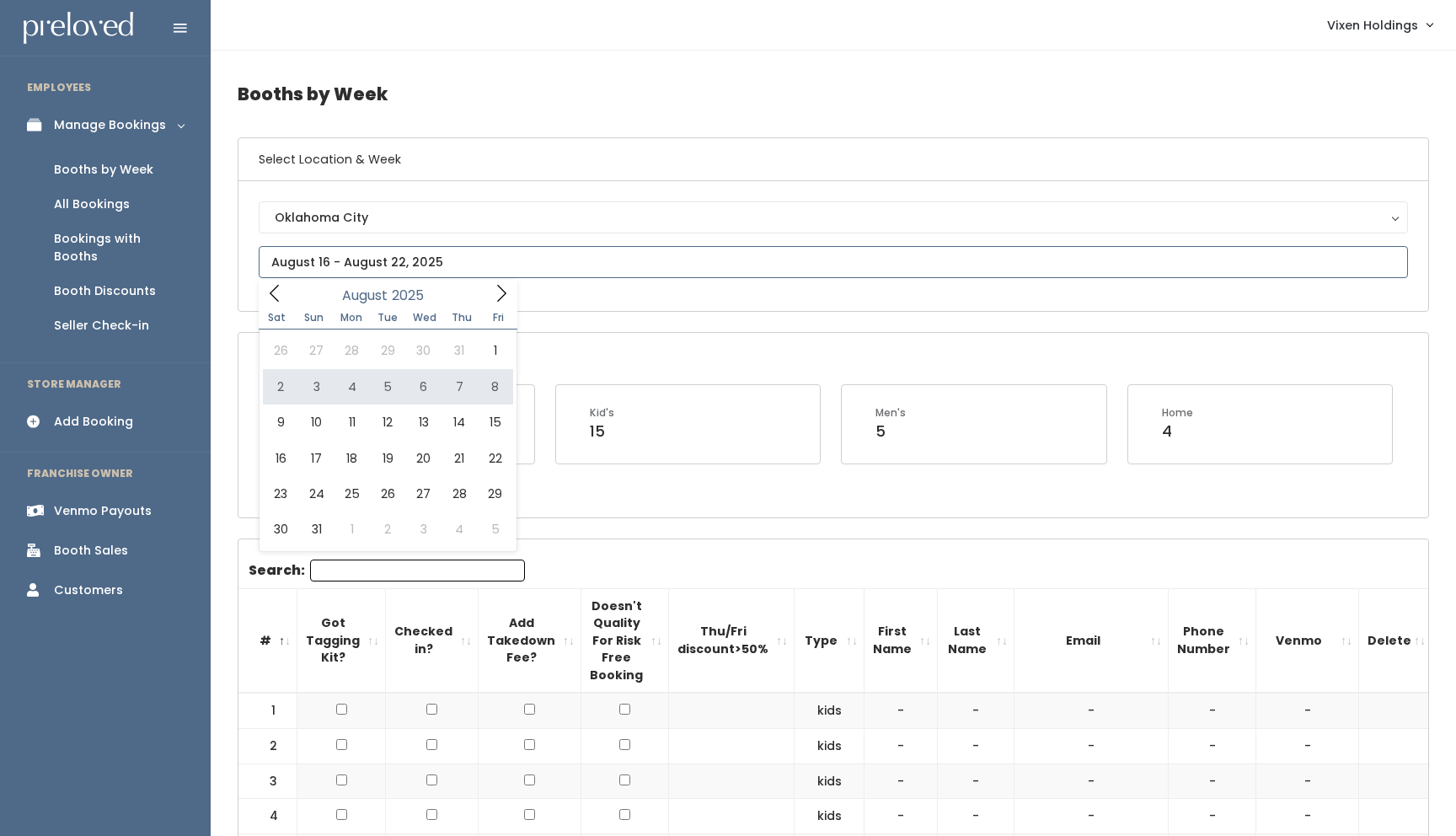type on "August 2 to August 8" 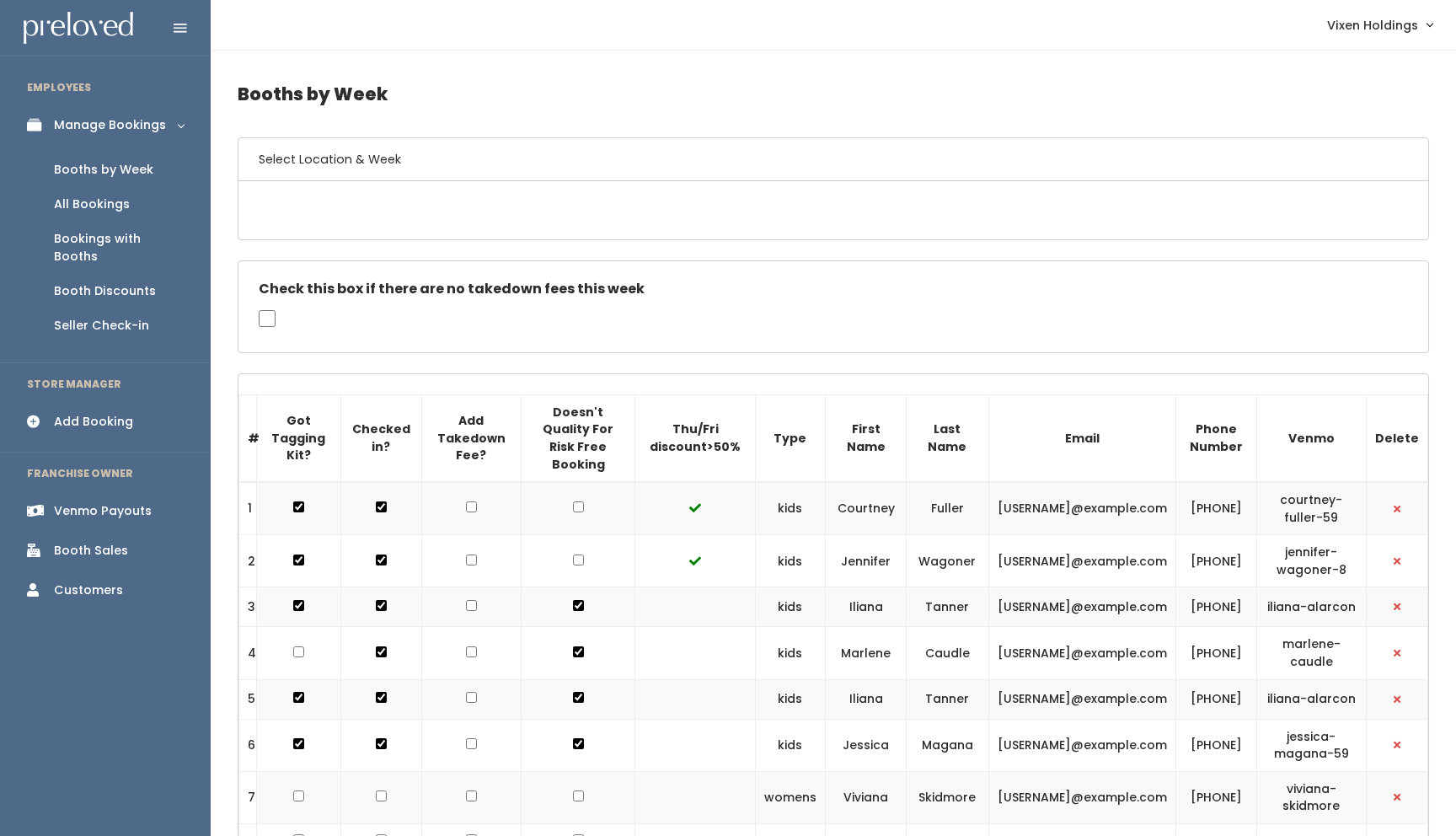 scroll, scrollTop: 0, scrollLeft: 0, axis: both 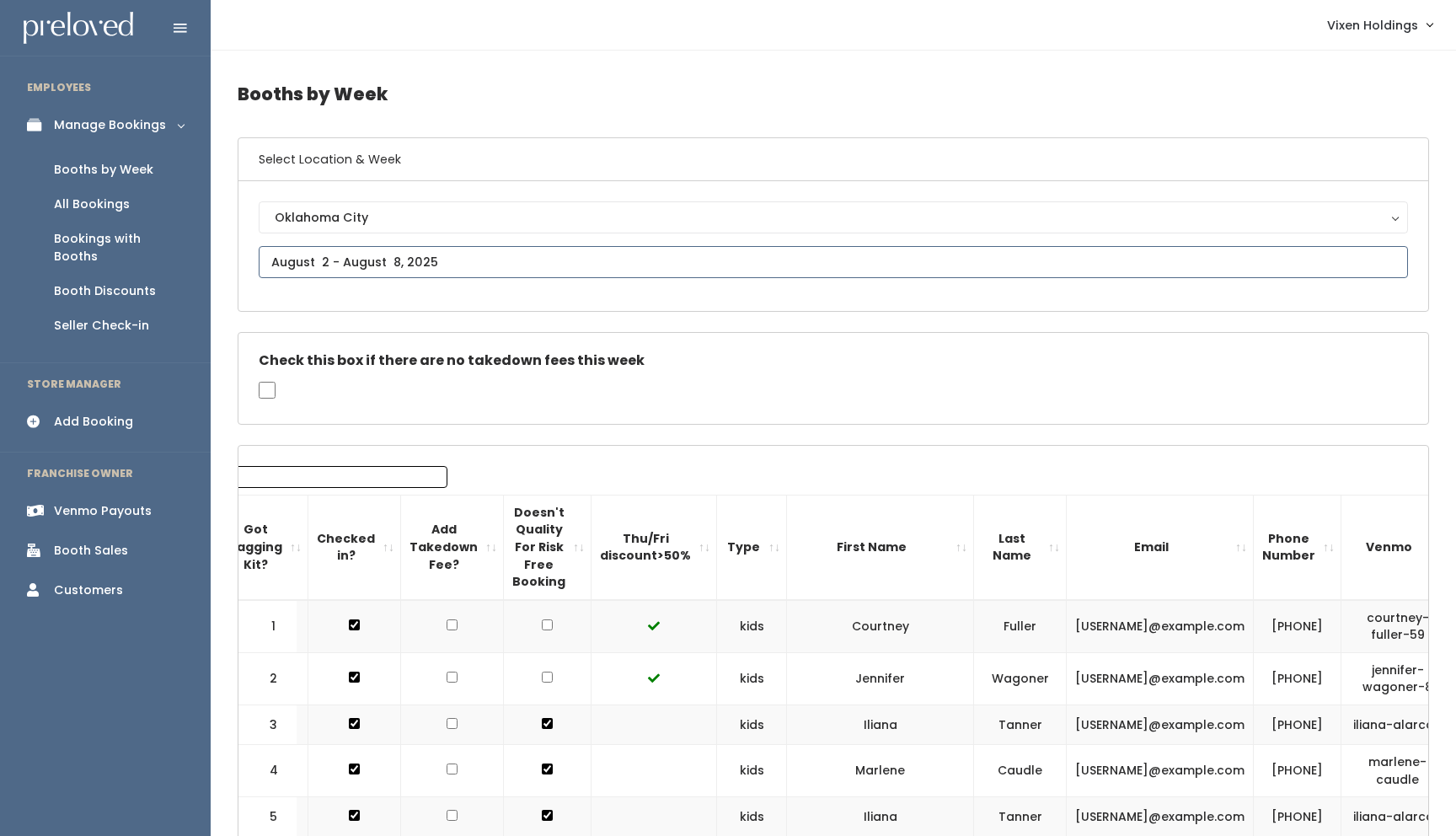 click at bounding box center (833, 262) 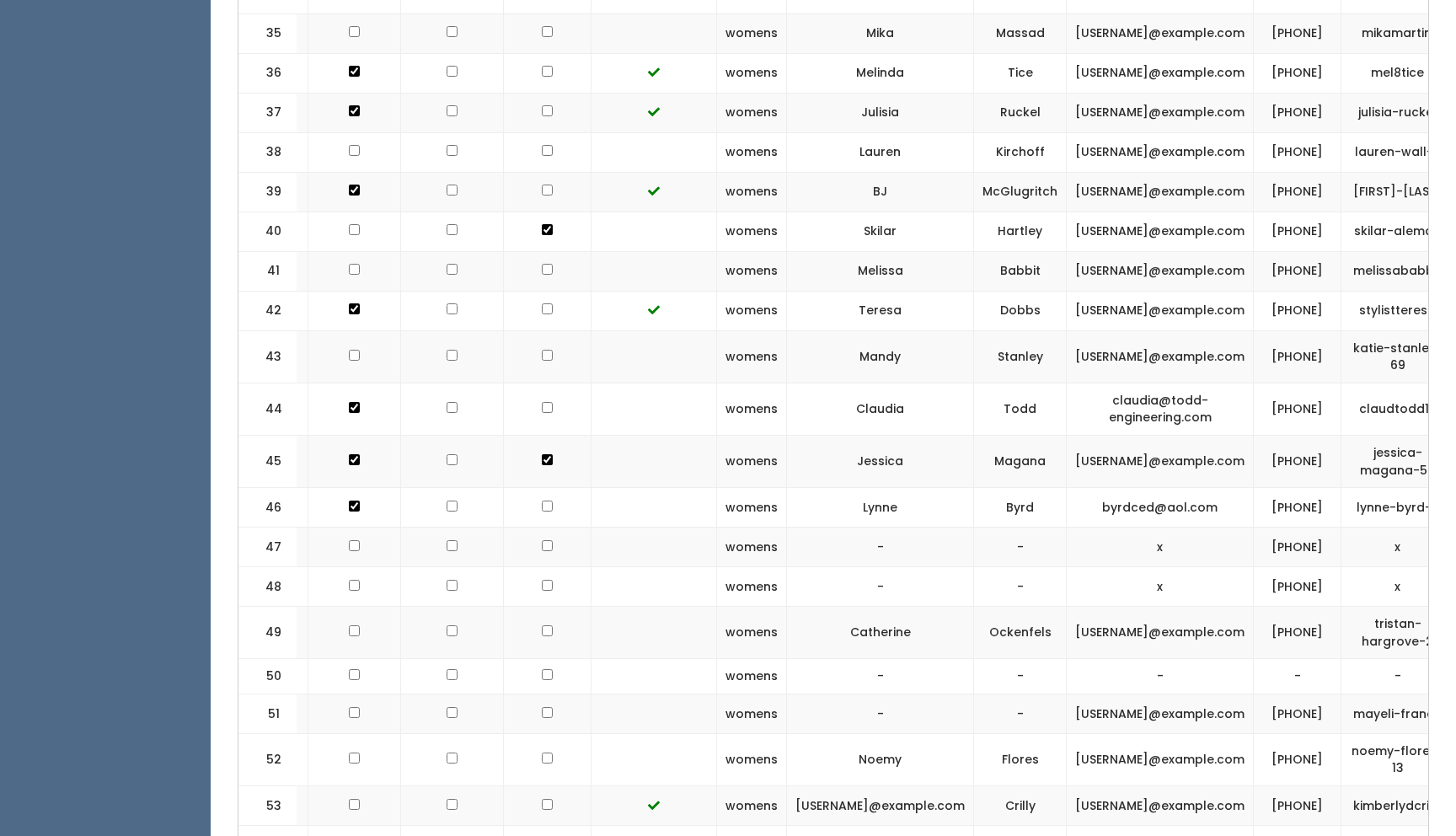 scroll, scrollTop: 2403, scrollLeft: 0, axis: vertical 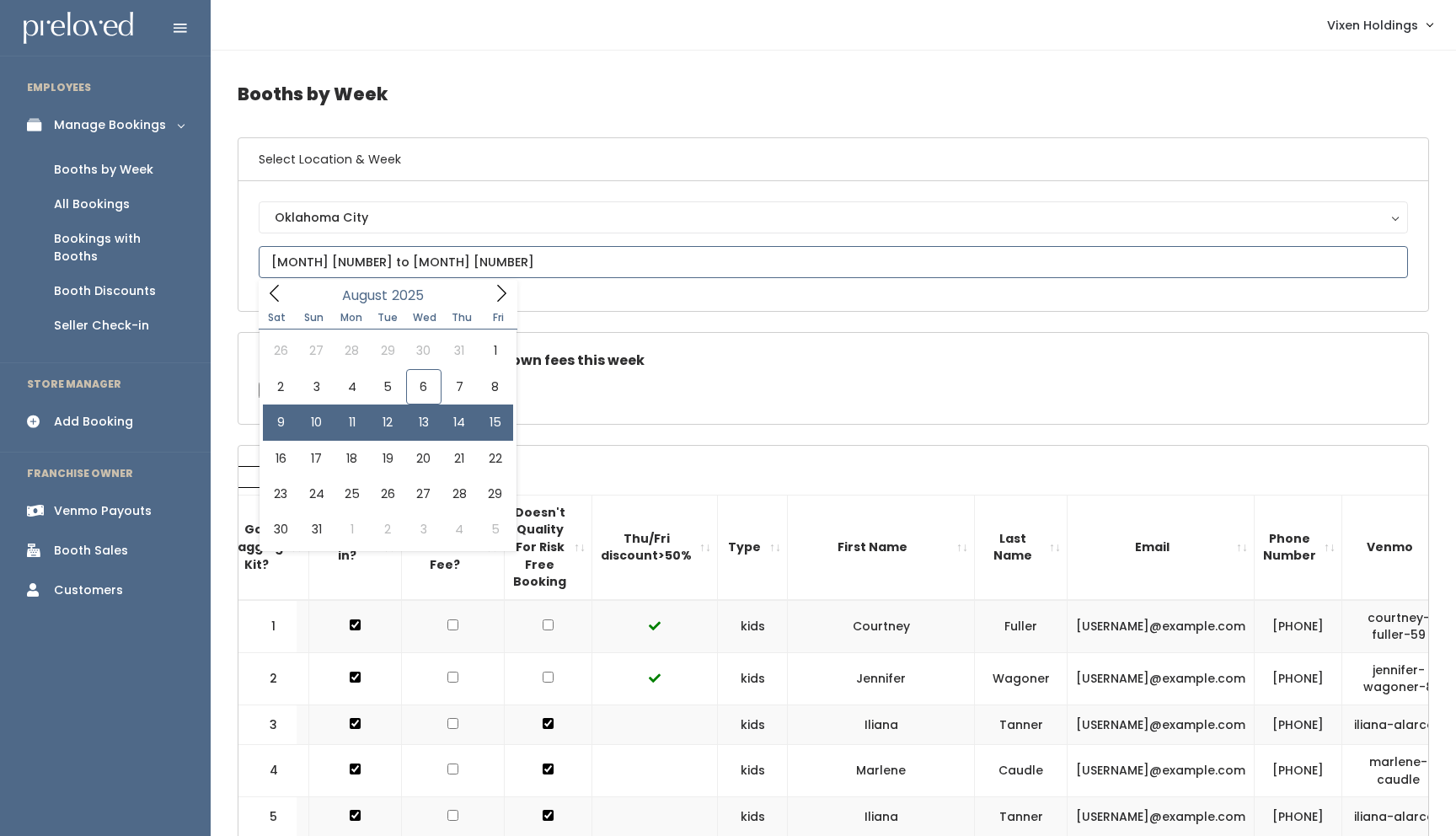 click on "August 9 to August 15" at bounding box center [833, 262] 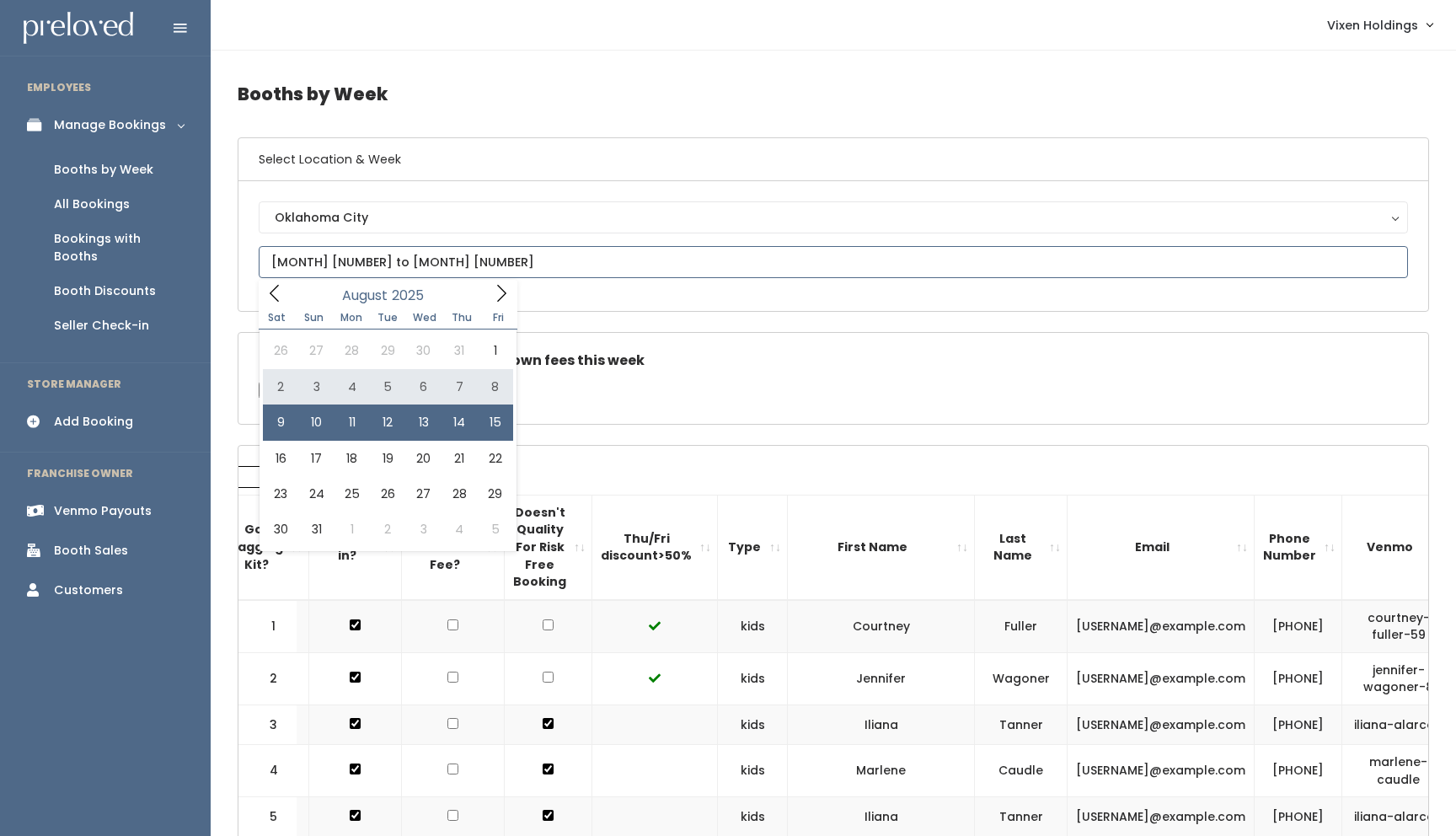type on "August 2 to August 8" 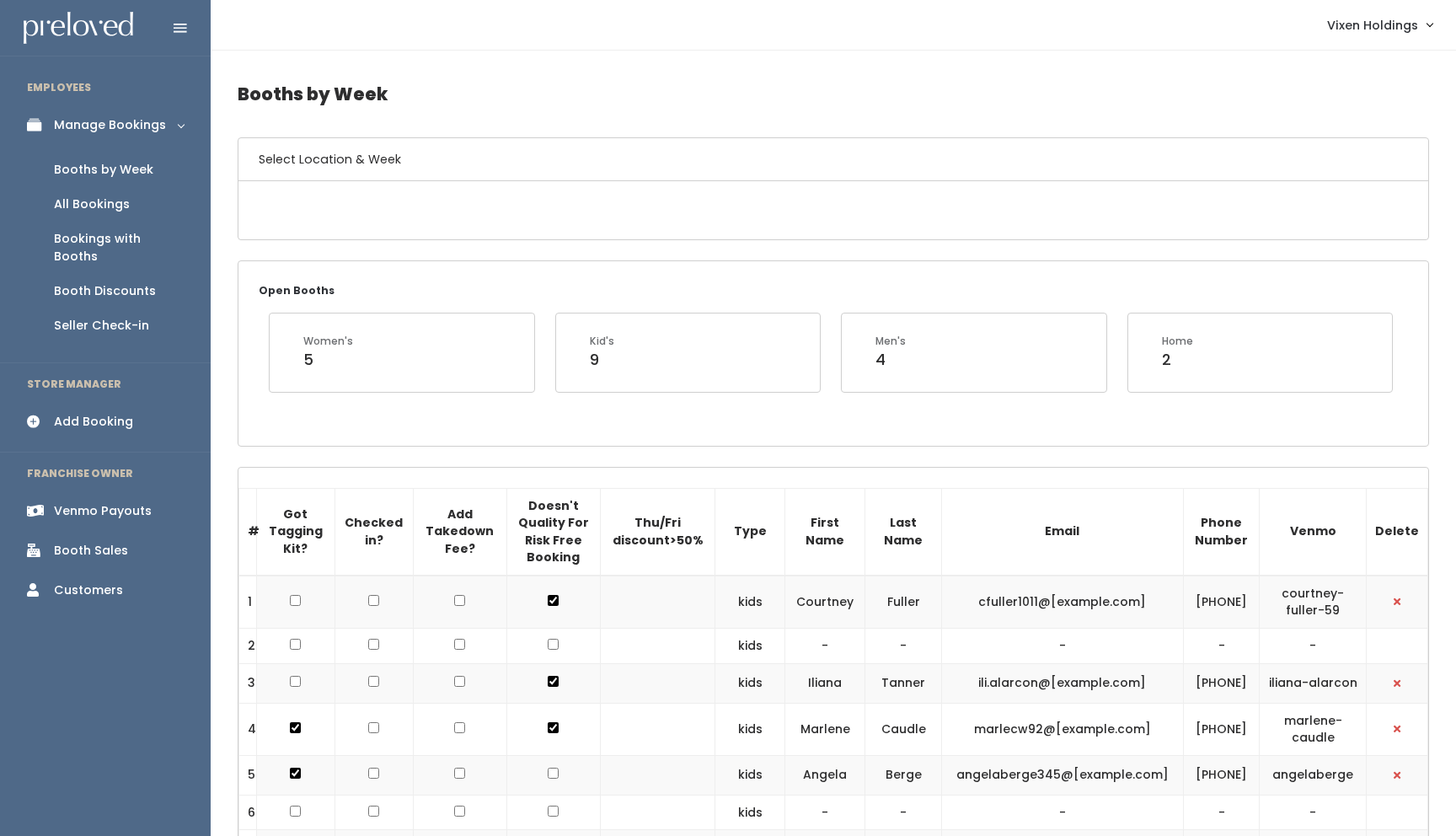 scroll, scrollTop: 0, scrollLeft: 0, axis: both 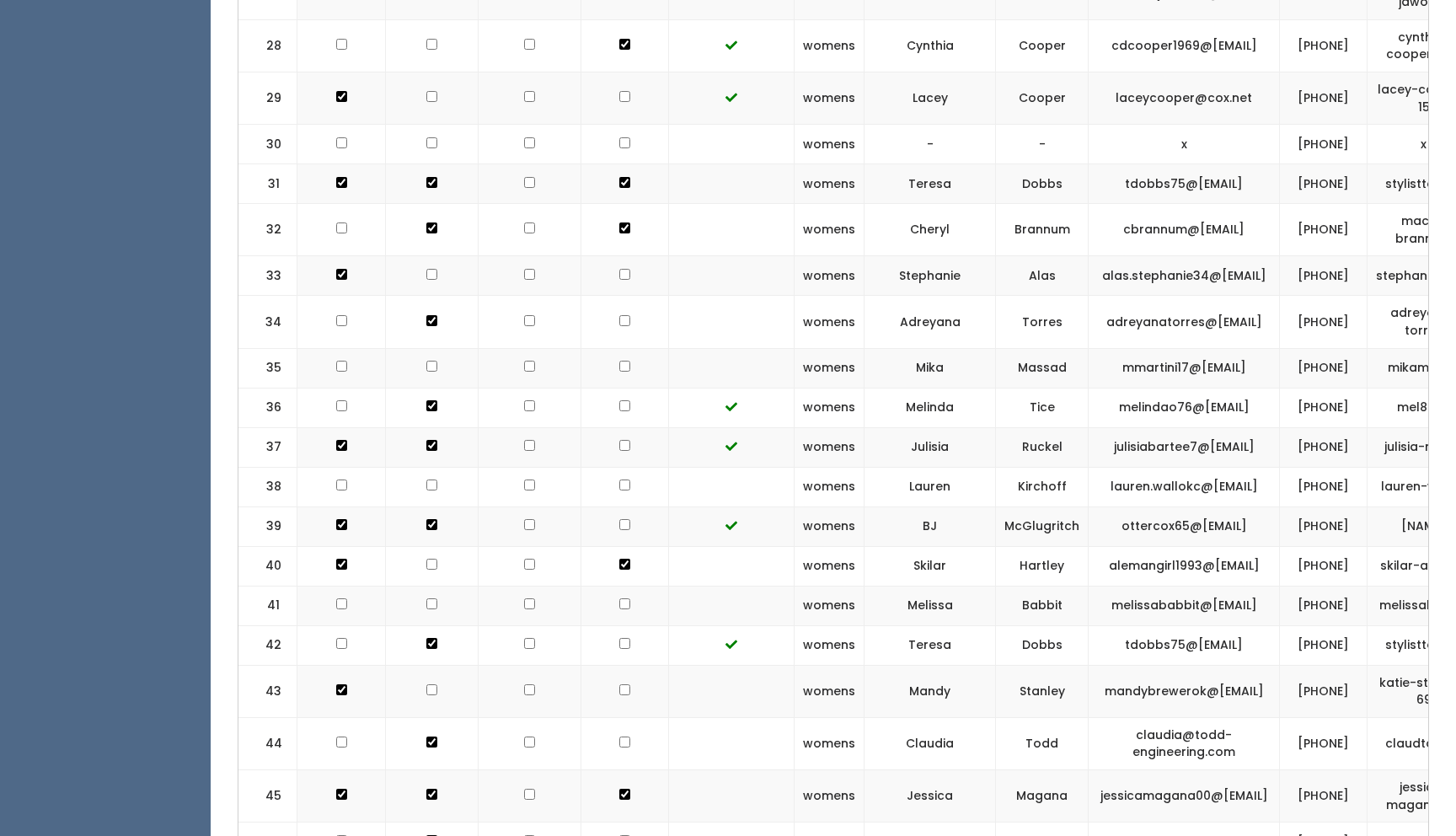 click at bounding box center [341, -1191] 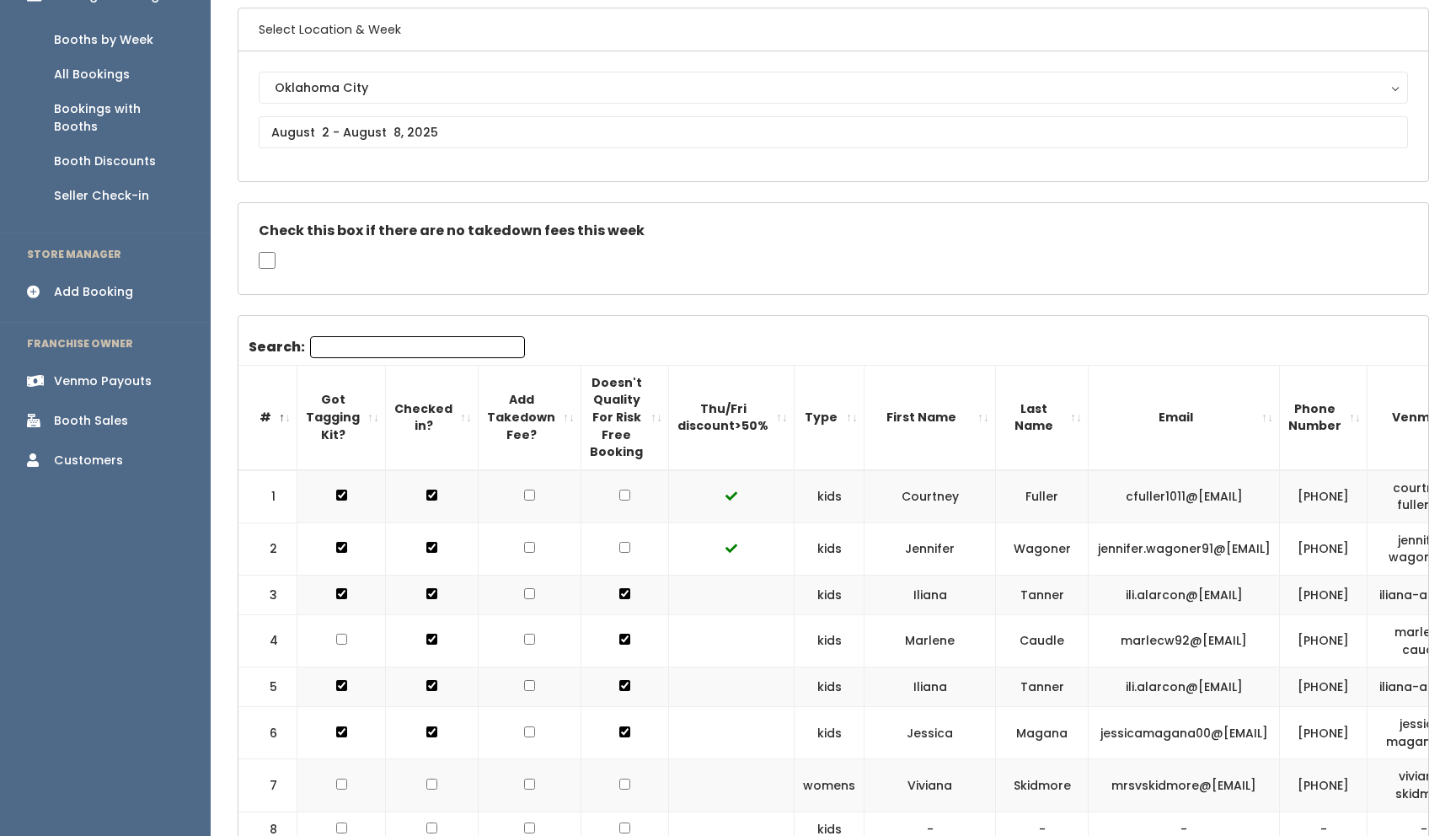 scroll, scrollTop: 0, scrollLeft: 0, axis: both 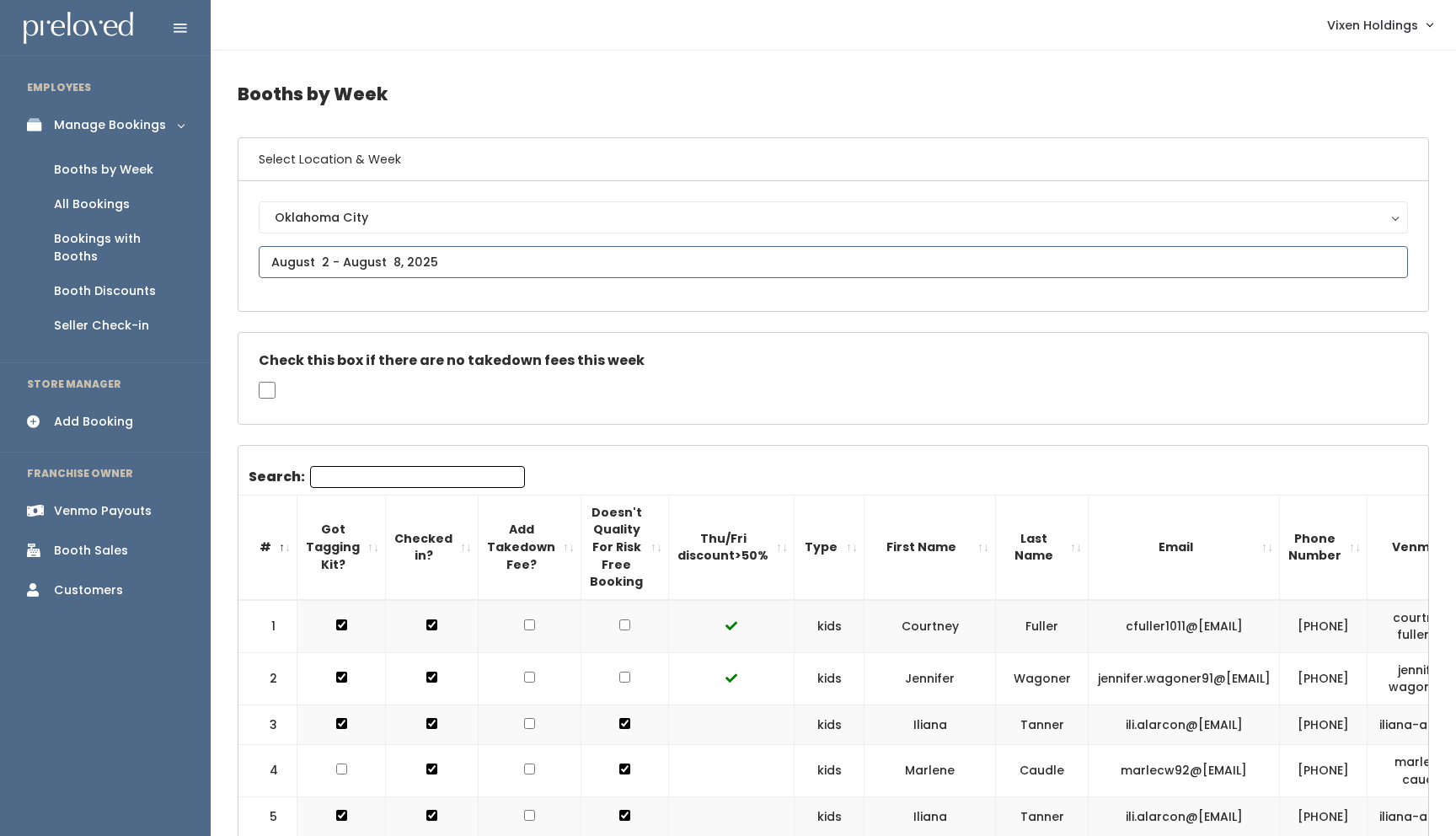 click at bounding box center (833, 262) 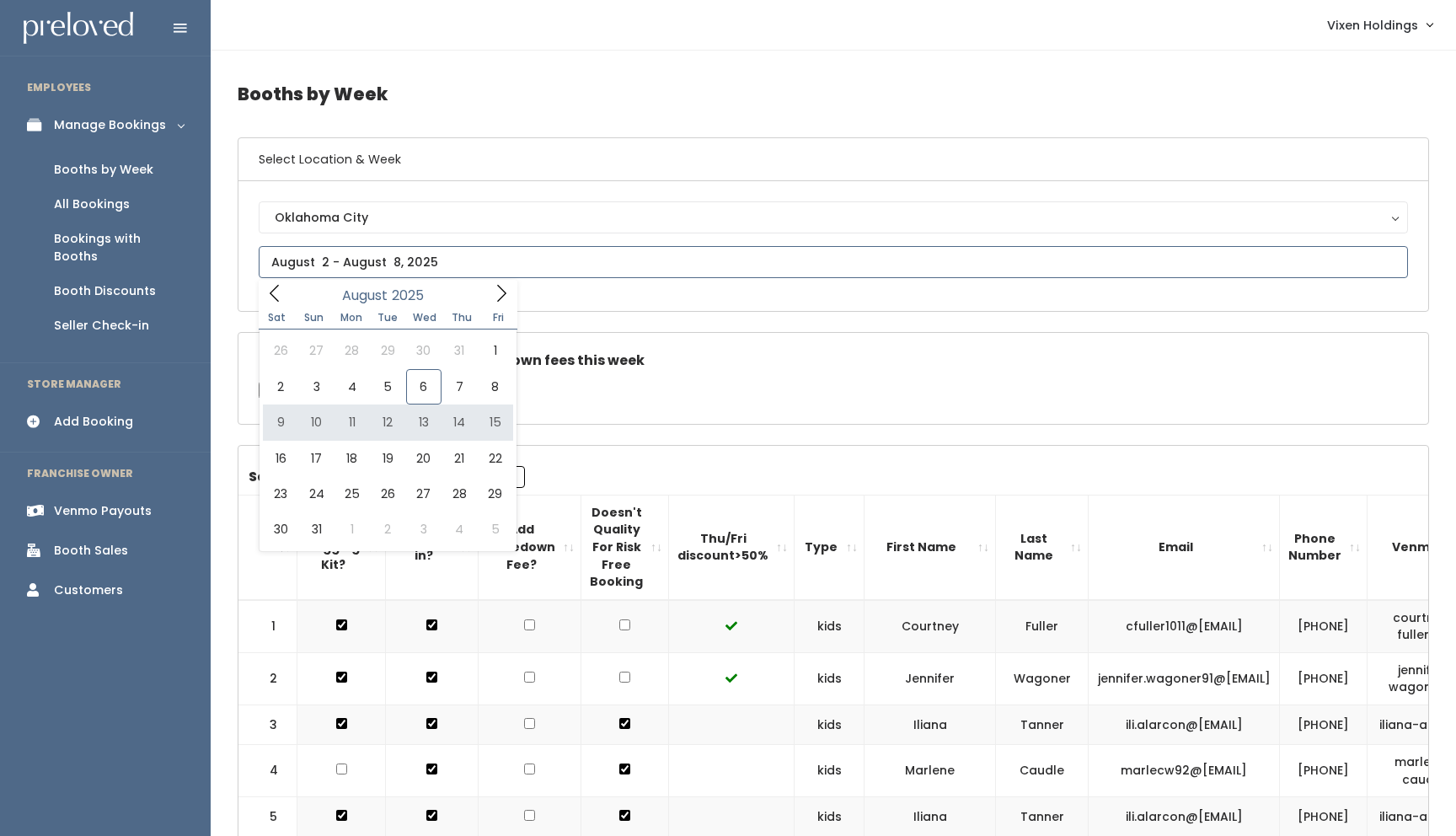 type on "August 9 to August 15" 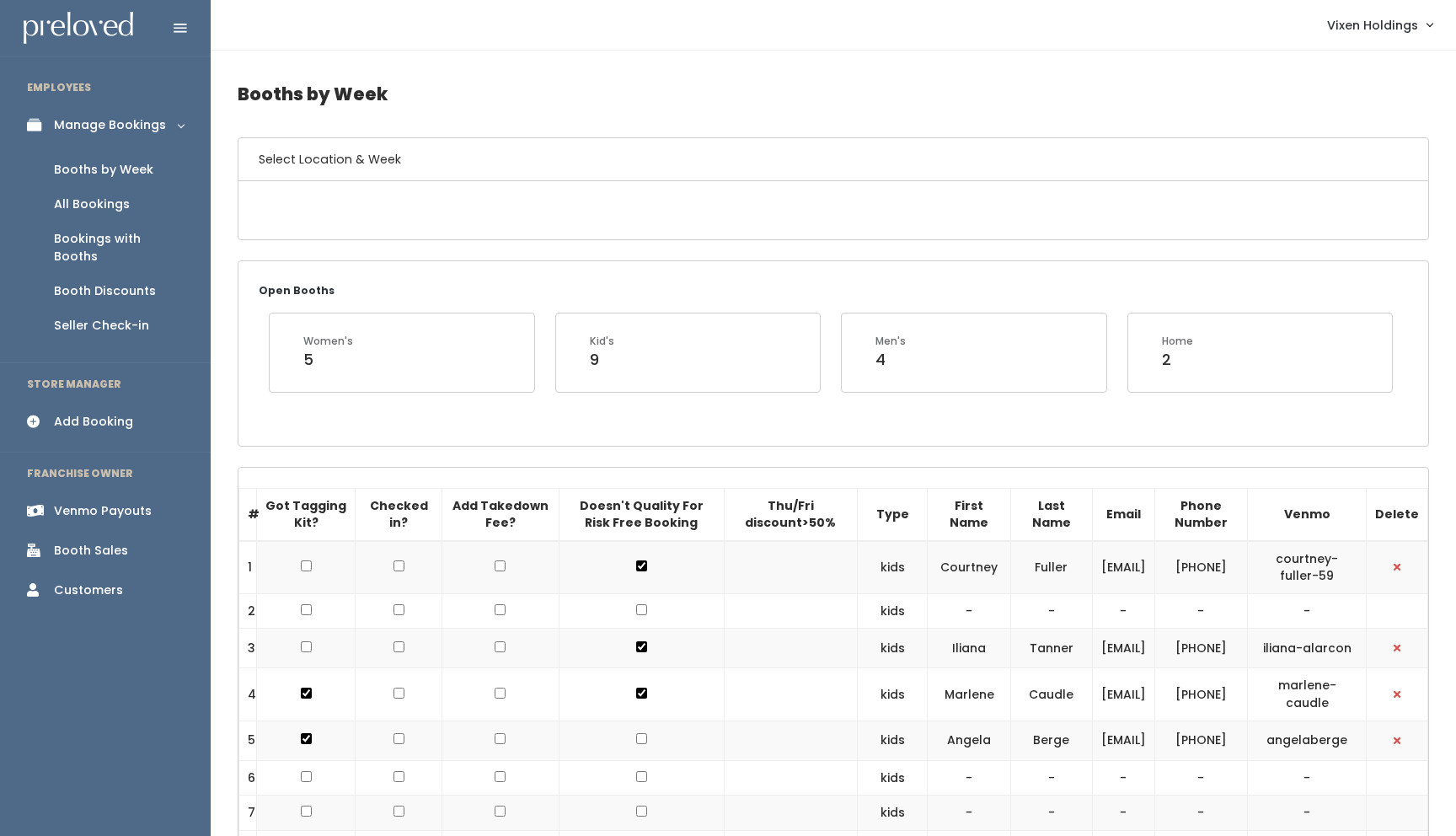 scroll, scrollTop: 0, scrollLeft: 0, axis: both 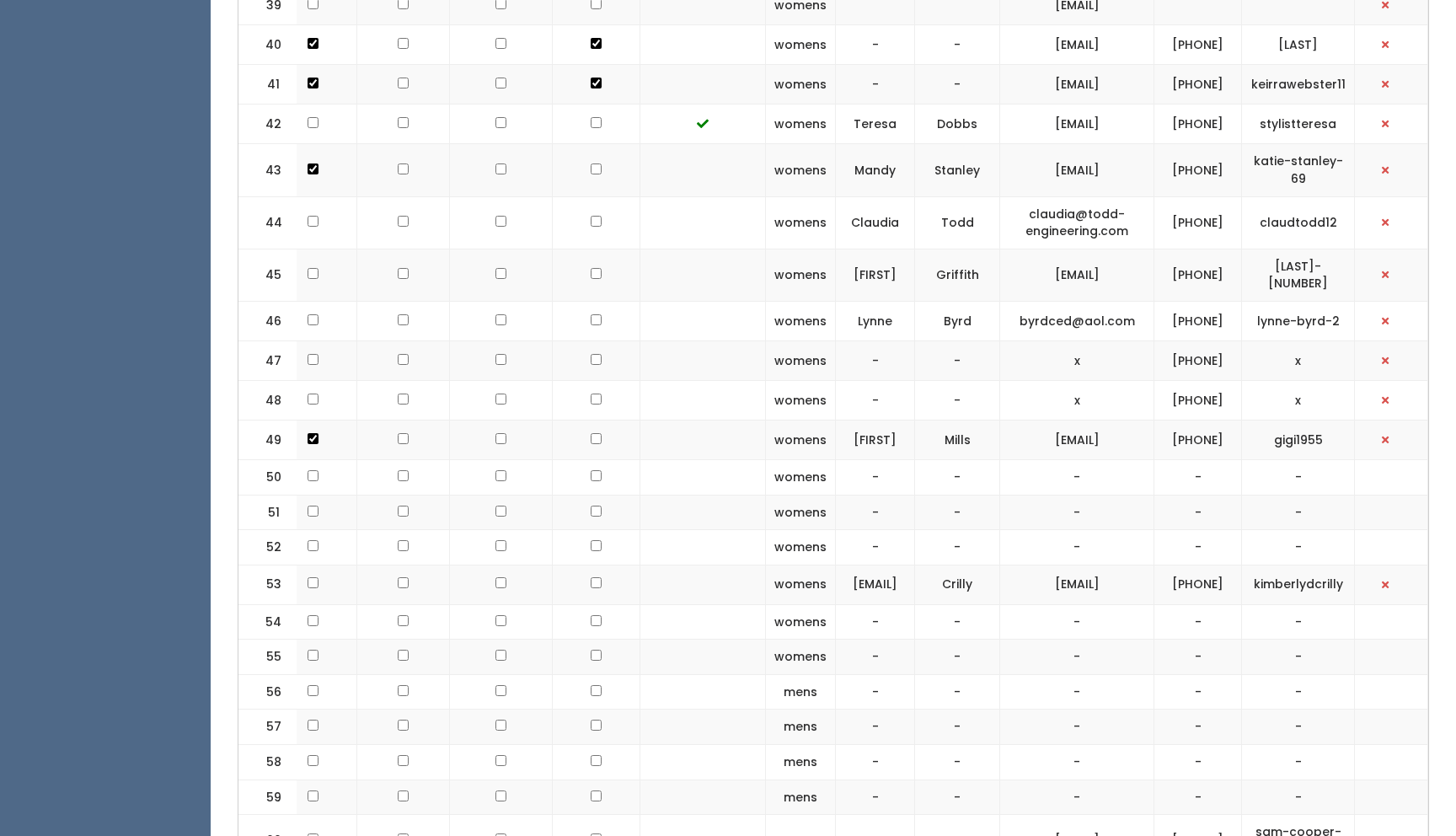 drag, startPoint x: 1147, startPoint y: 28, endPoint x: 970, endPoint y: 26, distance: 177.0113 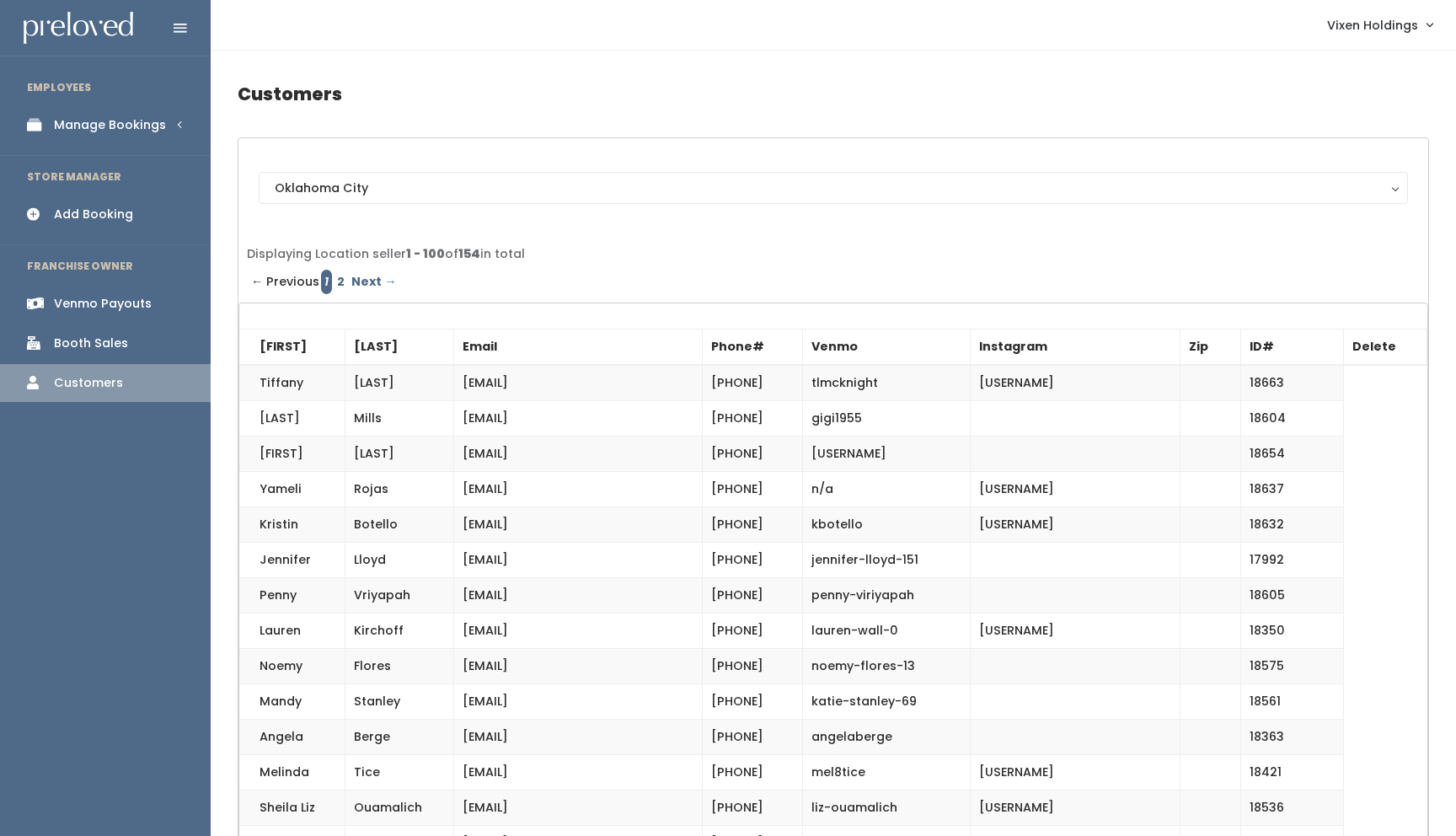 scroll, scrollTop: 0, scrollLeft: 0, axis: both 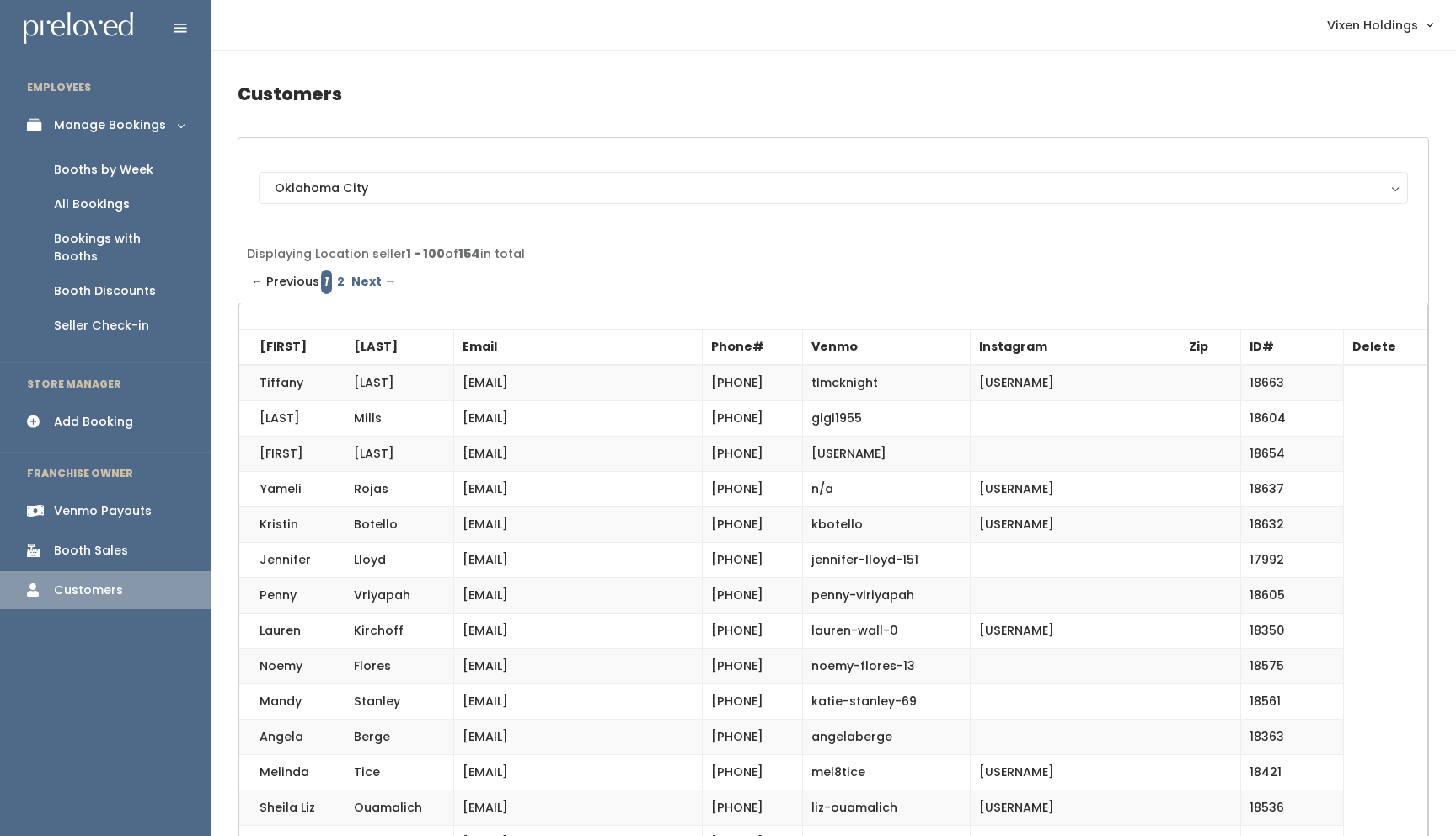 click on "Booths by Week" at bounding box center [104, 169] 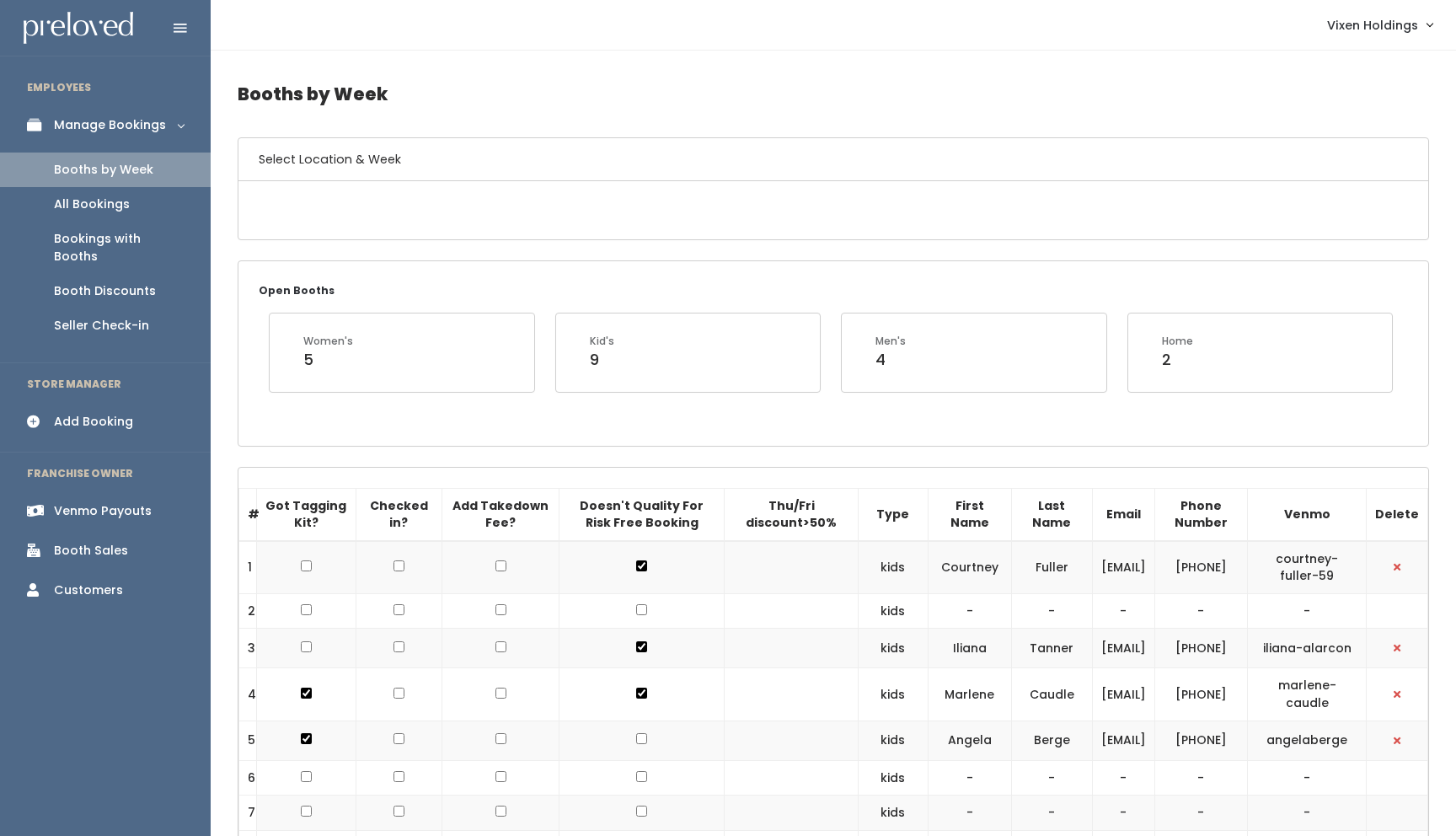 scroll, scrollTop: 0, scrollLeft: 0, axis: both 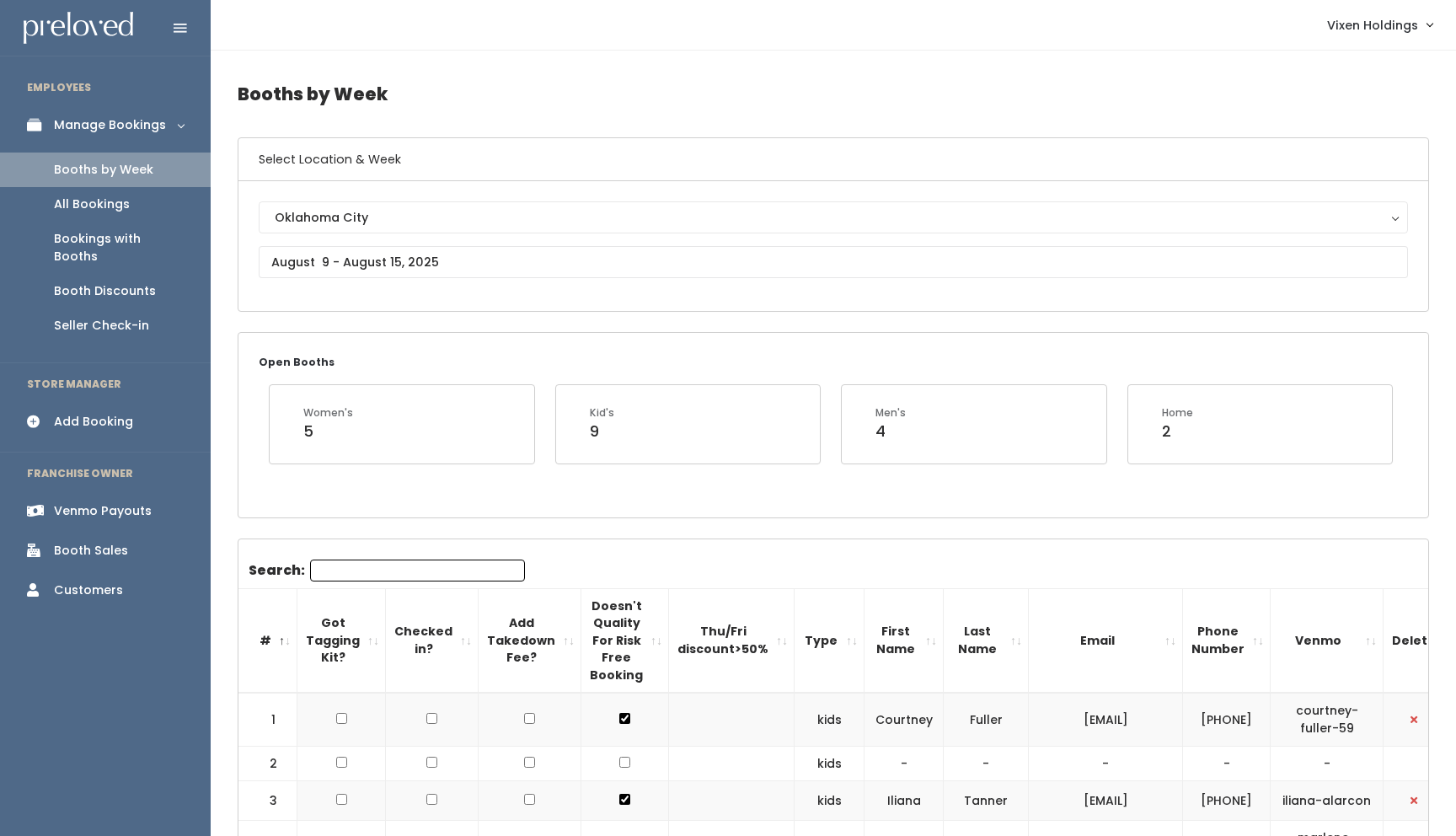 click on "Add Booking" at bounding box center [94, 421] 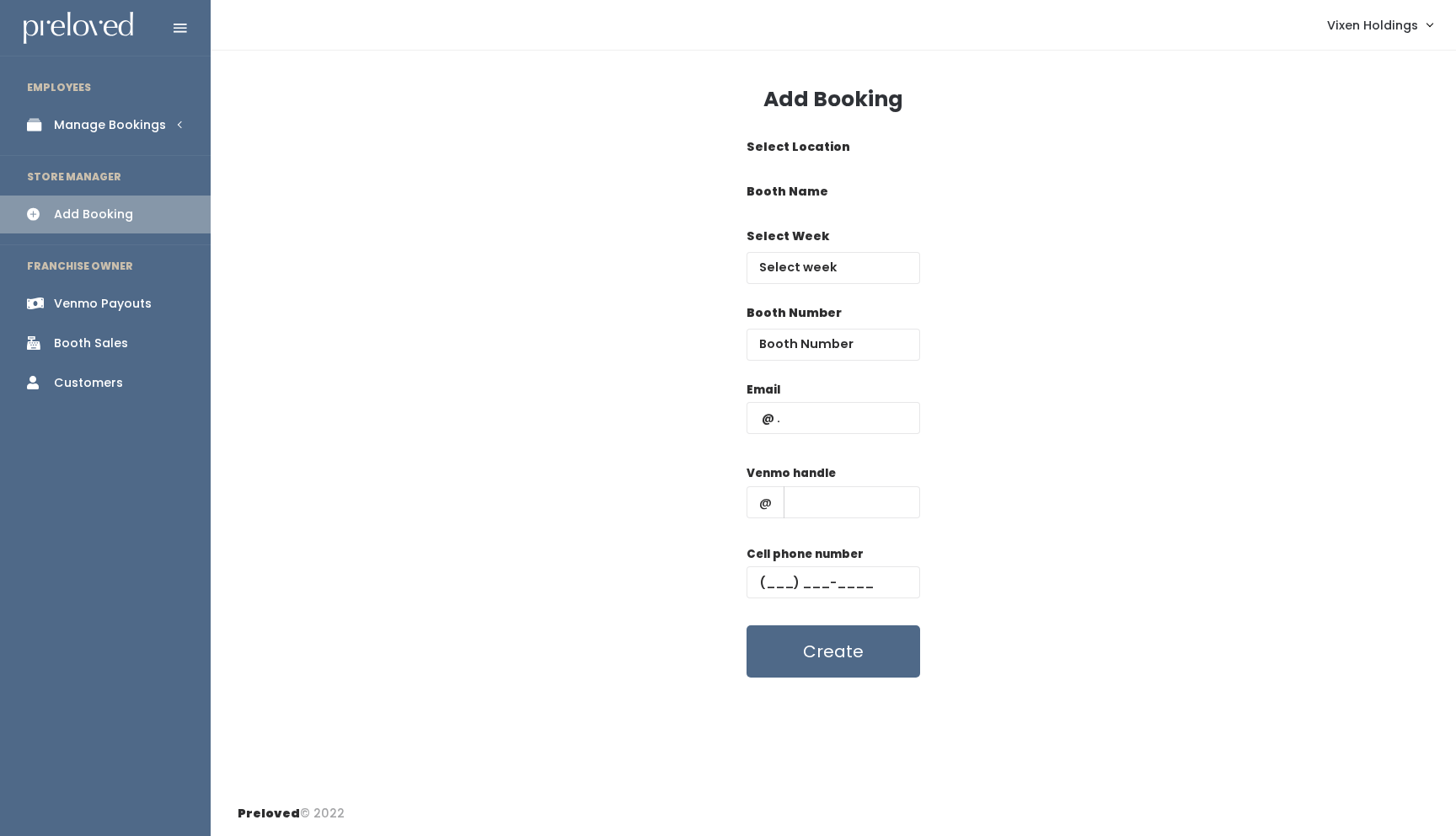 scroll, scrollTop: 0, scrollLeft: 0, axis: both 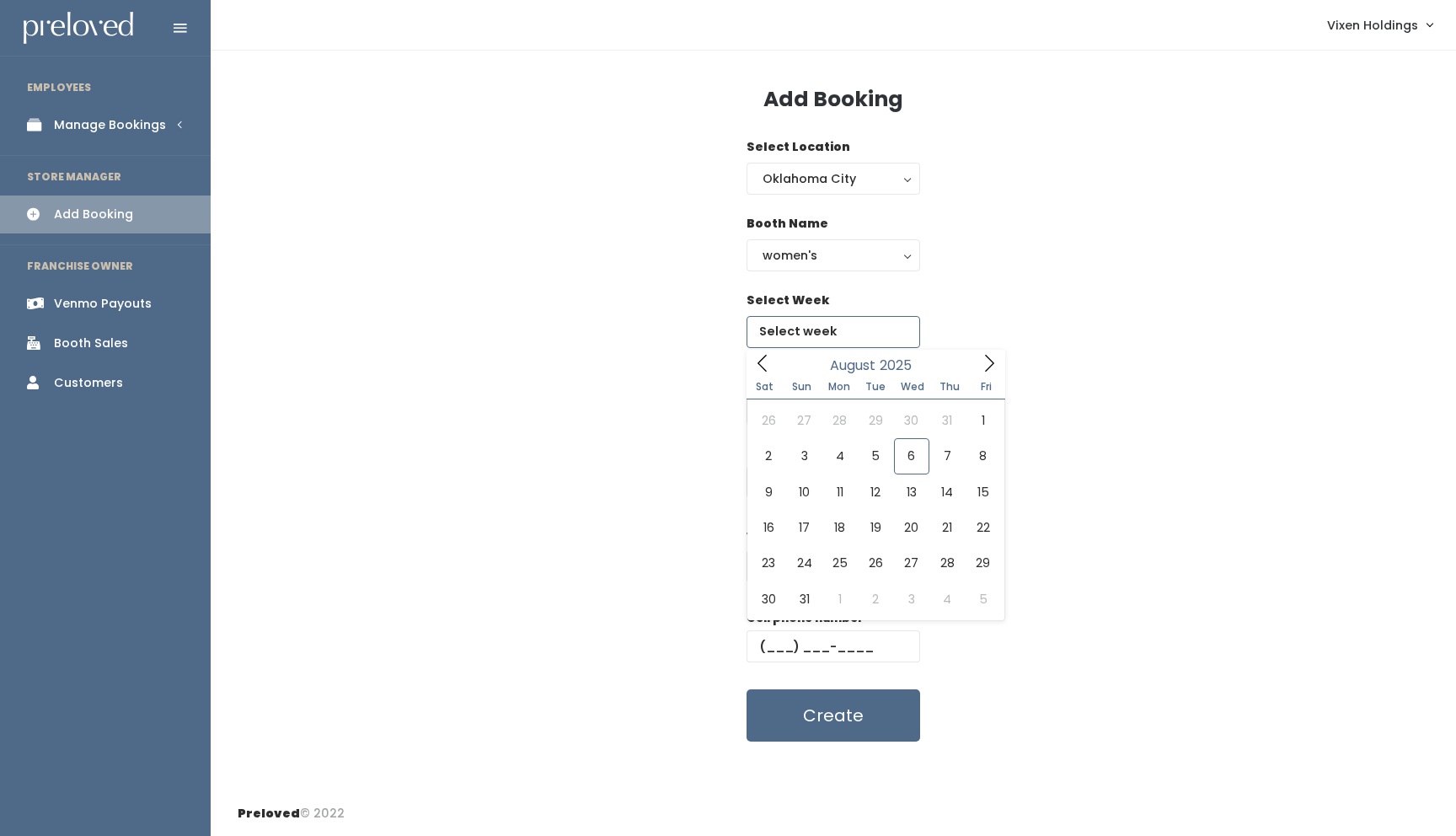 click at bounding box center (833, 332) 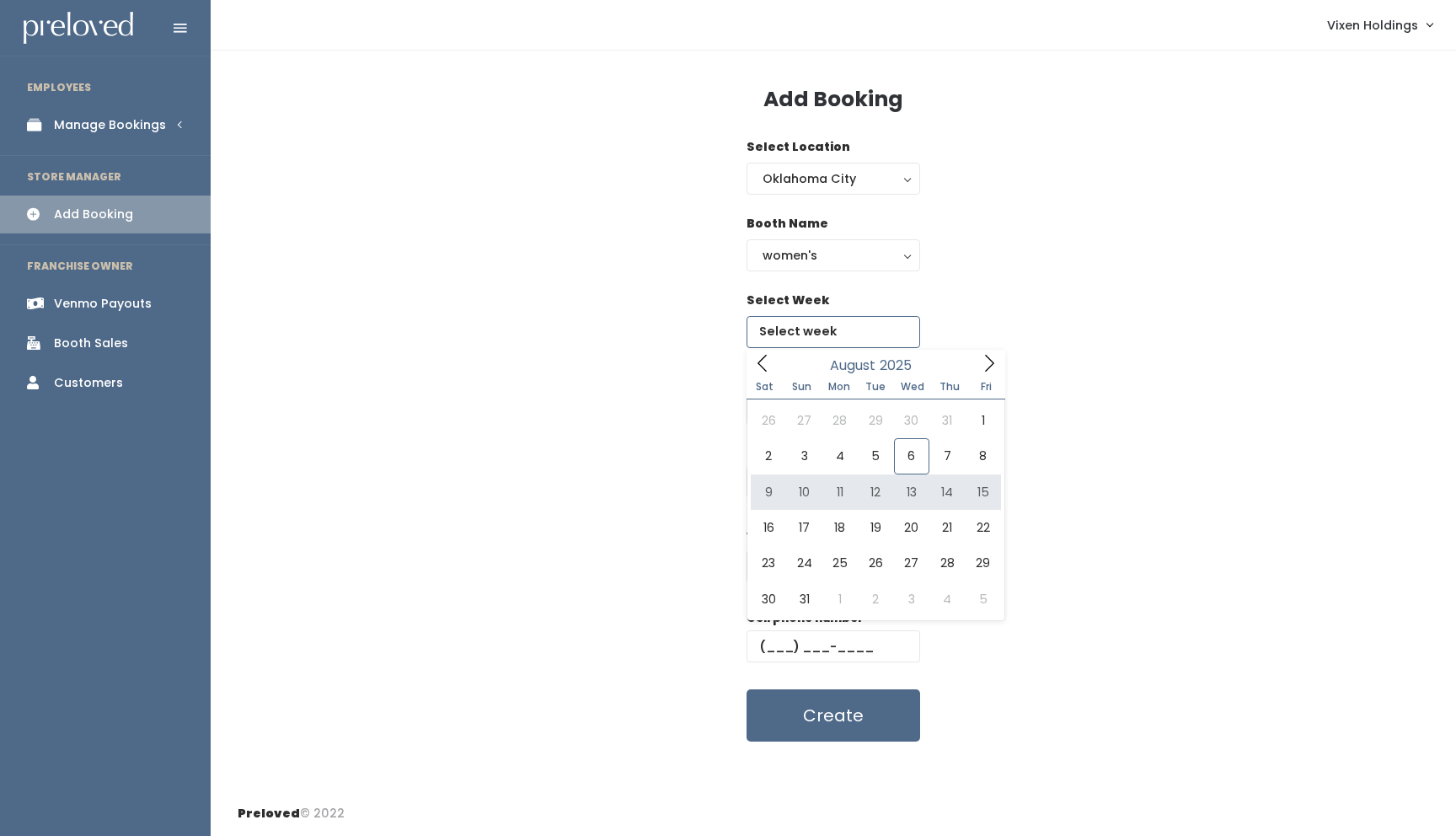 type on "August 9 to August 15" 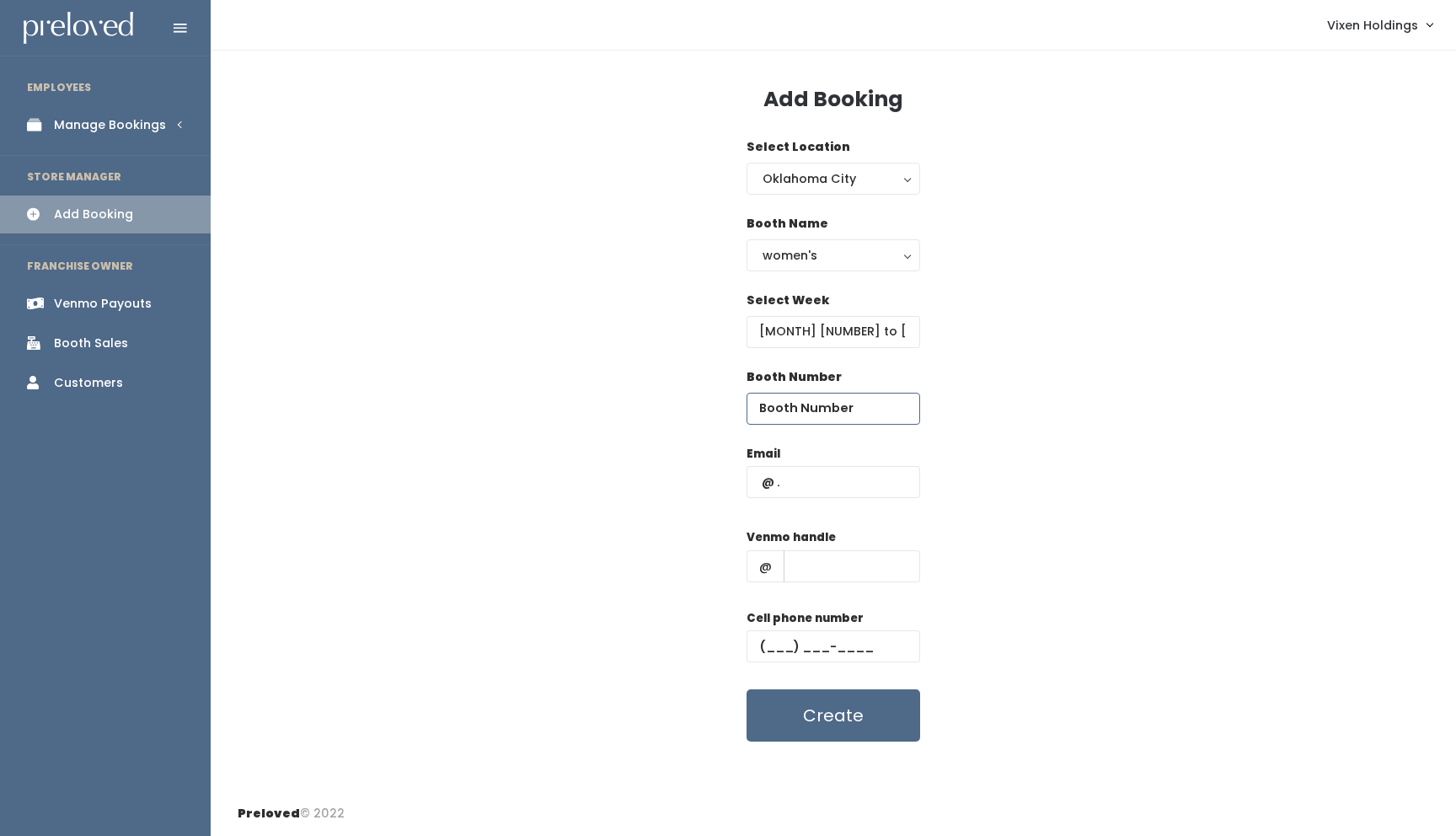 click at bounding box center [833, 409] 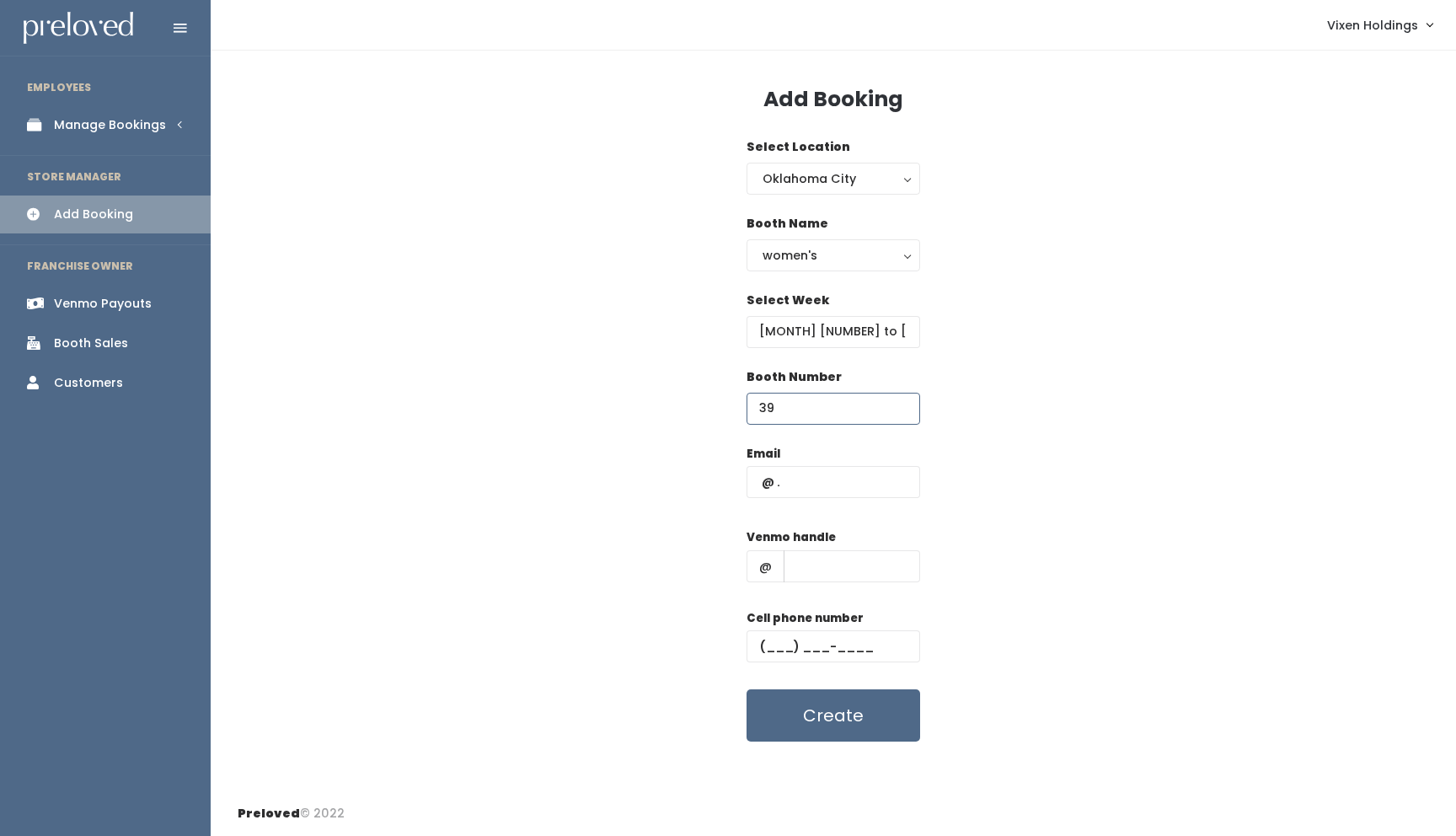 type on "39" 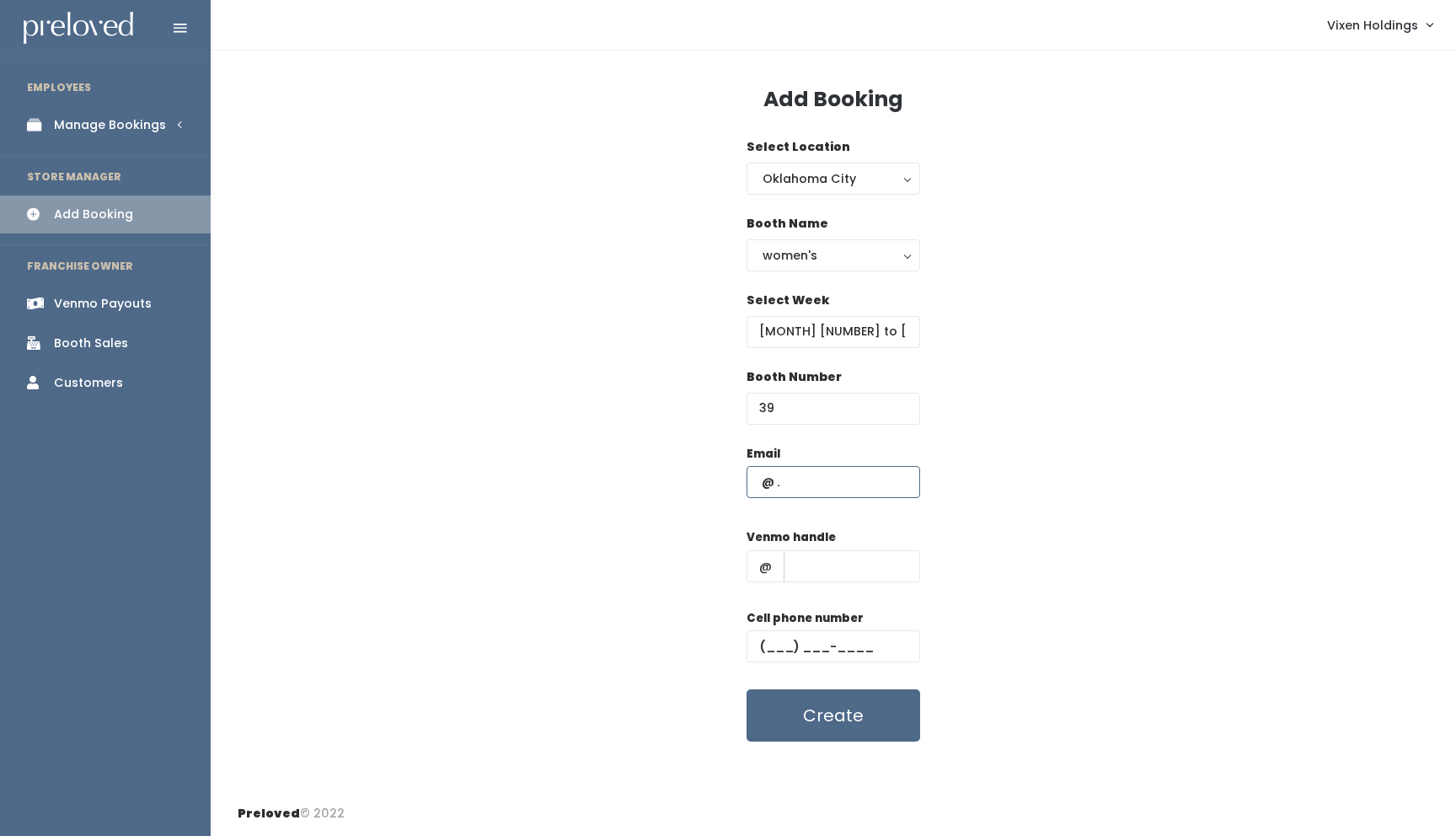 click at bounding box center [833, 482] 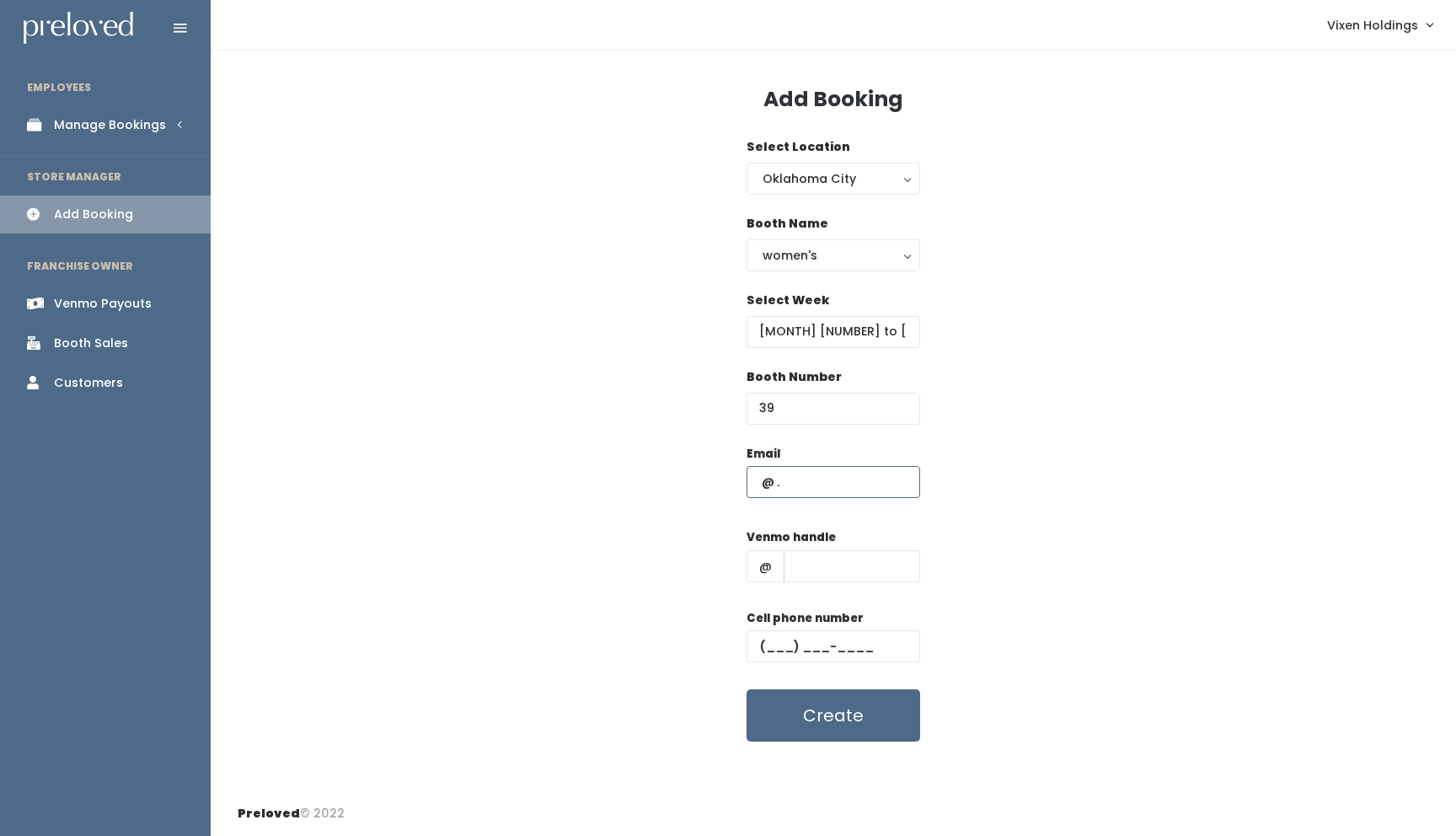 click at bounding box center (833, 482) 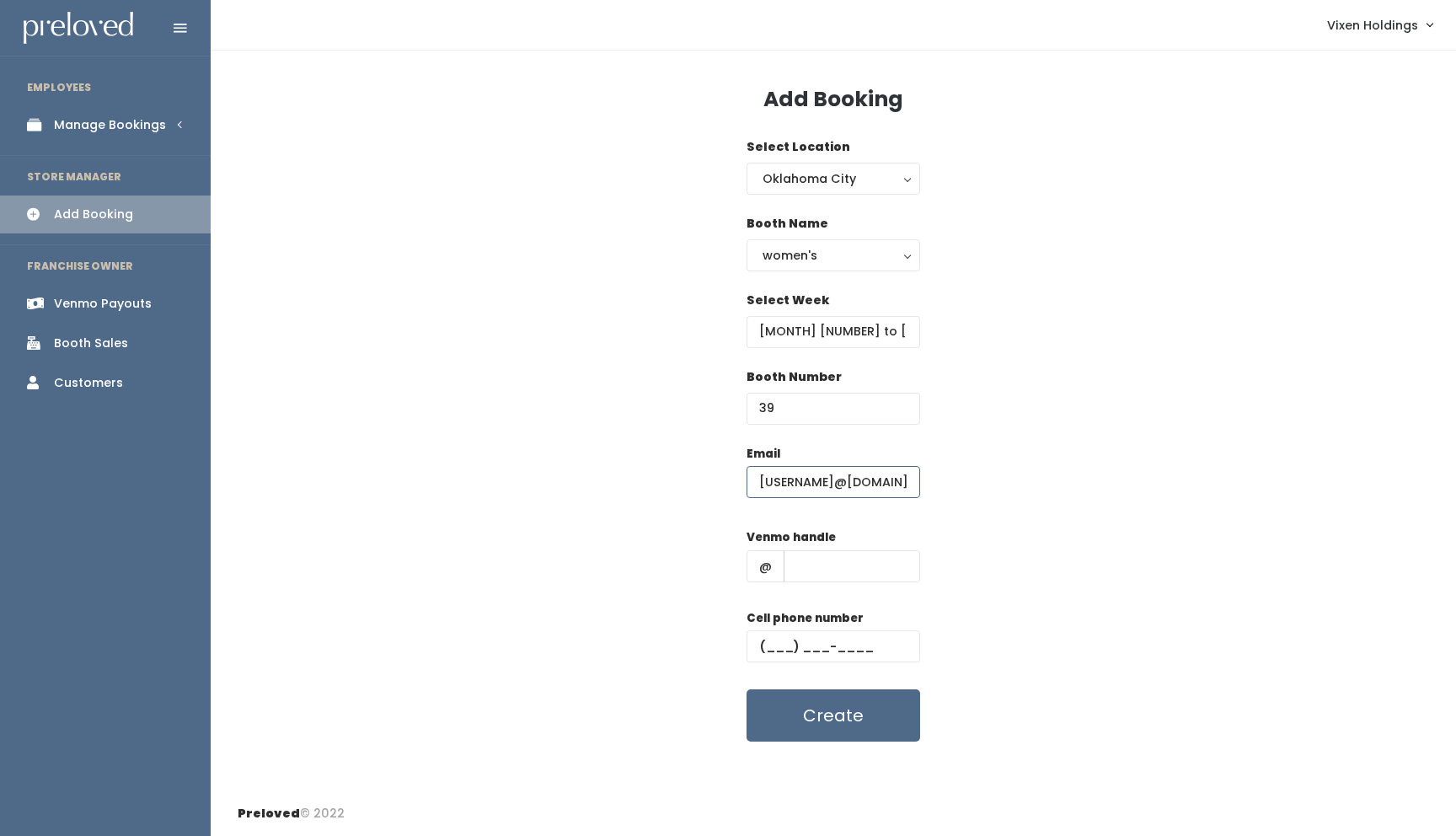 scroll, scrollTop: 0, scrollLeft: 13, axis: horizontal 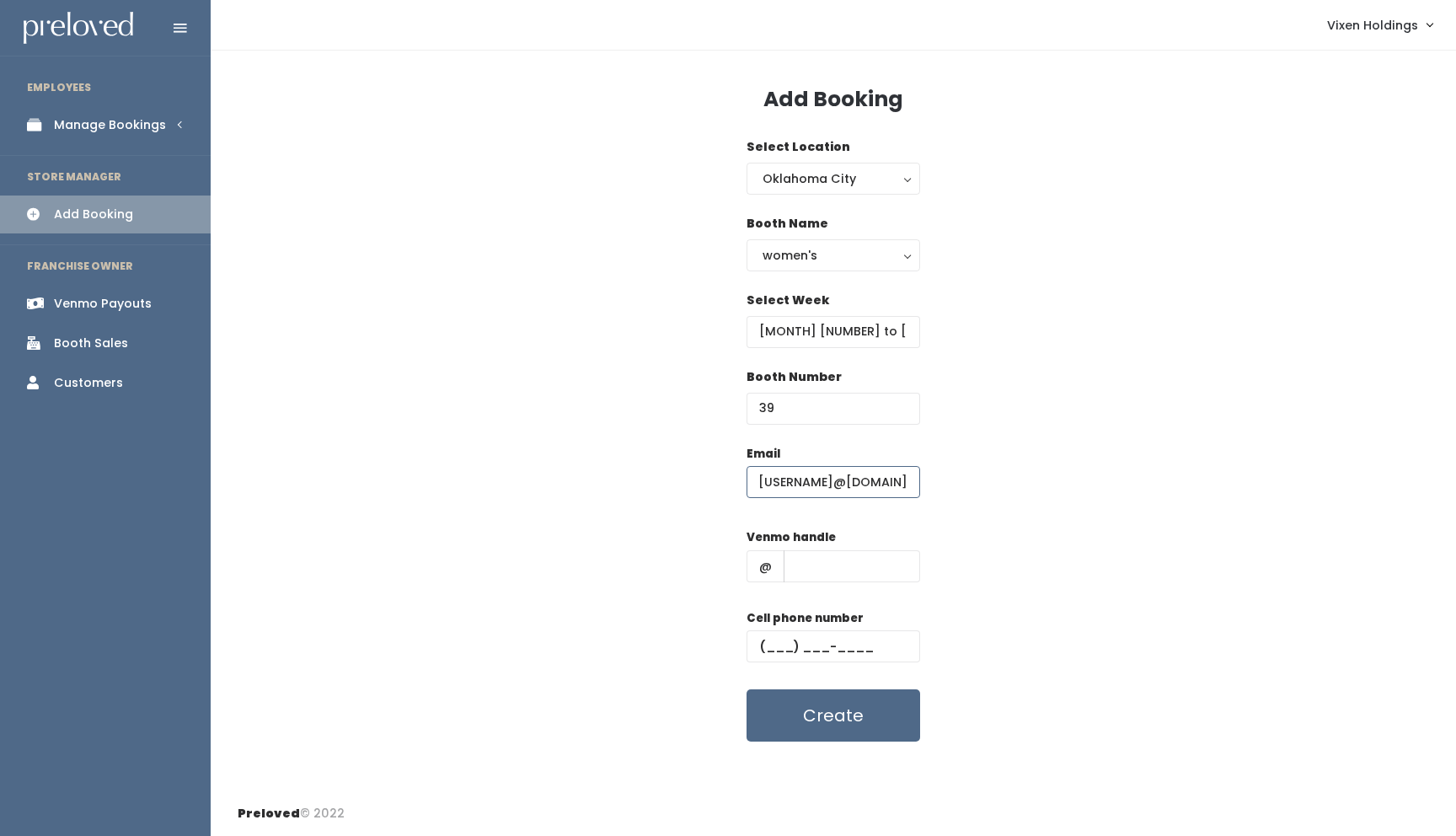 type on "hellokayinokc@gmail.com" 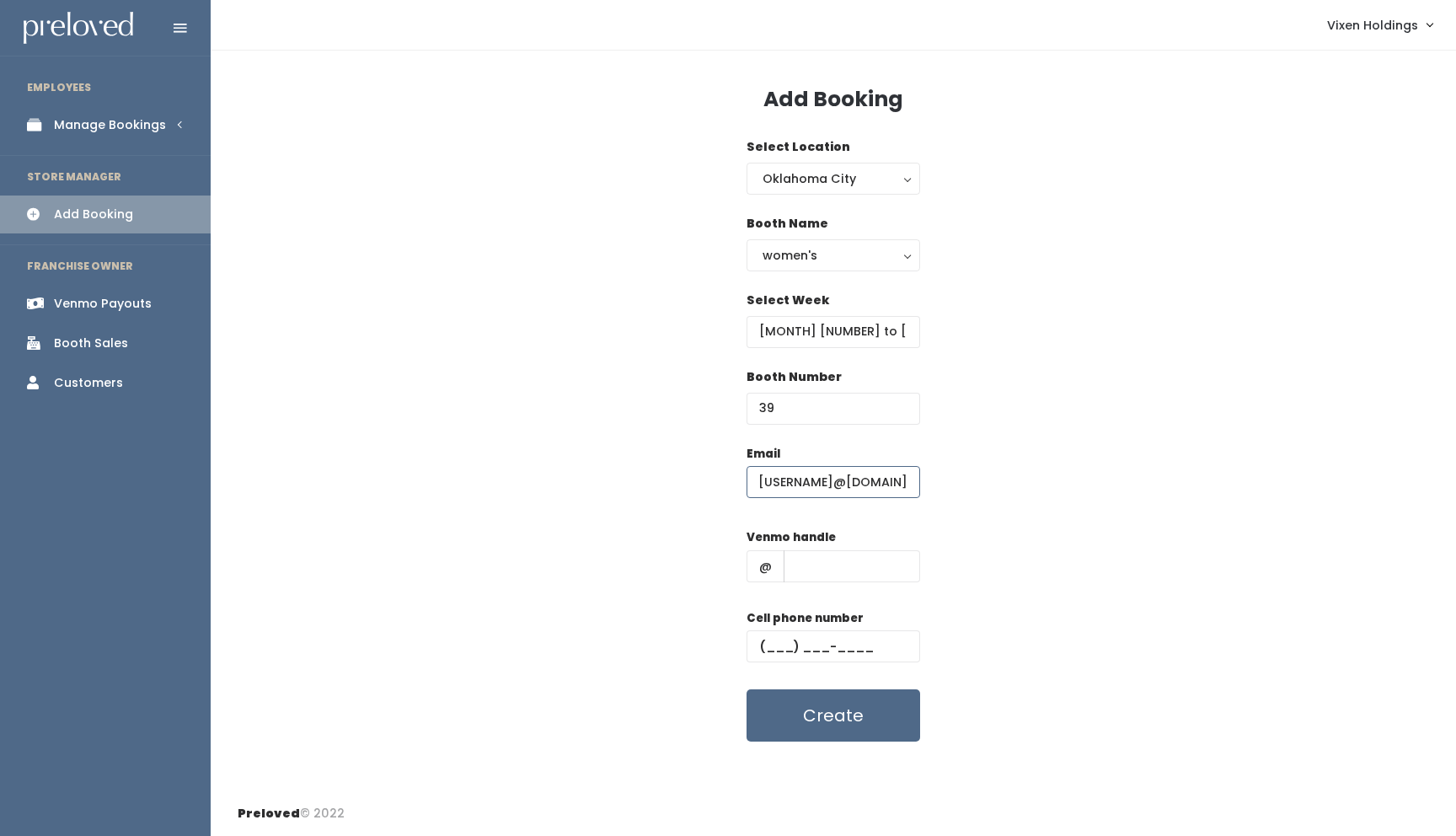 scroll, scrollTop: 0, scrollLeft: 0, axis: both 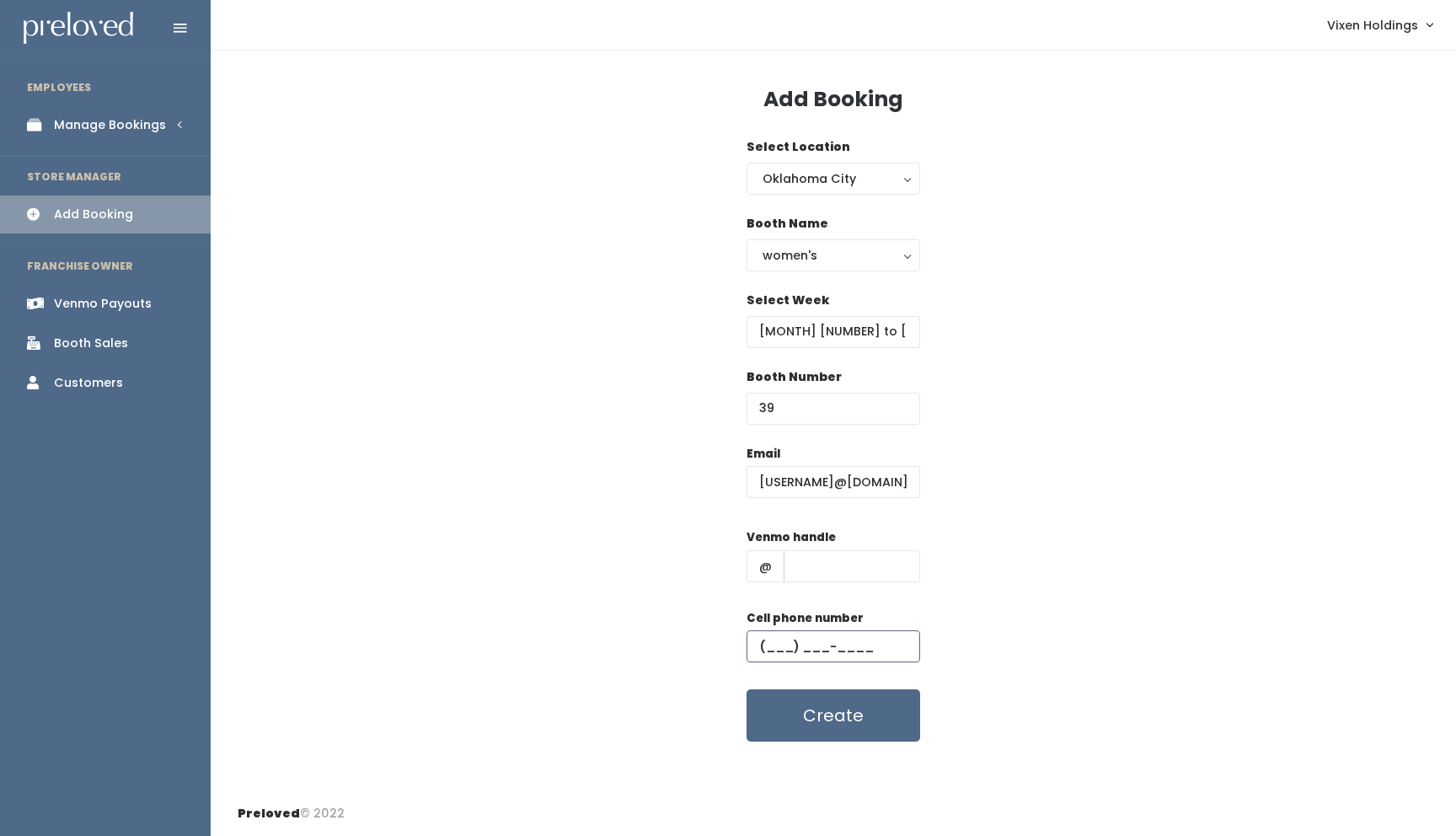 click at bounding box center [833, 646] 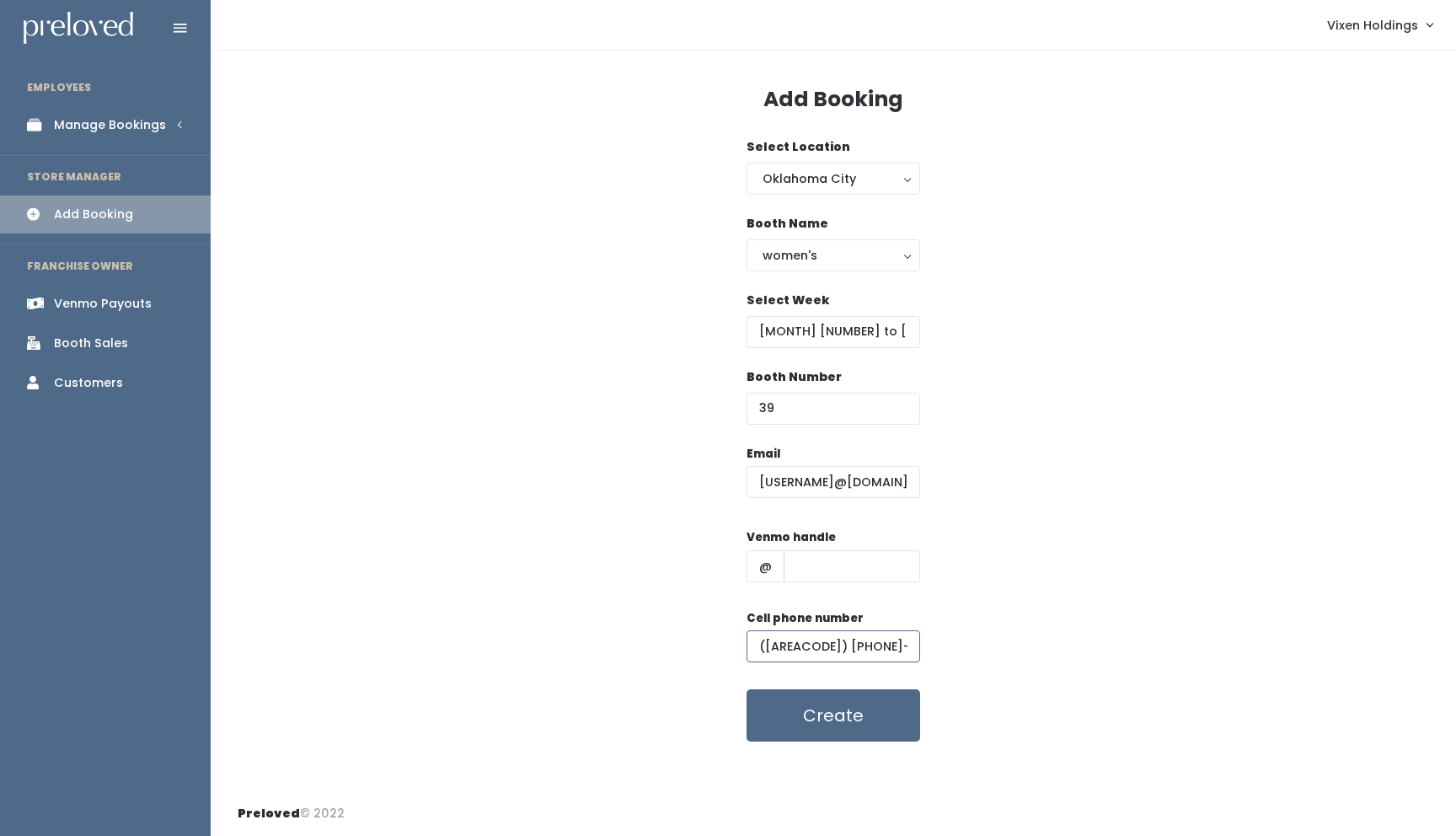 type on "(405) 513-4867" 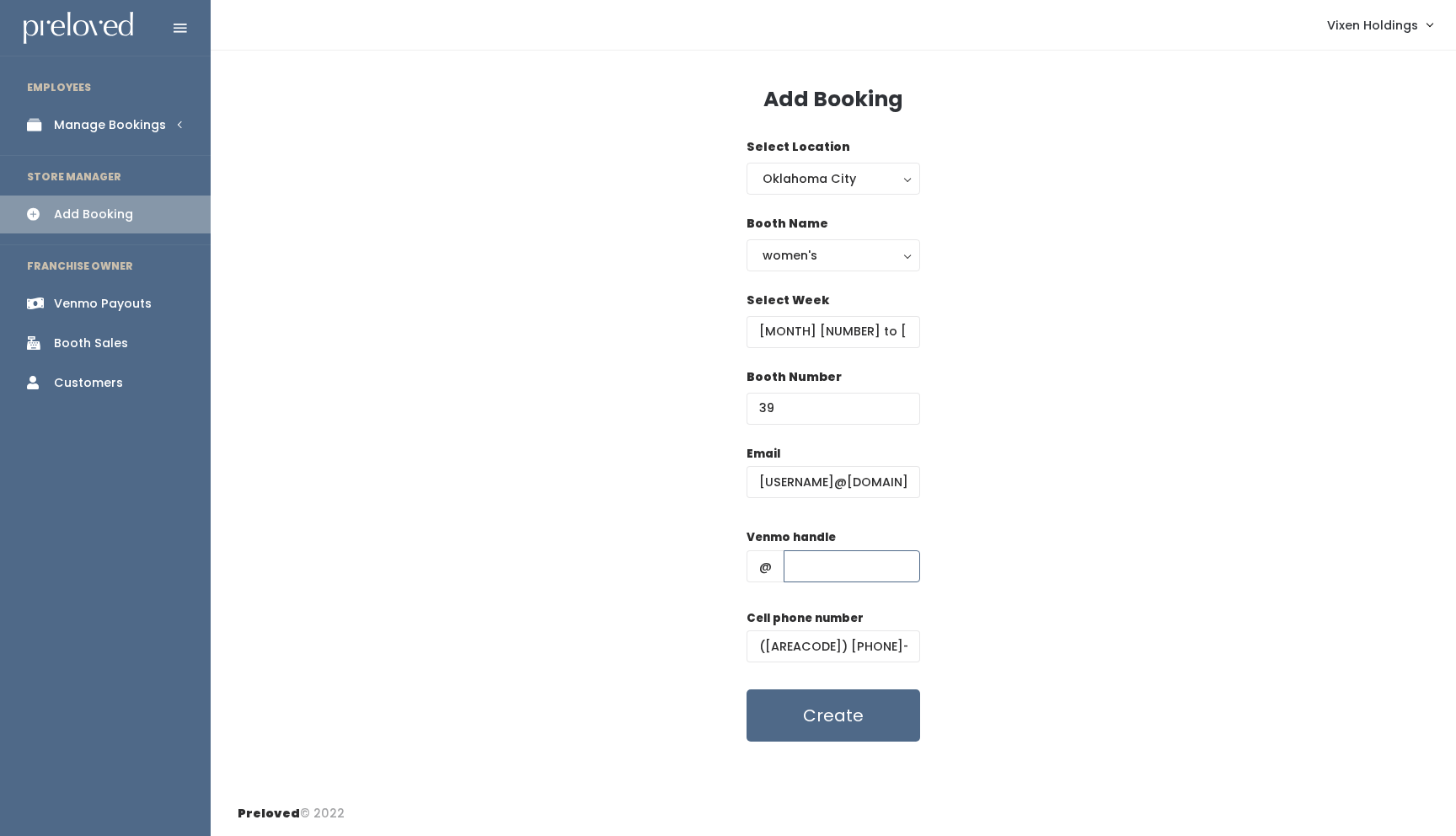 click at bounding box center (852, 566) 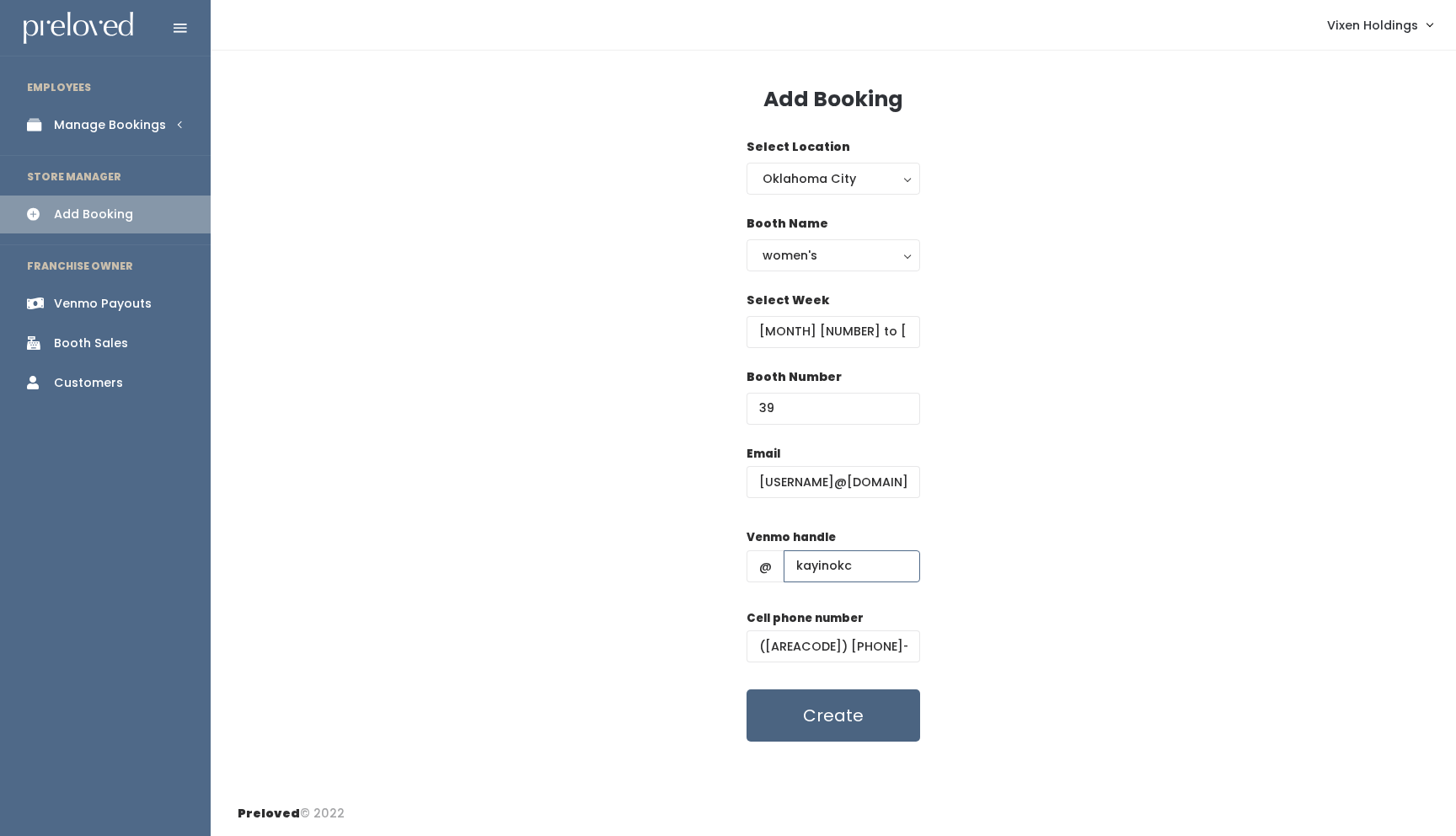 type on "kayinokc" 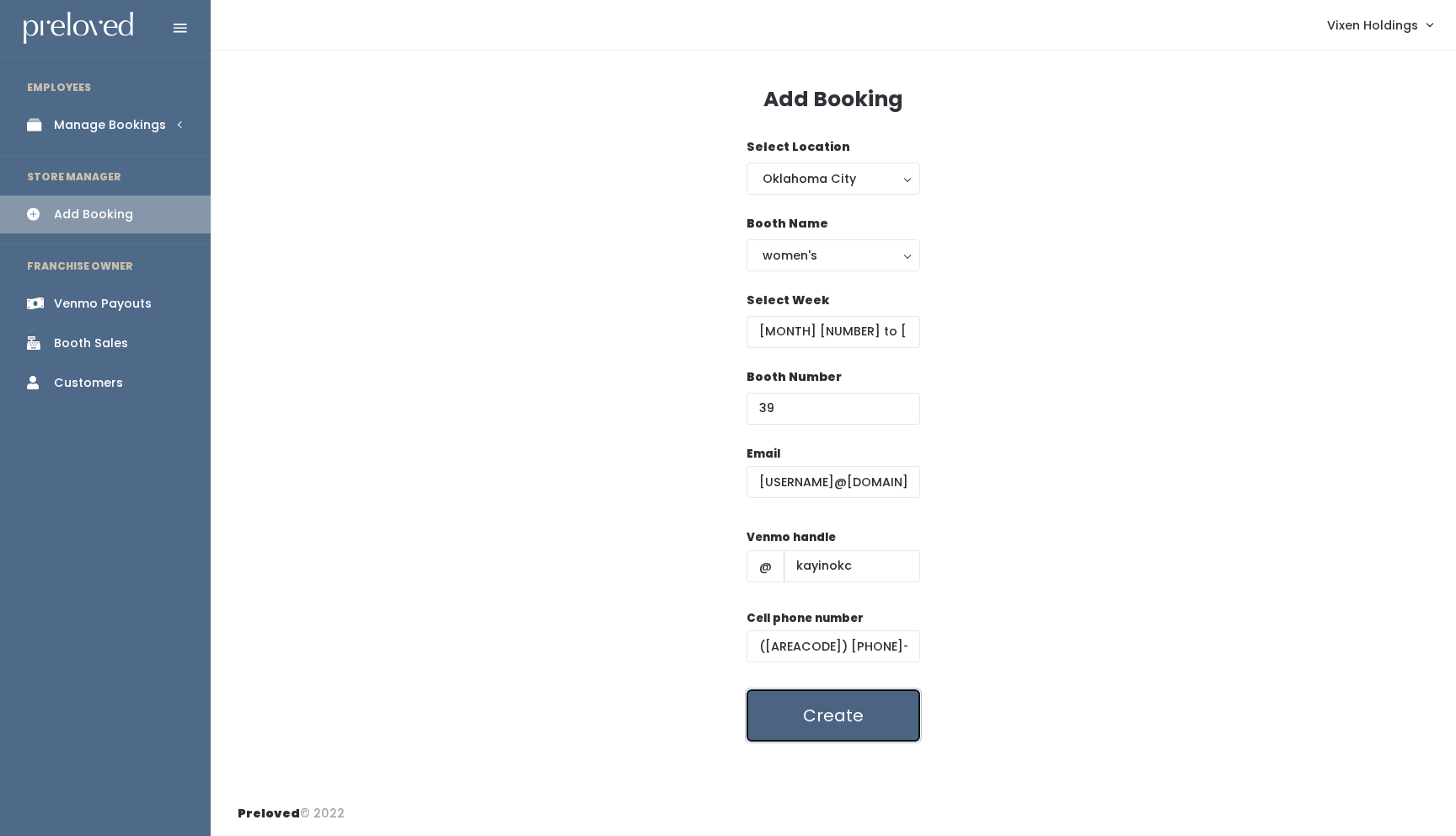 click on "Create" at bounding box center (833, 715) 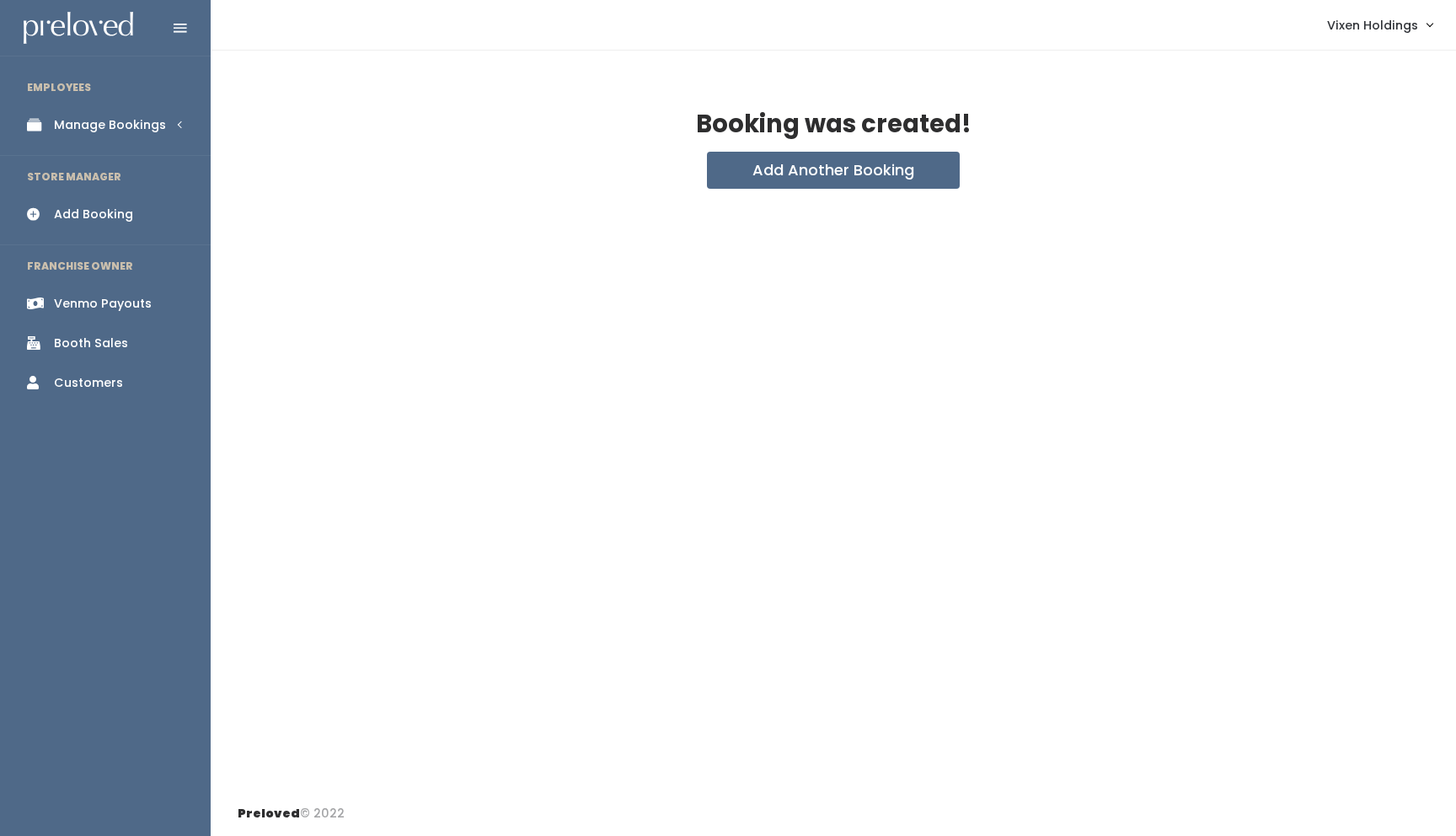 scroll, scrollTop: 0, scrollLeft: 0, axis: both 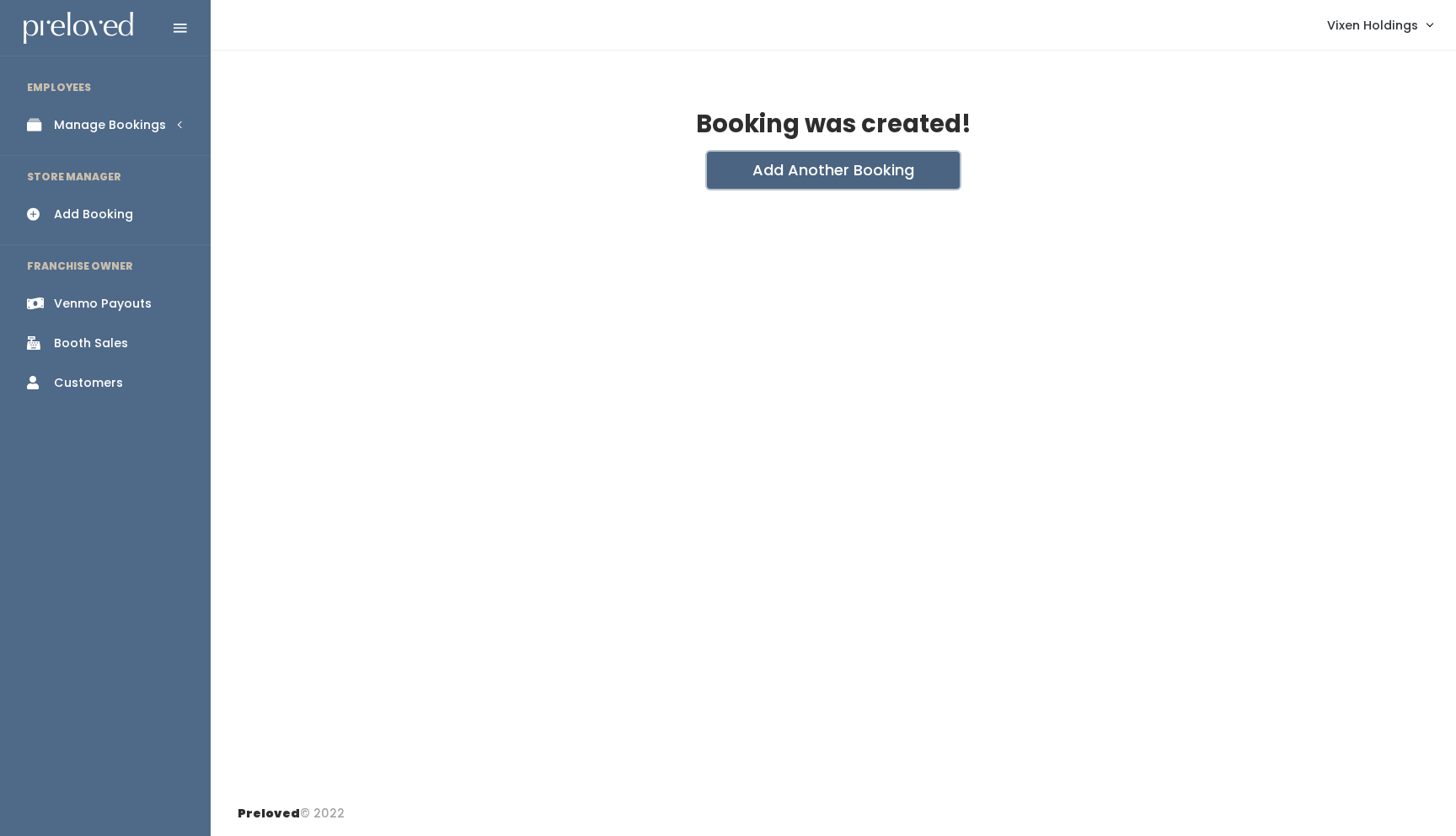 click on "Add Another Booking" at bounding box center [833, 170] 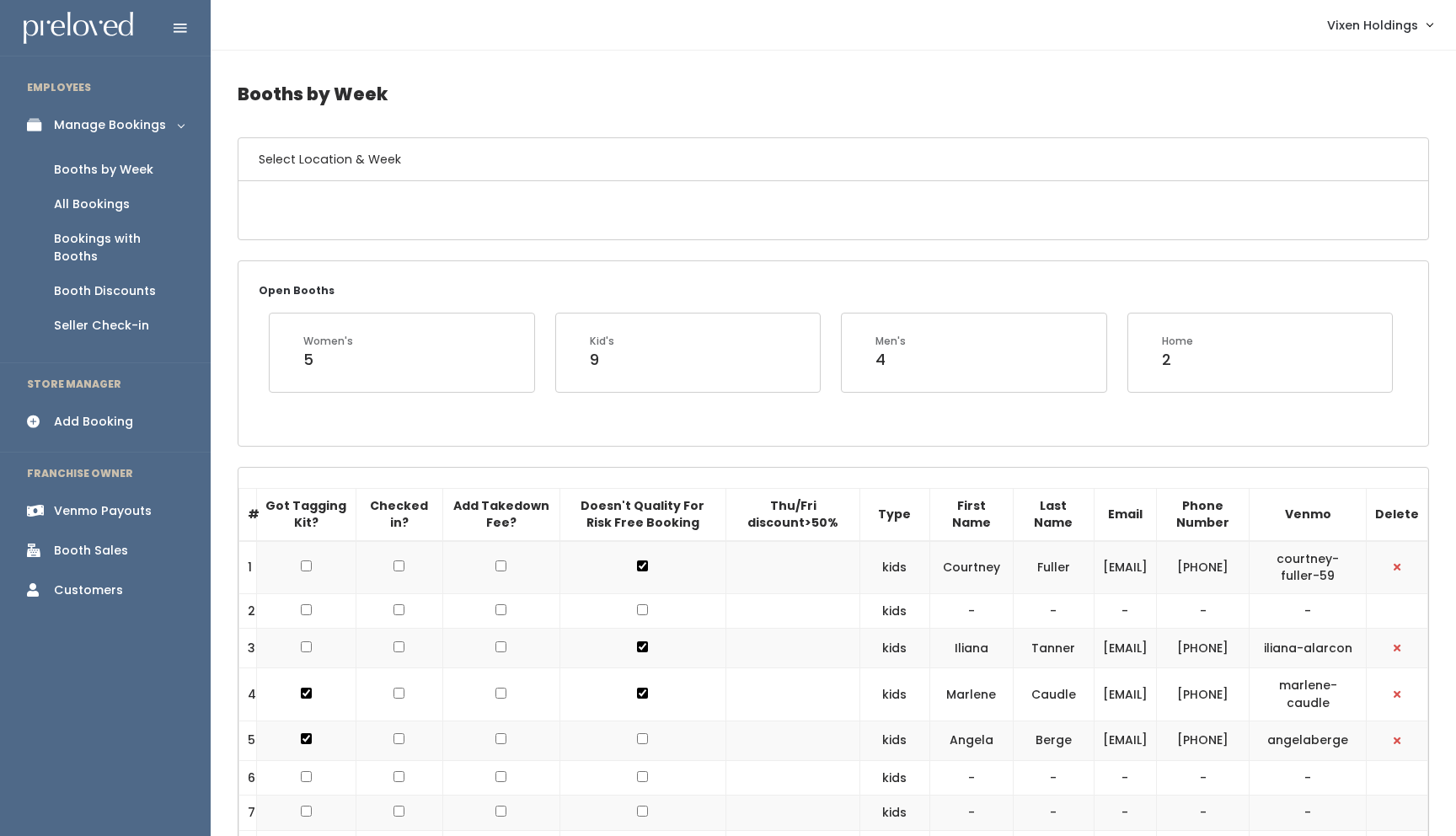 scroll, scrollTop: 0, scrollLeft: 0, axis: both 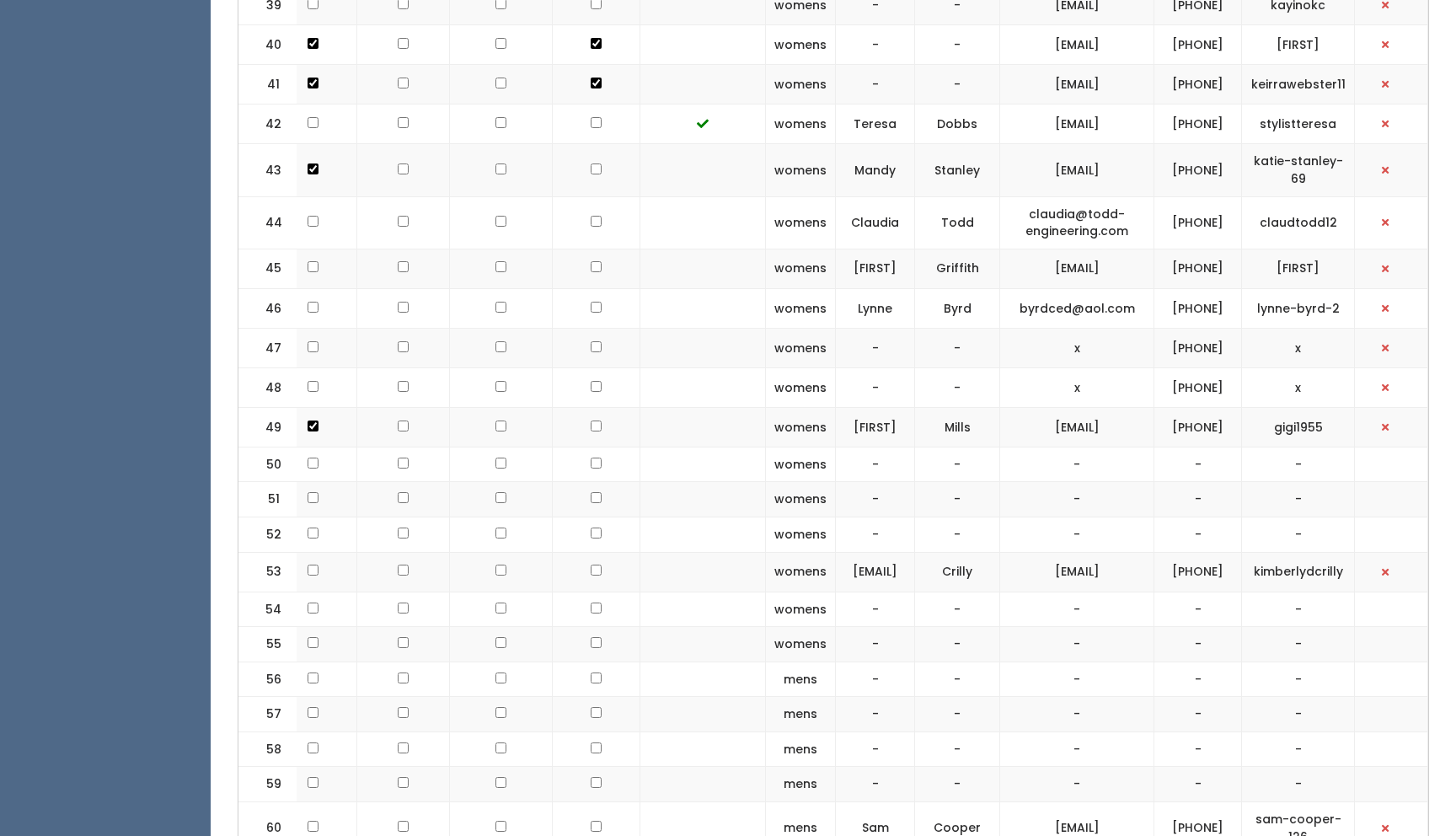 click at bounding box center (1385, -153) 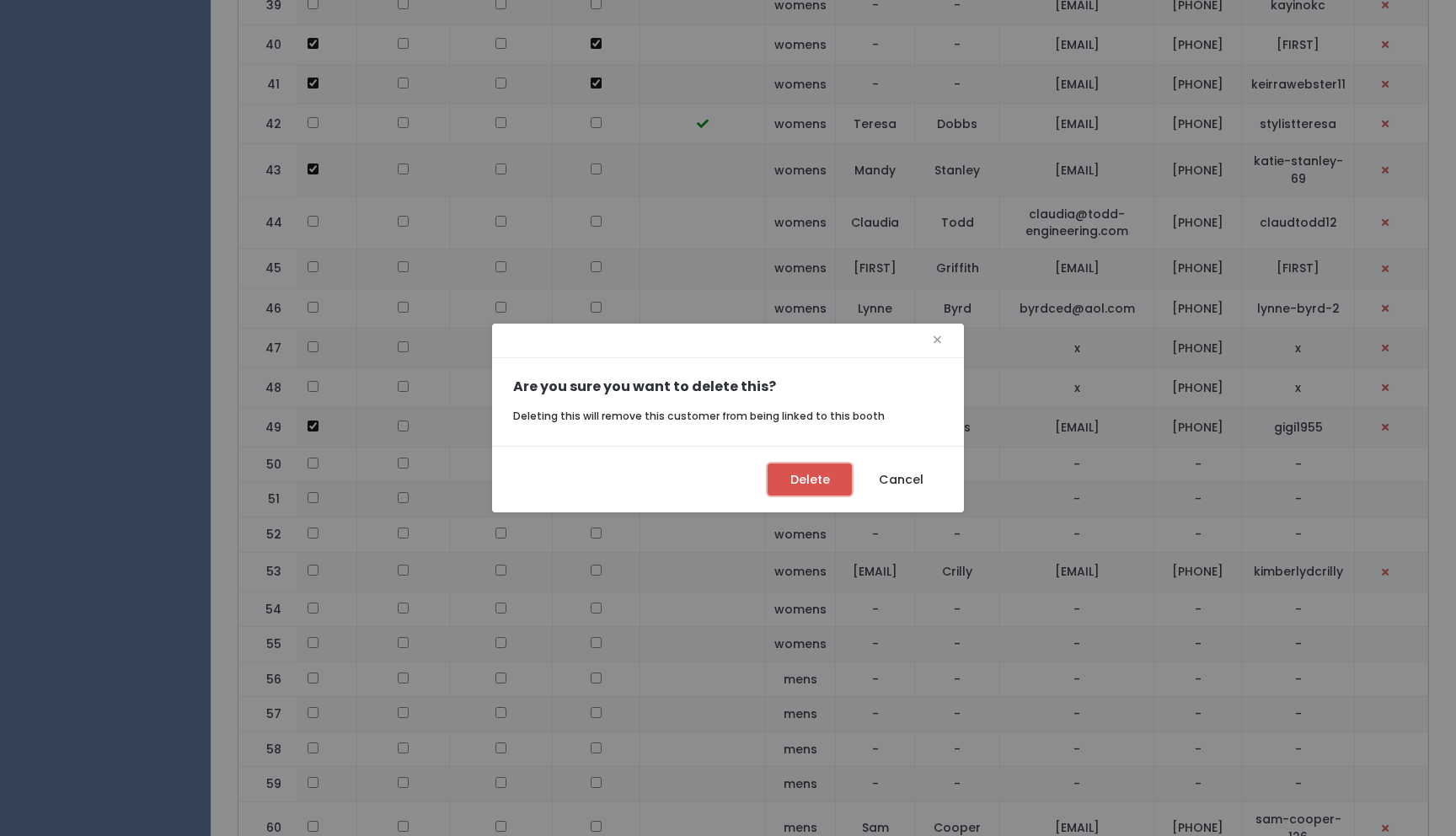 click on "Delete" at bounding box center [810, 480] 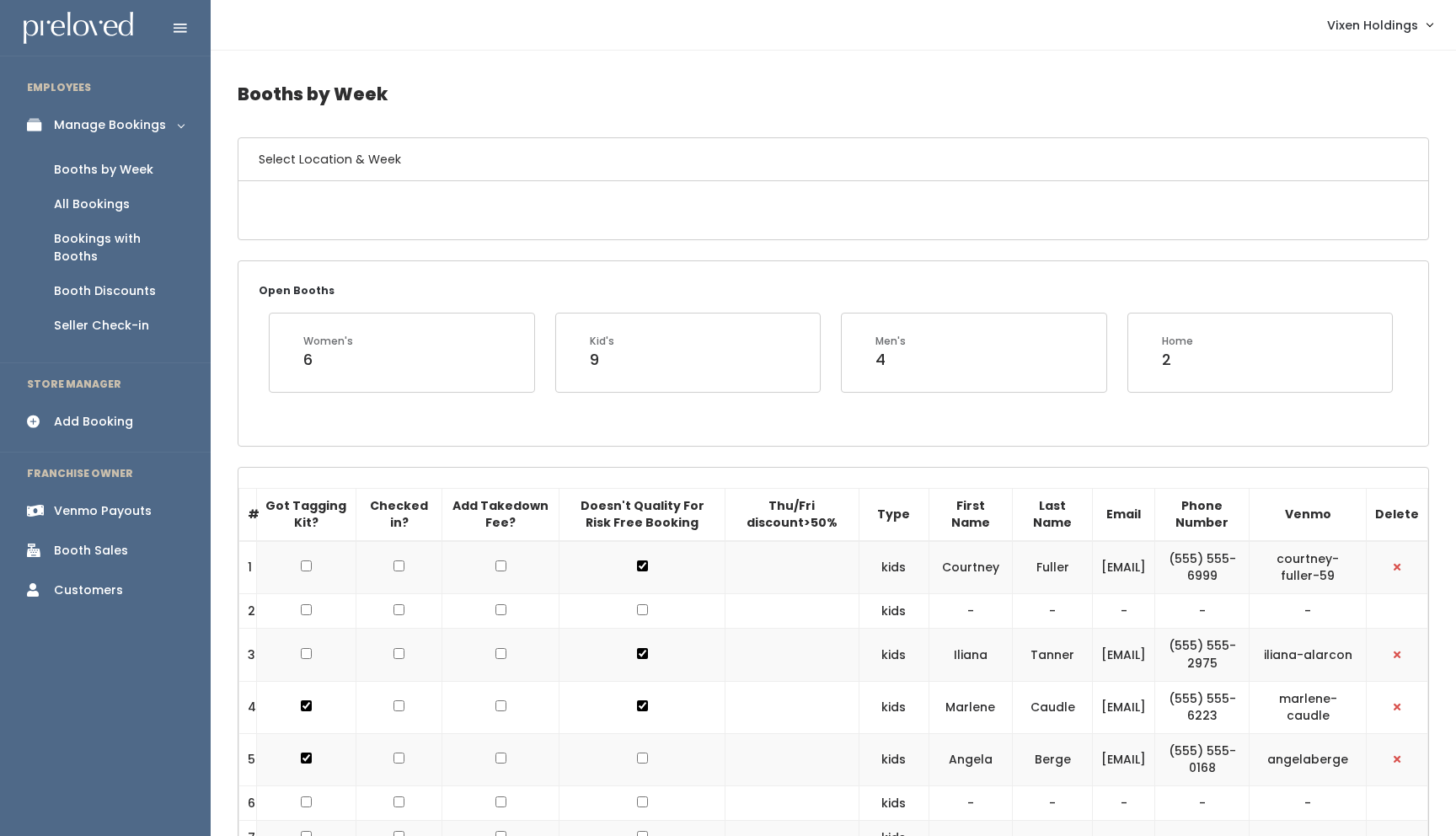 scroll, scrollTop: 2287, scrollLeft: 0, axis: vertical 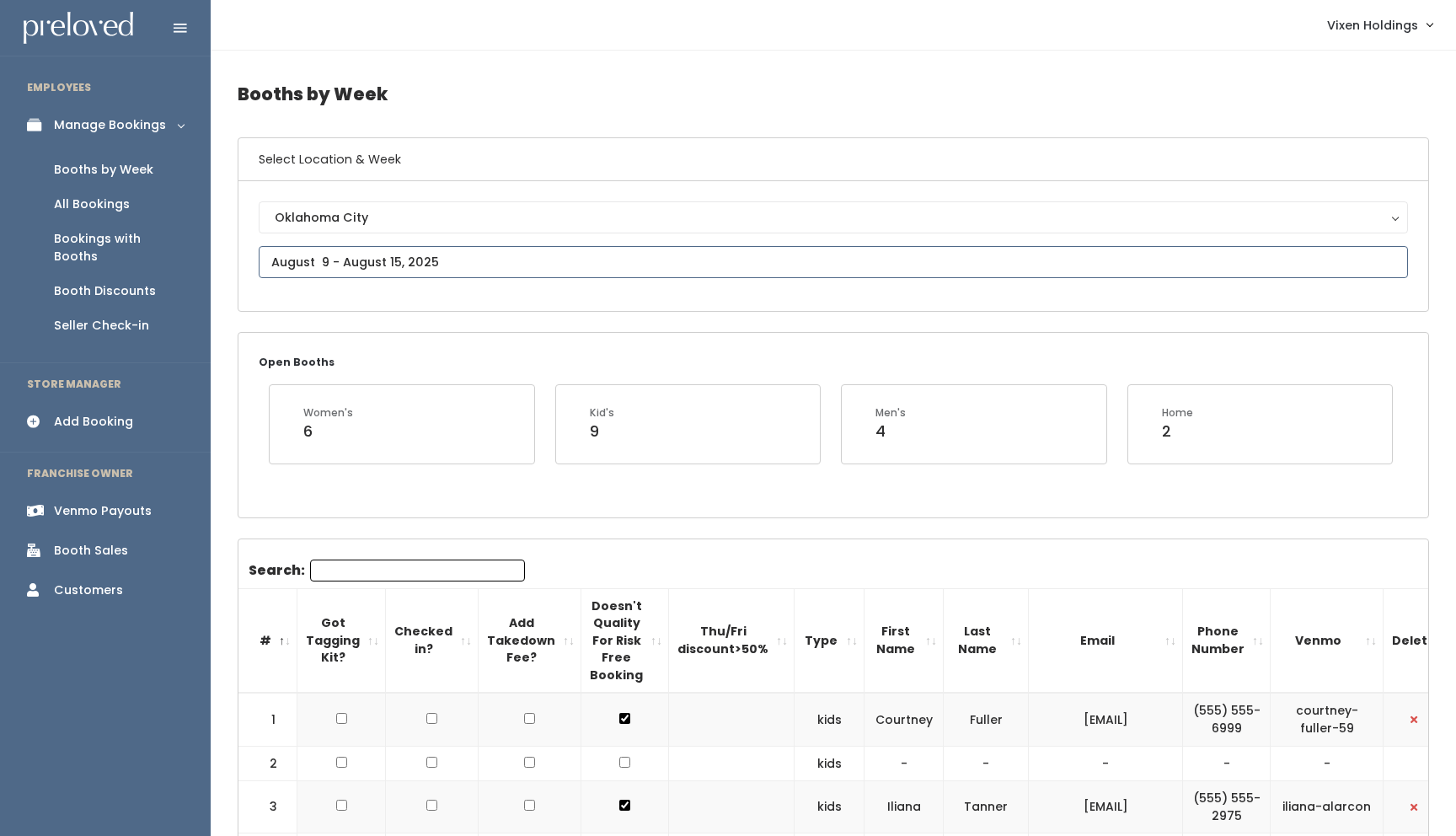 click at bounding box center (833, 262) 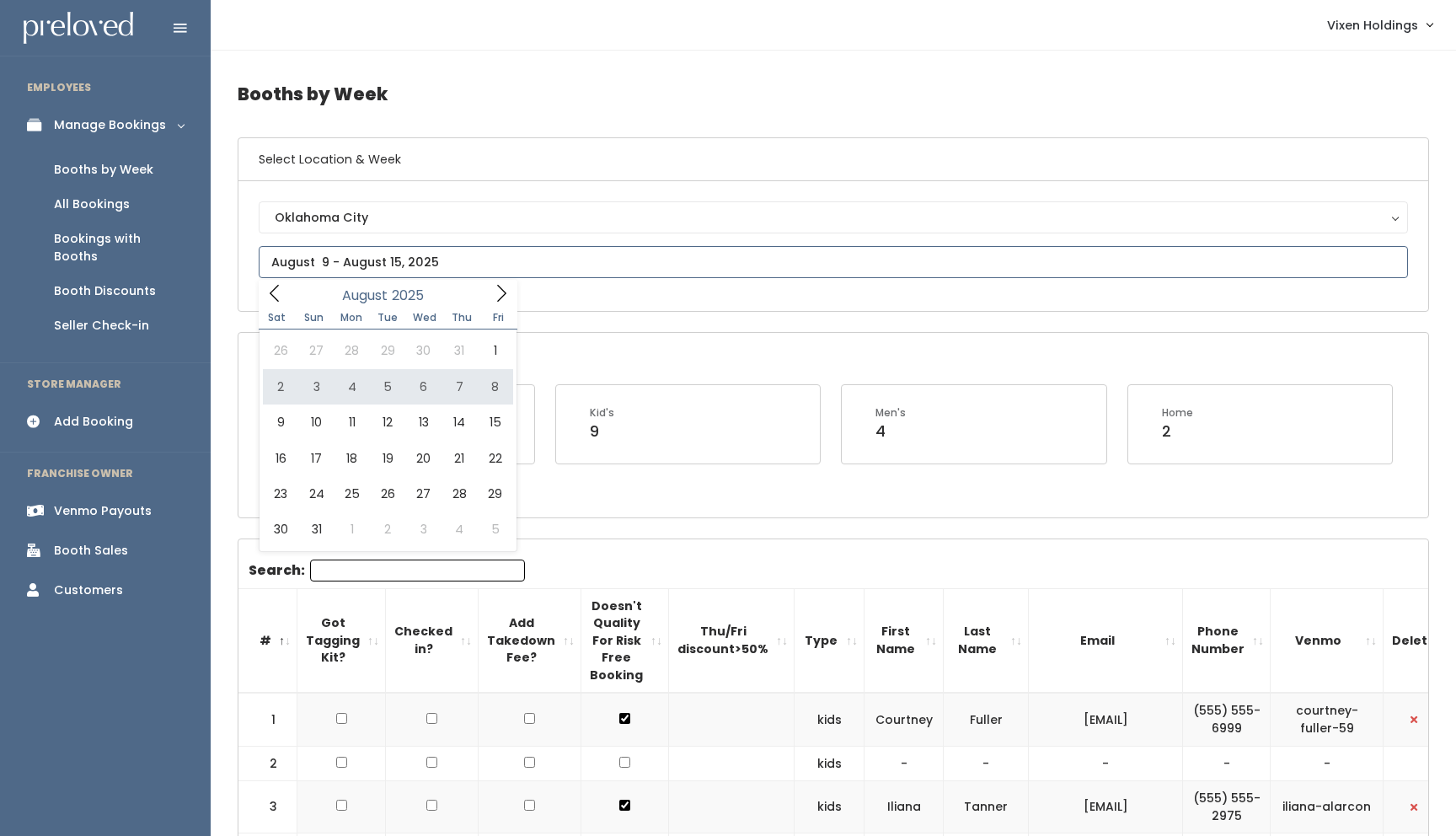 type on "August 2 to August 8" 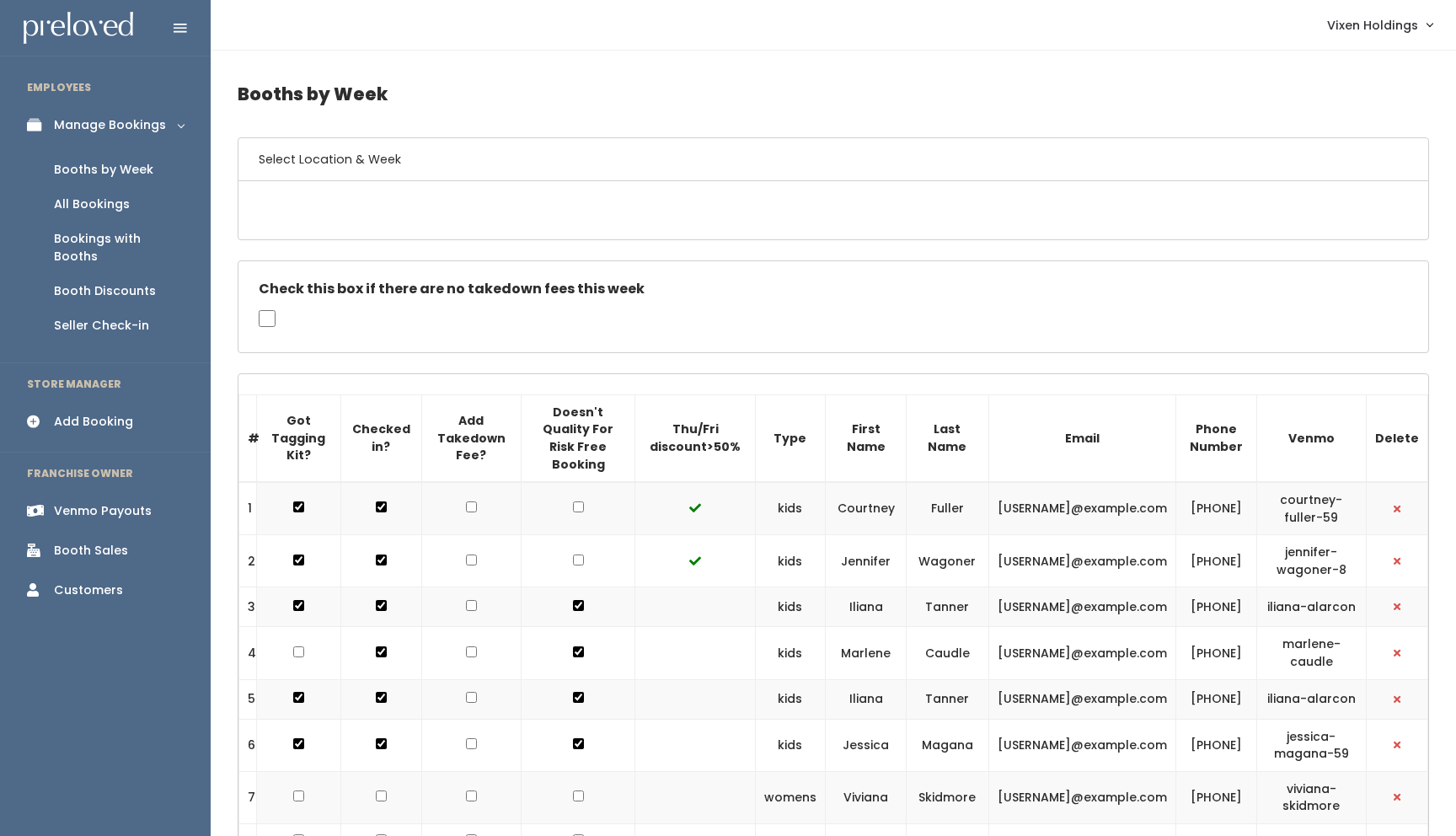 scroll, scrollTop: 0, scrollLeft: 0, axis: both 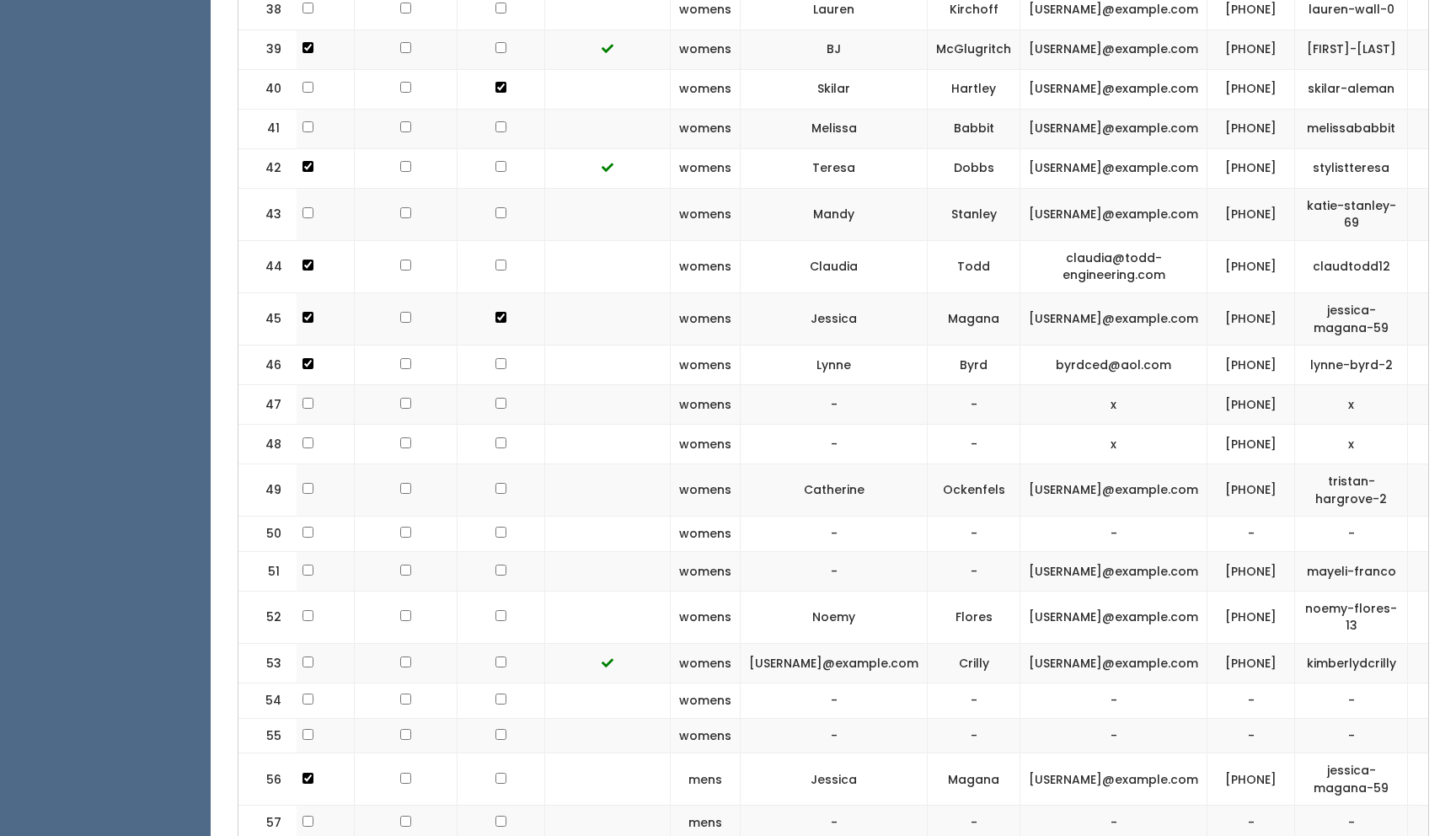drag, startPoint x: 1132, startPoint y: 35, endPoint x: 981, endPoint y: 40, distance: 151.08276 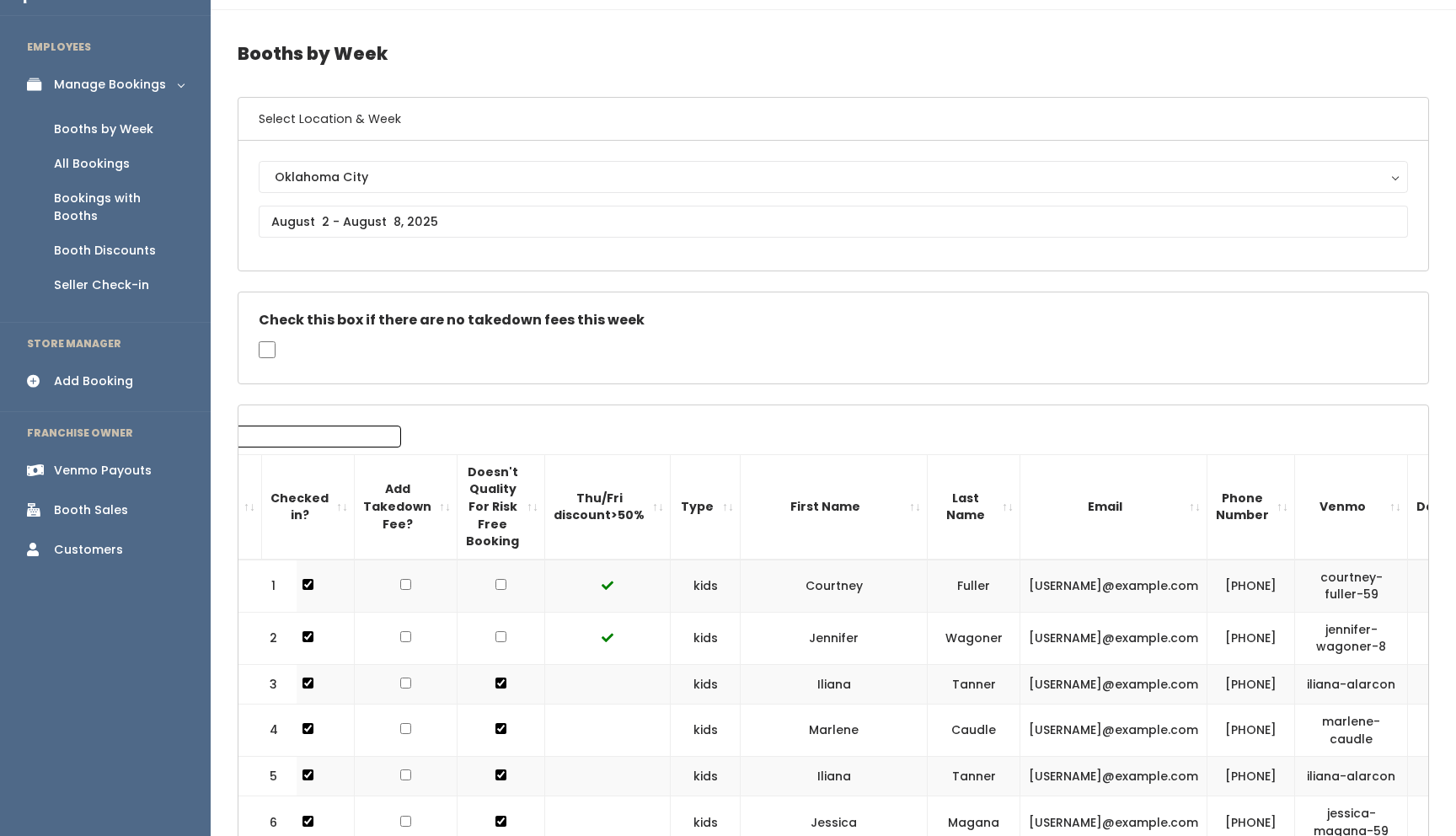 scroll, scrollTop: 0, scrollLeft: 0, axis: both 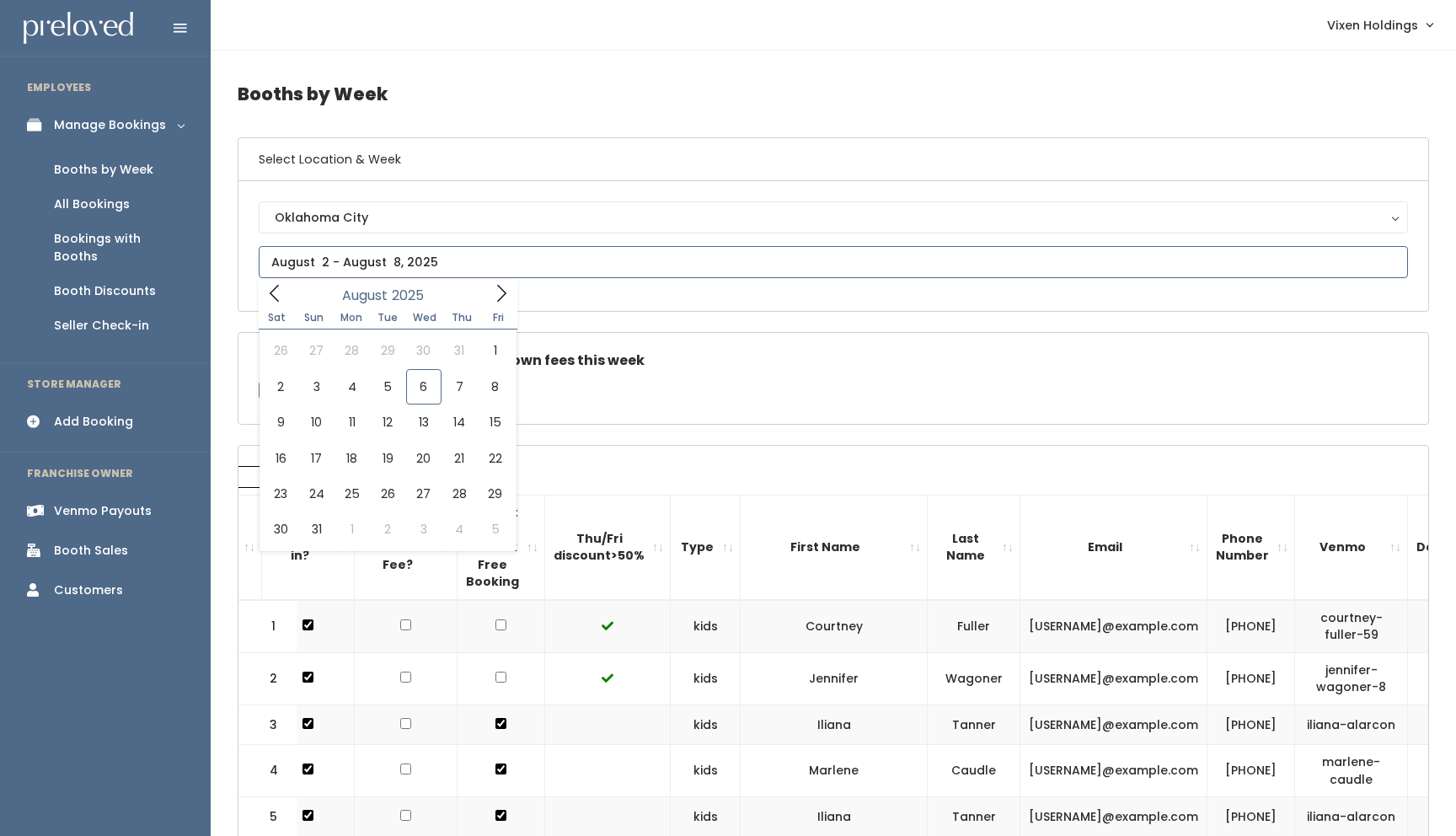click at bounding box center [833, 262] 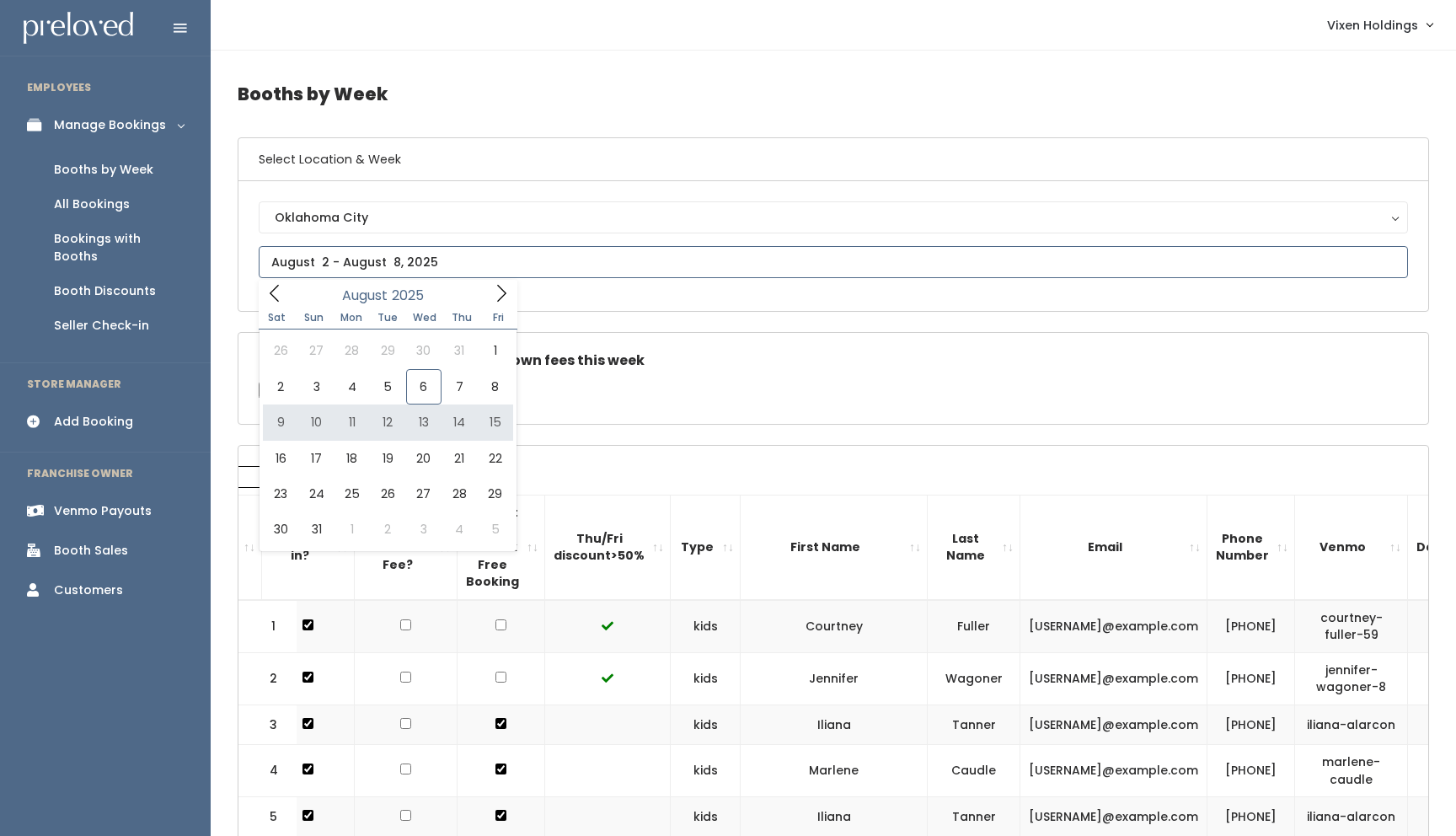 type on "August 9 to August 15" 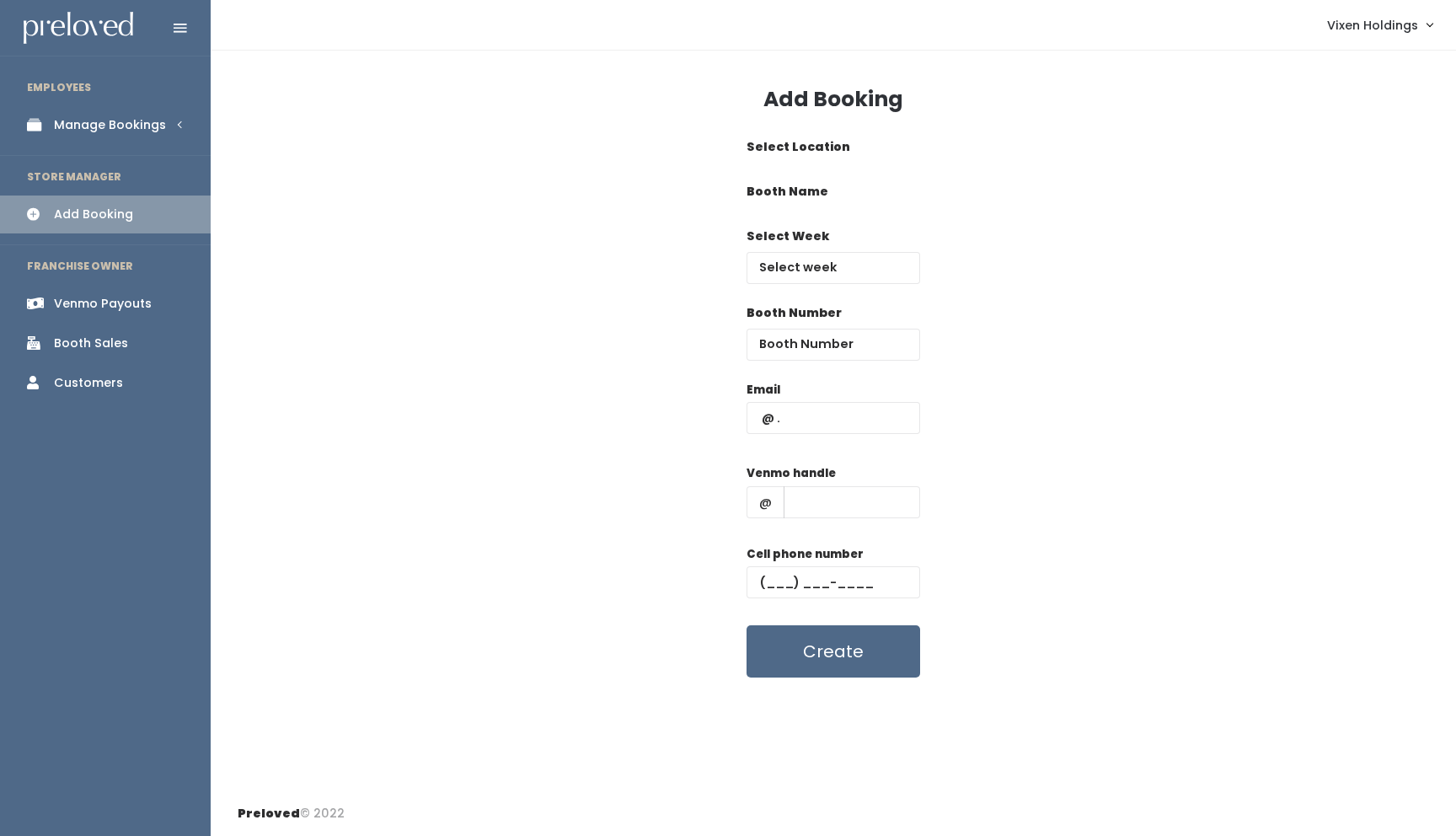scroll, scrollTop: 0, scrollLeft: 0, axis: both 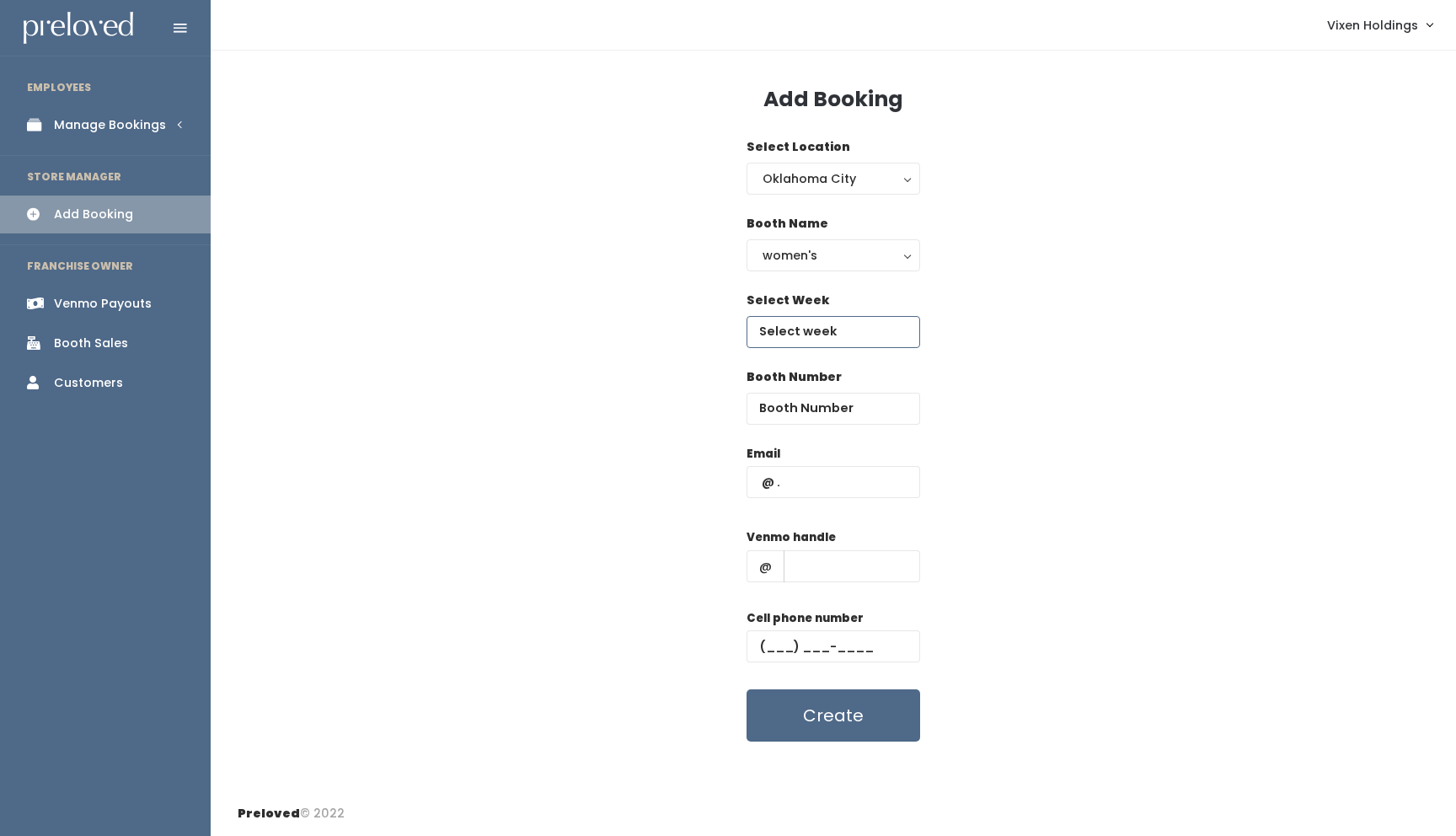 click at bounding box center (833, 332) 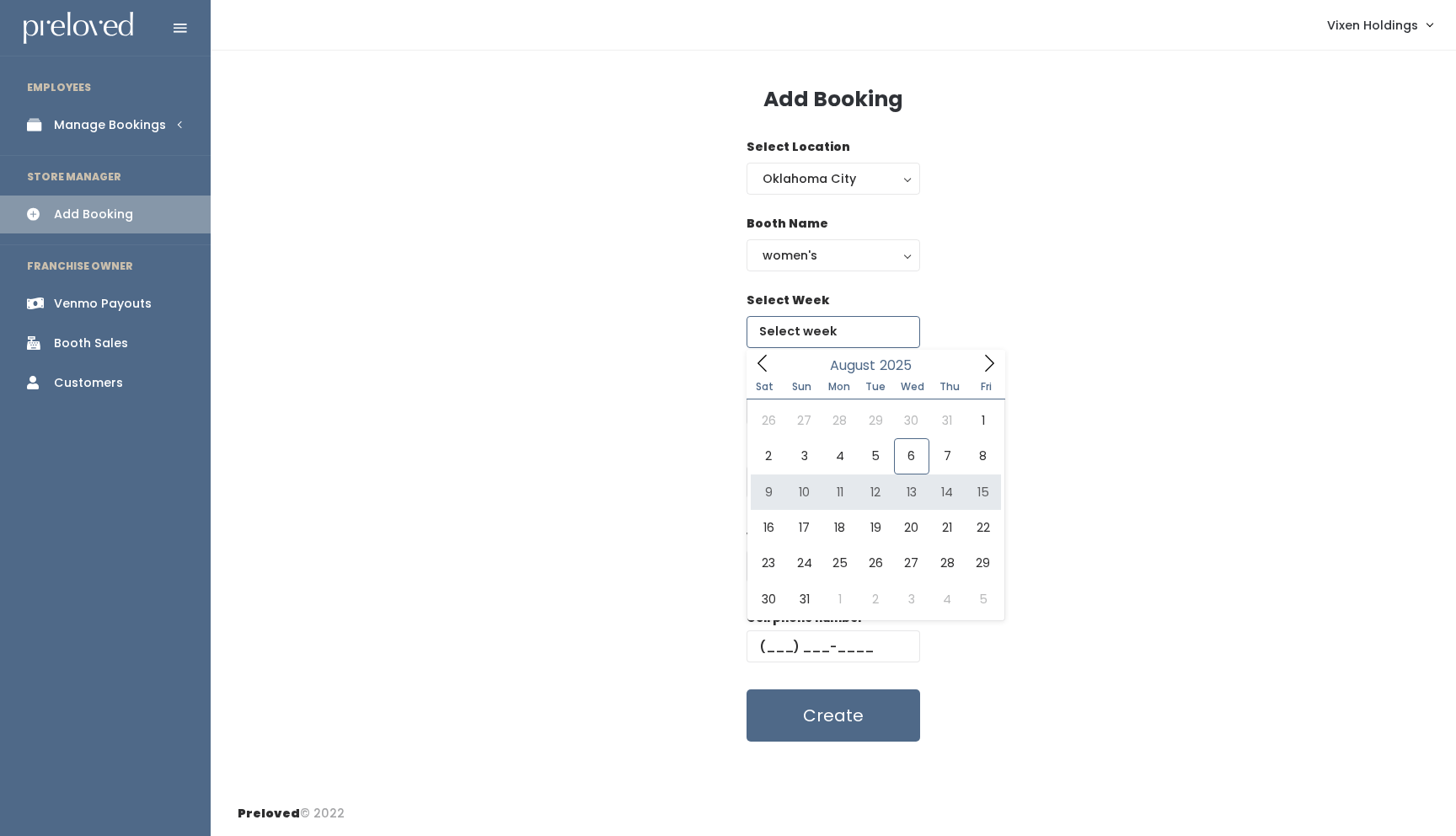 type on "[MONTH] [NUMBER] to [MONTH] [NUMBER]" 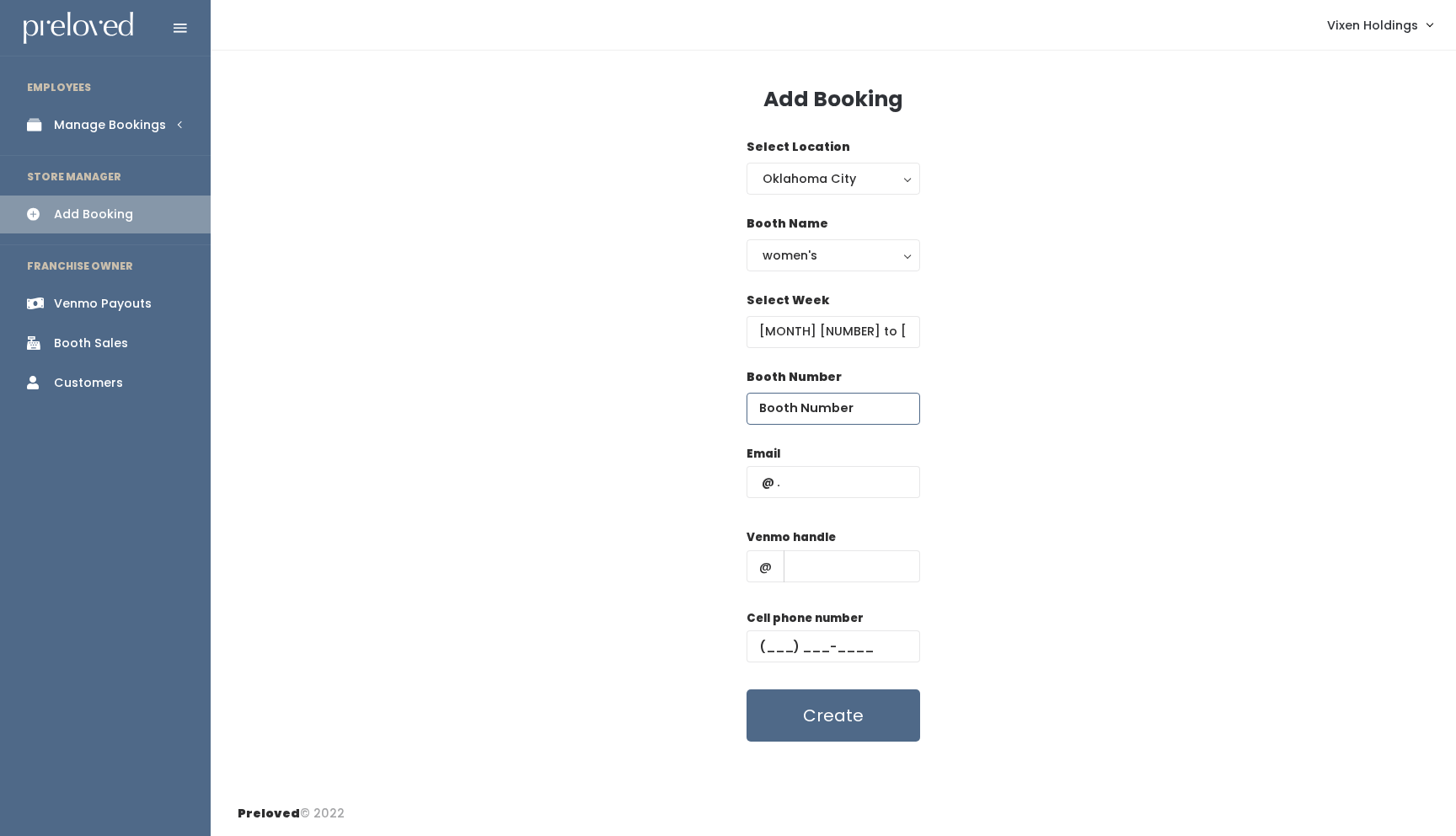 click at bounding box center [833, 409] 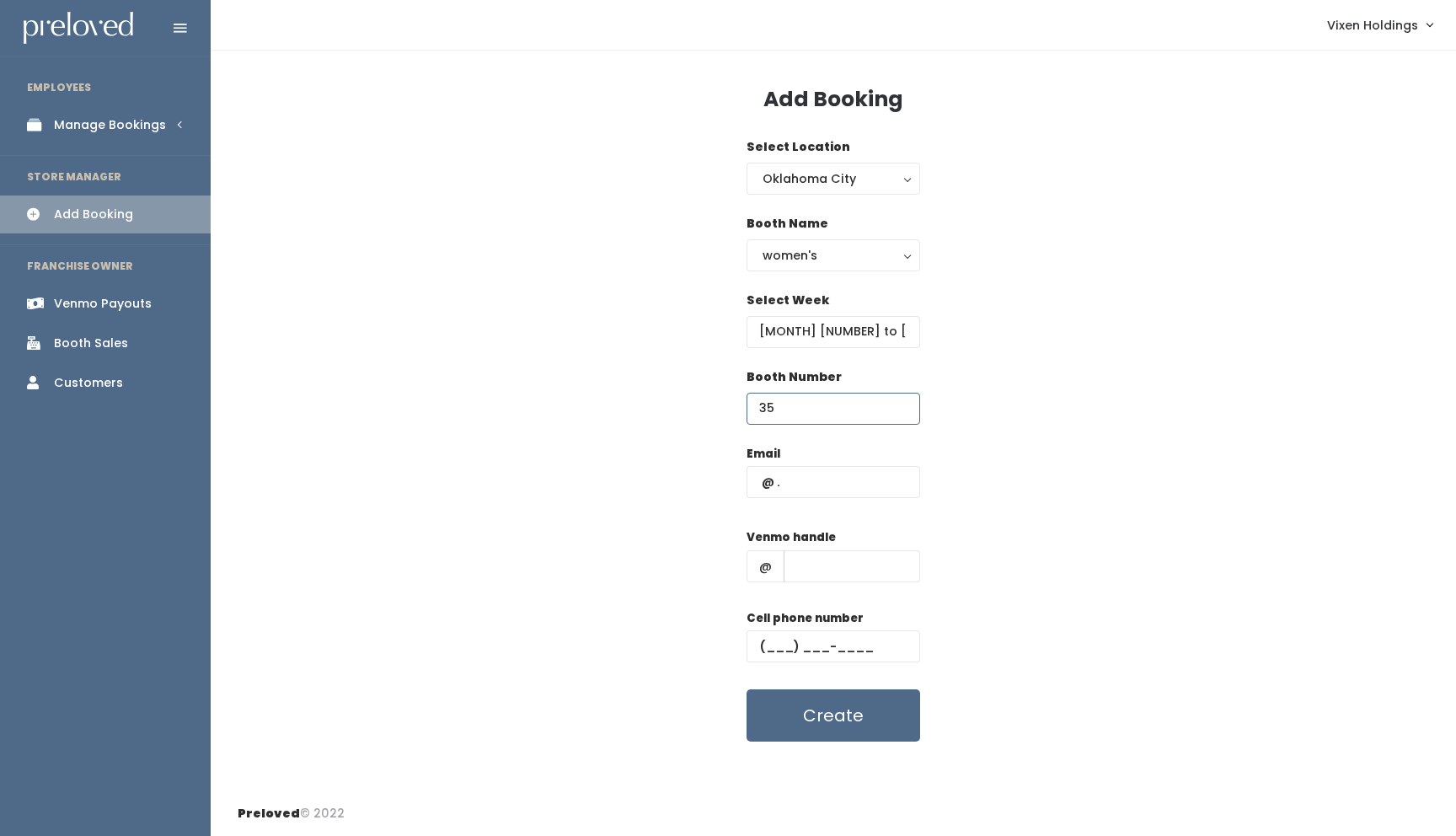 type on "35" 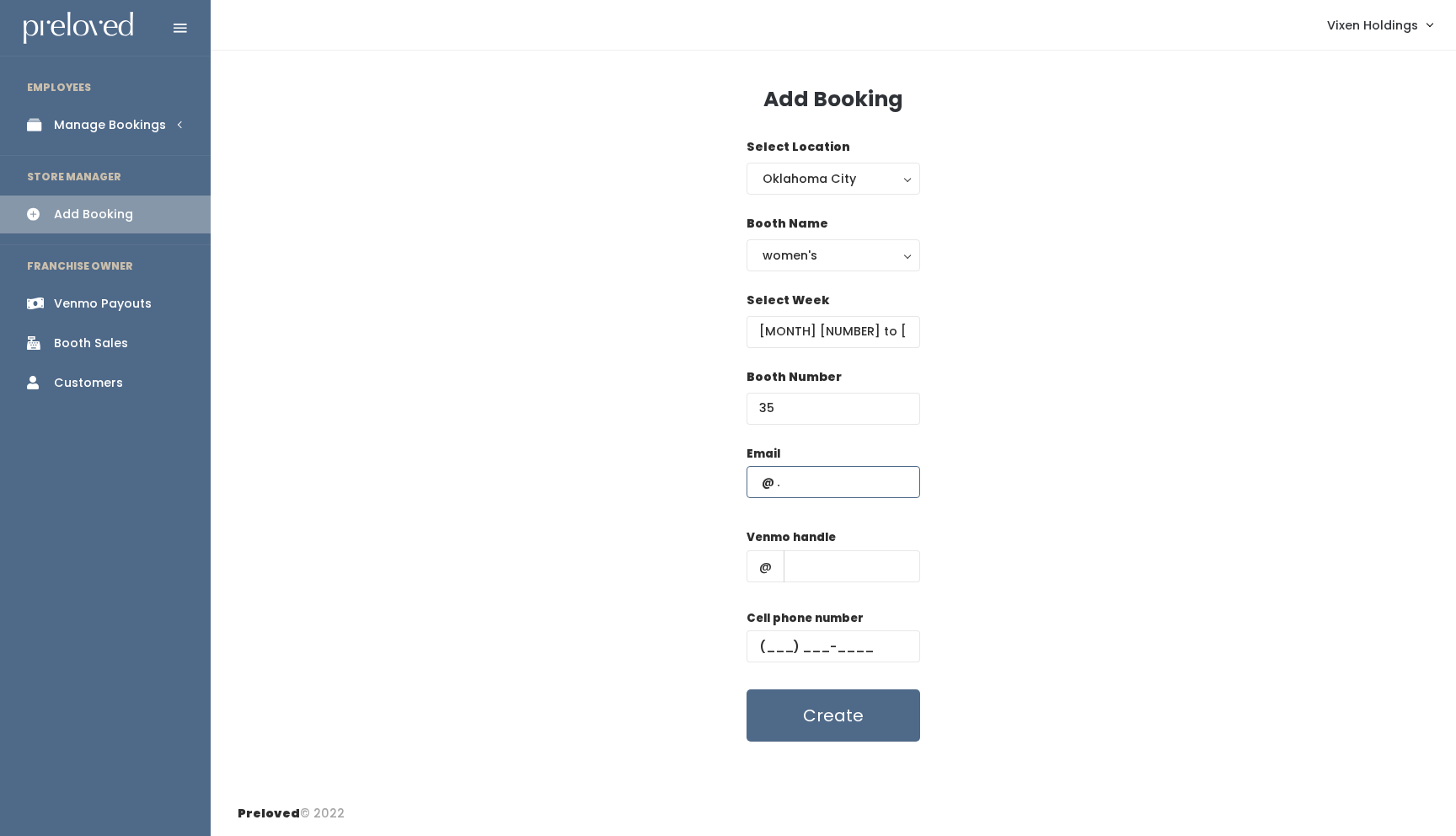 click at bounding box center (833, 482) 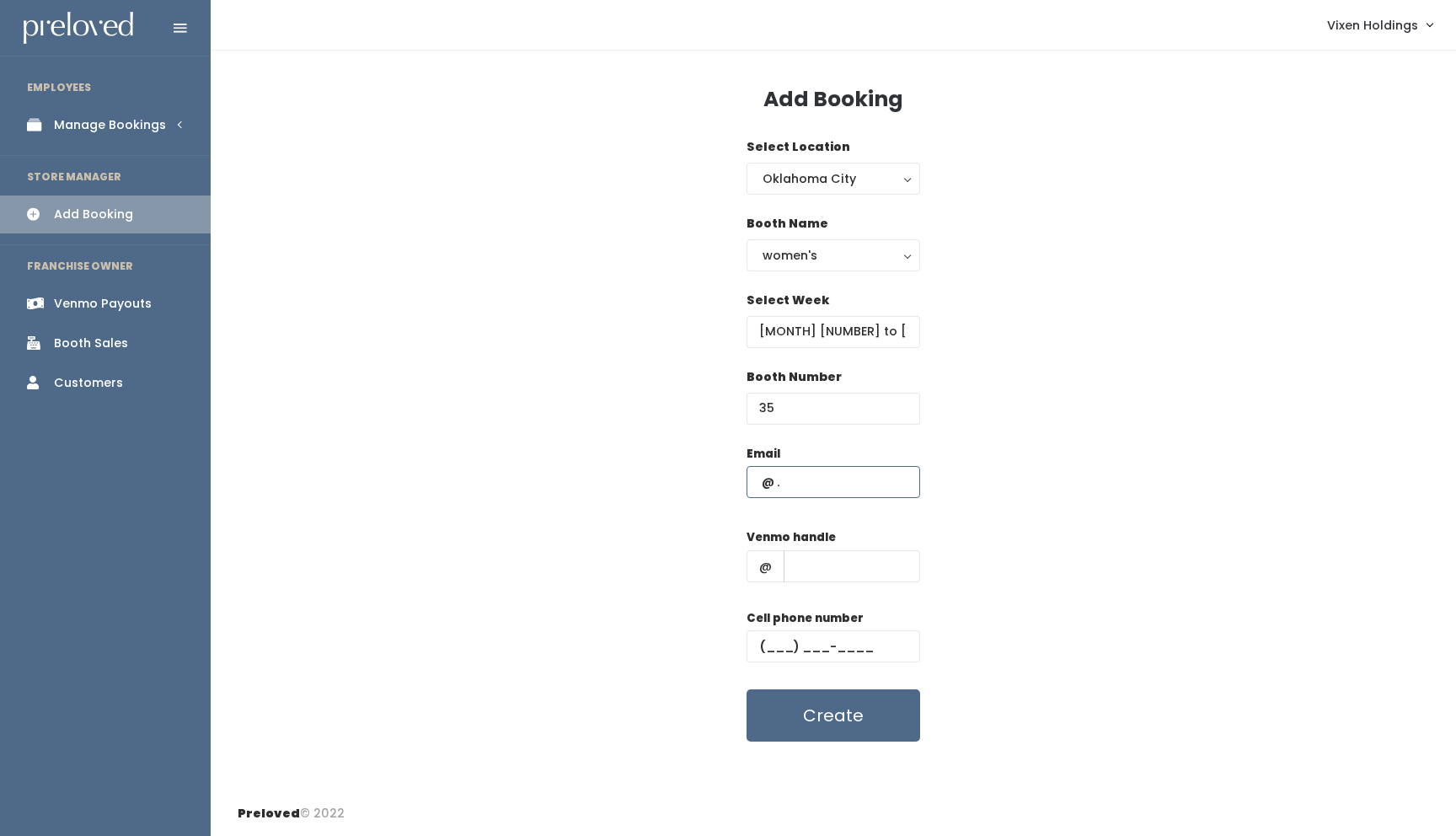 click at bounding box center [833, 482] 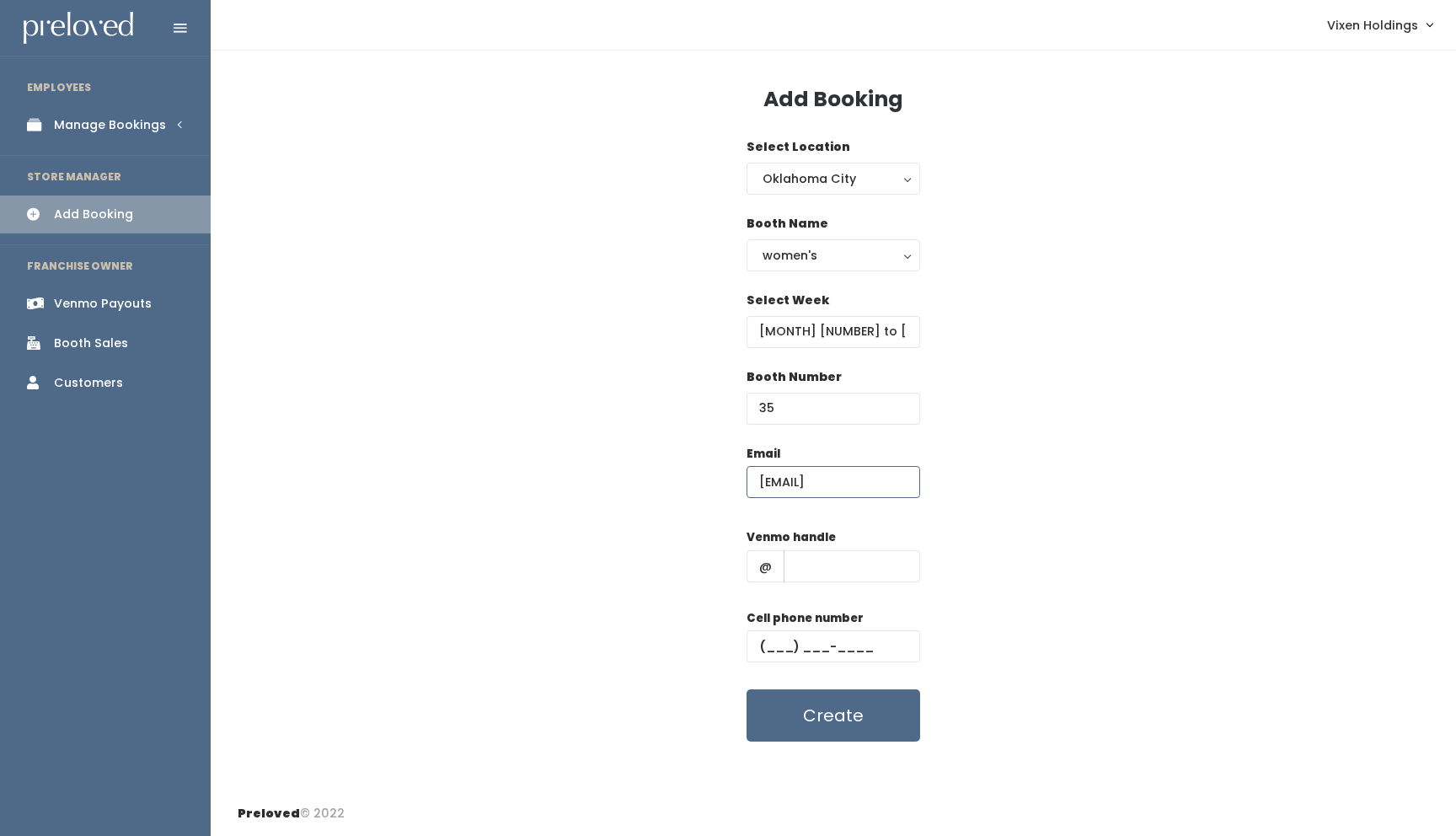 type on "[EMAIL]" 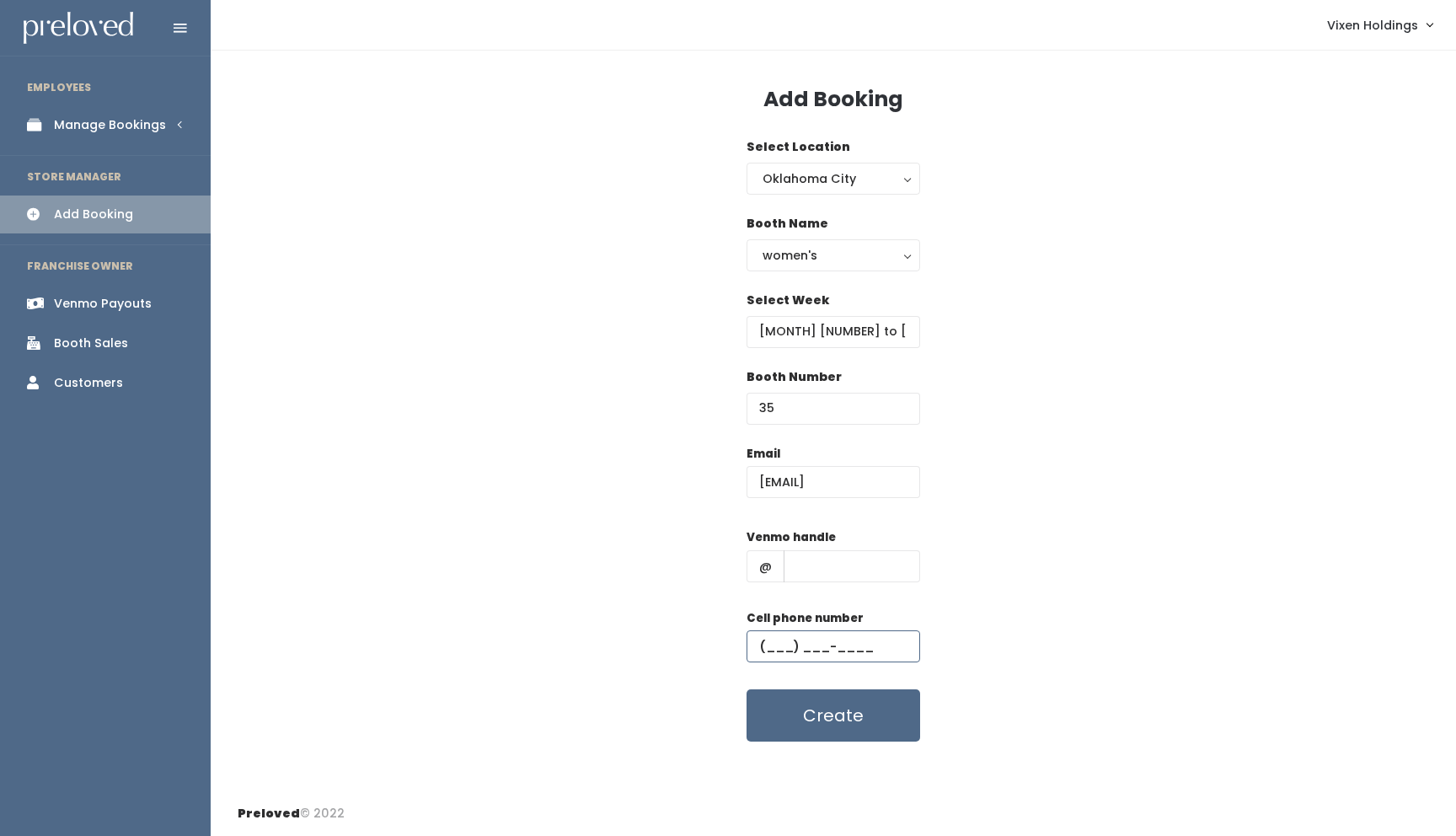click at bounding box center [833, 646] 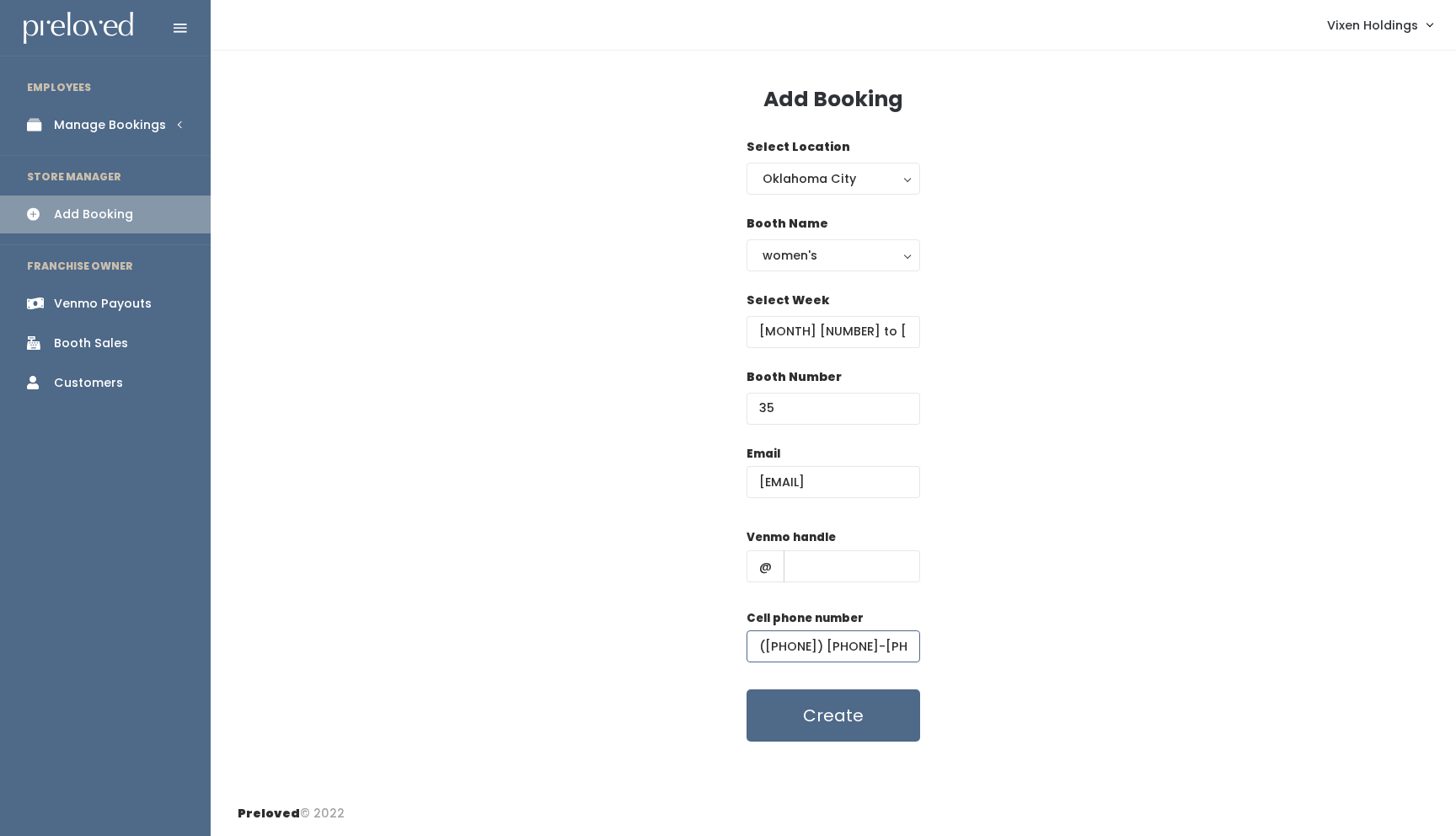 type on "(405) 406-6486" 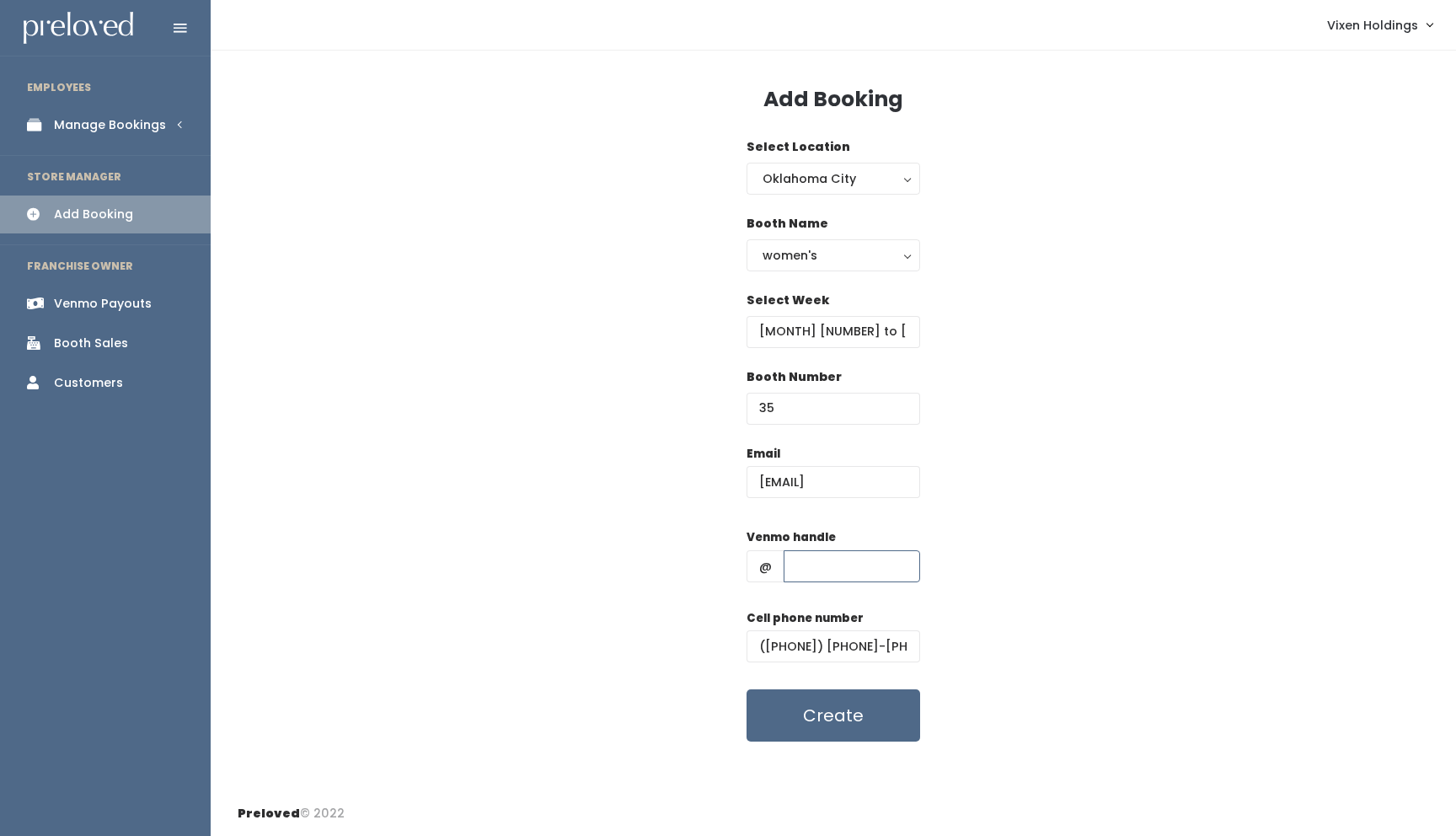 click at bounding box center [852, 566] 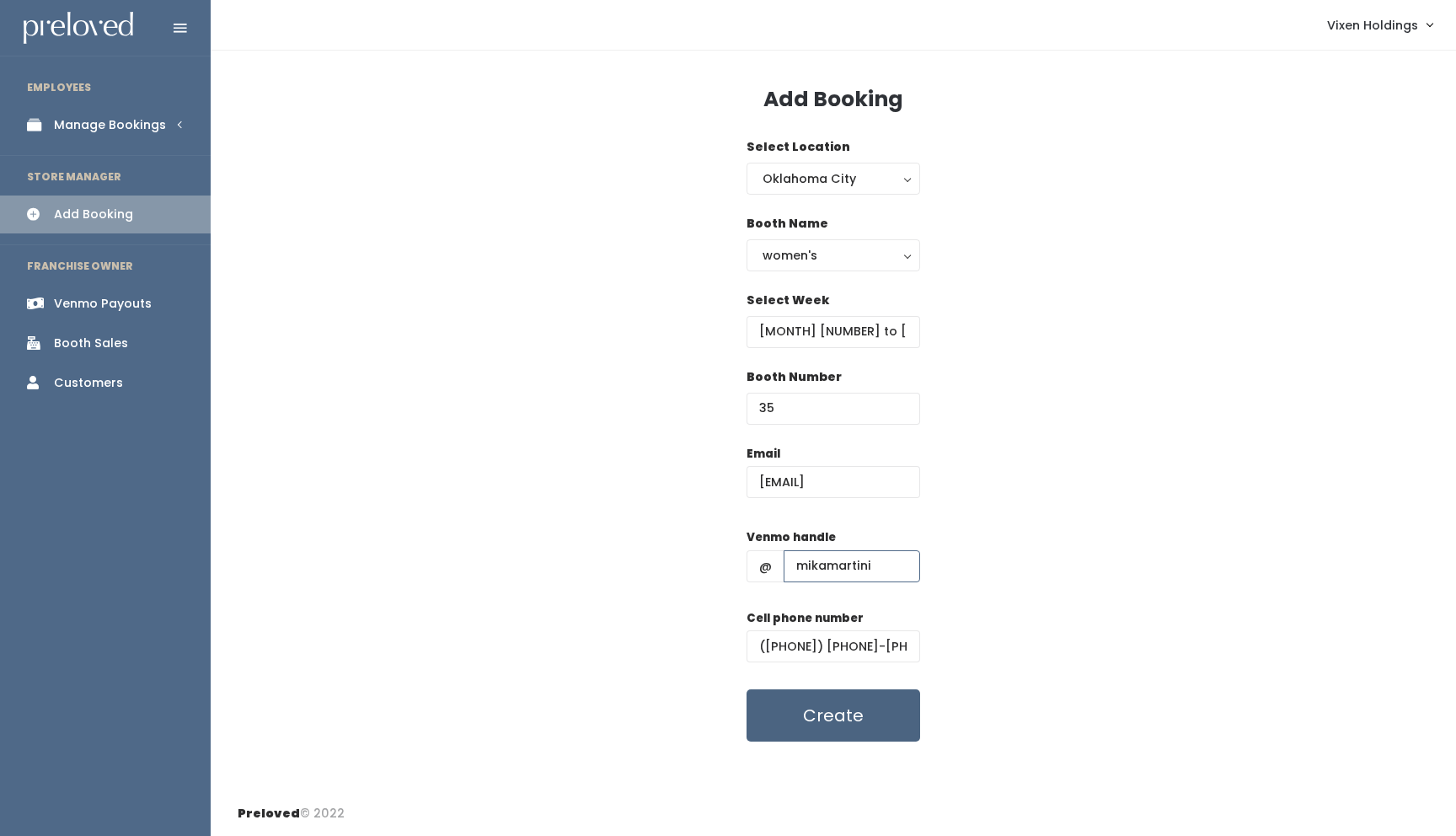 type on "mikamartini" 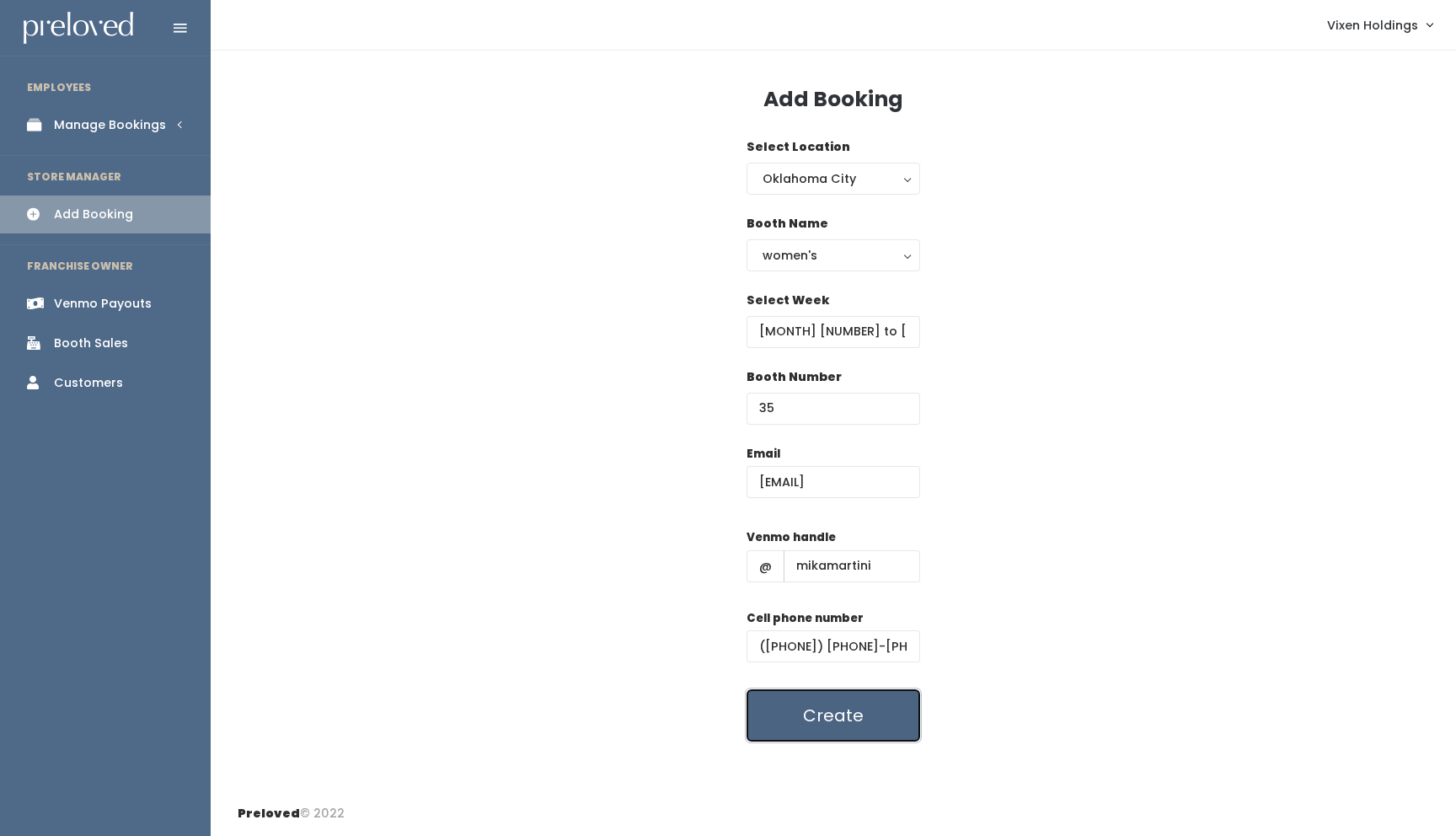 click on "Create" at bounding box center [833, 715] 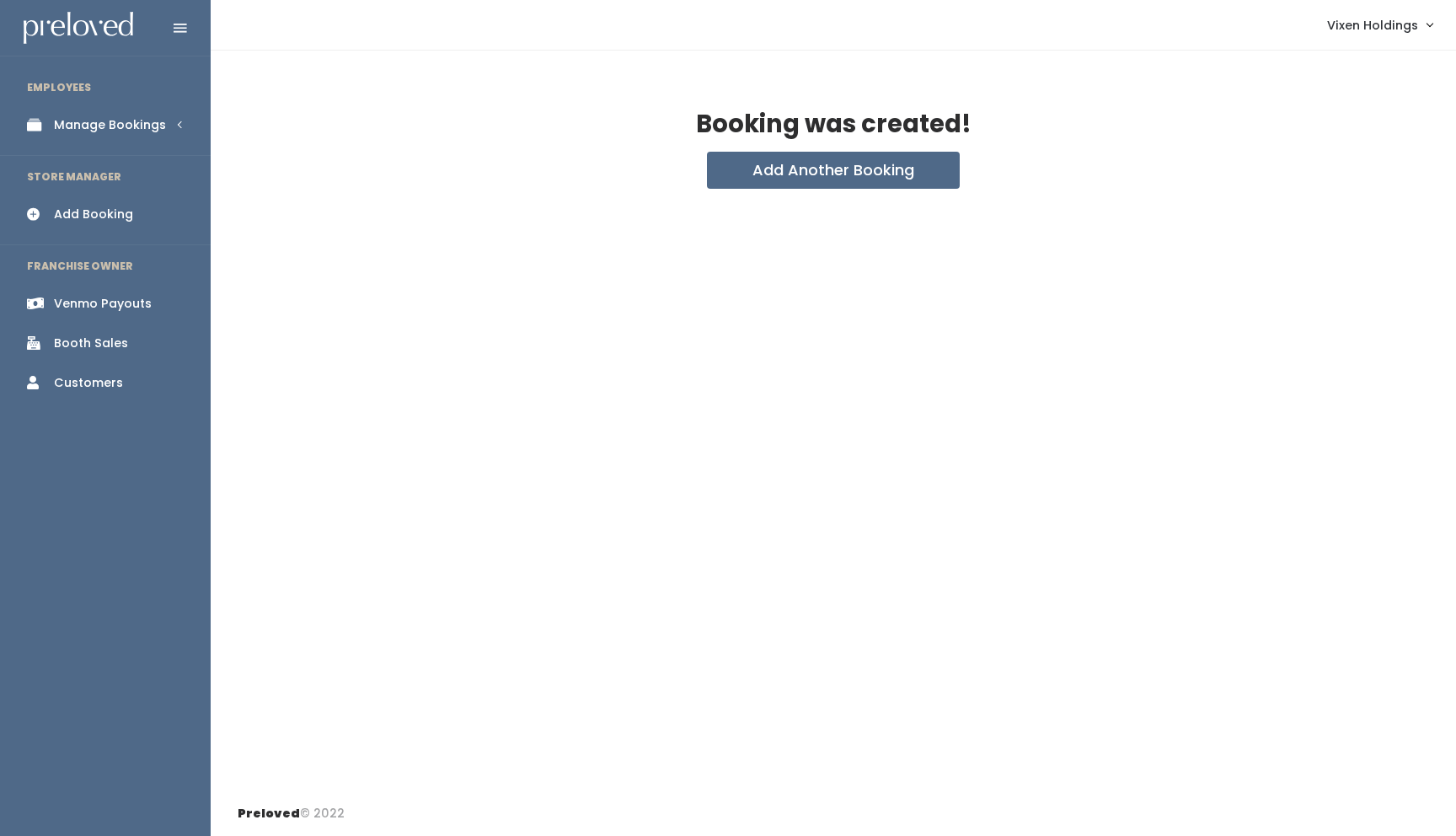 scroll, scrollTop: 0, scrollLeft: 0, axis: both 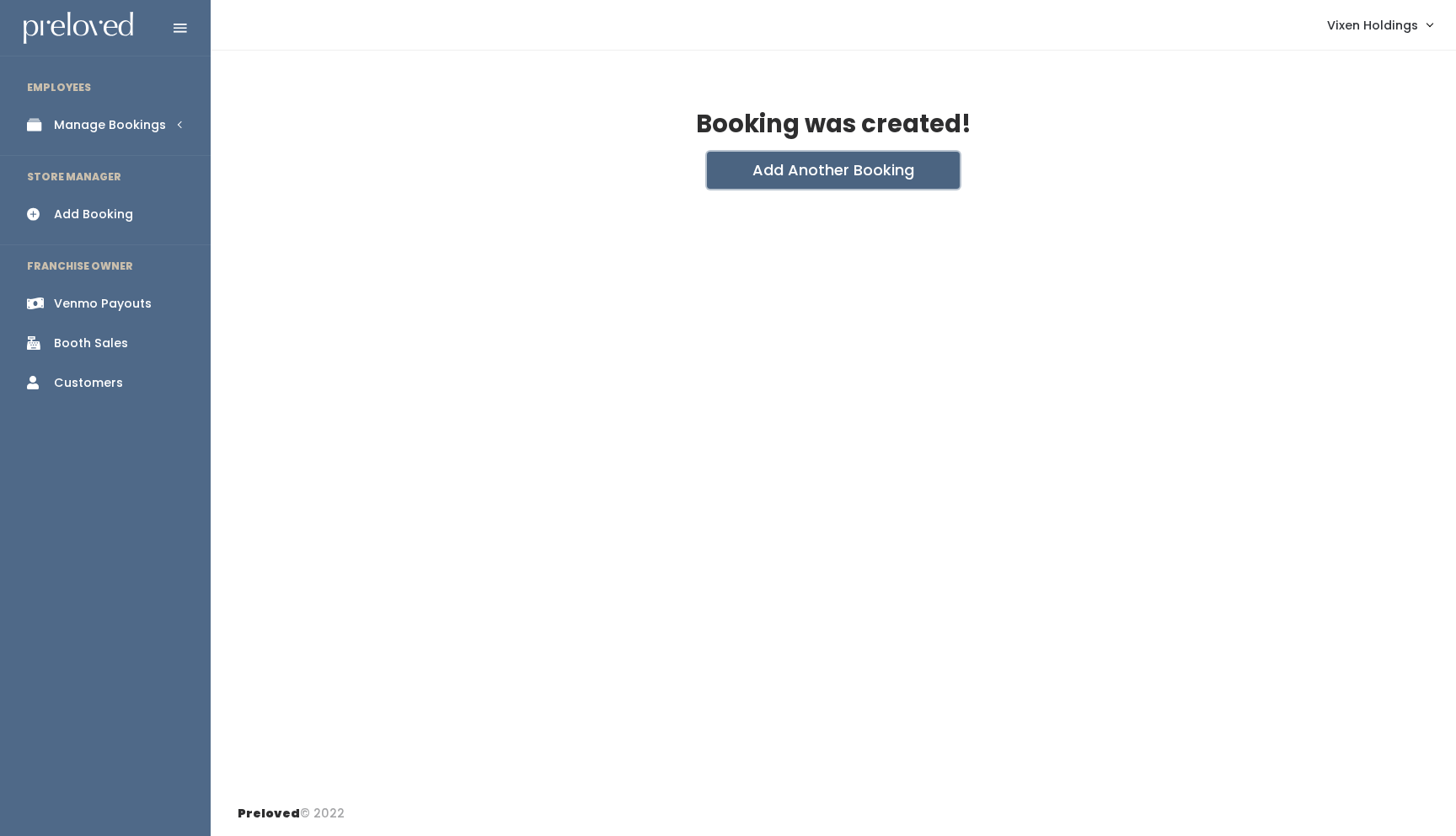 click on "Add Another Booking" at bounding box center [833, 170] 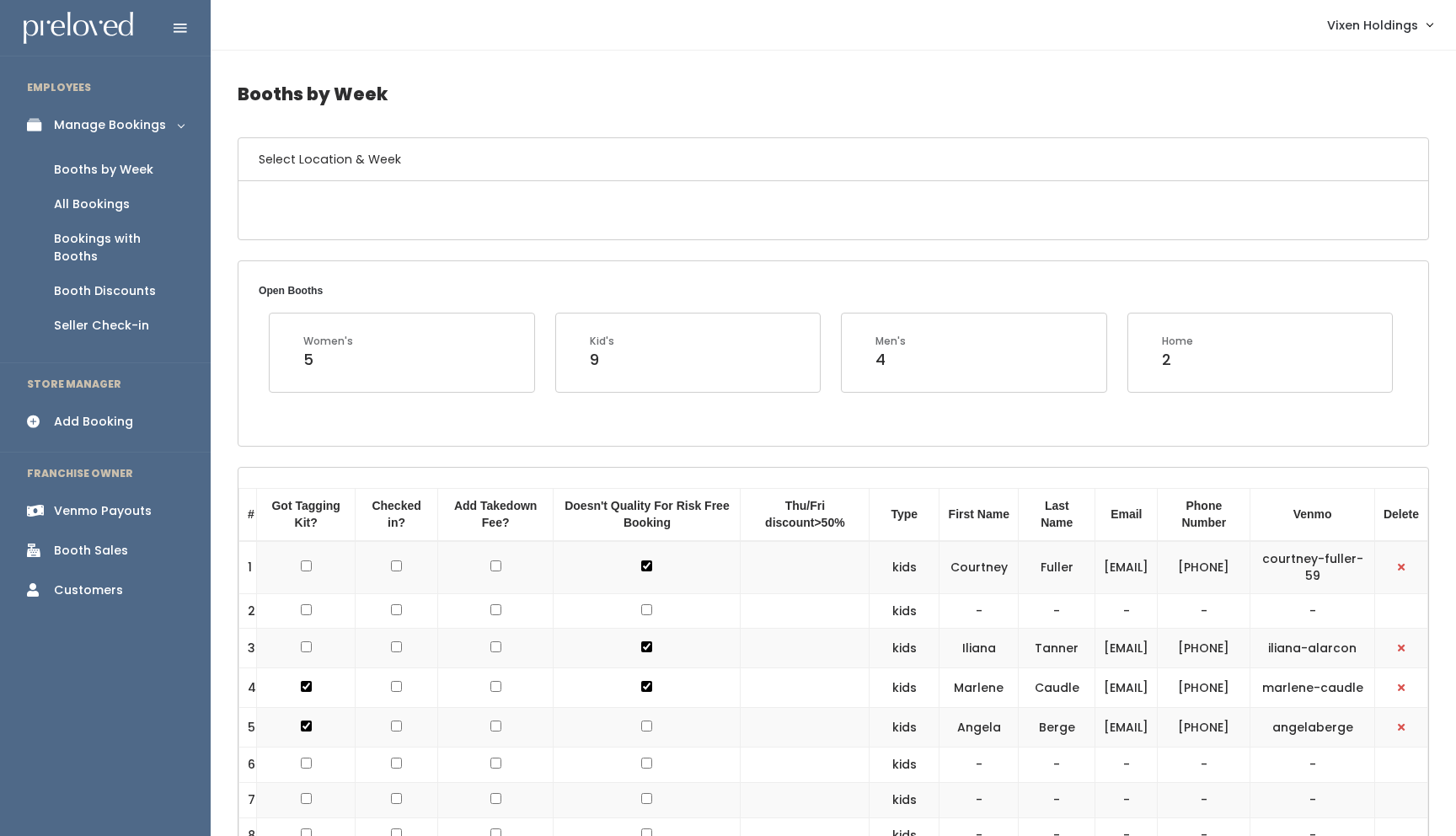 scroll, scrollTop: 0, scrollLeft: 0, axis: both 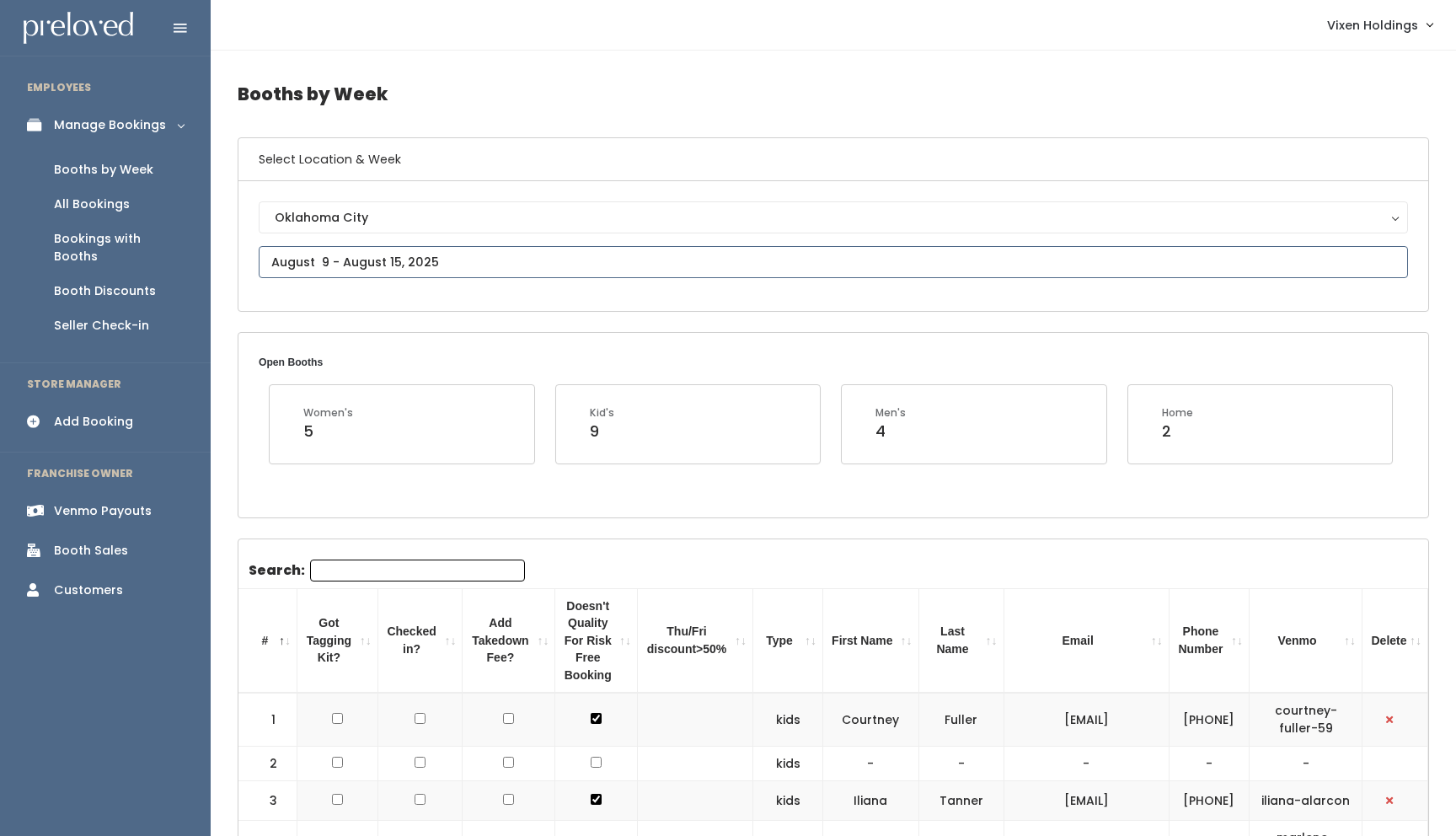 click at bounding box center [833, 262] 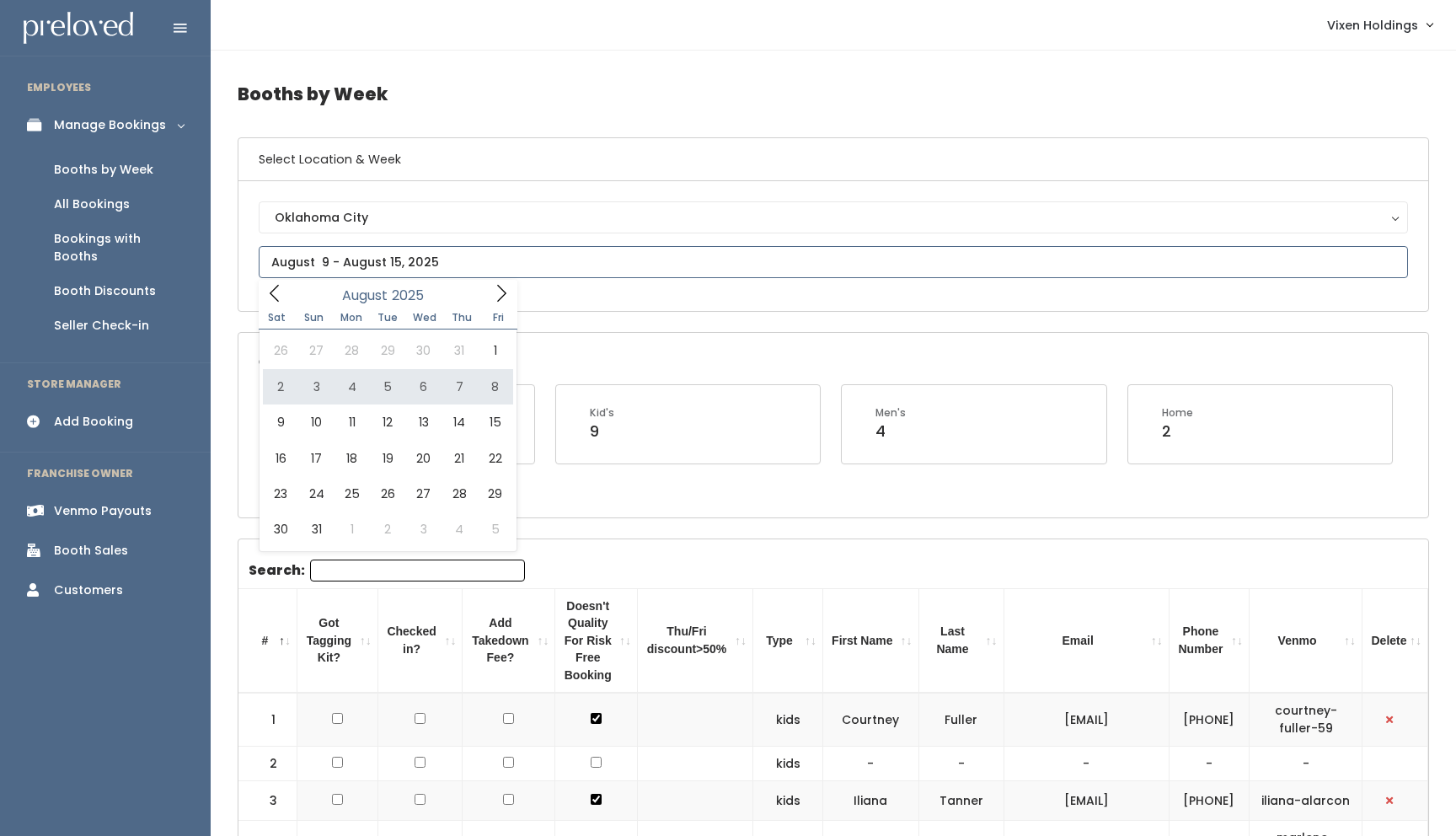 type on "August 2 to August 8" 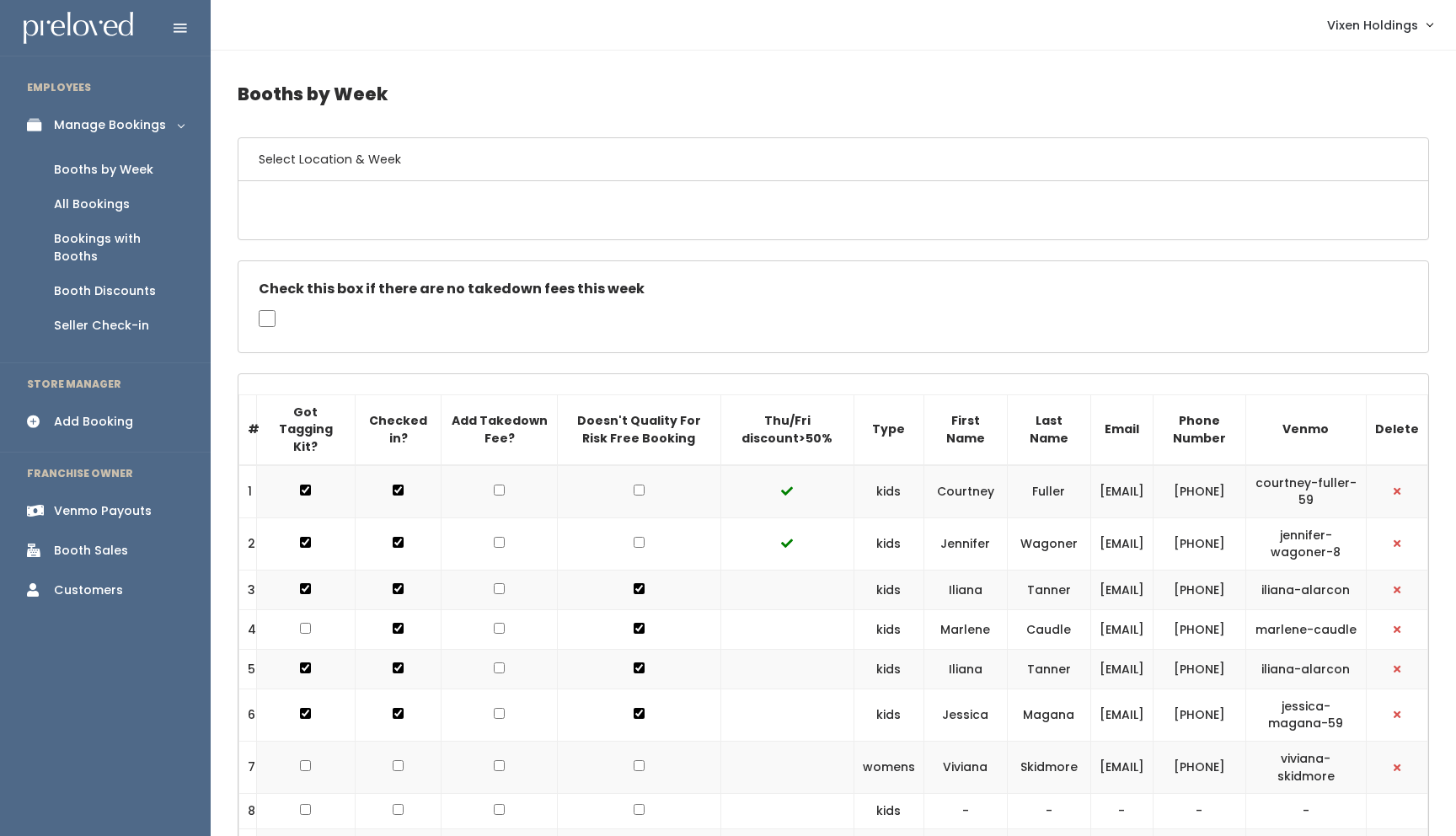 scroll, scrollTop: 0, scrollLeft: 0, axis: both 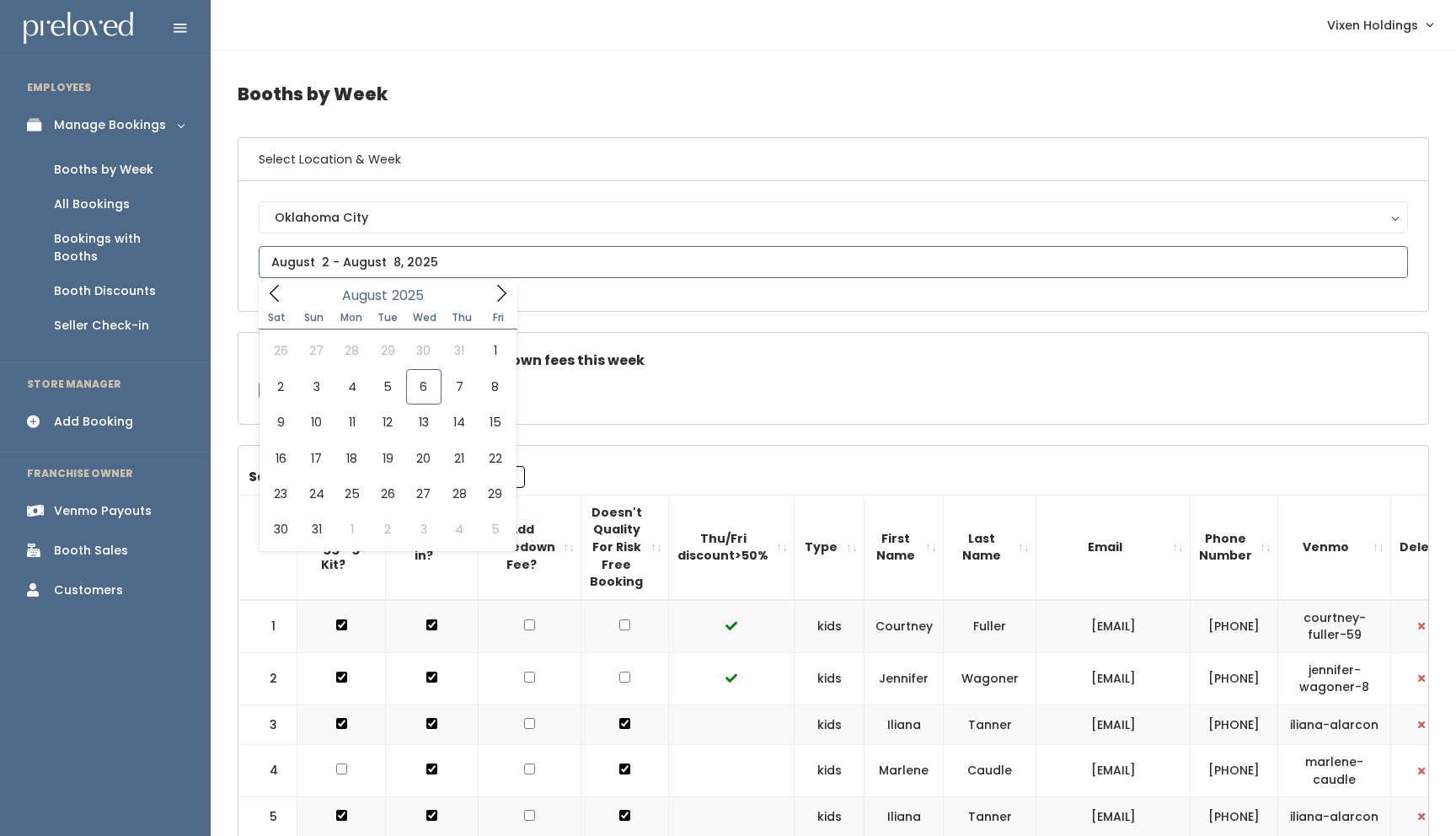 click at bounding box center (833, 262) 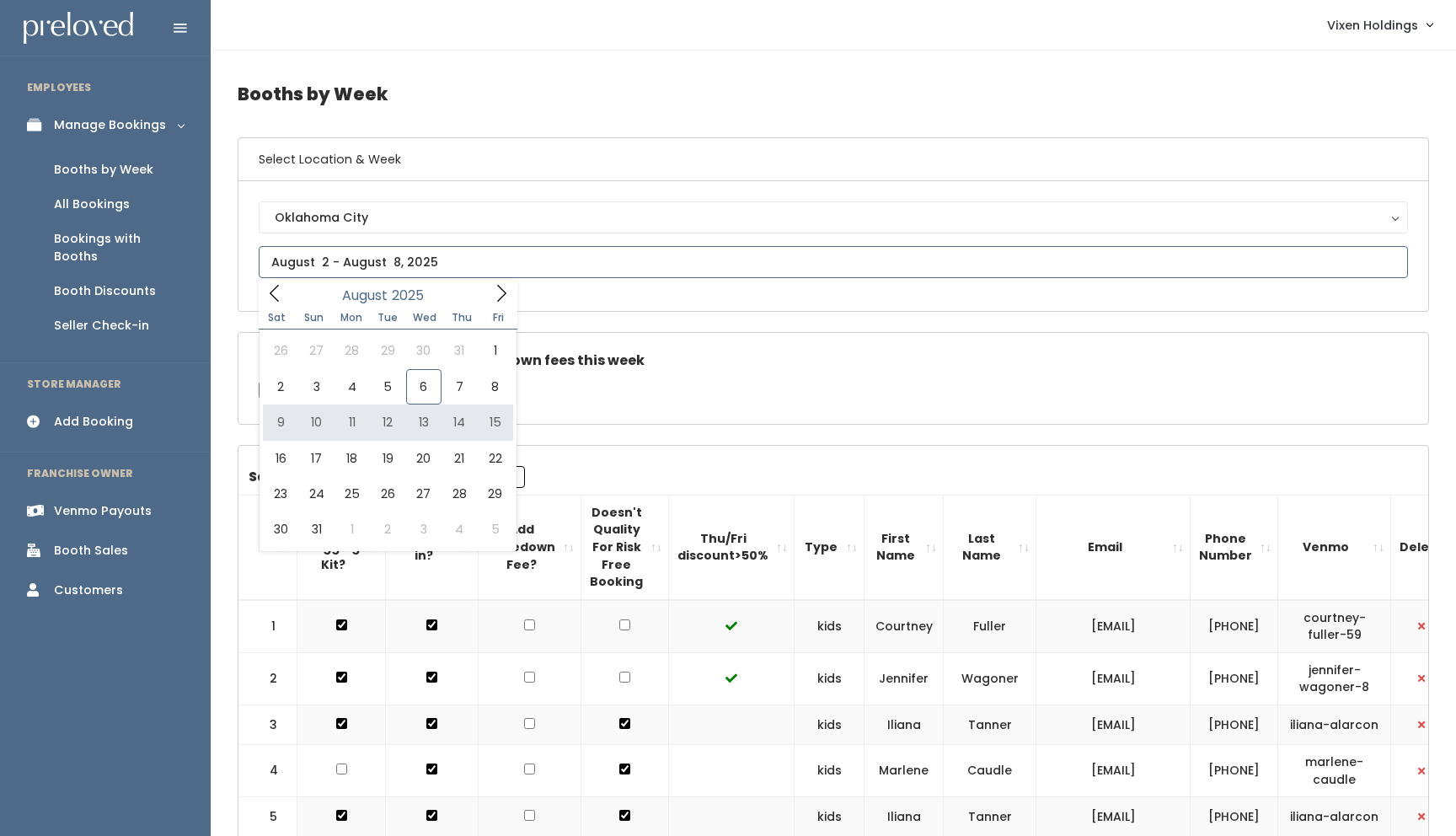 type on "August 9 to August 15" 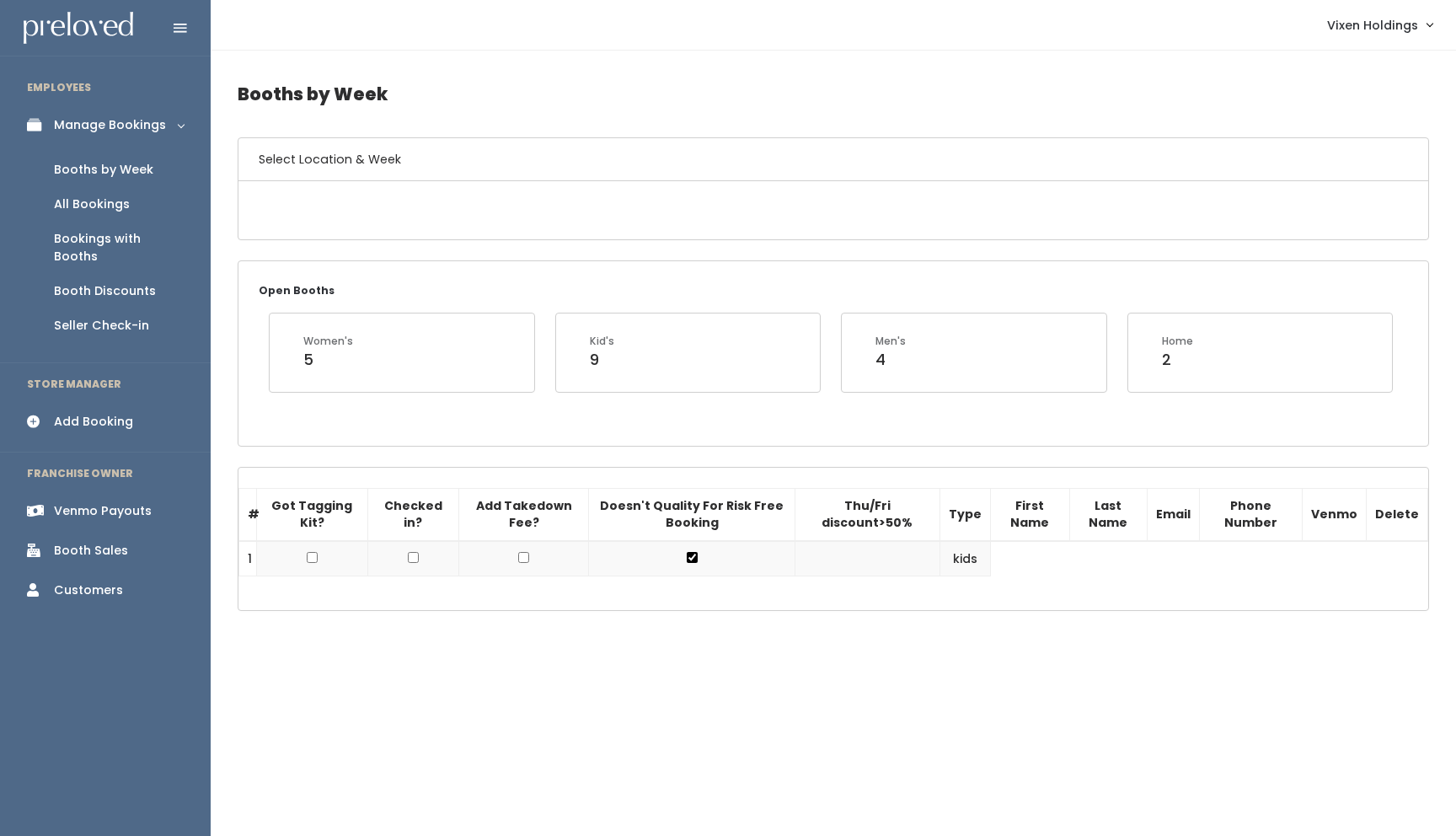 scroll, scrollTop: 0, scrollLeft: 0, axis: both 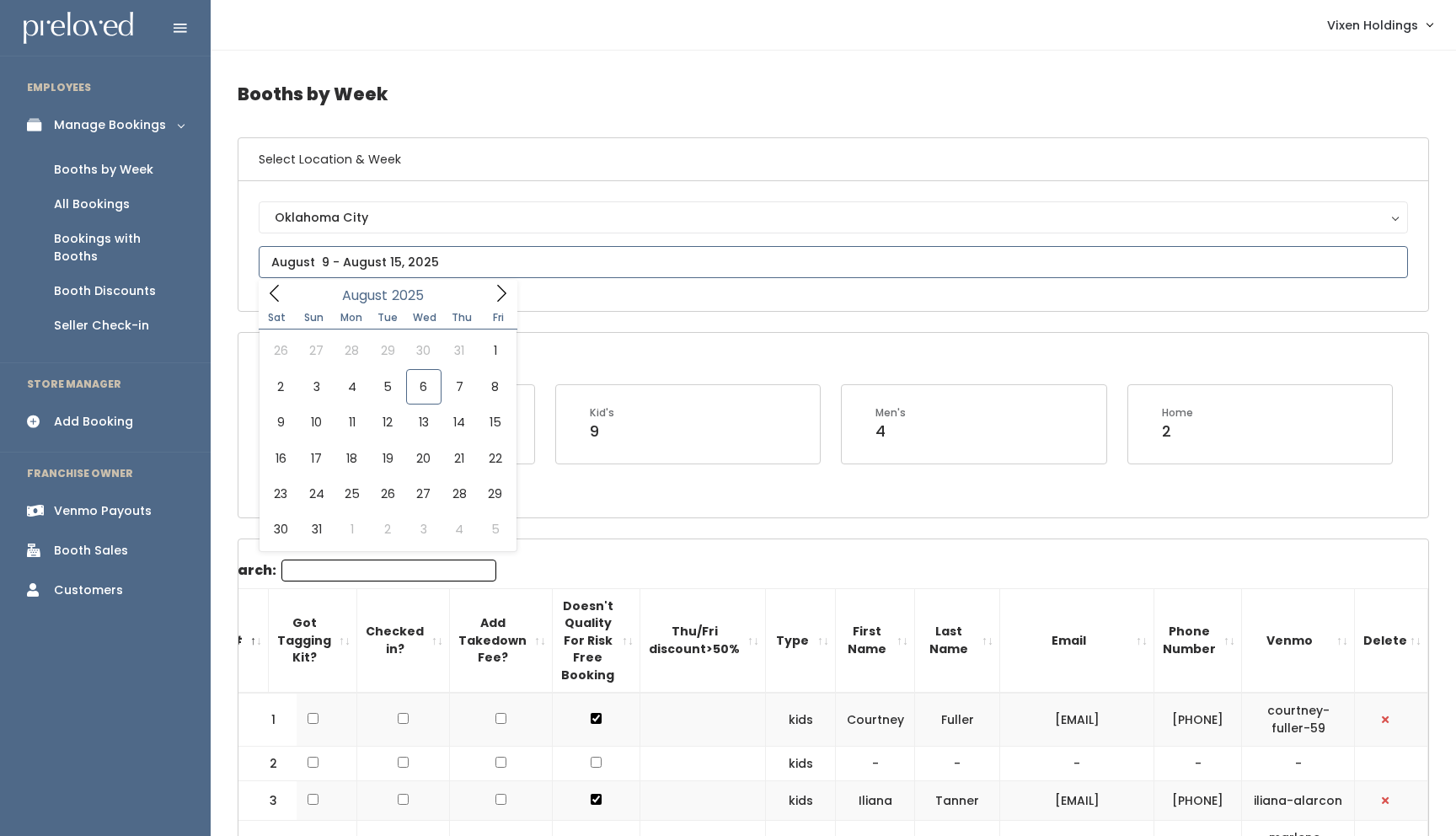 click at bounding box center (833, 262) 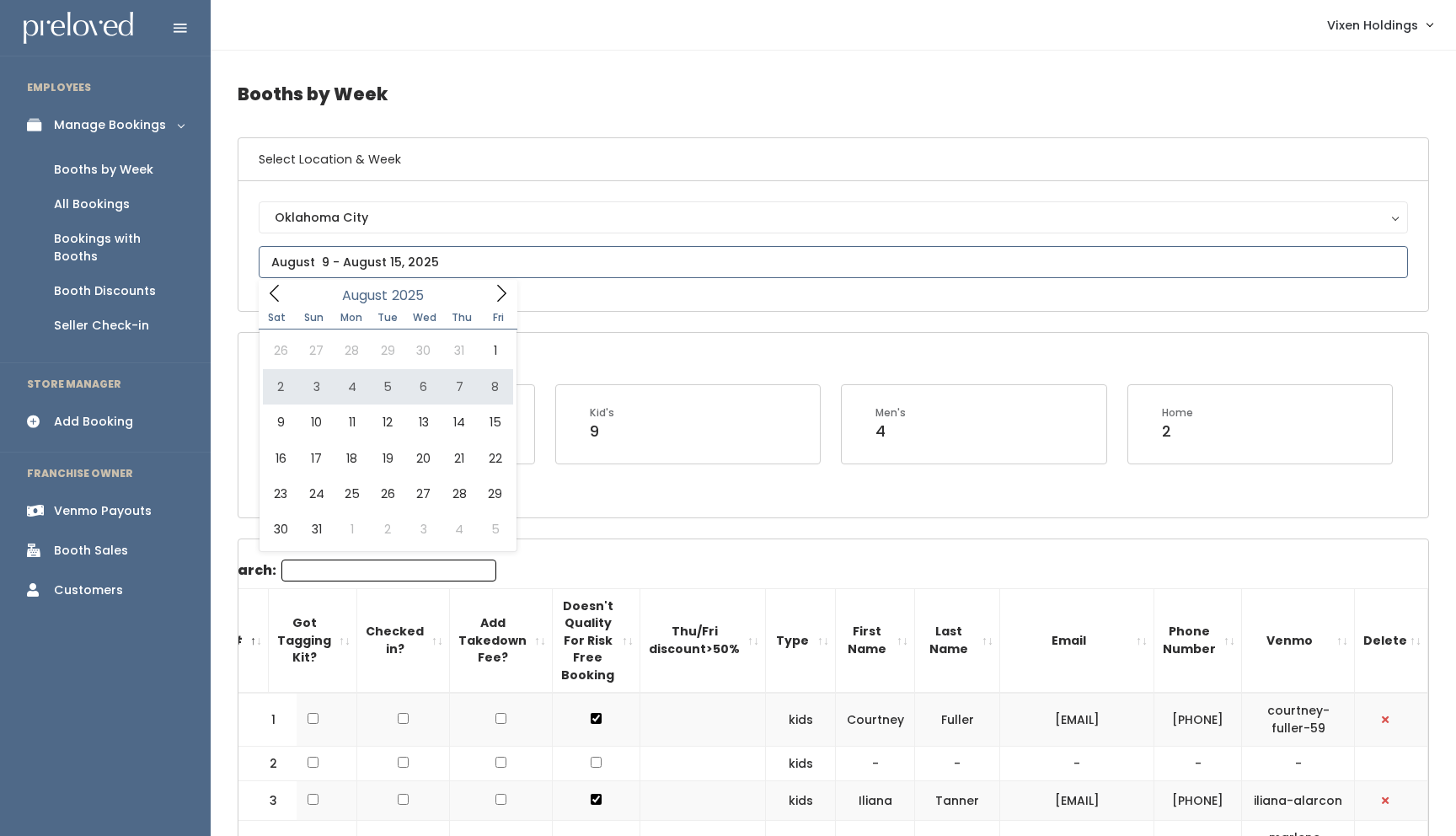 type on "August 2 to August 8" 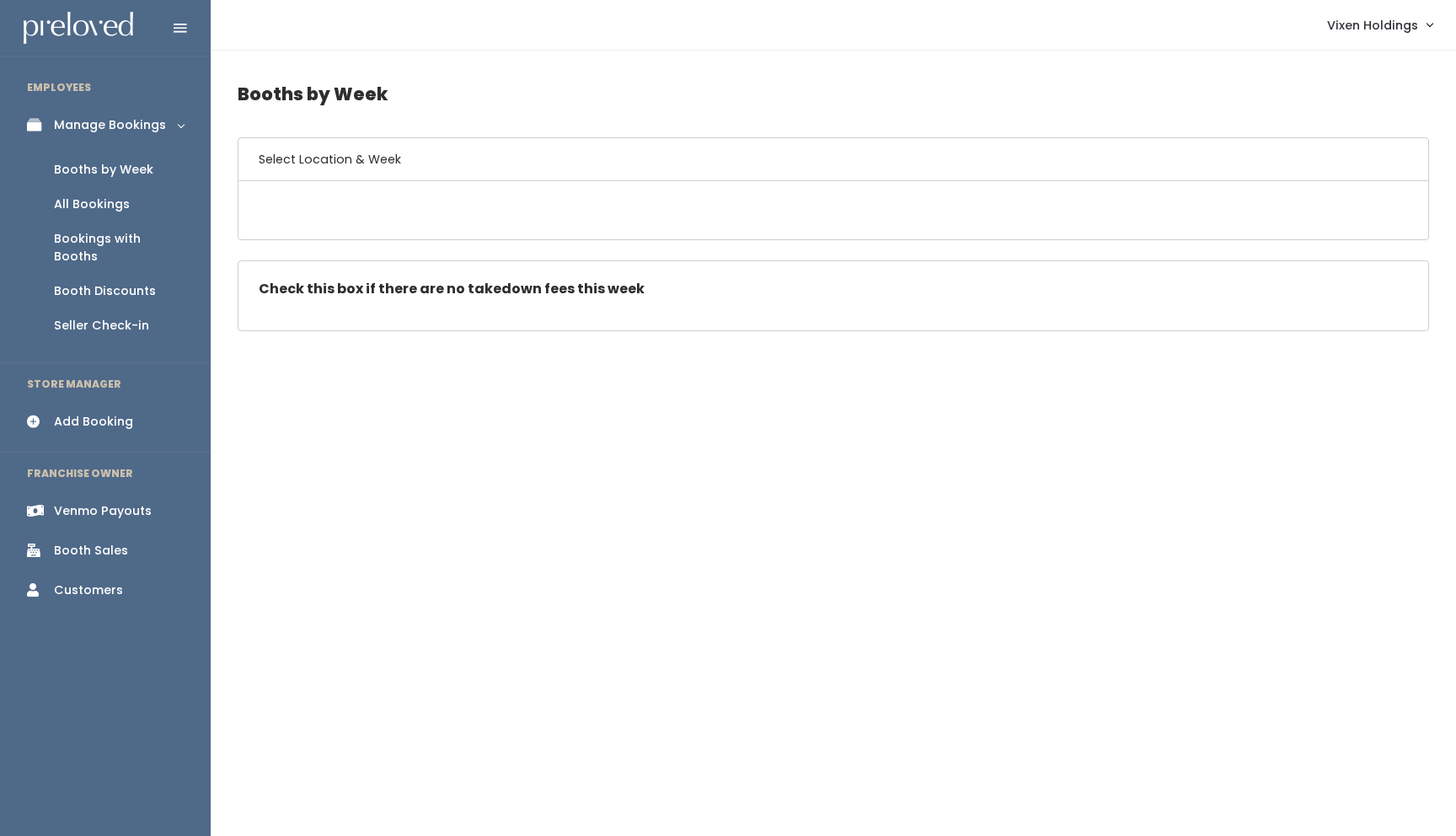 scroll, scrollTop: 0, scrollLeft: 0, axis: both 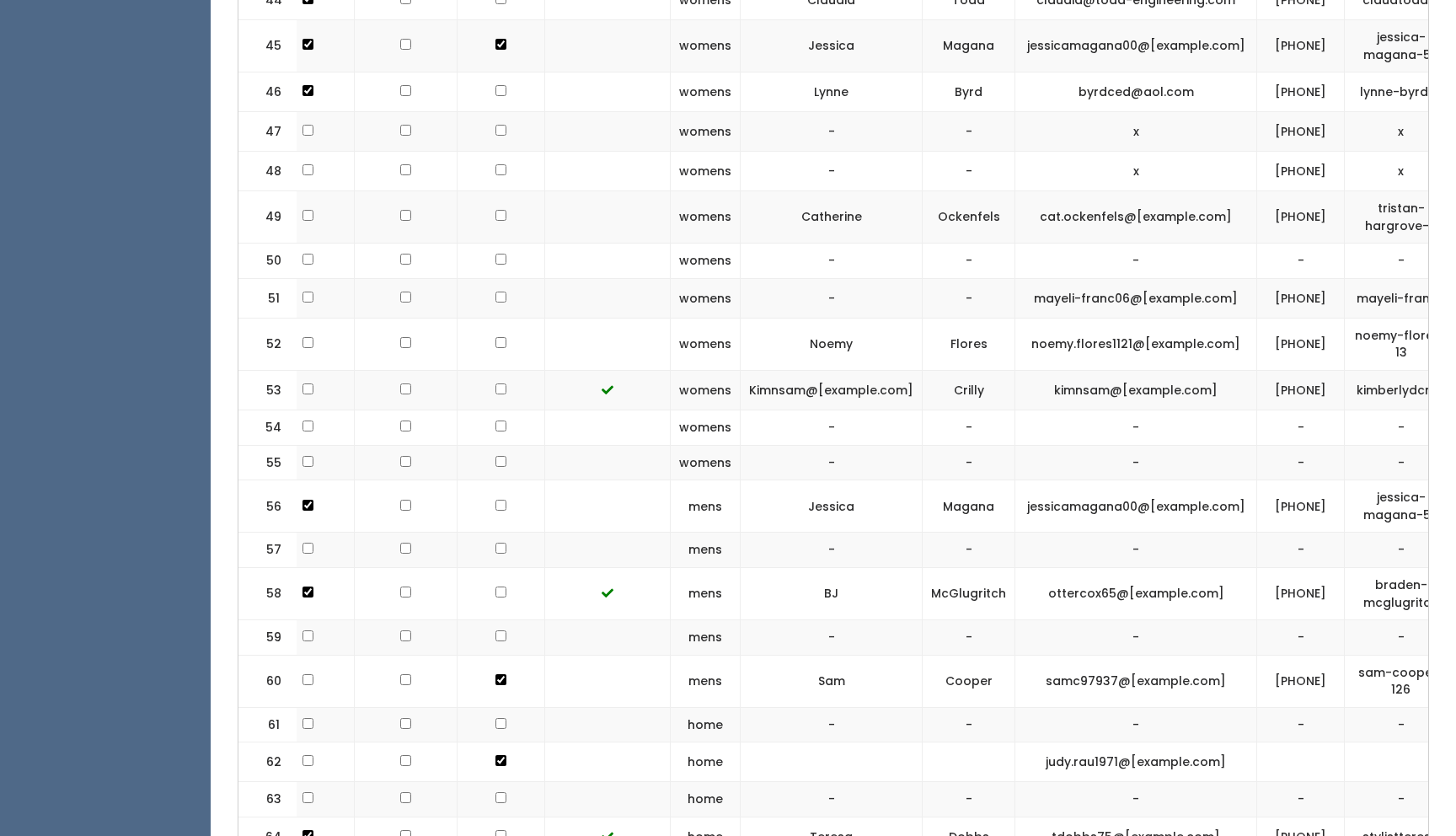drag, startPoint x: 1228, startPoint y: 30, endPoint x: 1178, endPoint y: 19, distance: 51.1957 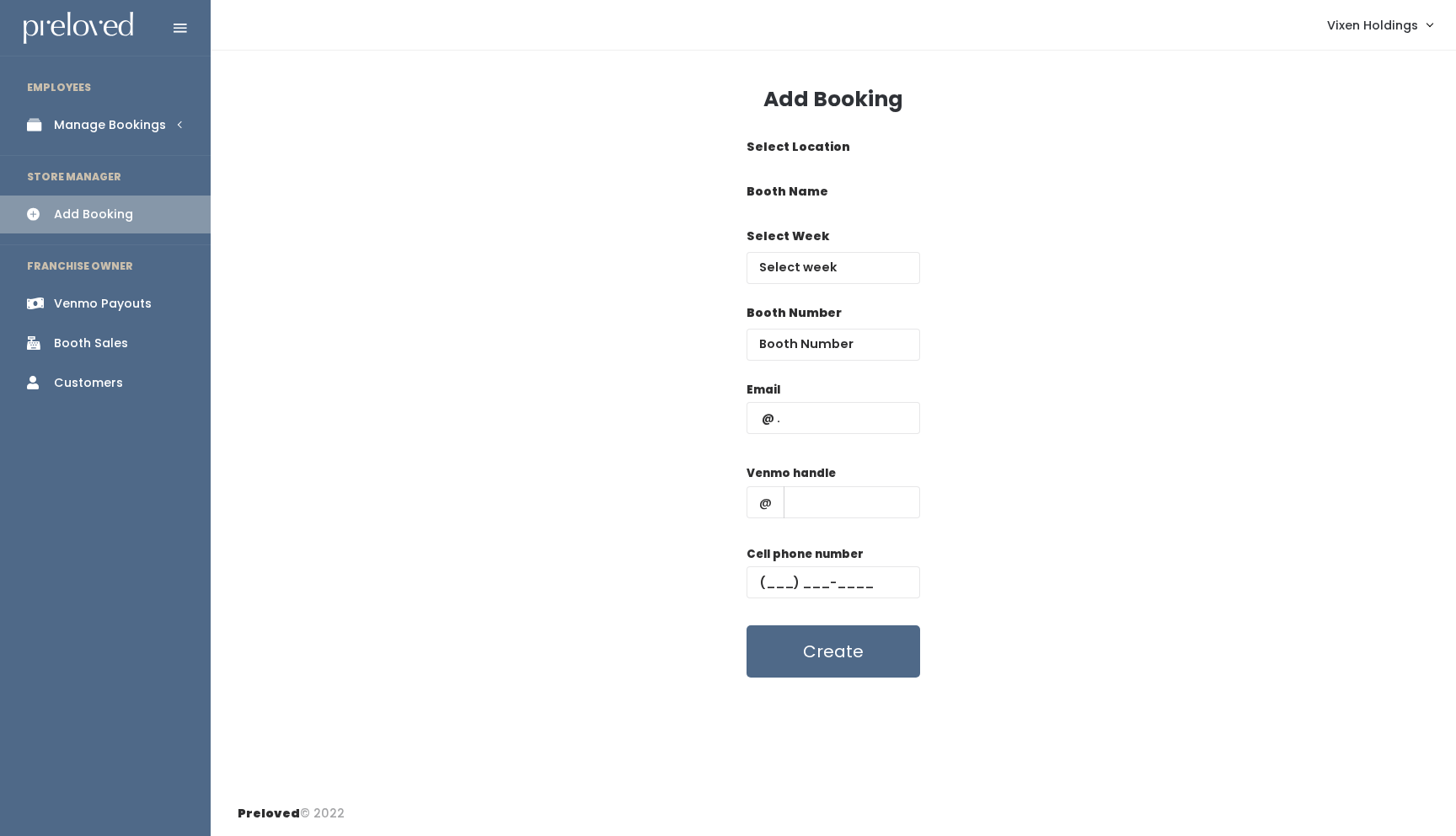 scroll, scrollTop: 0, scrollLeft: 0, axis: both 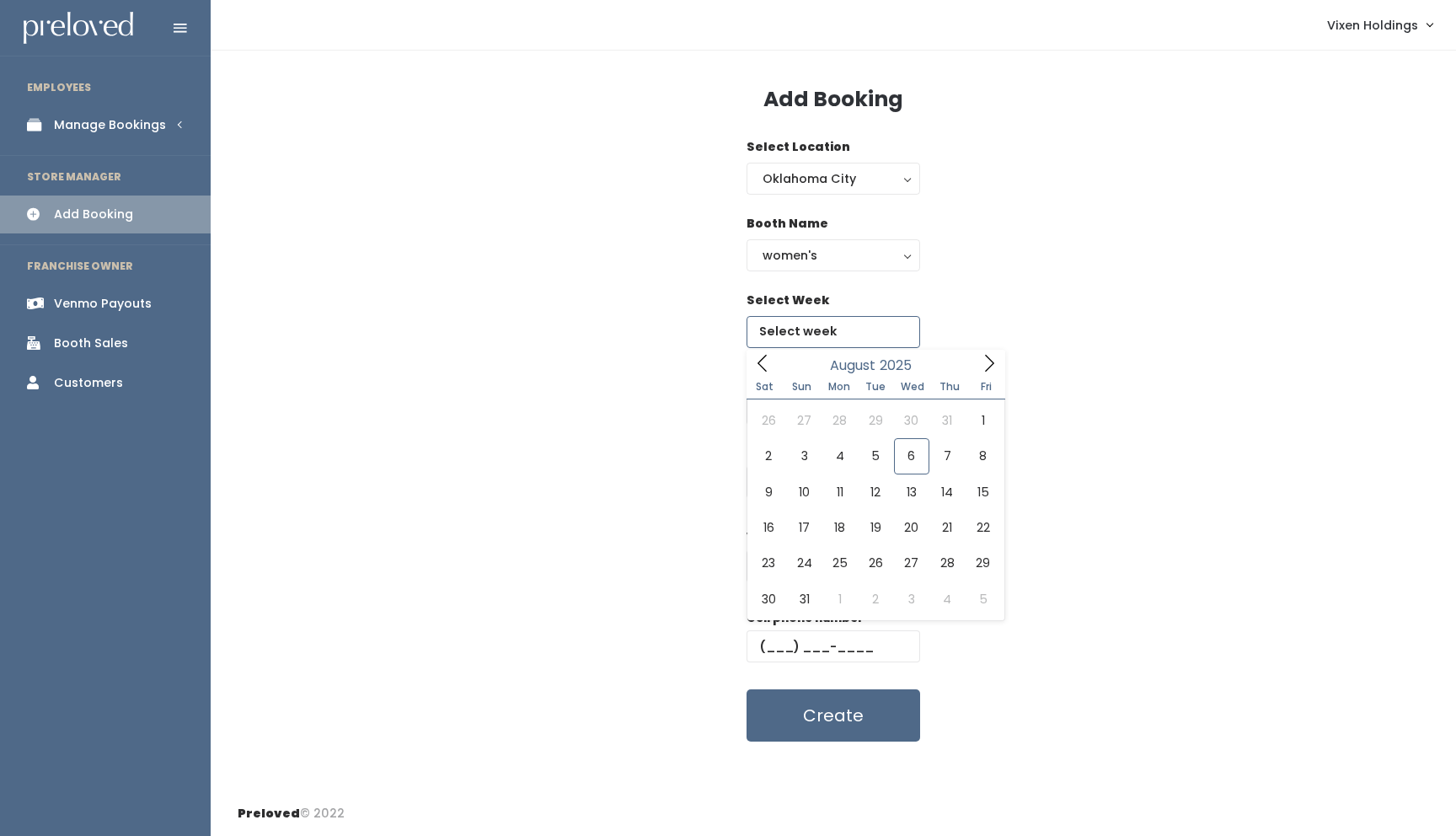 click at bounding box center [833, 332] 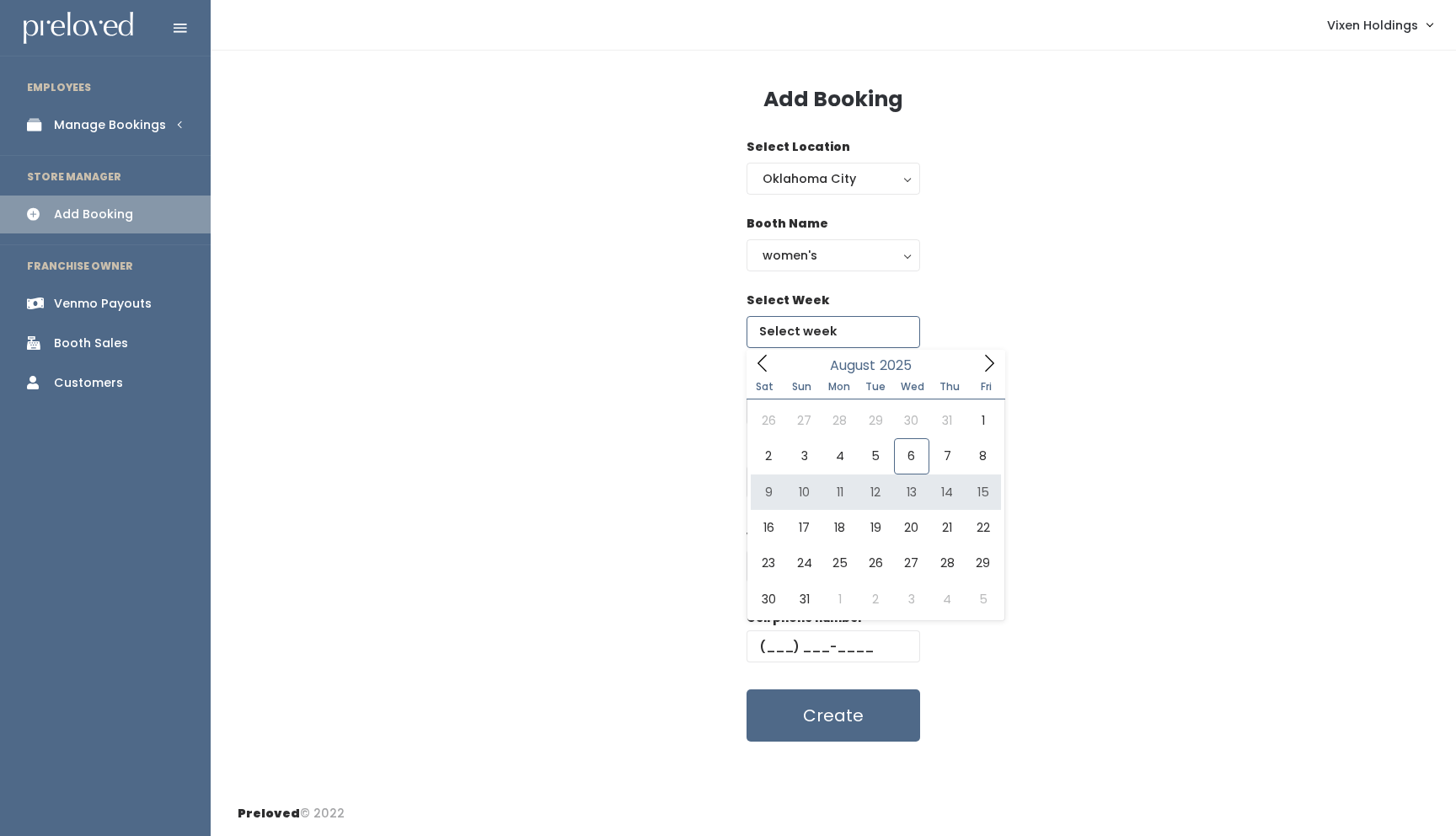 type on "August 9 to August 15" 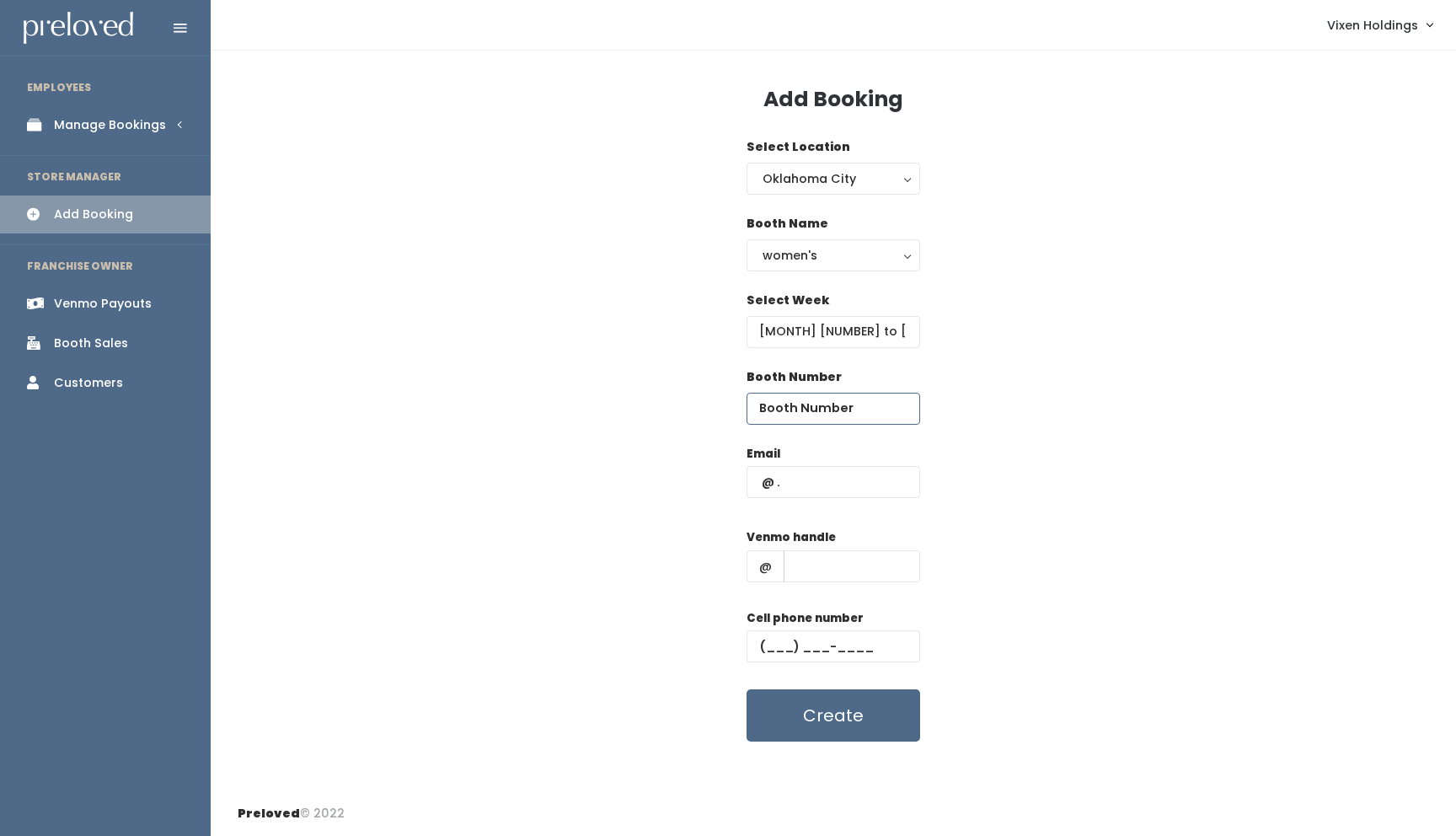 click at bounding box center (833, 409) 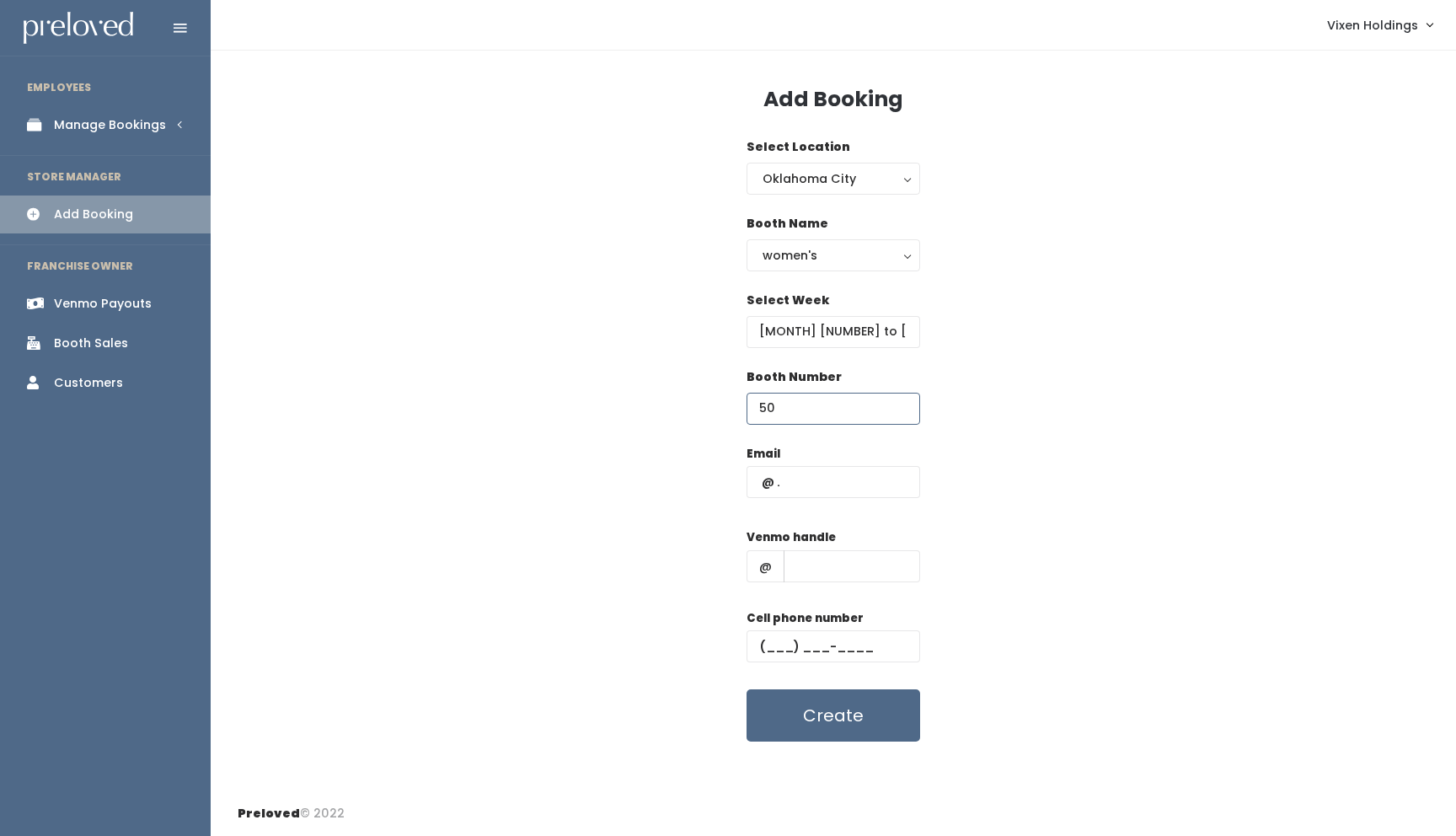 type on "50" 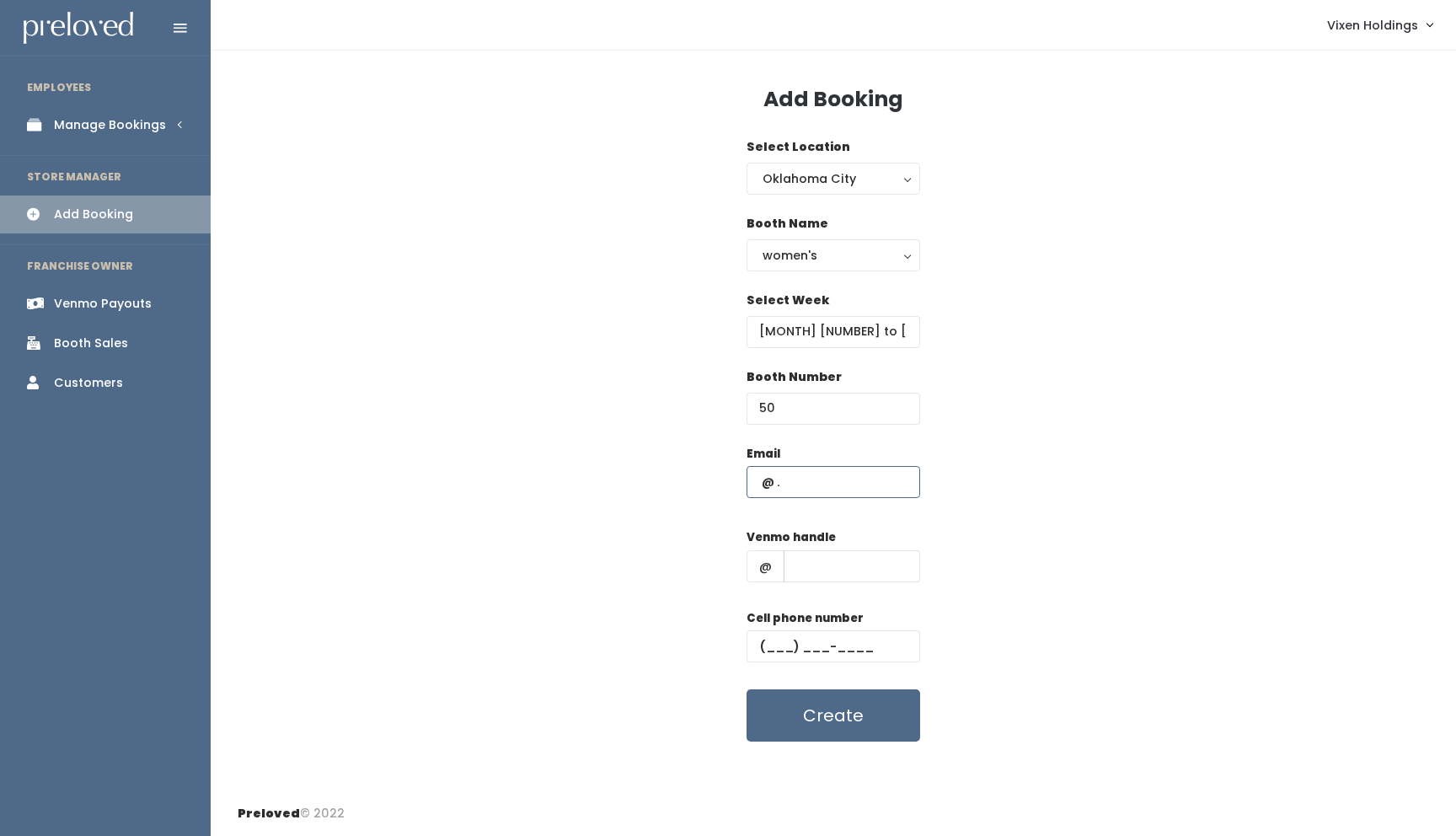 click at bounding box center [833, 482] 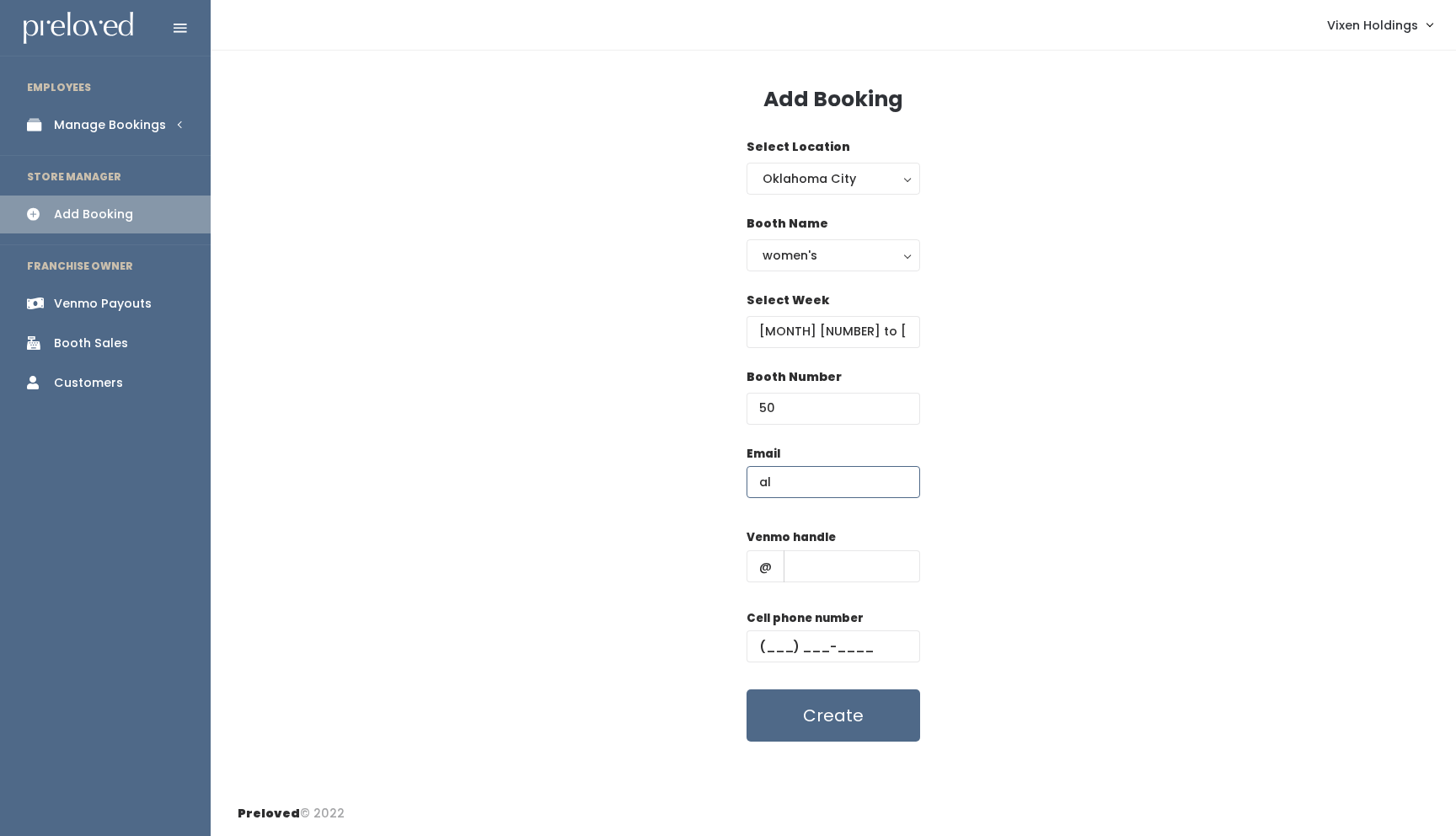 type on "[EMAIL]" 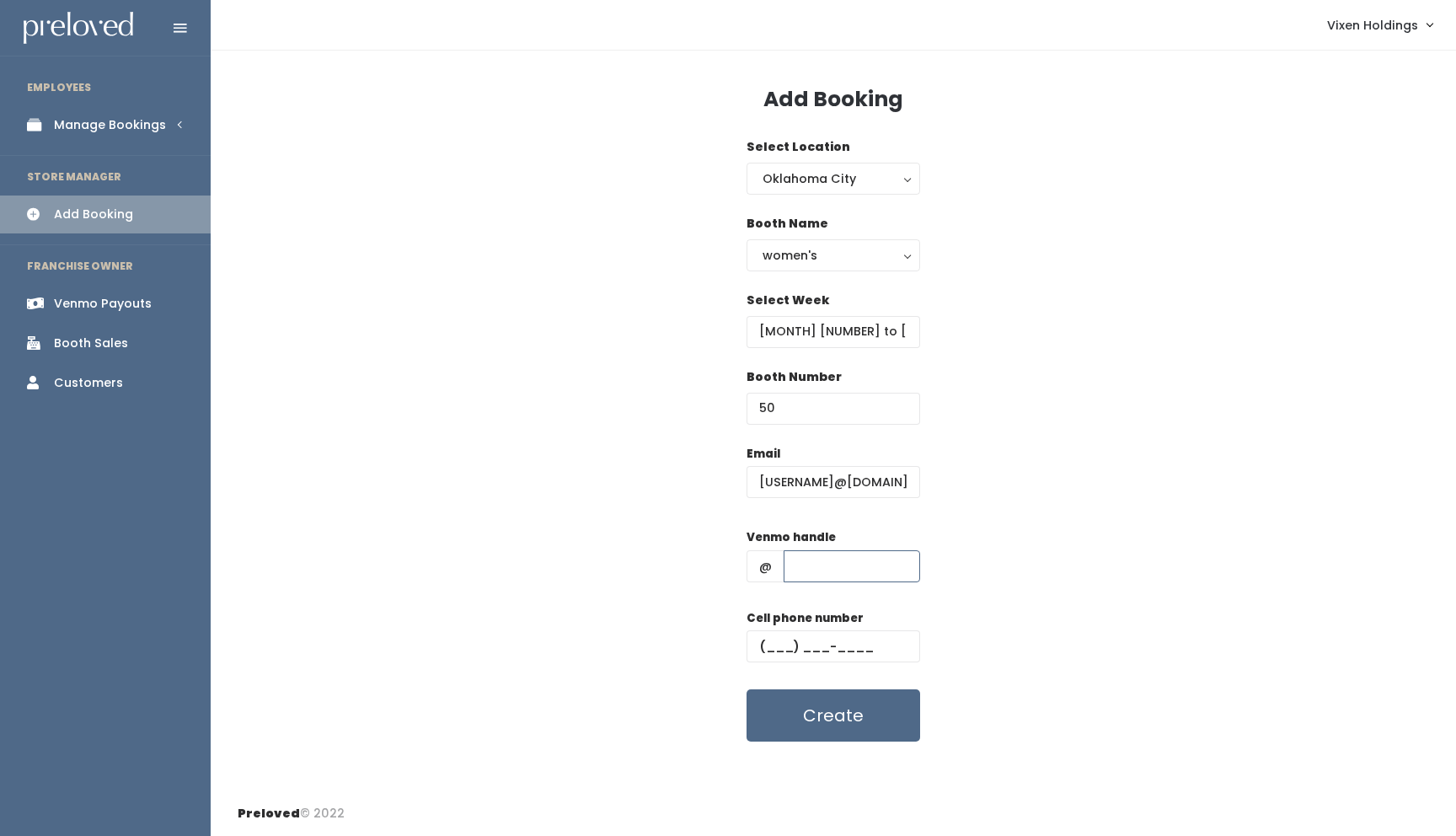 click at bounding box center [852, 566] 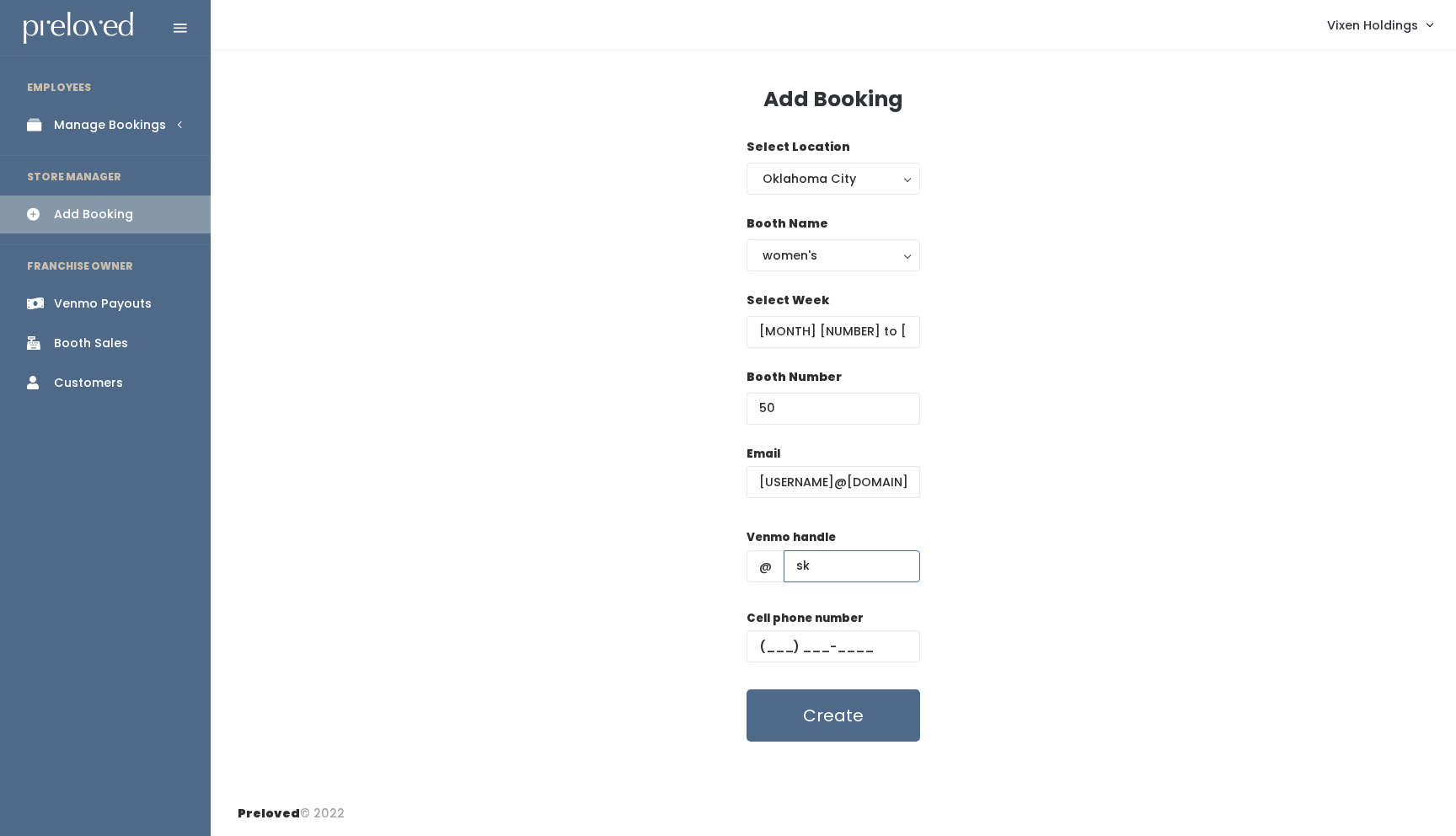 type on "skilar-aleman" 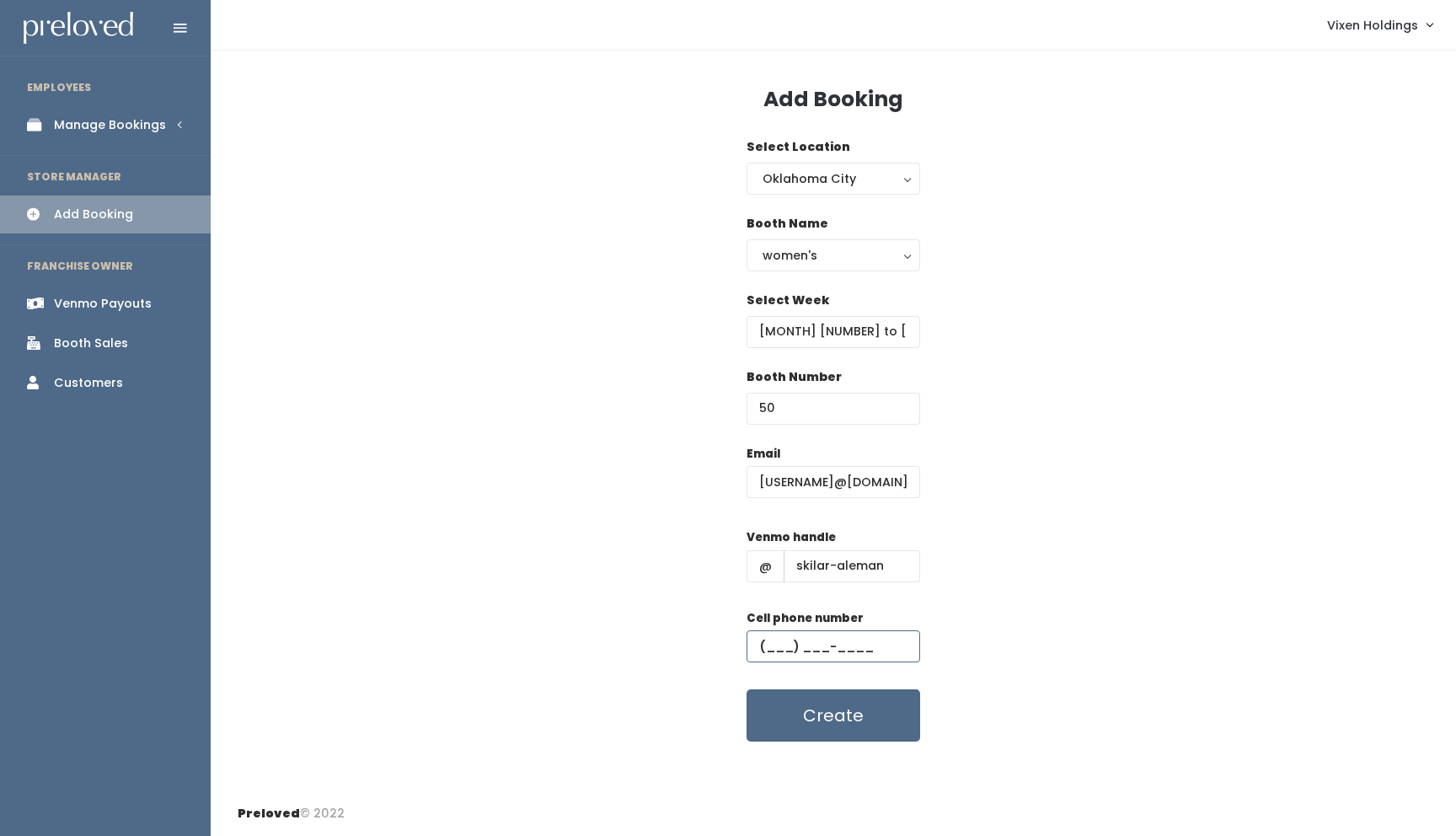 click at bounding box center (833, 646) 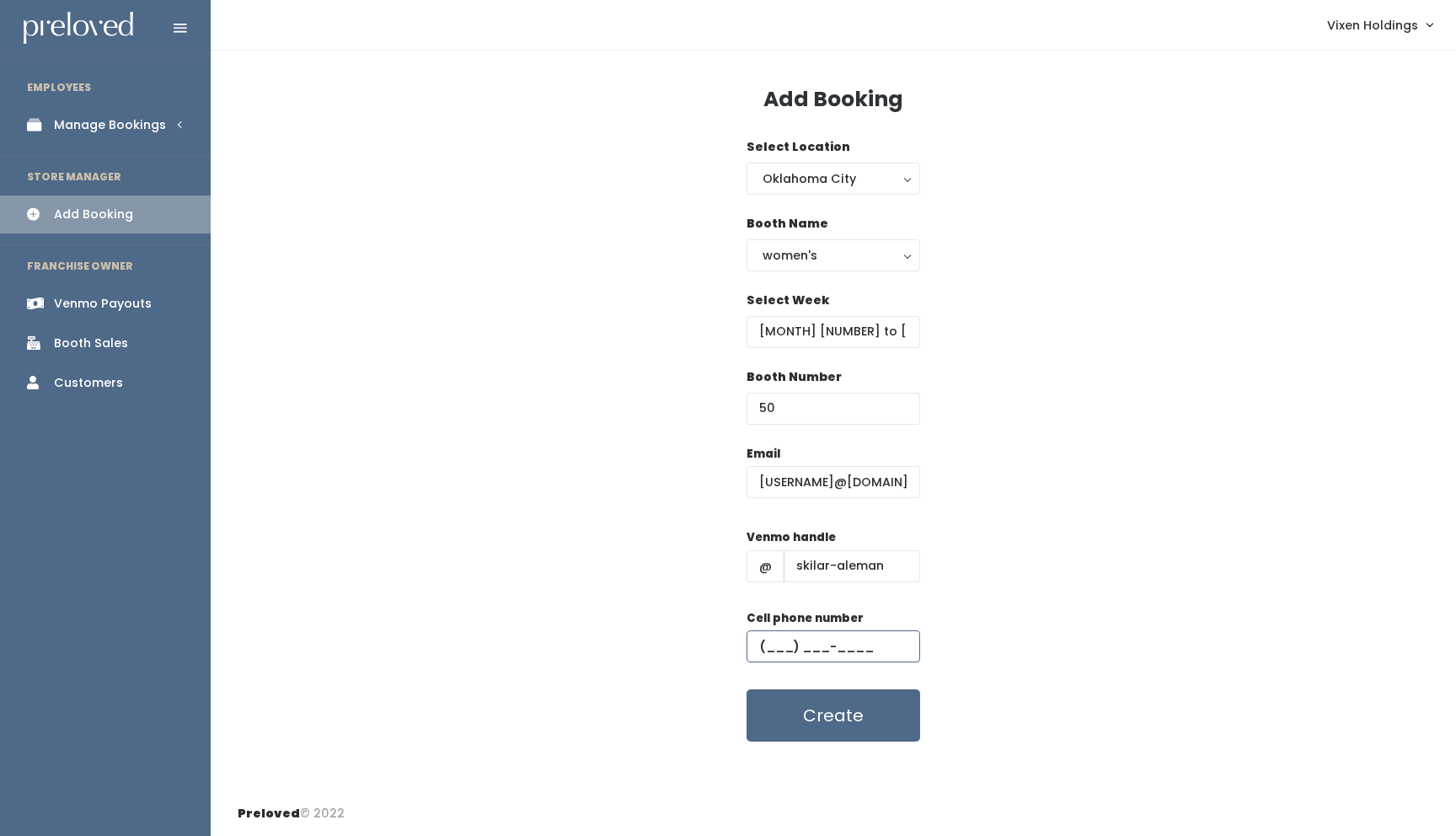 paste on "[PHONE]" 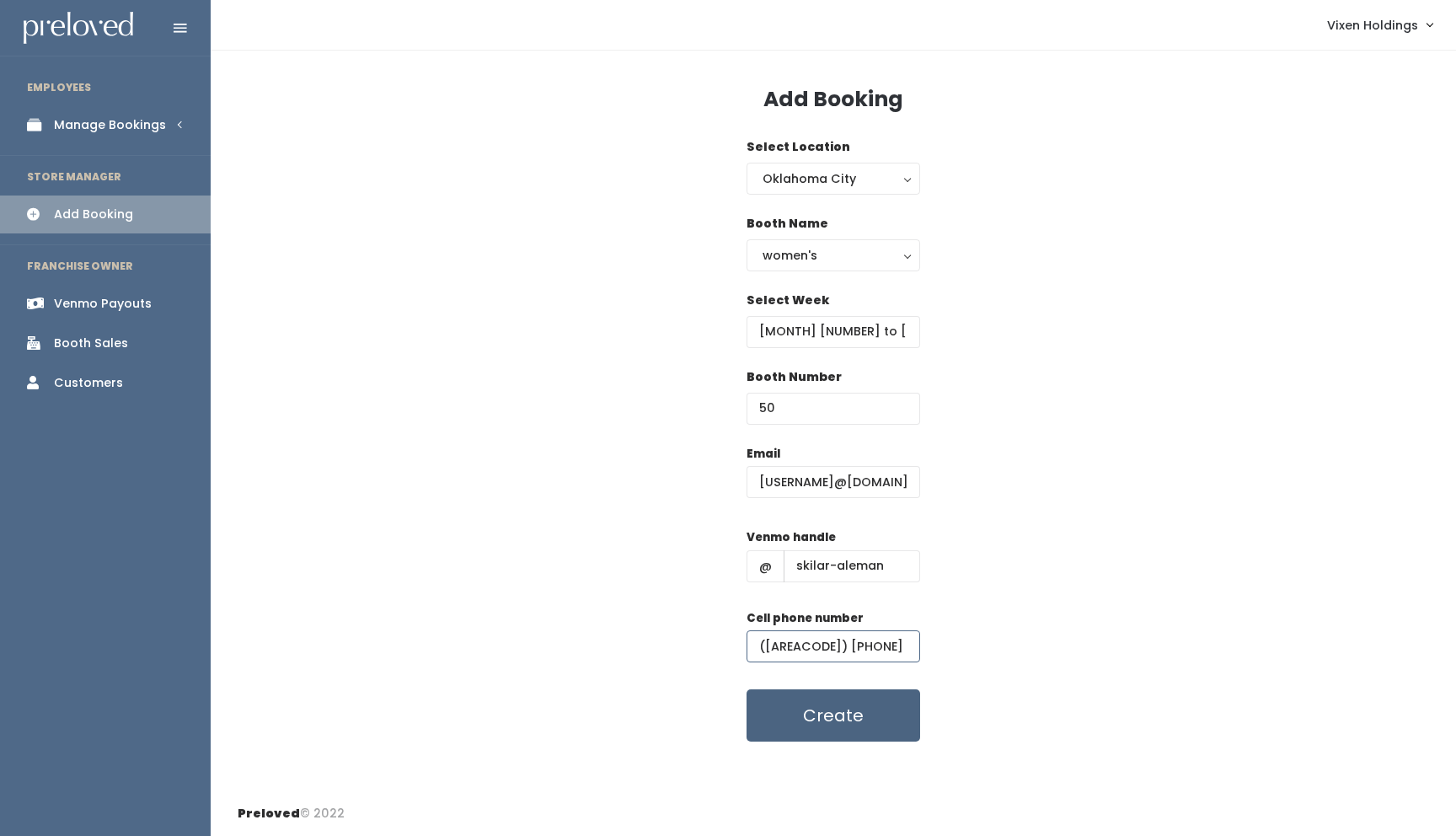 type on "[PHONE]" 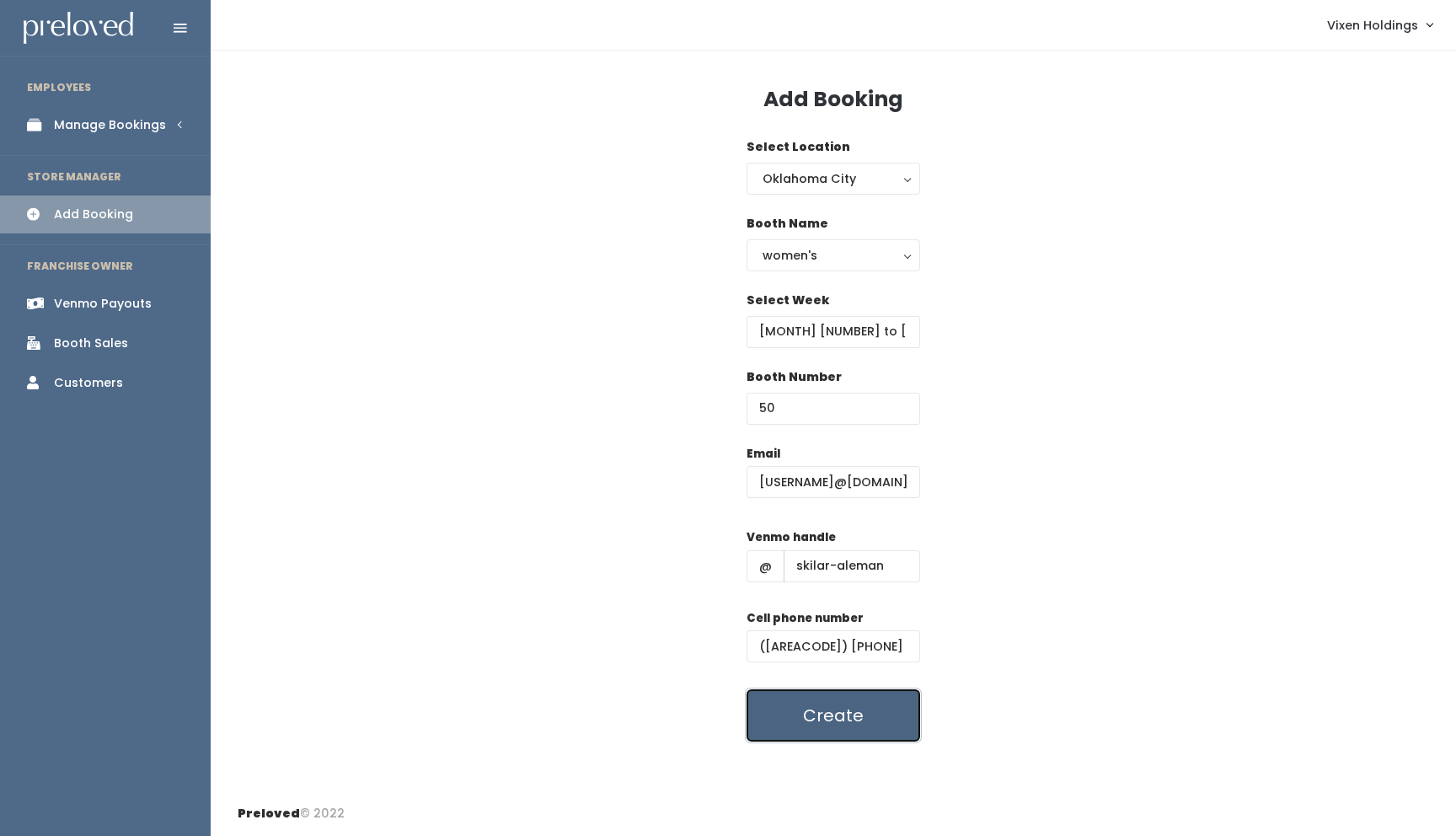 click on "Create" at bounding box center (833, 715) 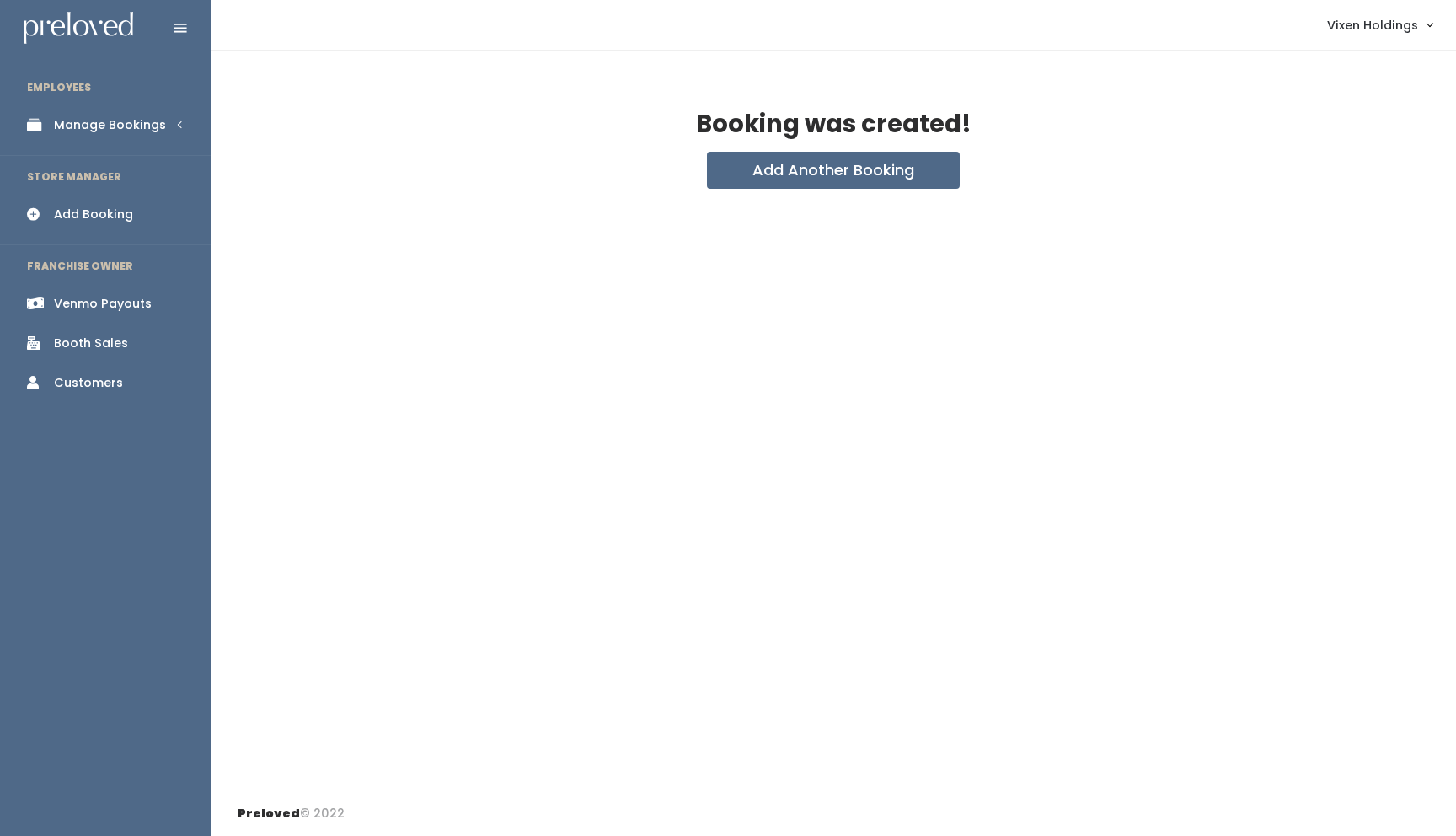 scroll, scrollTop: 0, scrollLeft: 0, axis: both 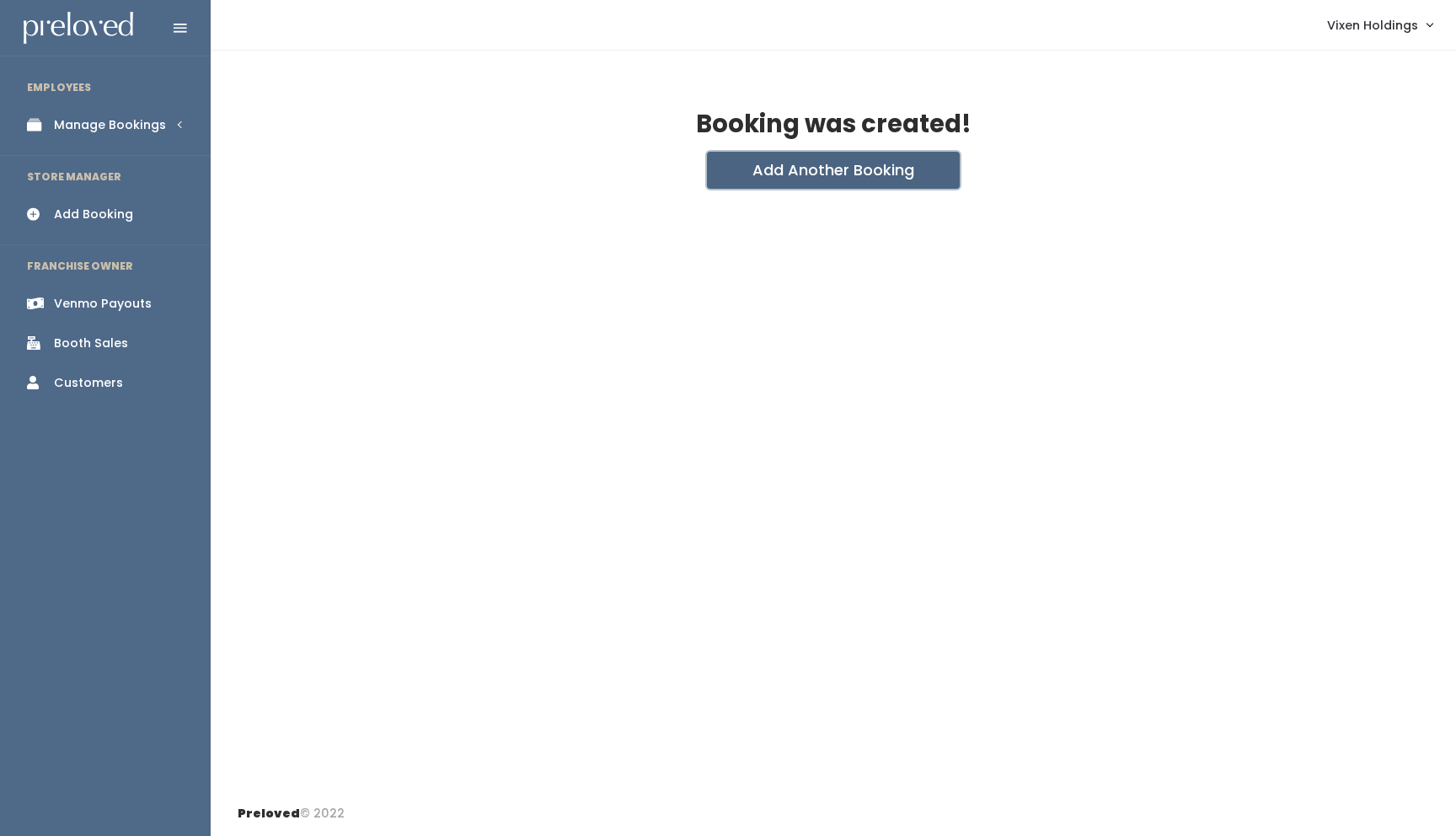 click on "Add Another Booking" at bounding box center (833, 170) 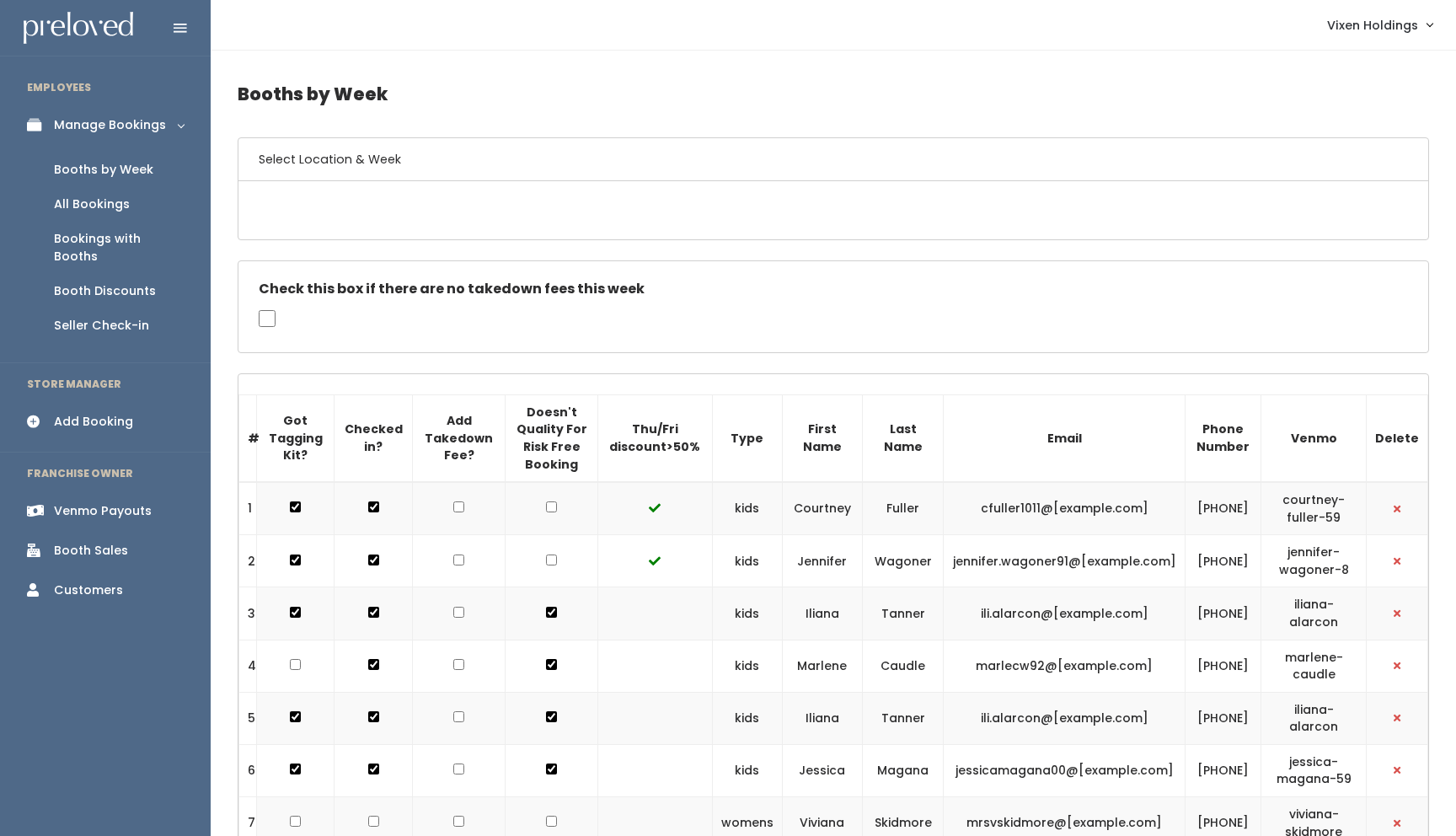scroll, scrollTop: 0, scrollLeft: 0, axis: both 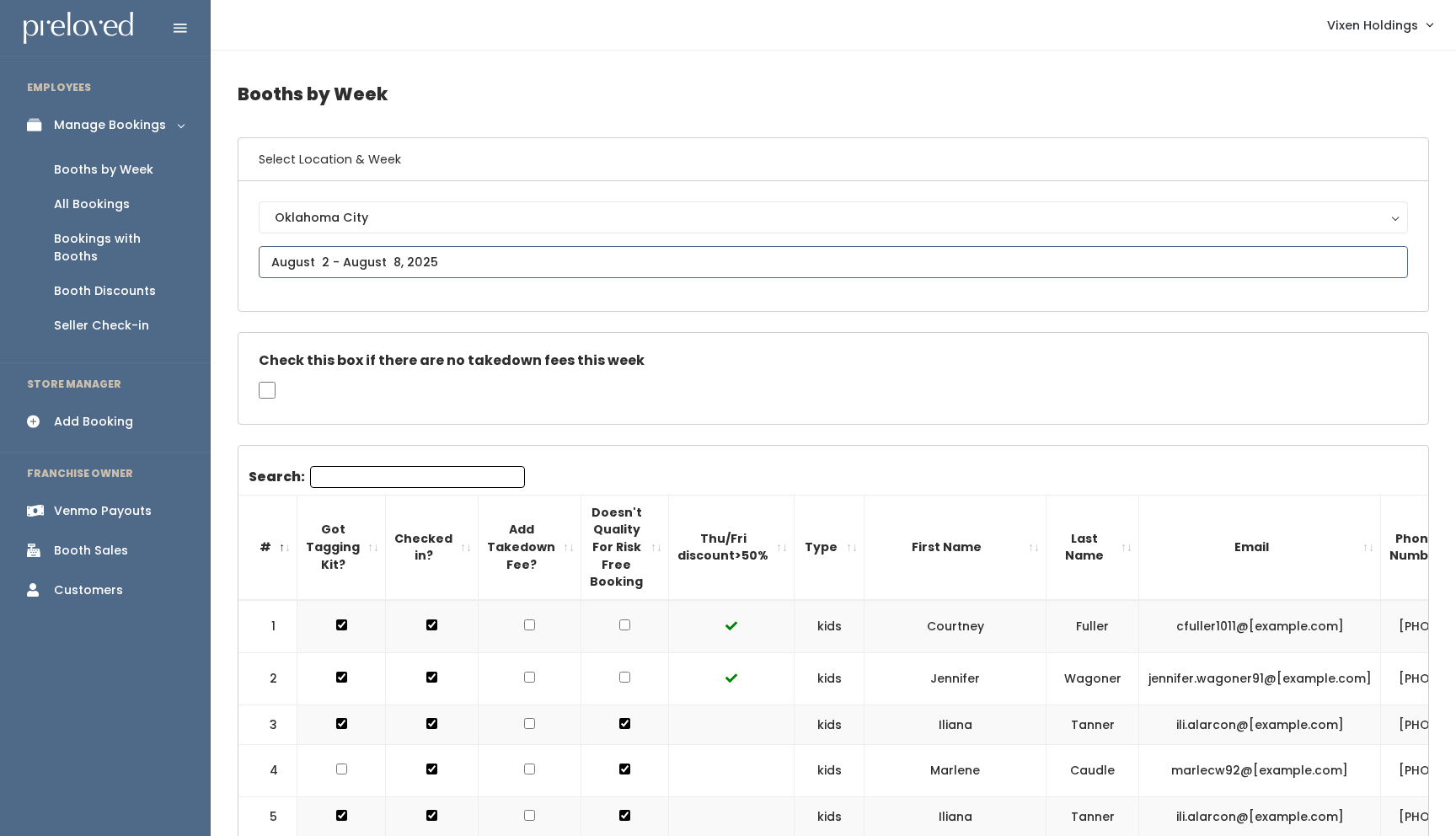 click at bounding box center (833, 262) 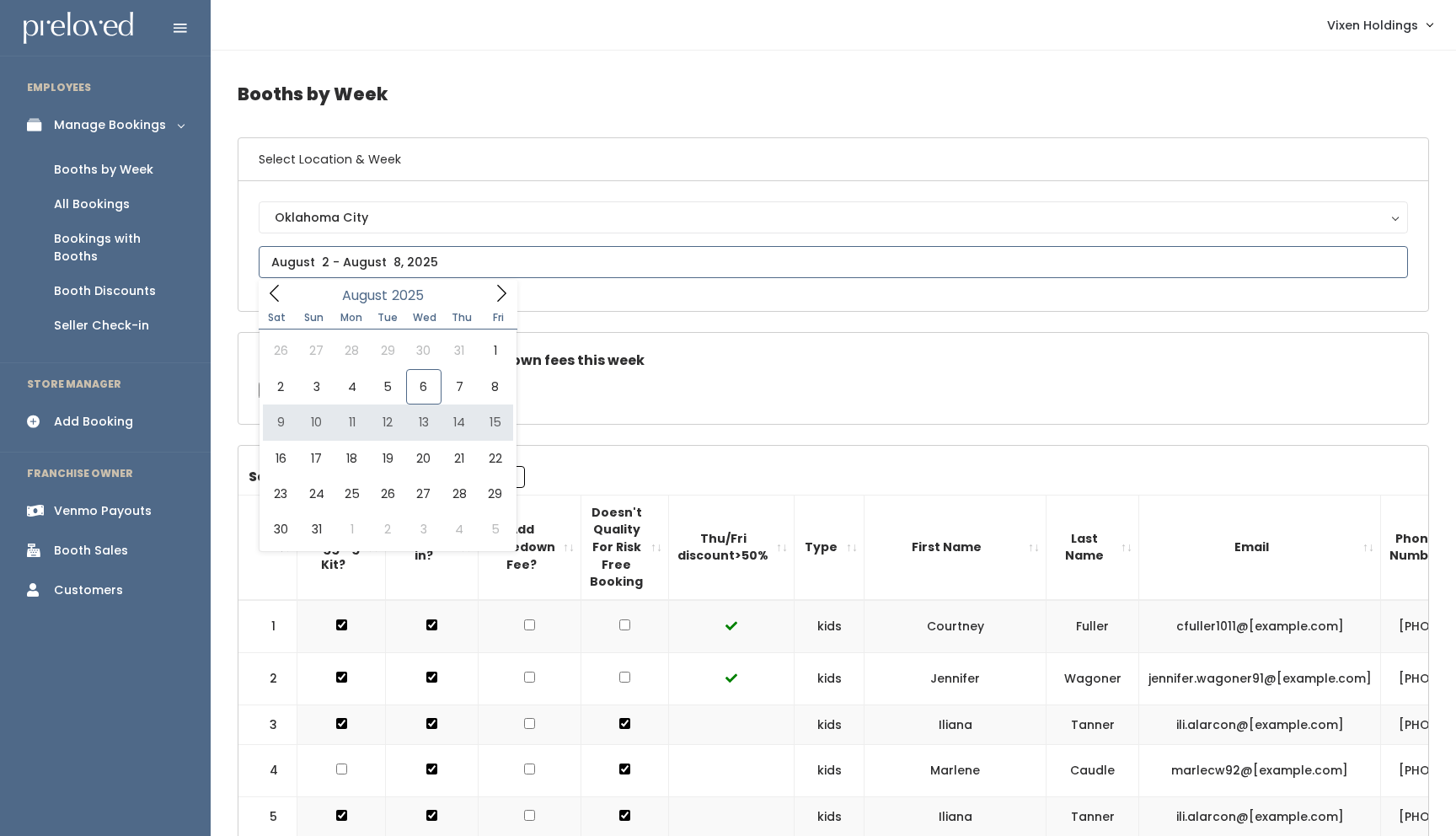 type on "[MONTH] [NUMBER] to [MONTH] [NUMBER]" 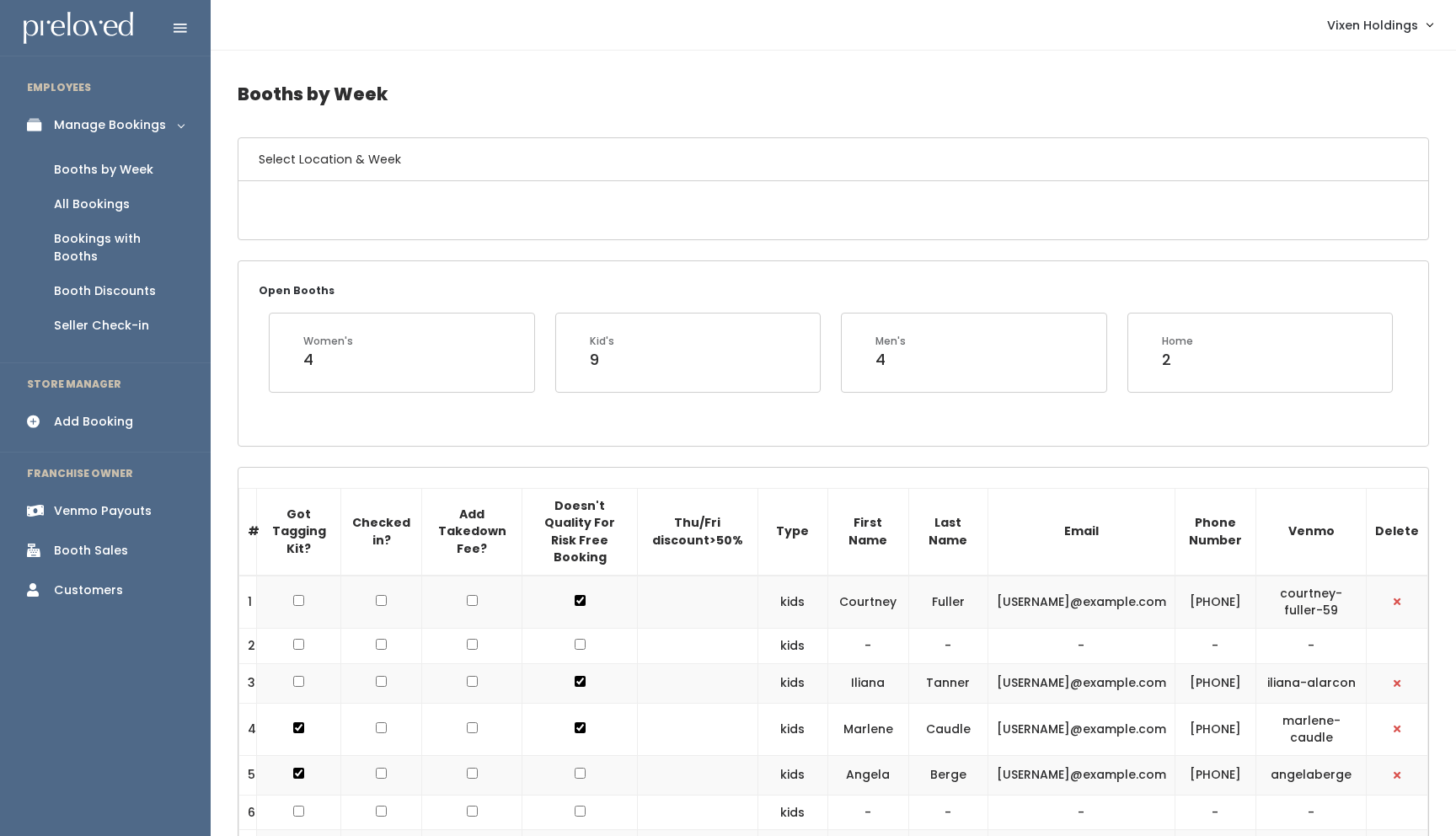 scroll, scrollTop: 0, scrollLeft: 0, axis: both 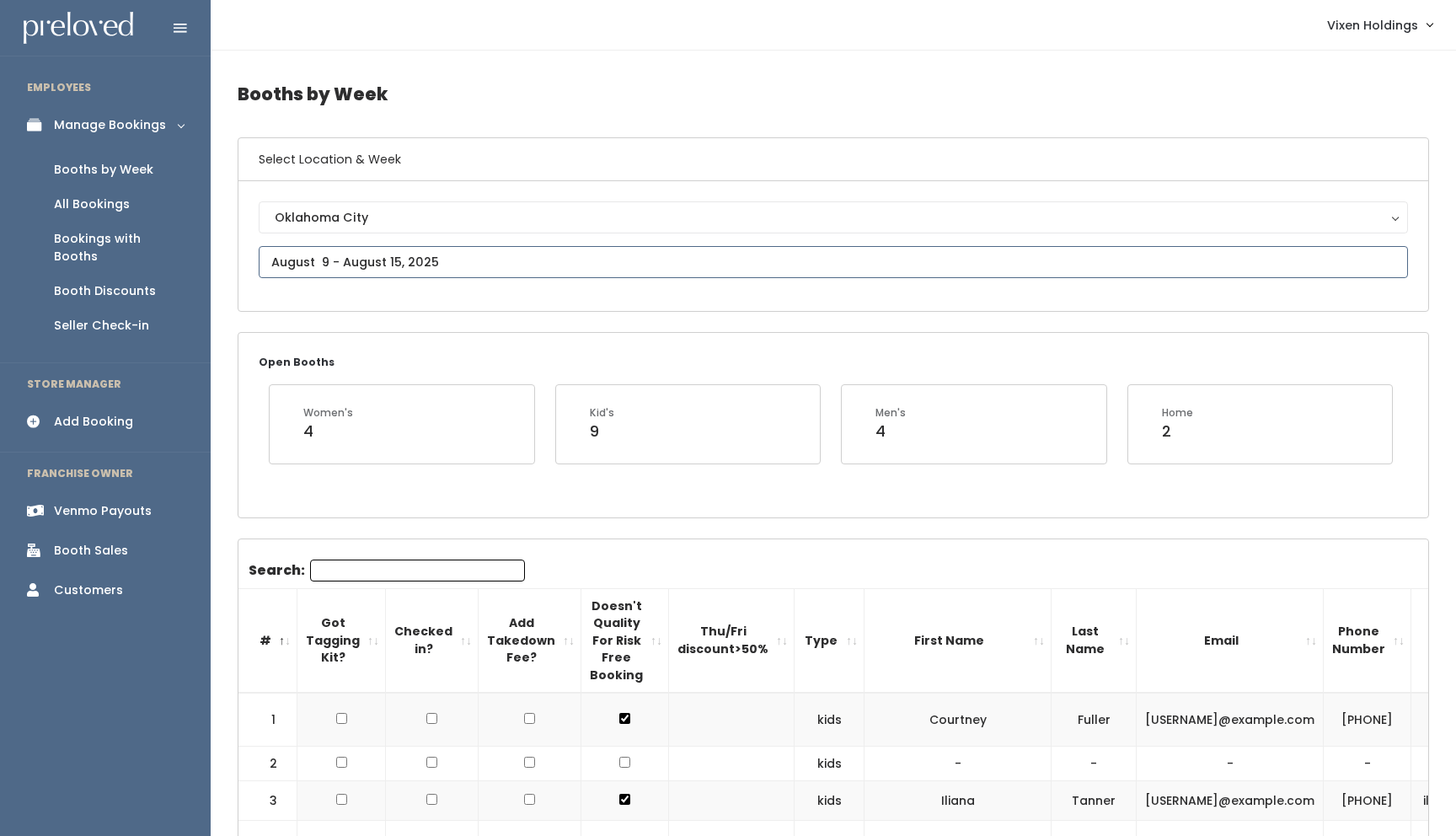 click at bounding box center (833, 262) 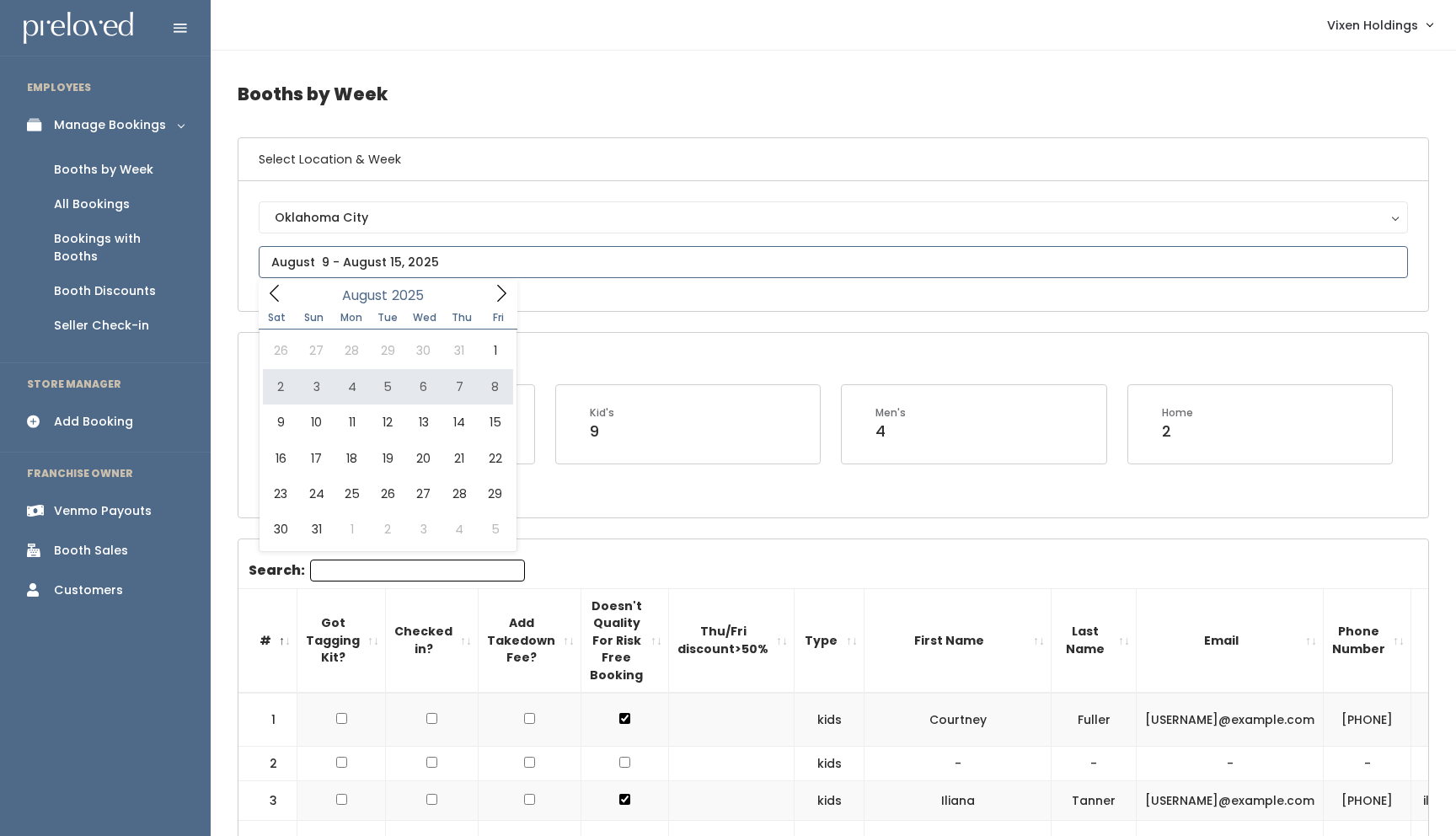 type on "August 2 to August 8" 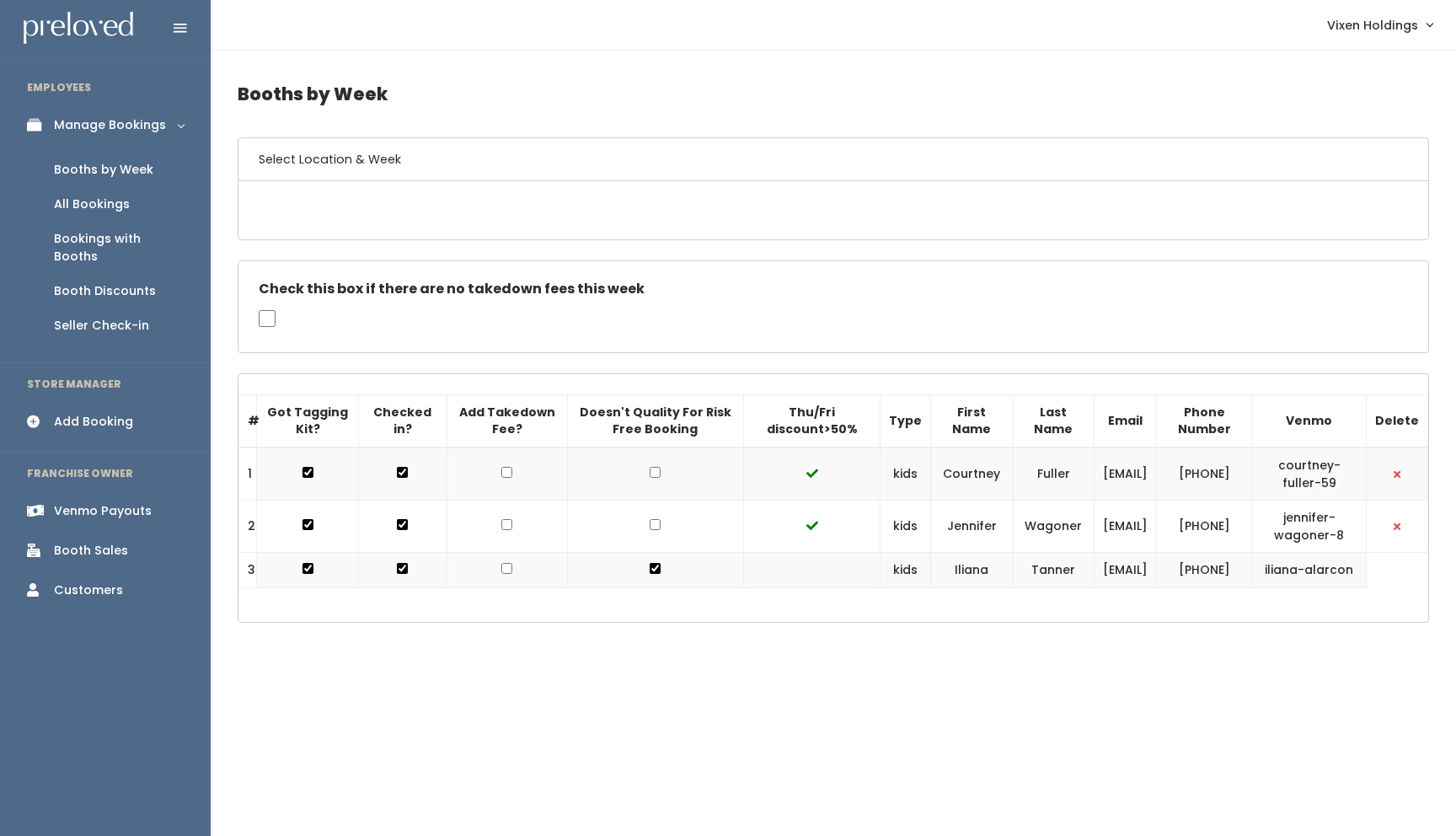 scroll, scrollTop: 0, scrollLeft: 0, axis: both 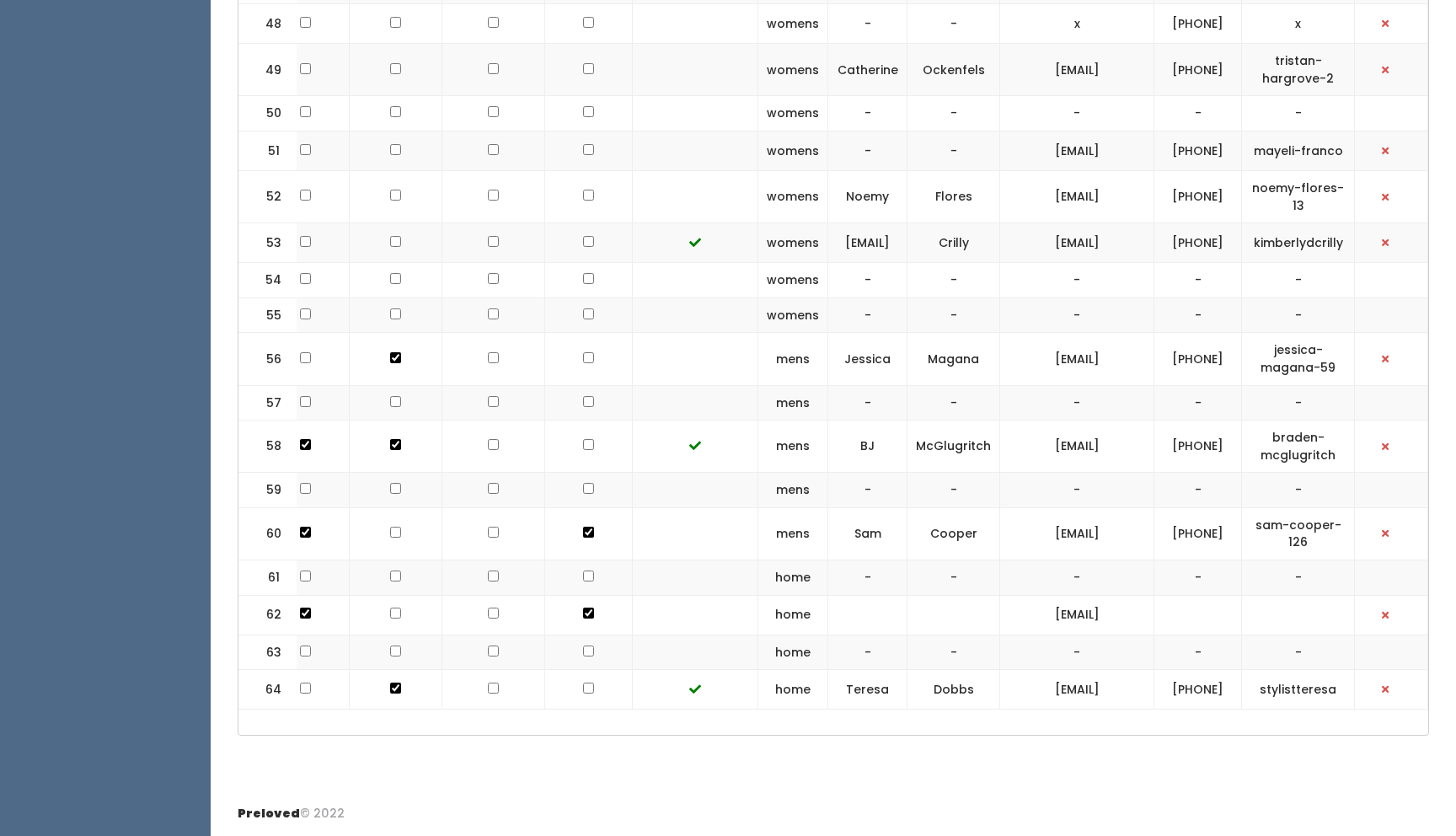 drag, startPoint x: 1153, startPoint y: 115, endPoint x: 975, endPoint y: 110, distance: 178.07021 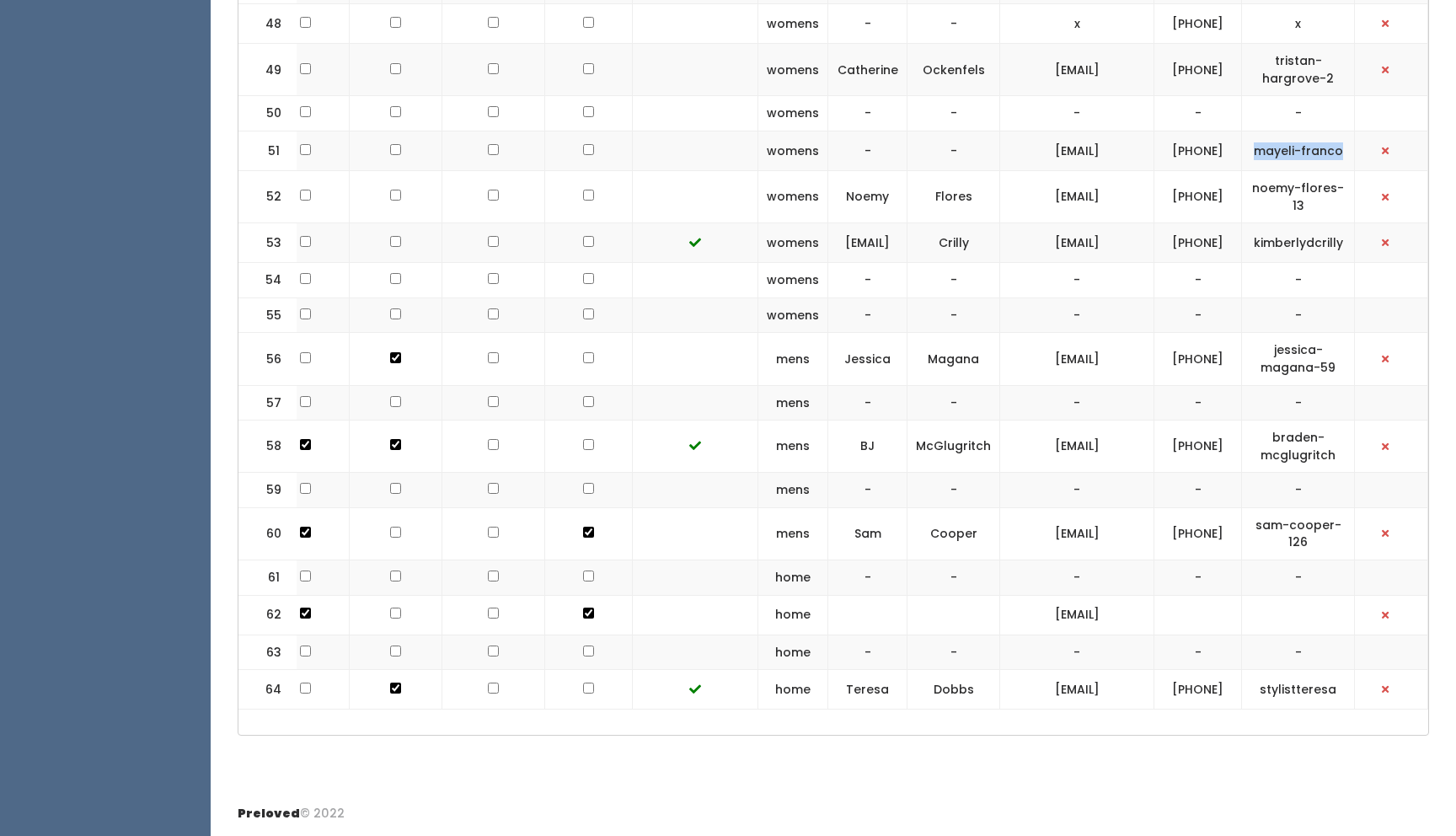 drag, startPoint x: 1352, startPoint y: 114, endPoint x: 1262, endPoint y: 115, distance: 90.00556 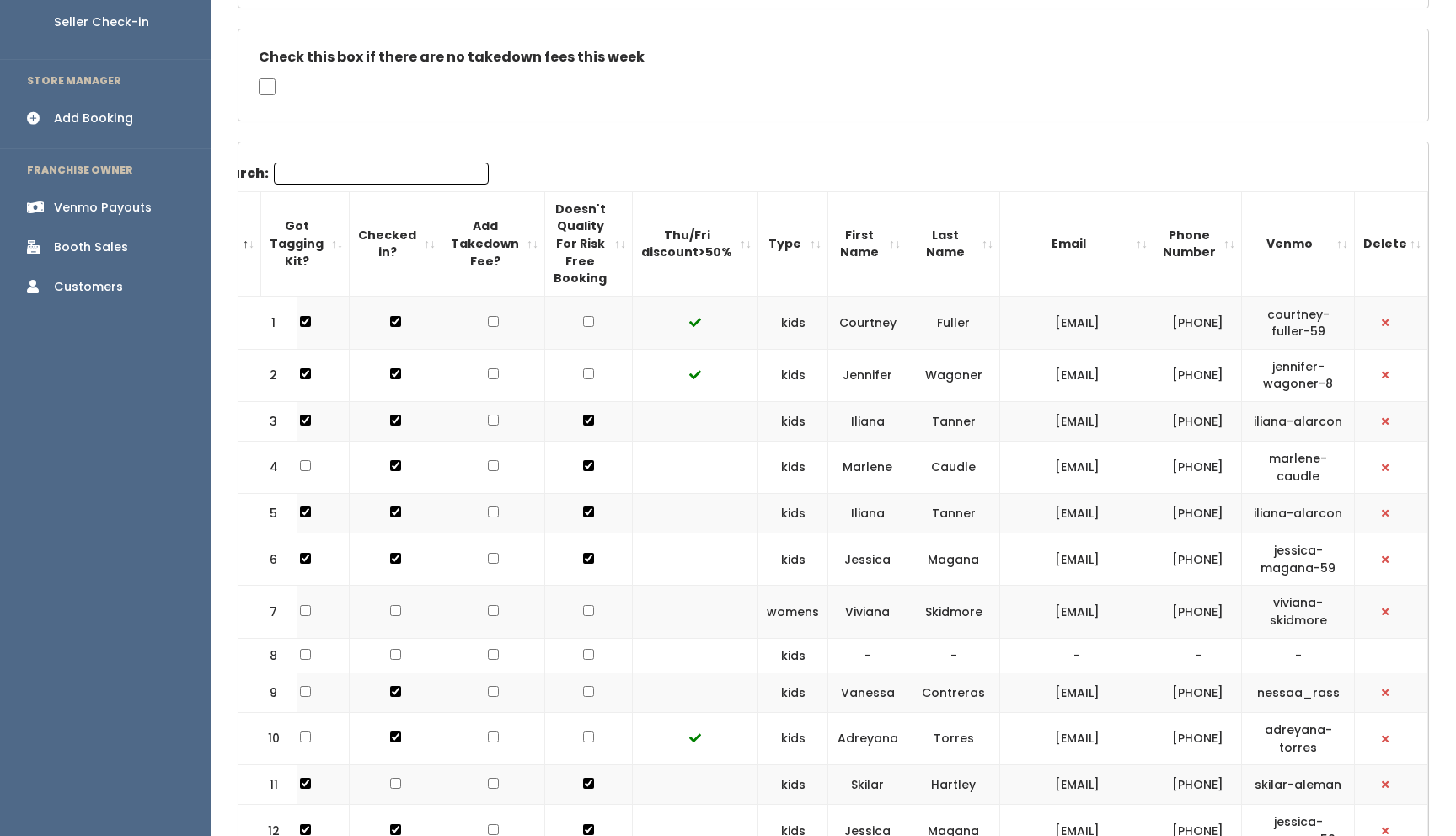 scroll, scrollTop: 0, scrollLeft: 0, axis: both 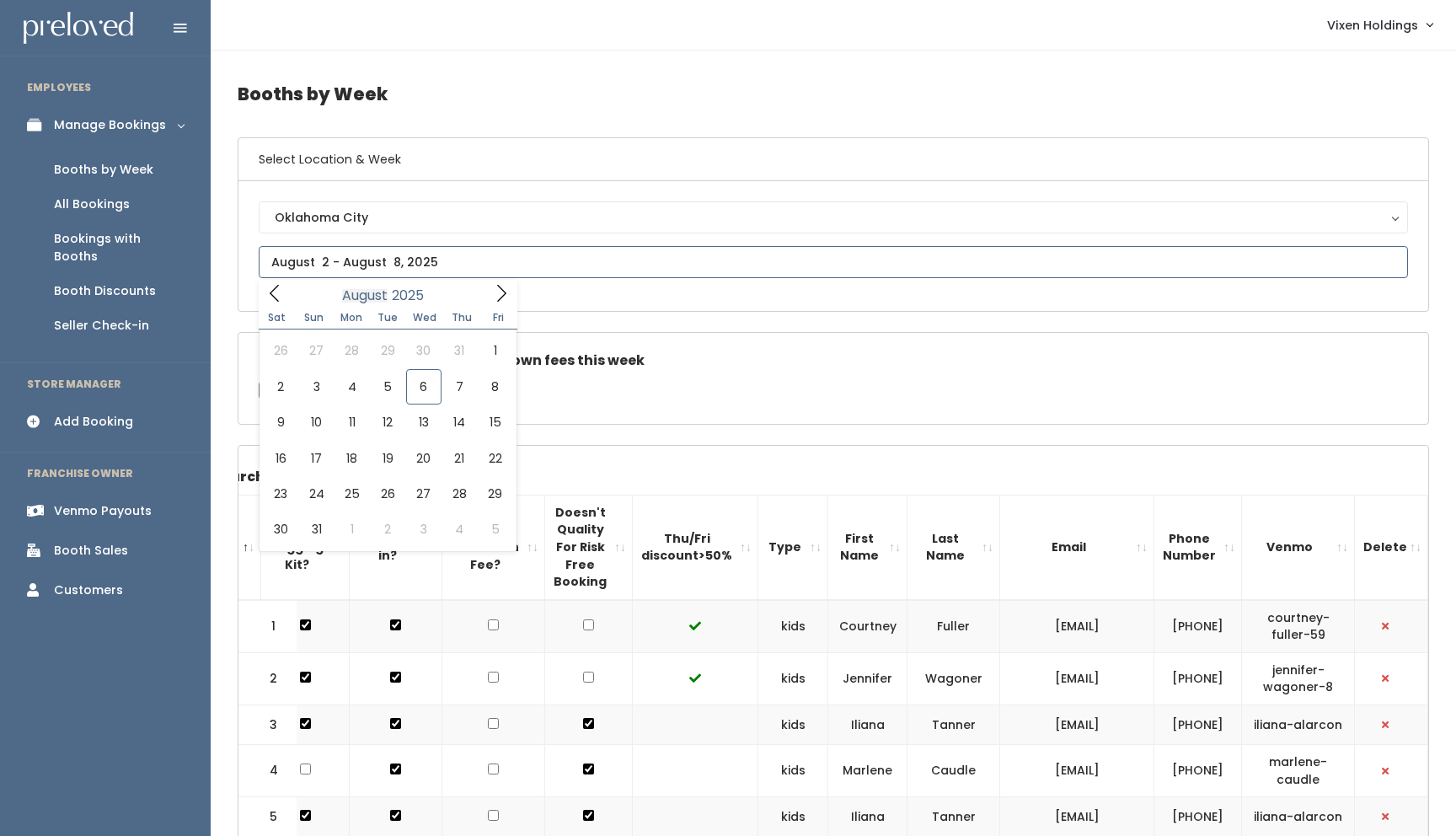 click at bounding box center (833, 262) 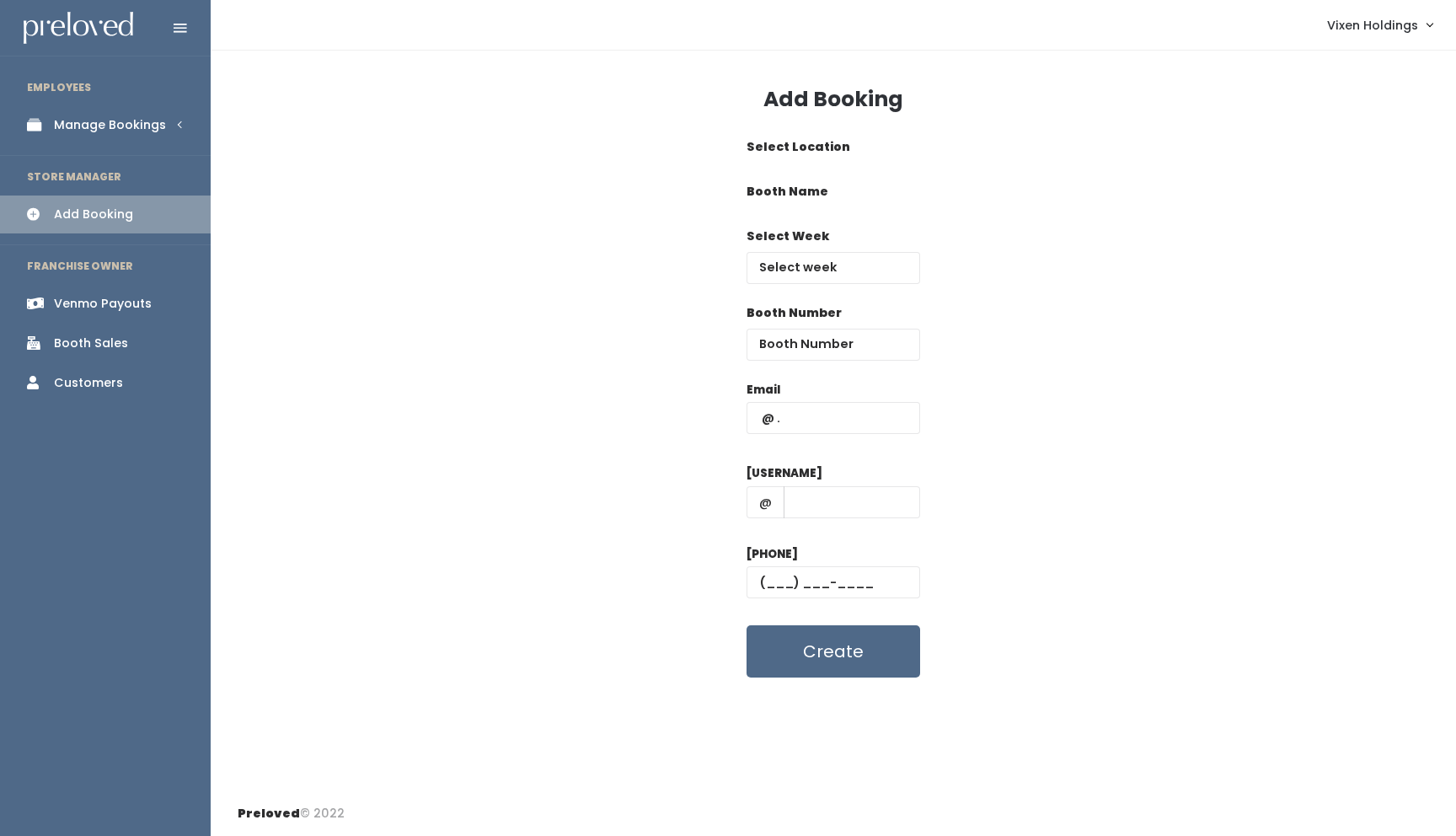 scroll, scrollTop: 0, scrollLeft: 0, axis: both 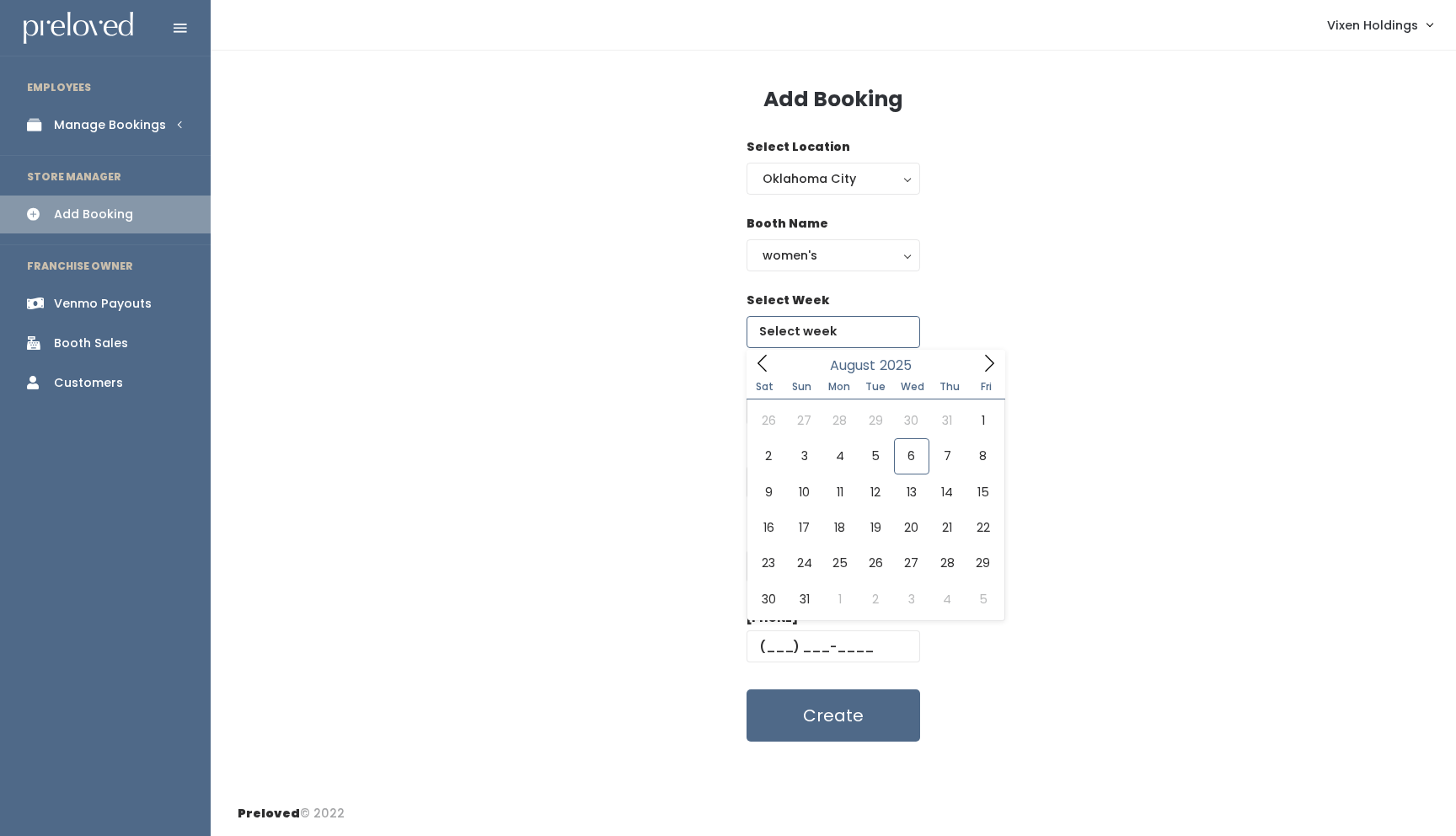click at bounding box center (833, 332) 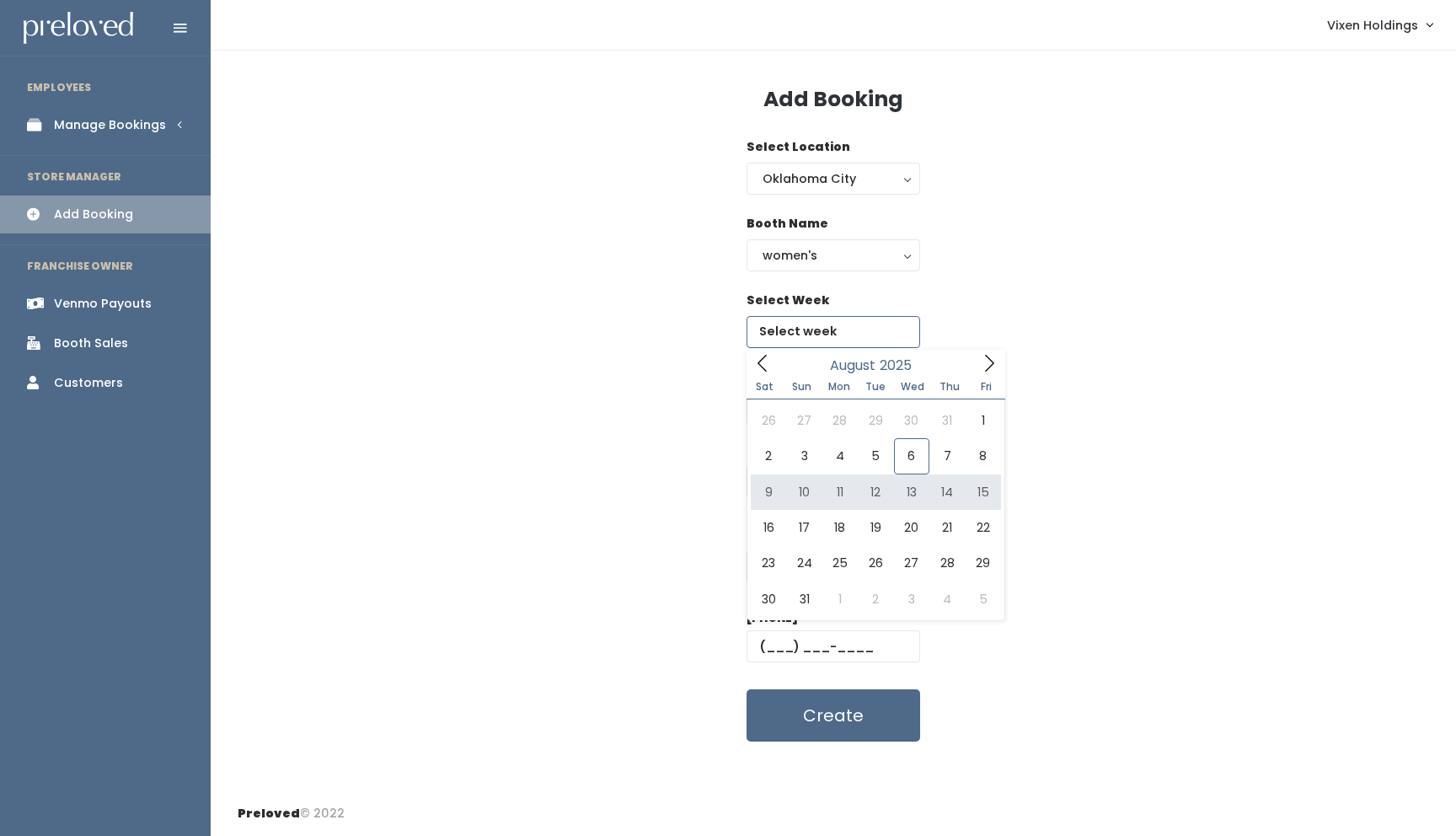 type on "[DATE] to [DATE]" 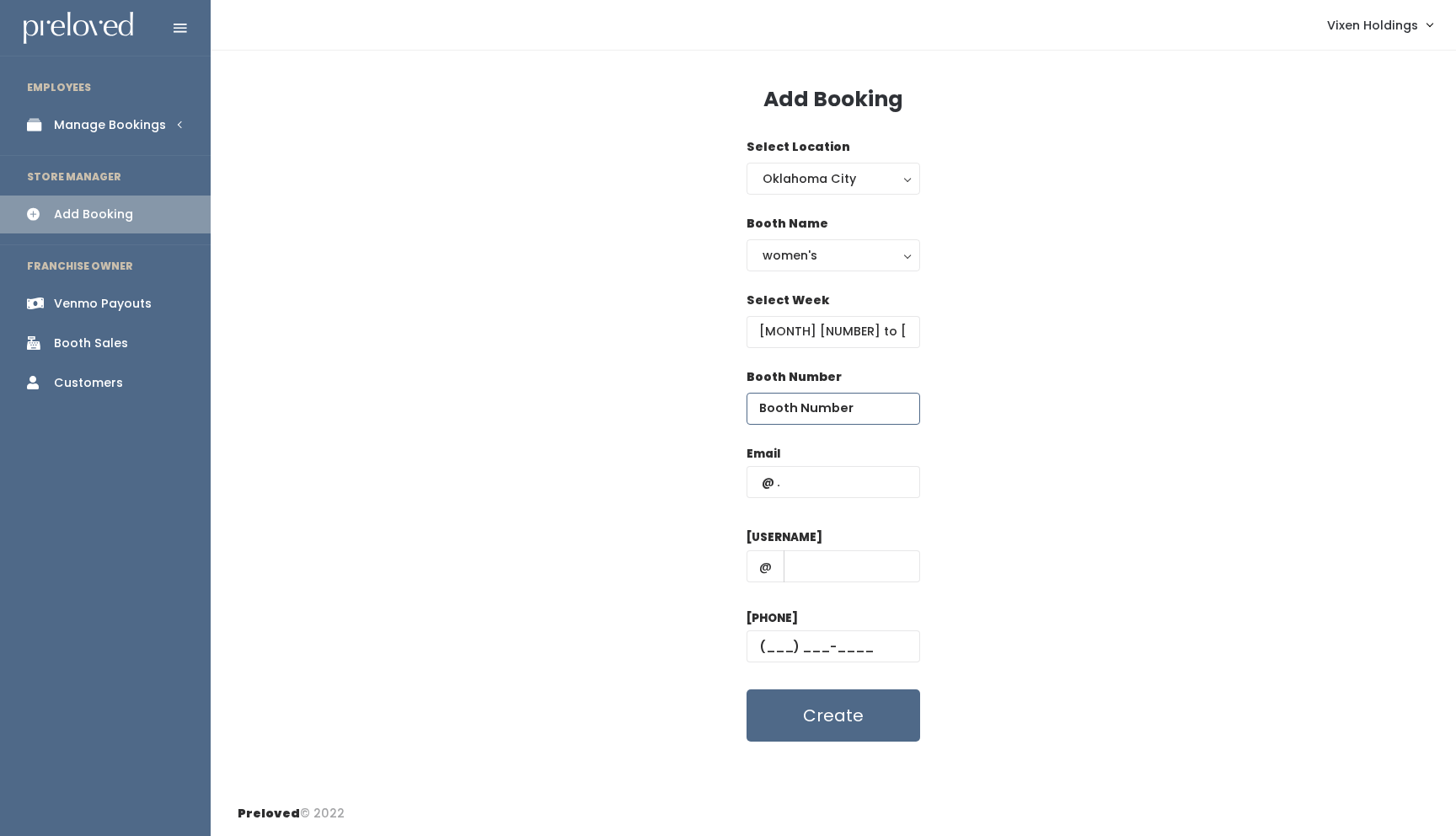 click at bounding box center [833, 409] 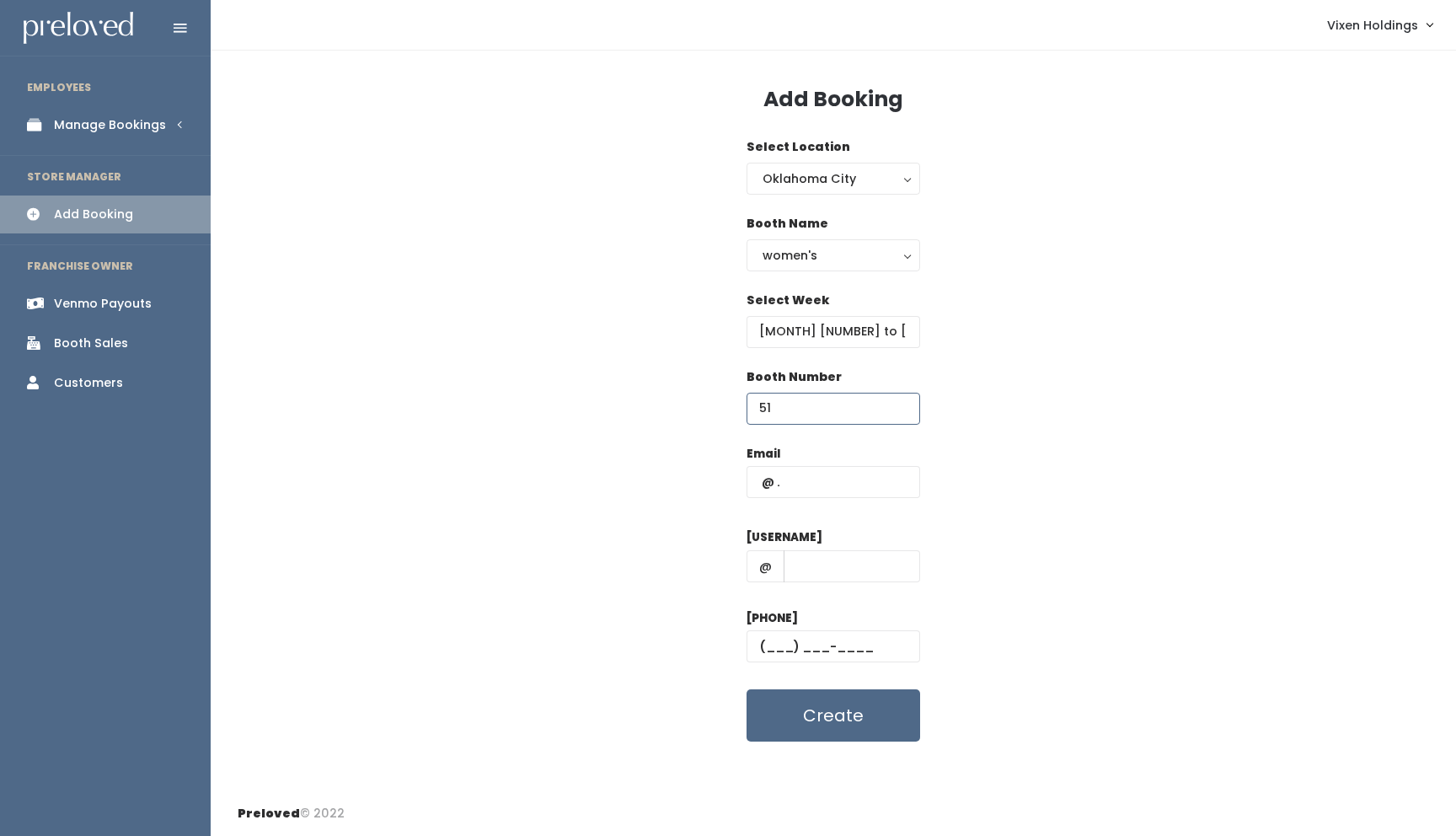 type on "51" 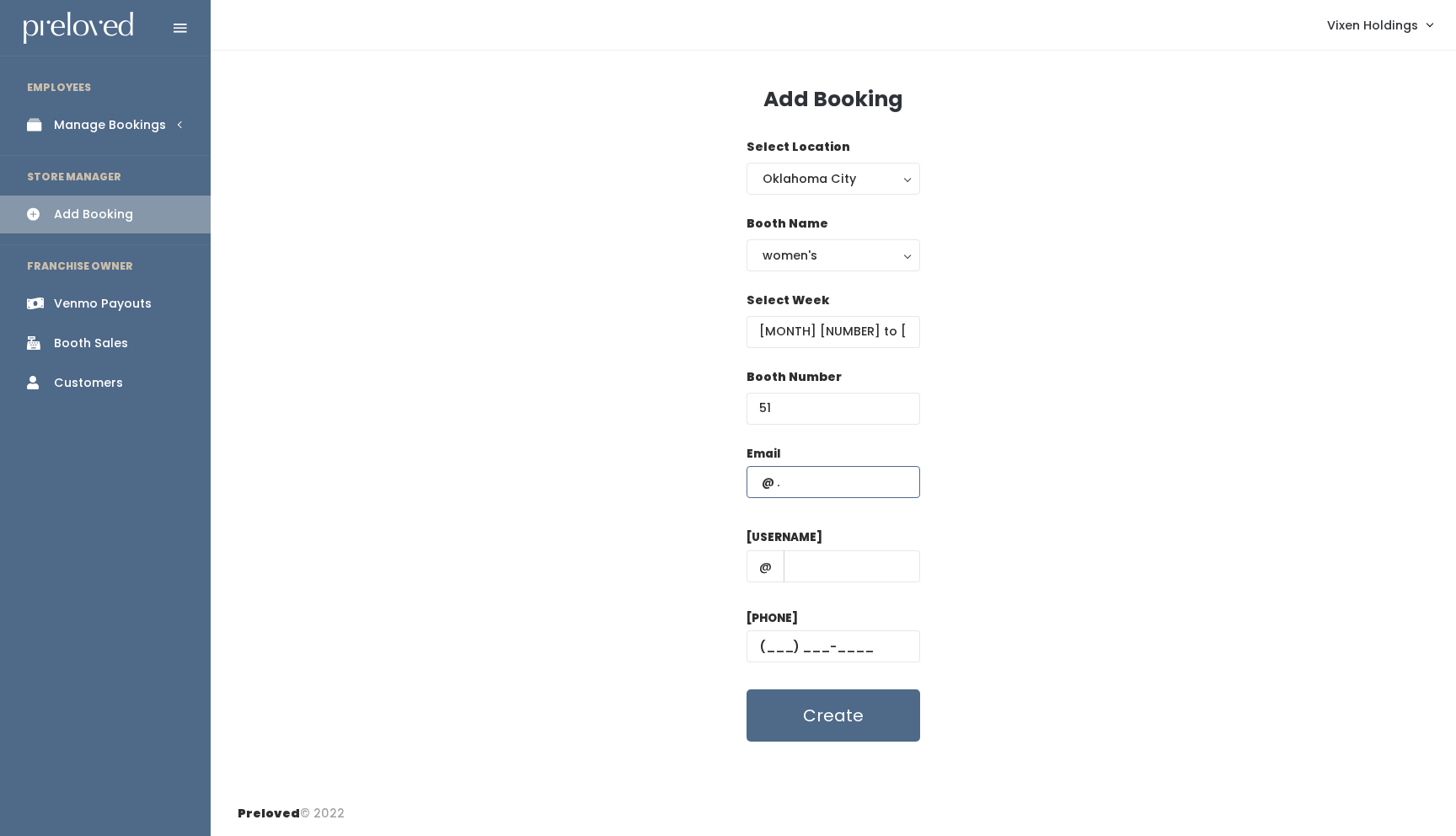 click at bounding box center [833, 482] 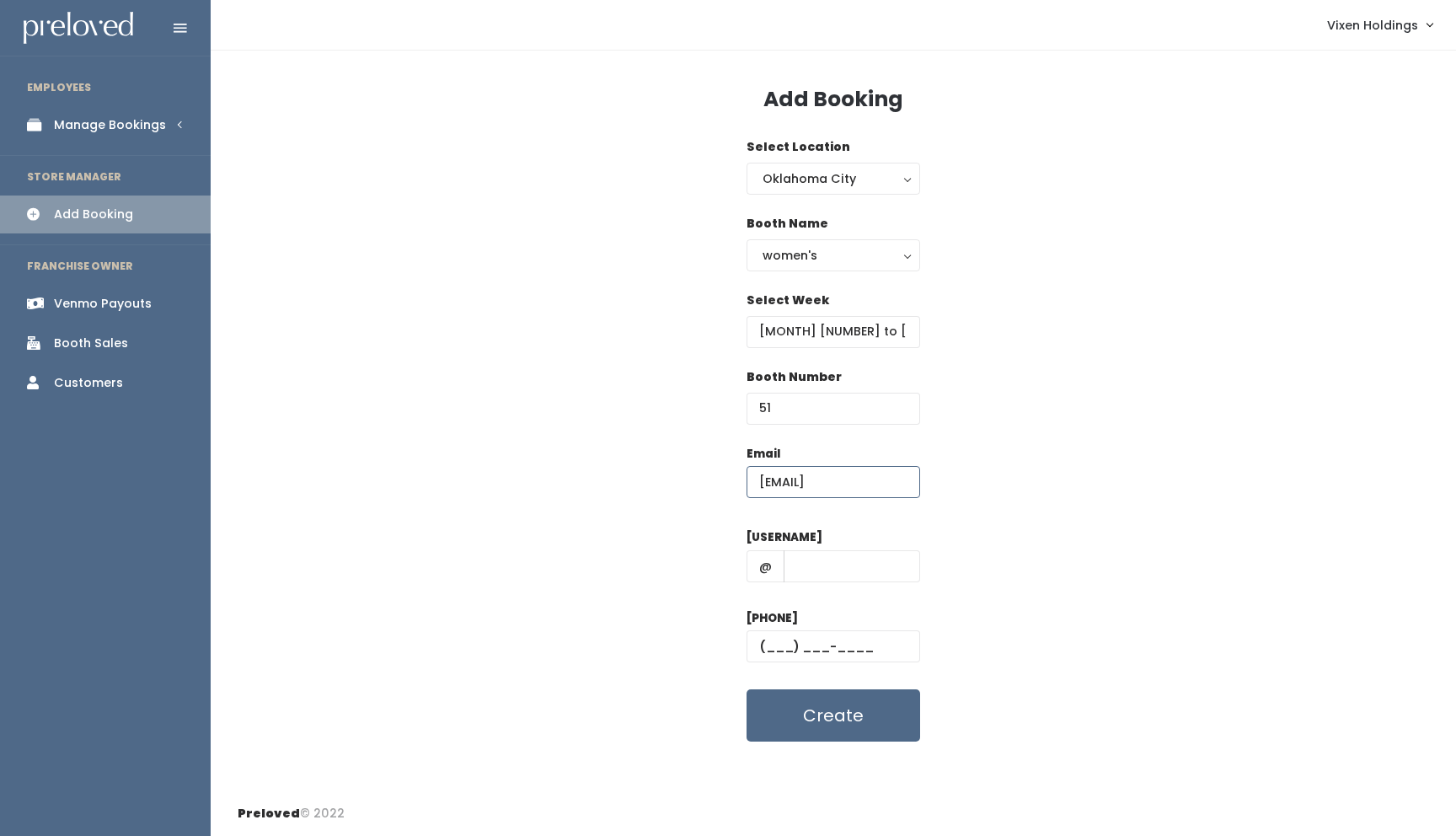 scroll, scrollTop: 0, scrollLeft: 25, axis: horizontal 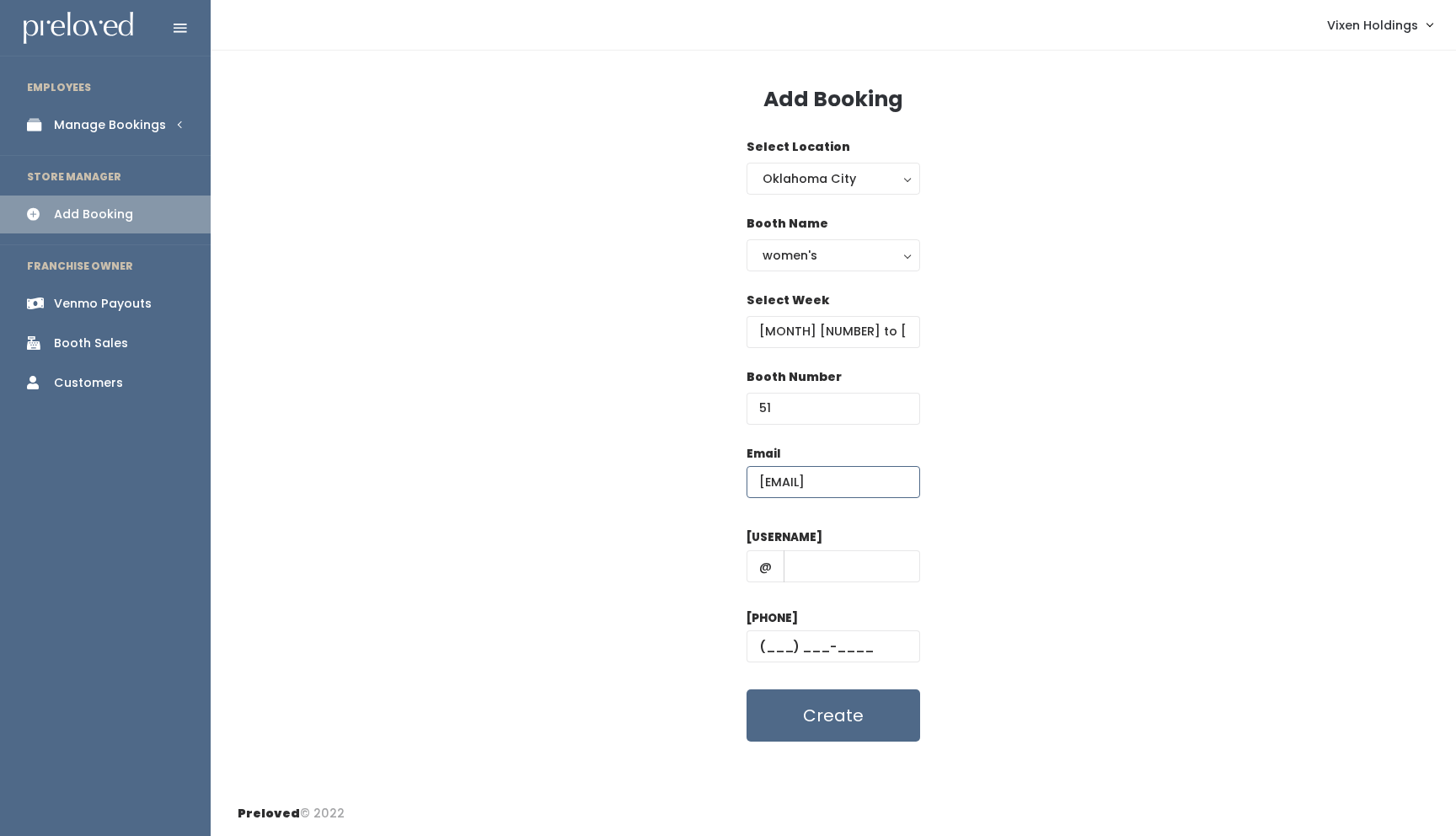 type on "[EMAIL]" 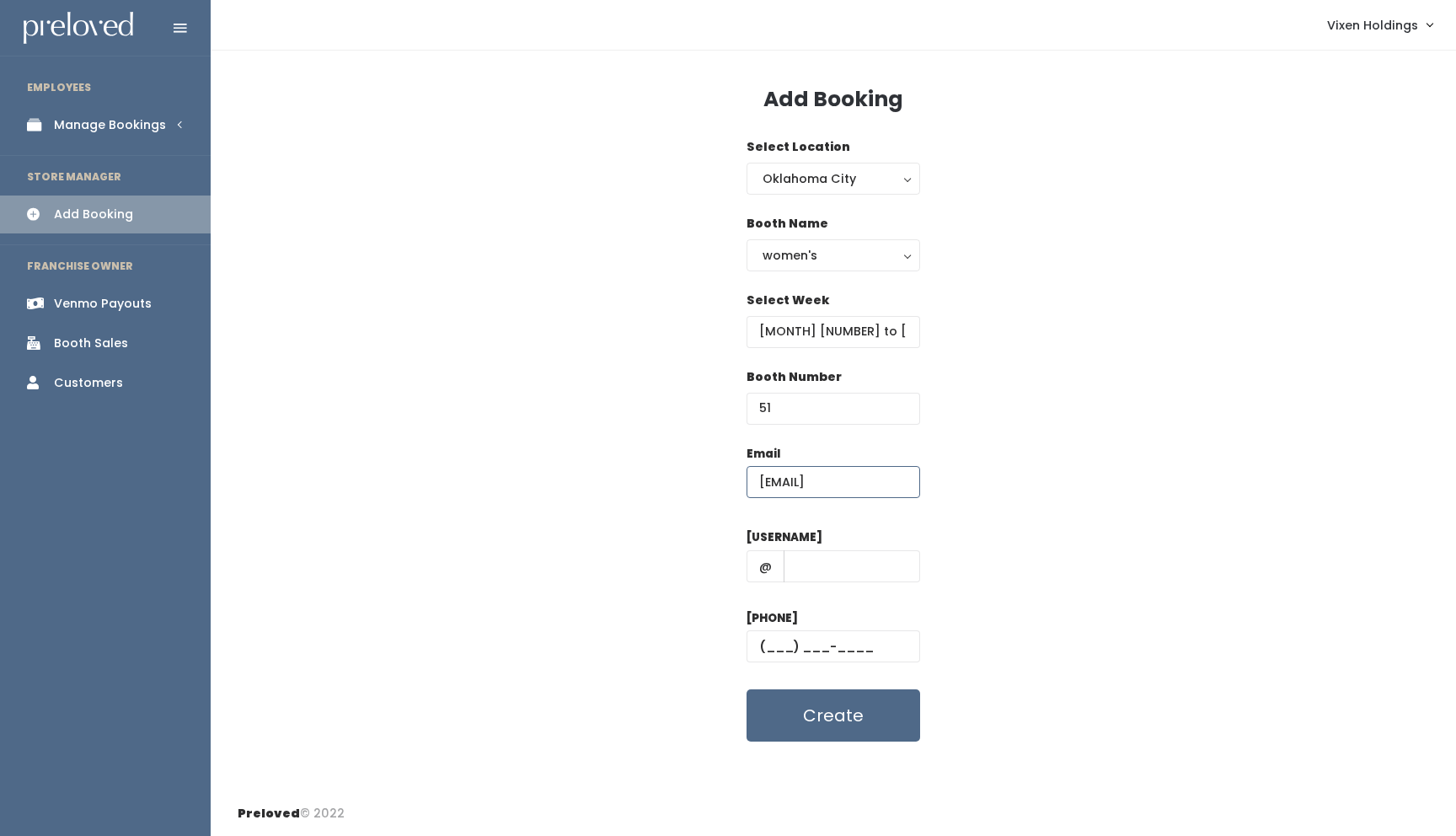 scroll, scrollTop: 0, scrollLeft: 0, axis: both 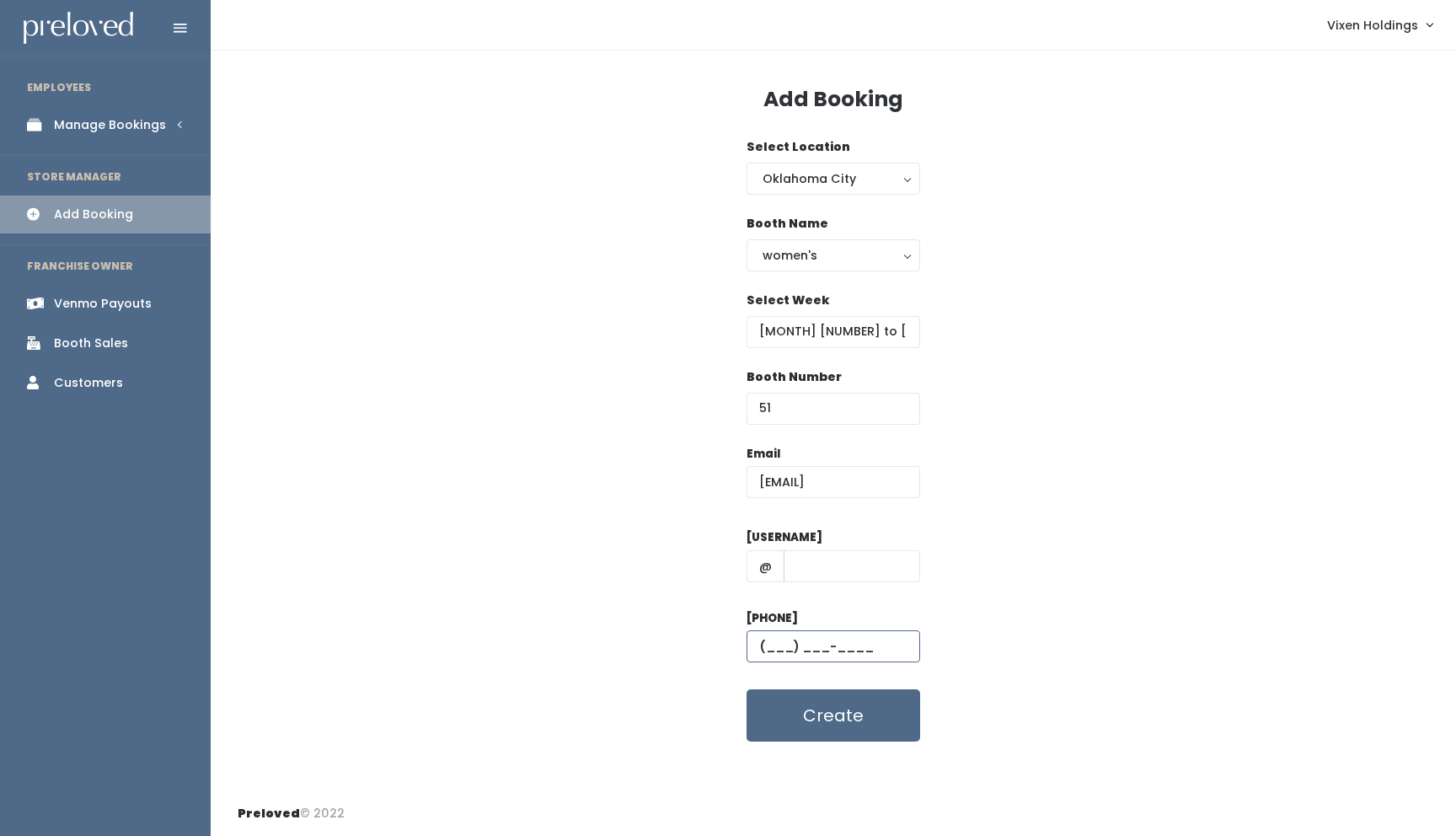 click at bounding box center (833, 646) 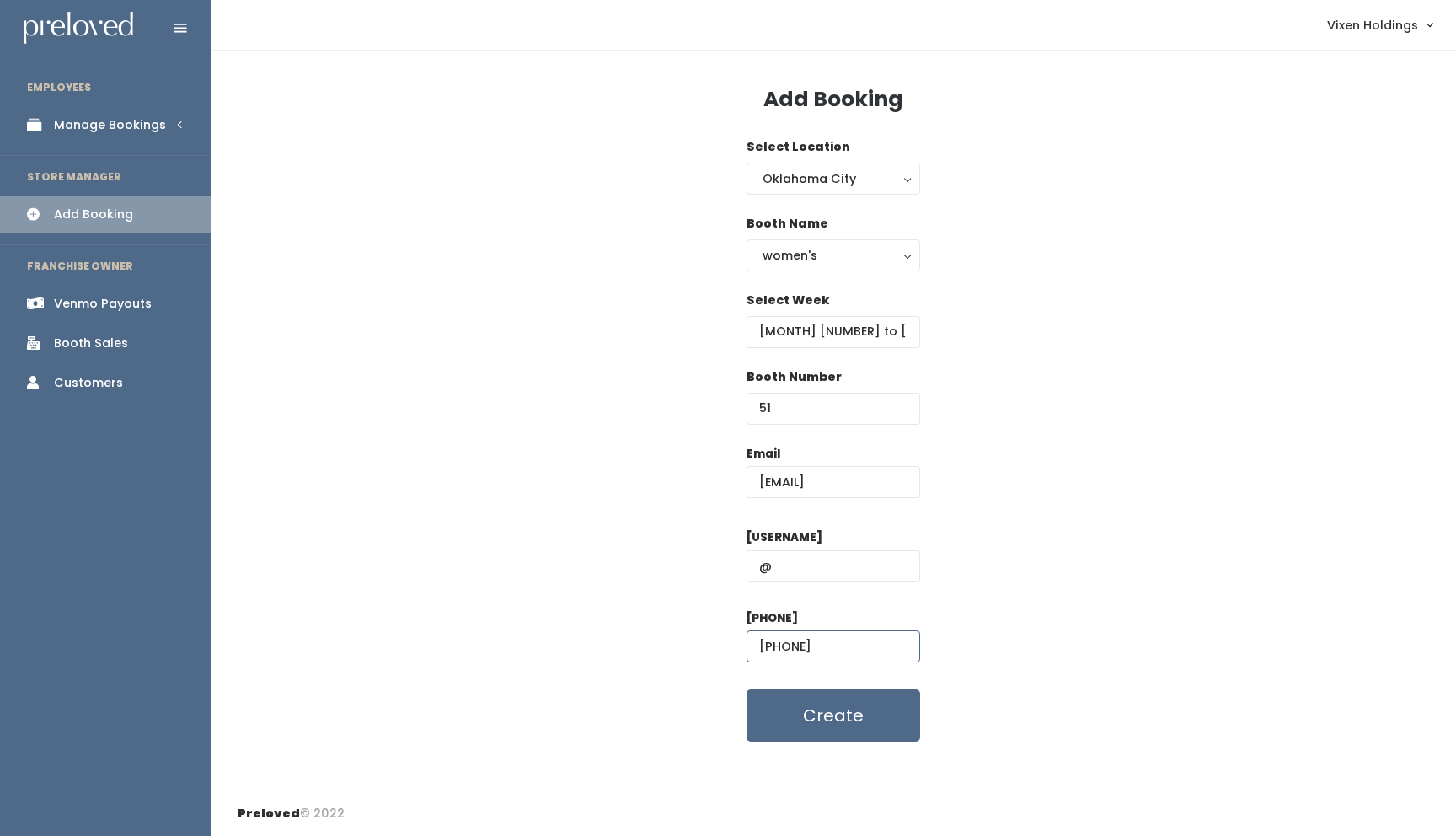 type on "[PHONE]" 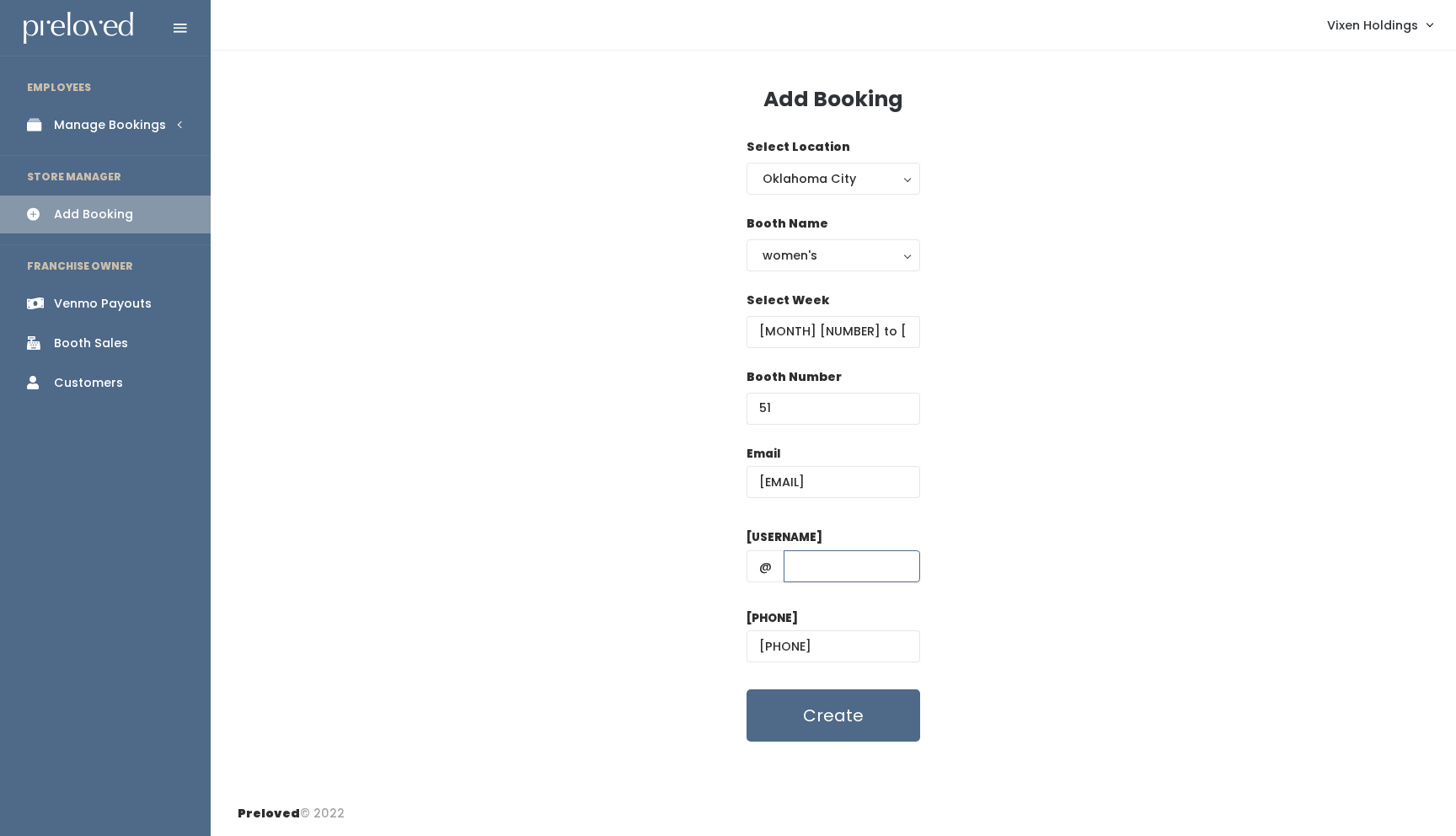 click at bounding box center [852, 566] 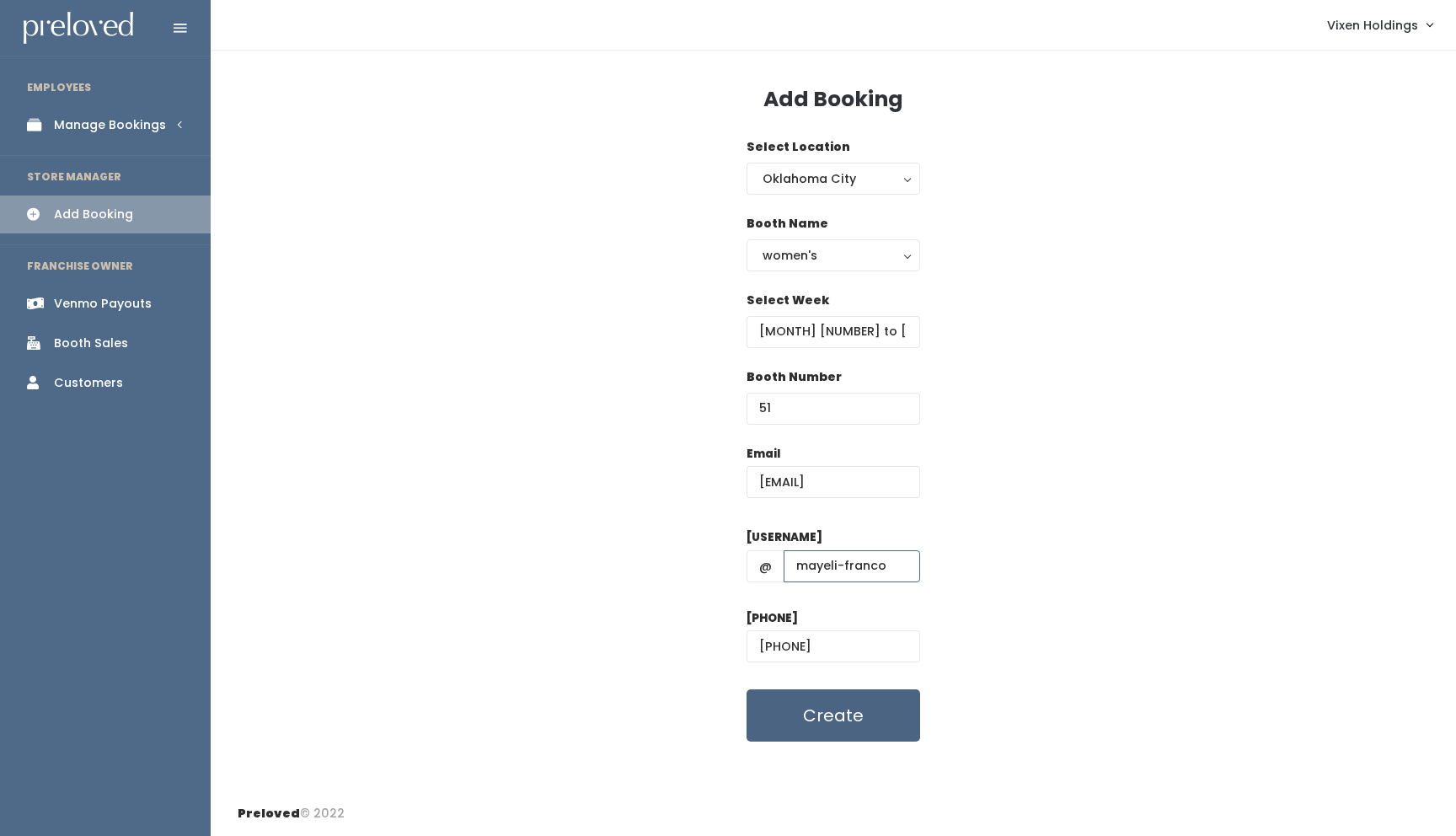 type on "mayeli-franco" 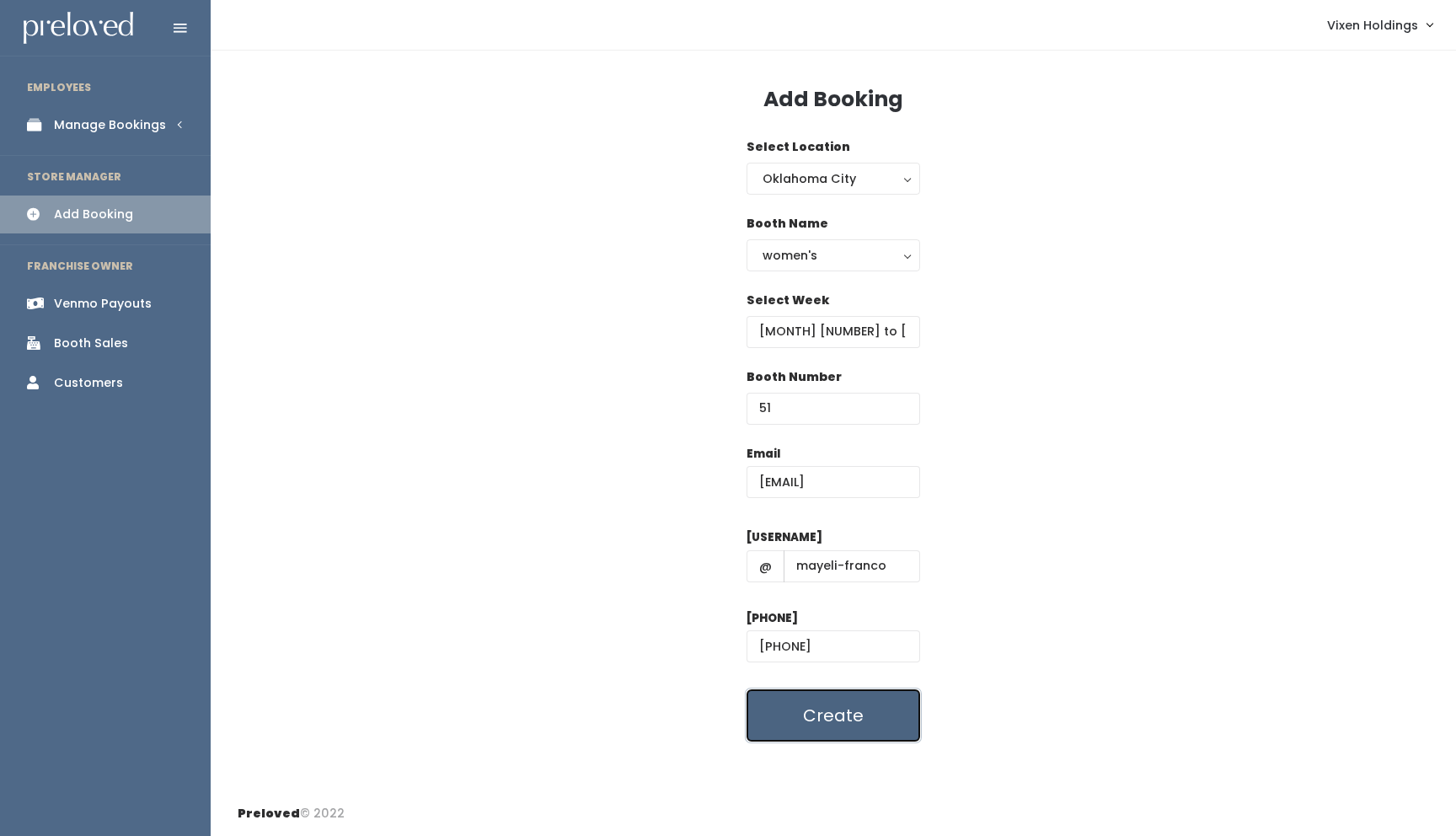 click on "Create" at bounding box center [833, 715] 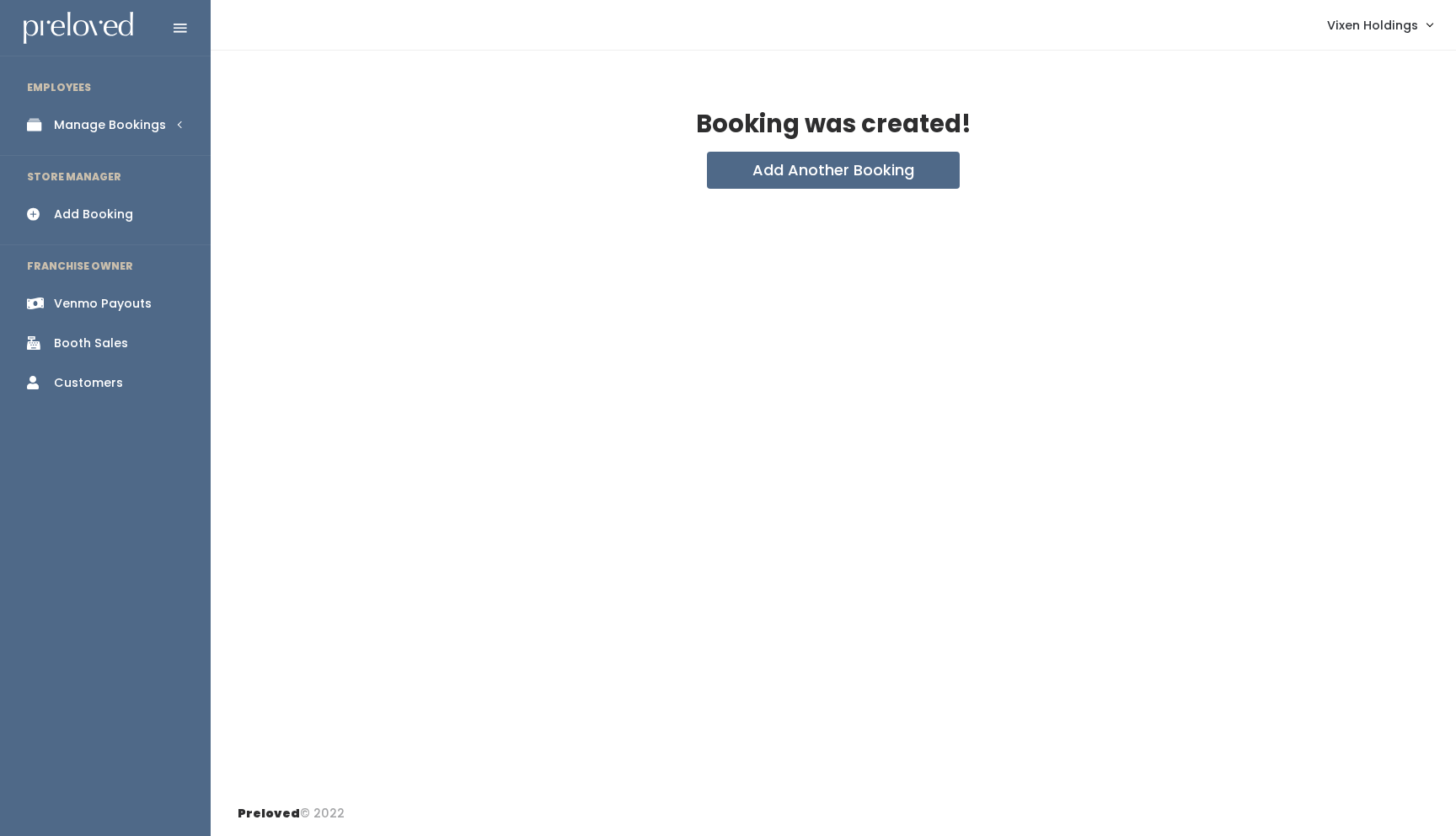 scroll, scrollTop: 0, scrollLeft: 0, axis: both 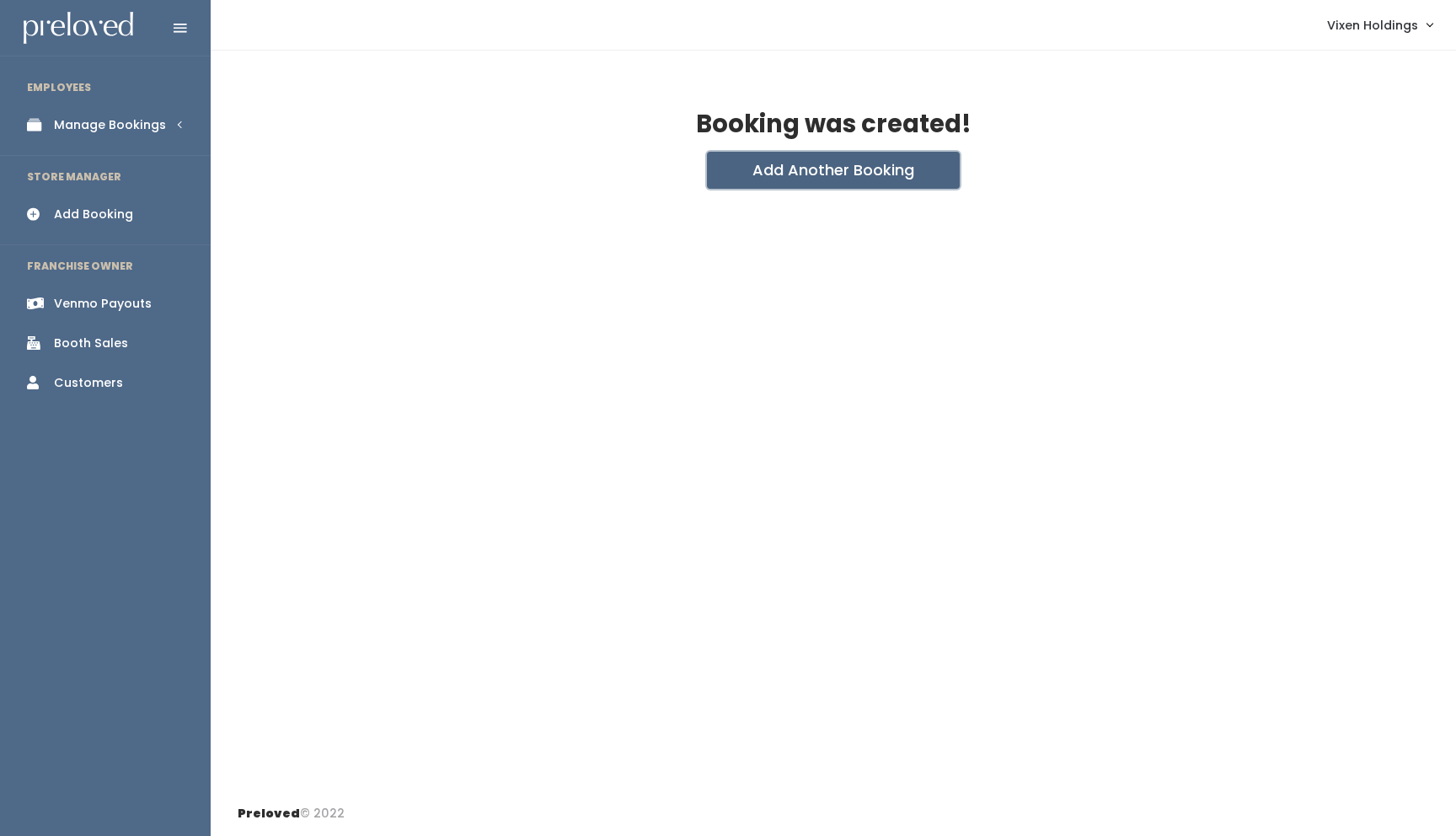 click on "Add Another Booking" at bounding box center (833, 170) 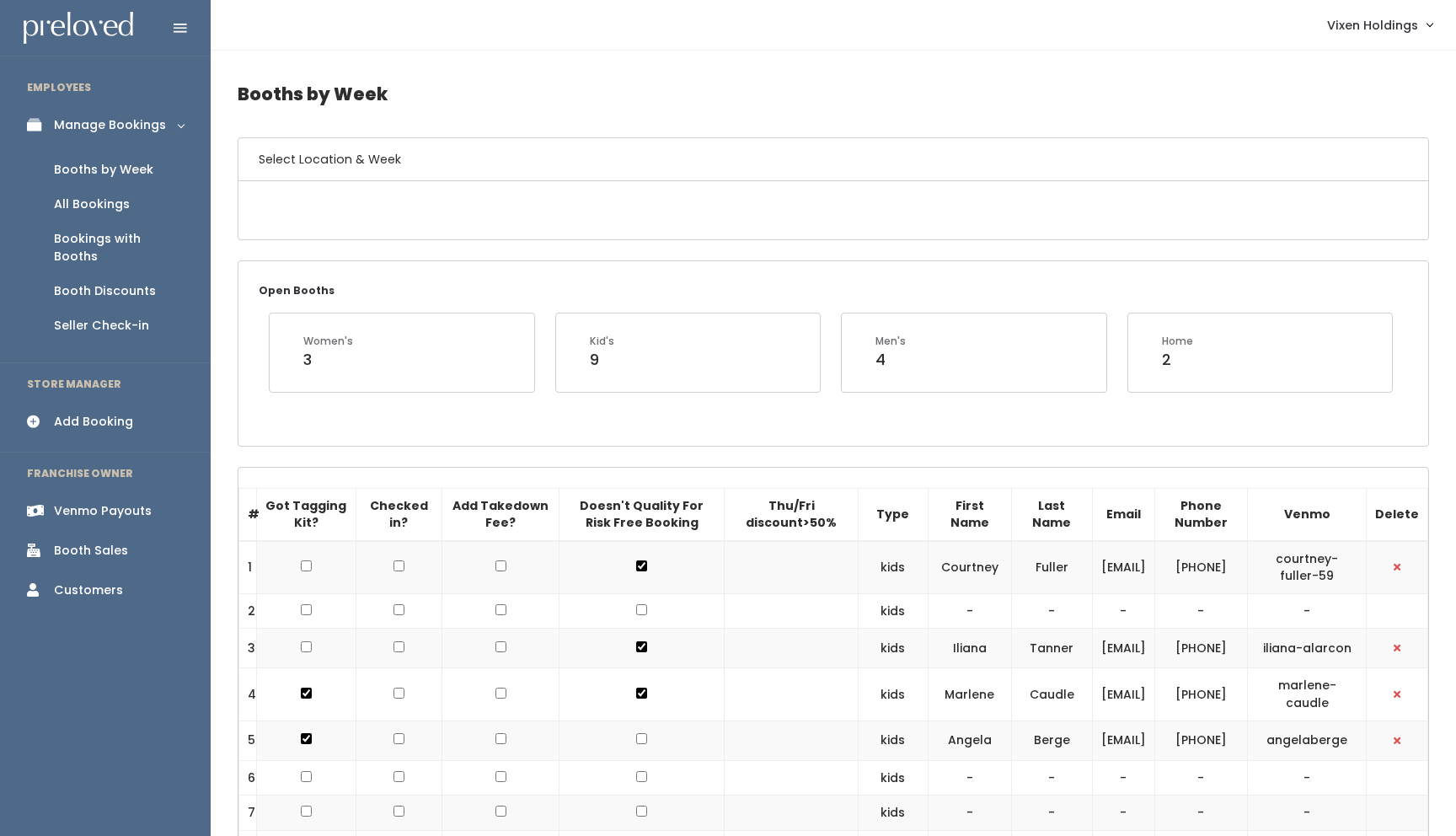 scroll, scrollTop: 0, scrollLeft: 0, axis: both 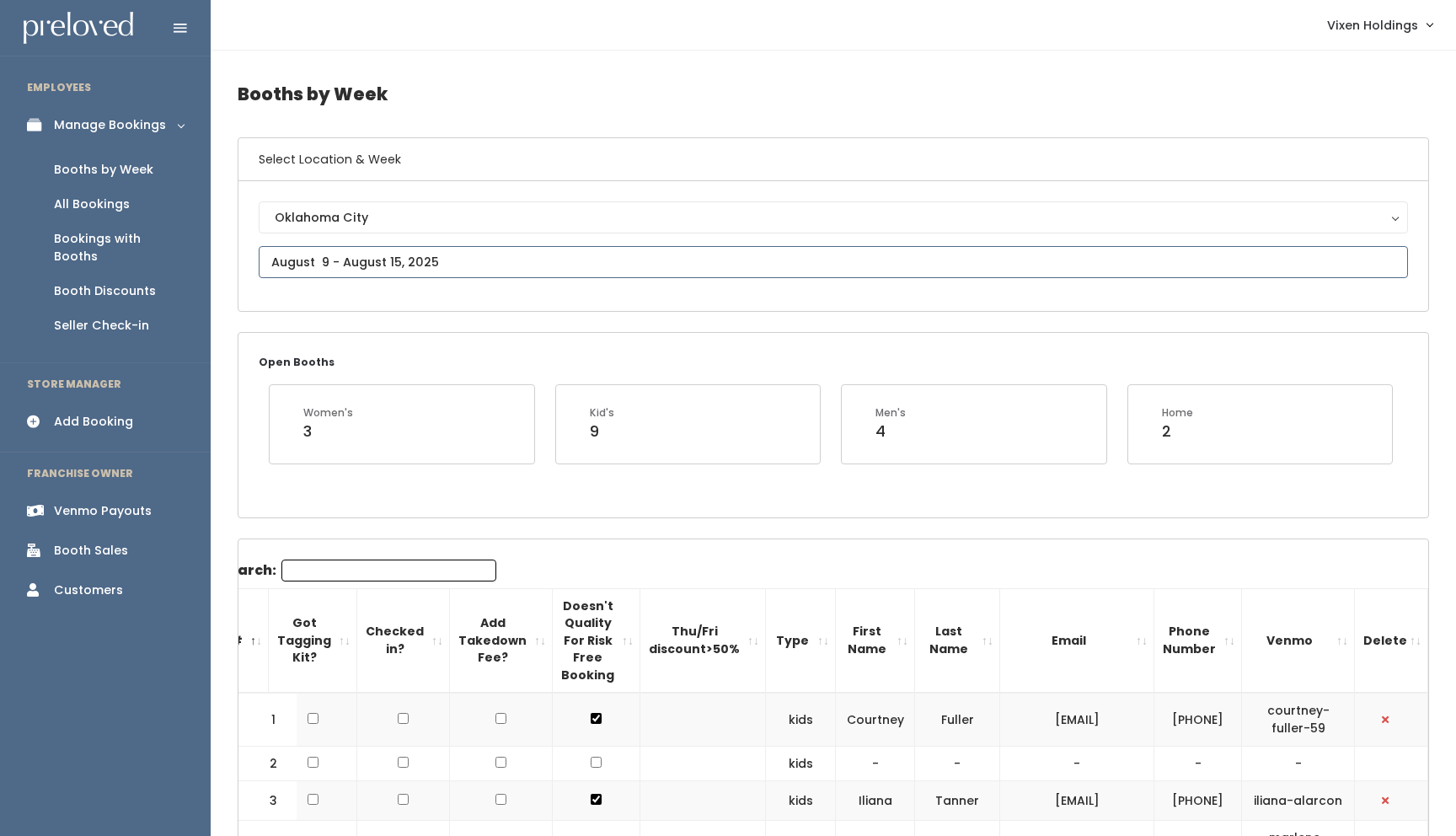 click at bounding box center (833, 262) 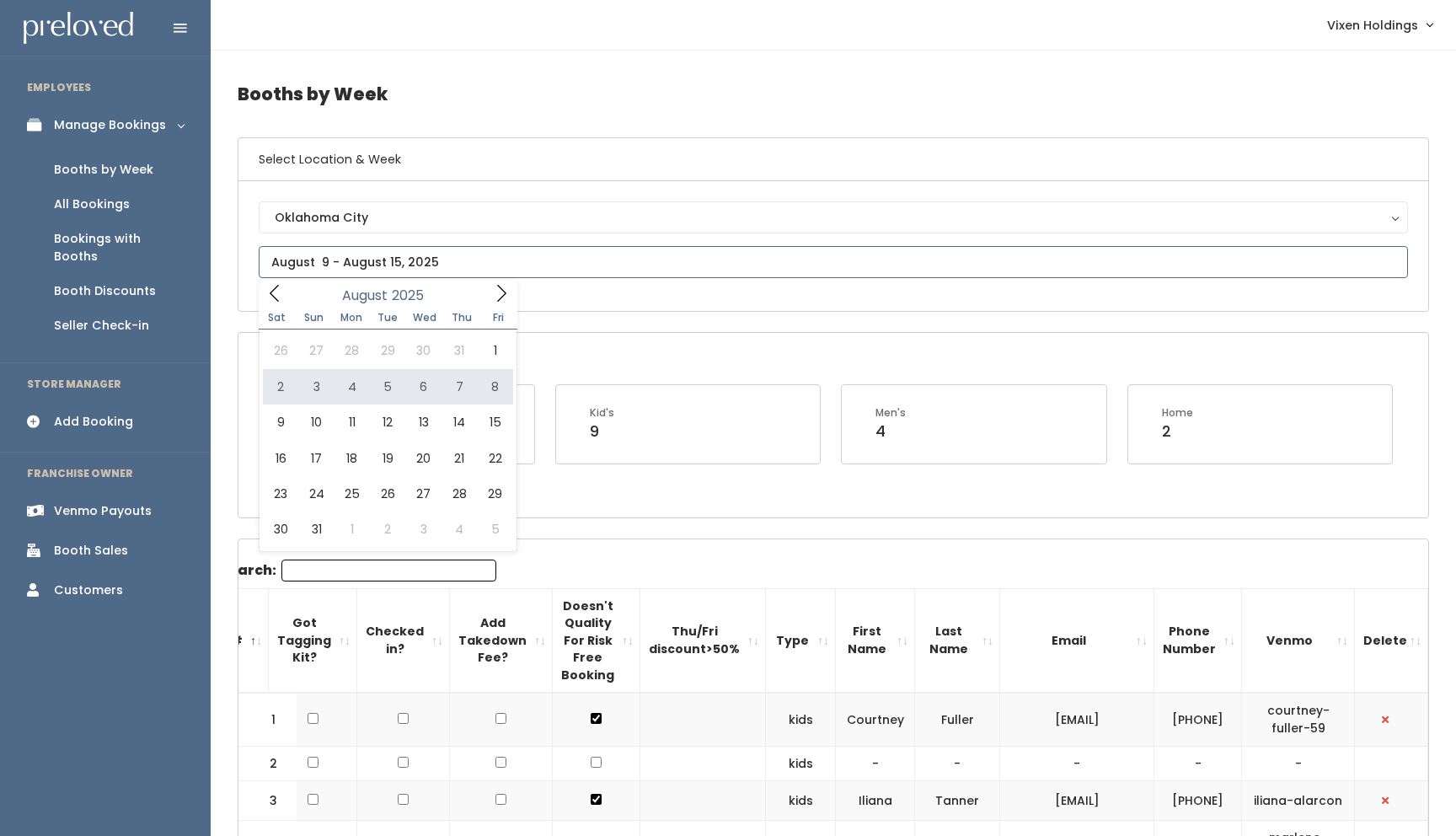 type on "August 2 to August 8" 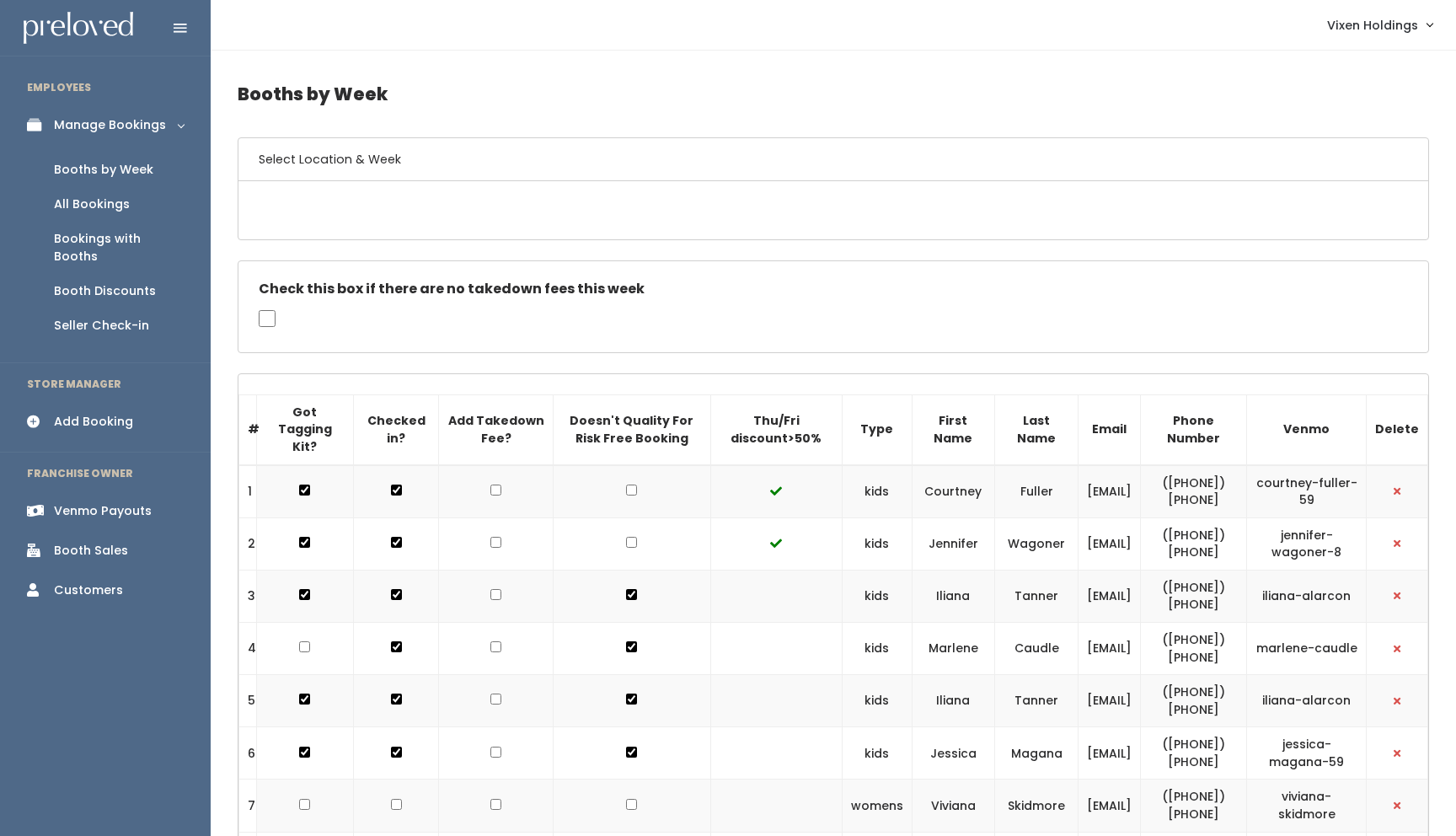 scroll, scrollTop: 0, scrollLeft: 0, axis: both 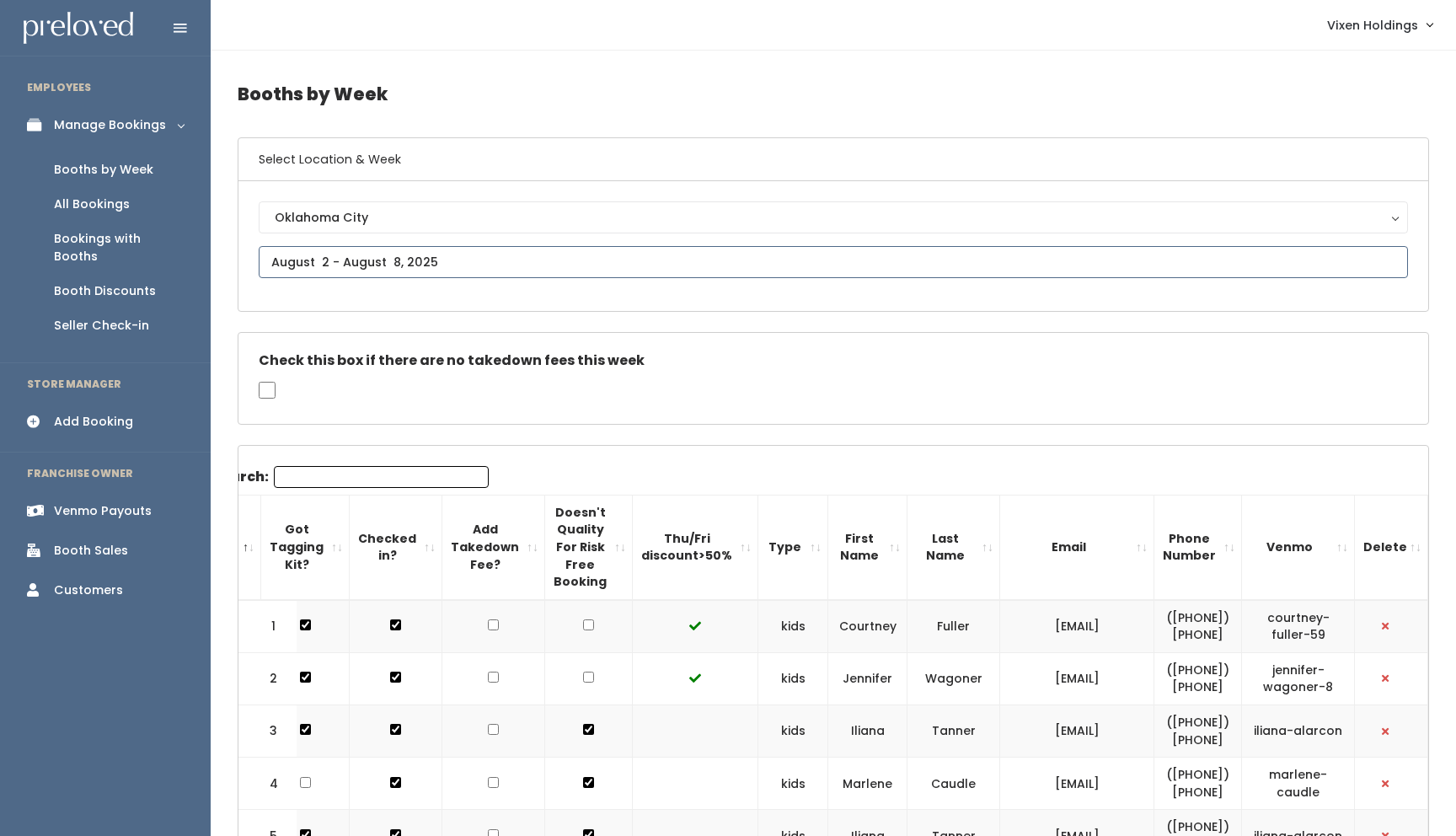 click at bounding box center (833, 262) 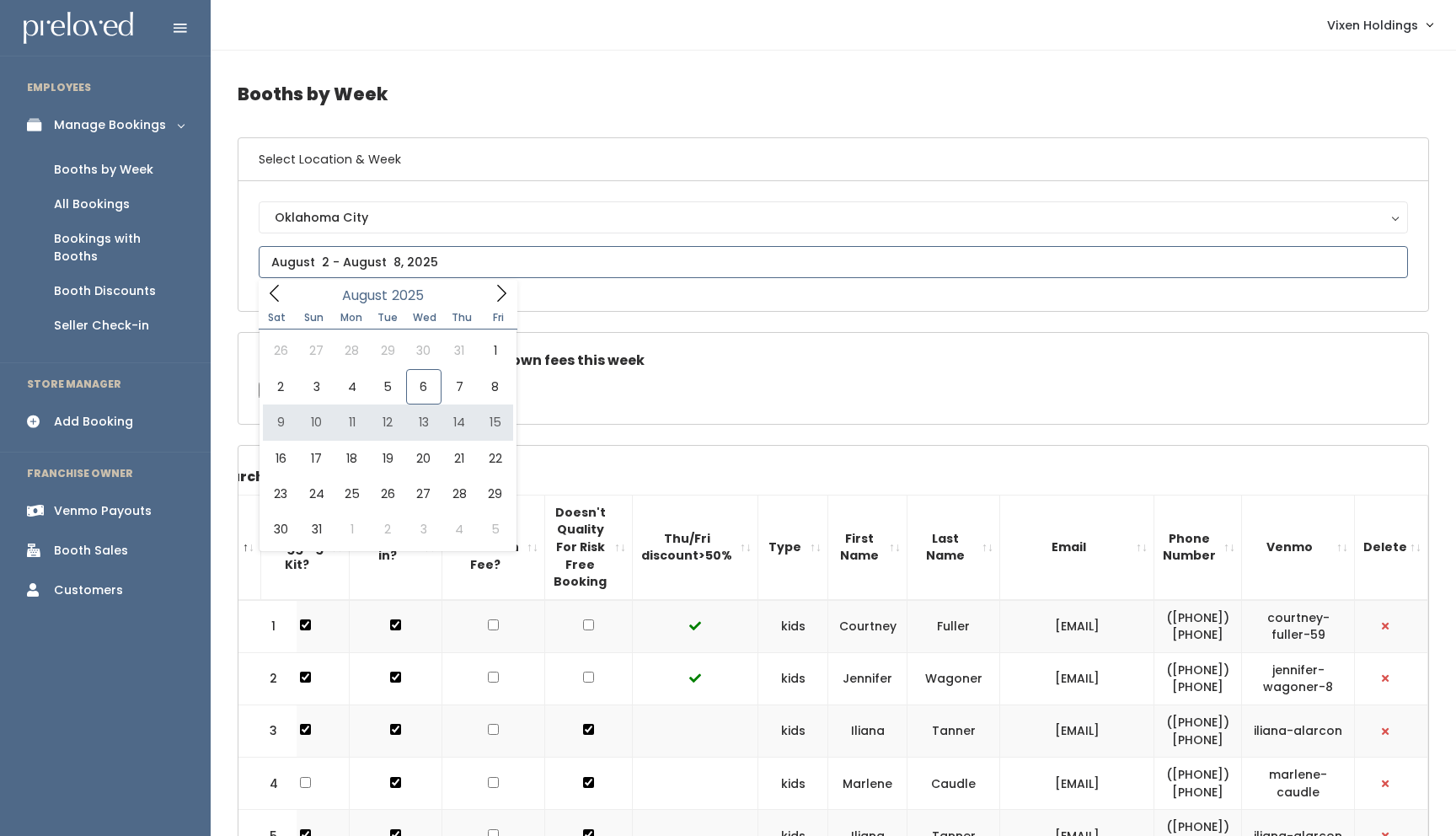 type on "[DATE] to [DATE]" 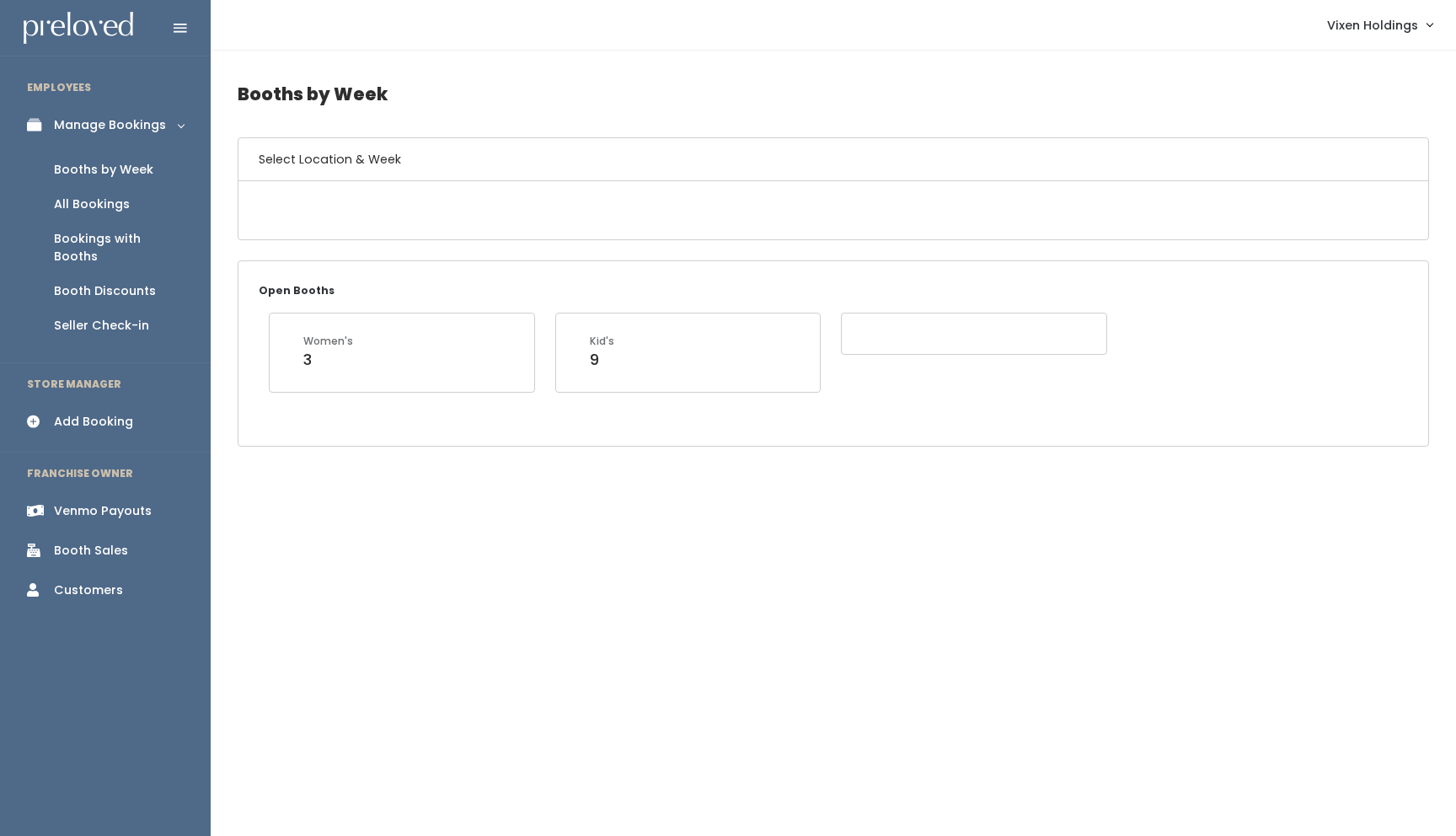 scroll, scrollTop: 0, scrollLeft: 0, axis: both 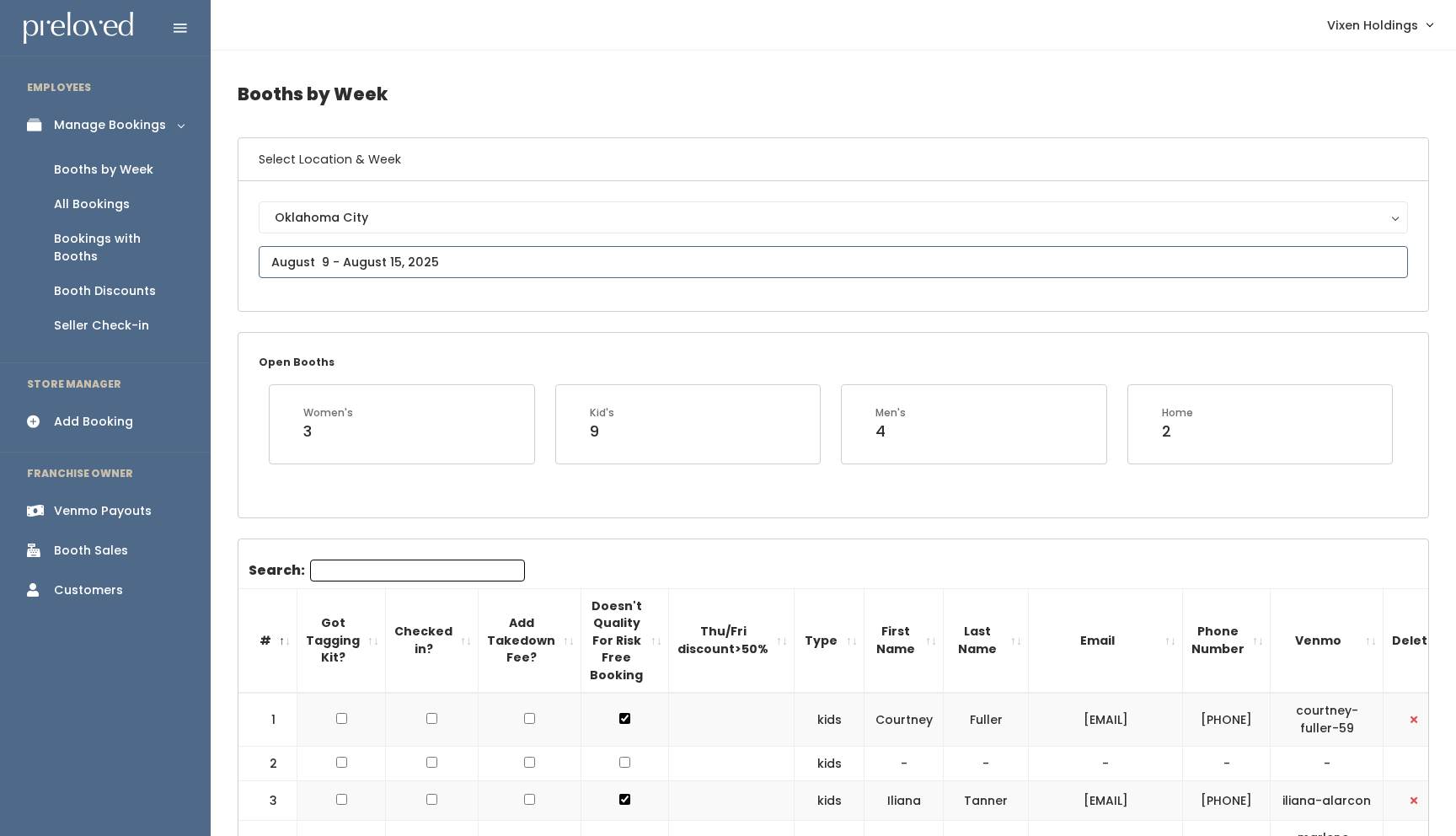 click at bounding box center [833, 262] 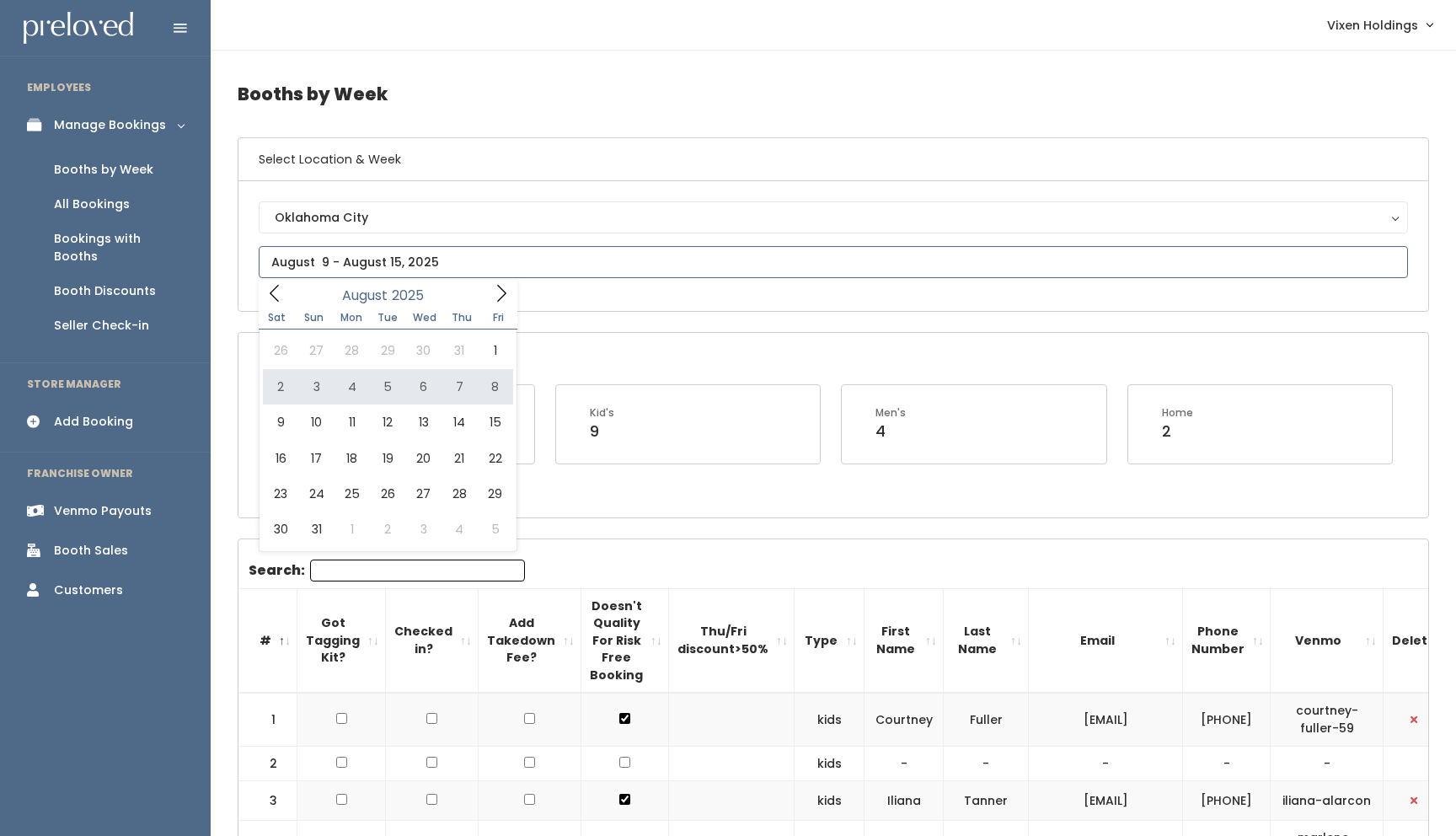 type on "August 2 to August 8" 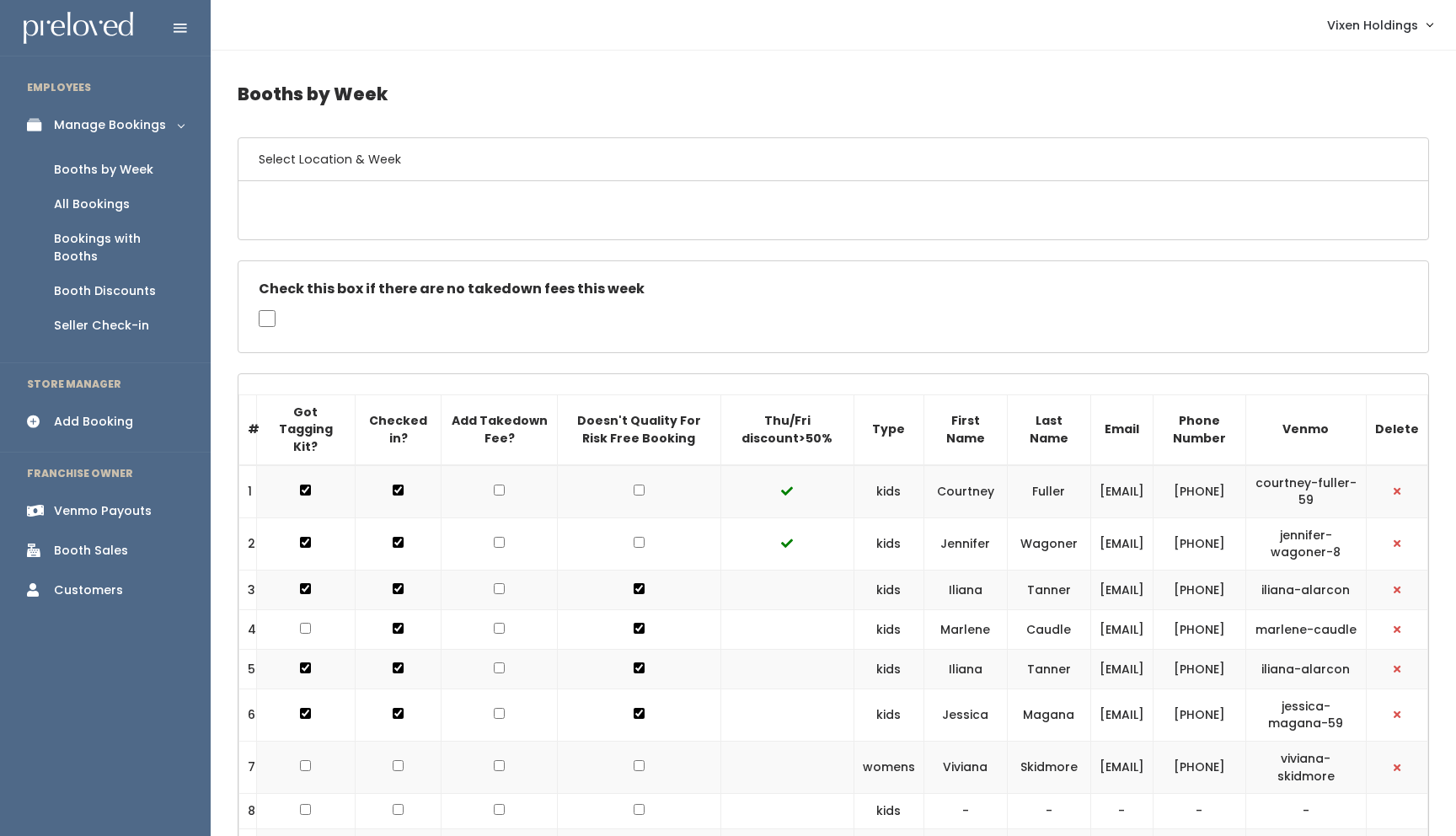 scroll, scrollTop: 0, scrollLeft: 0, axis: both 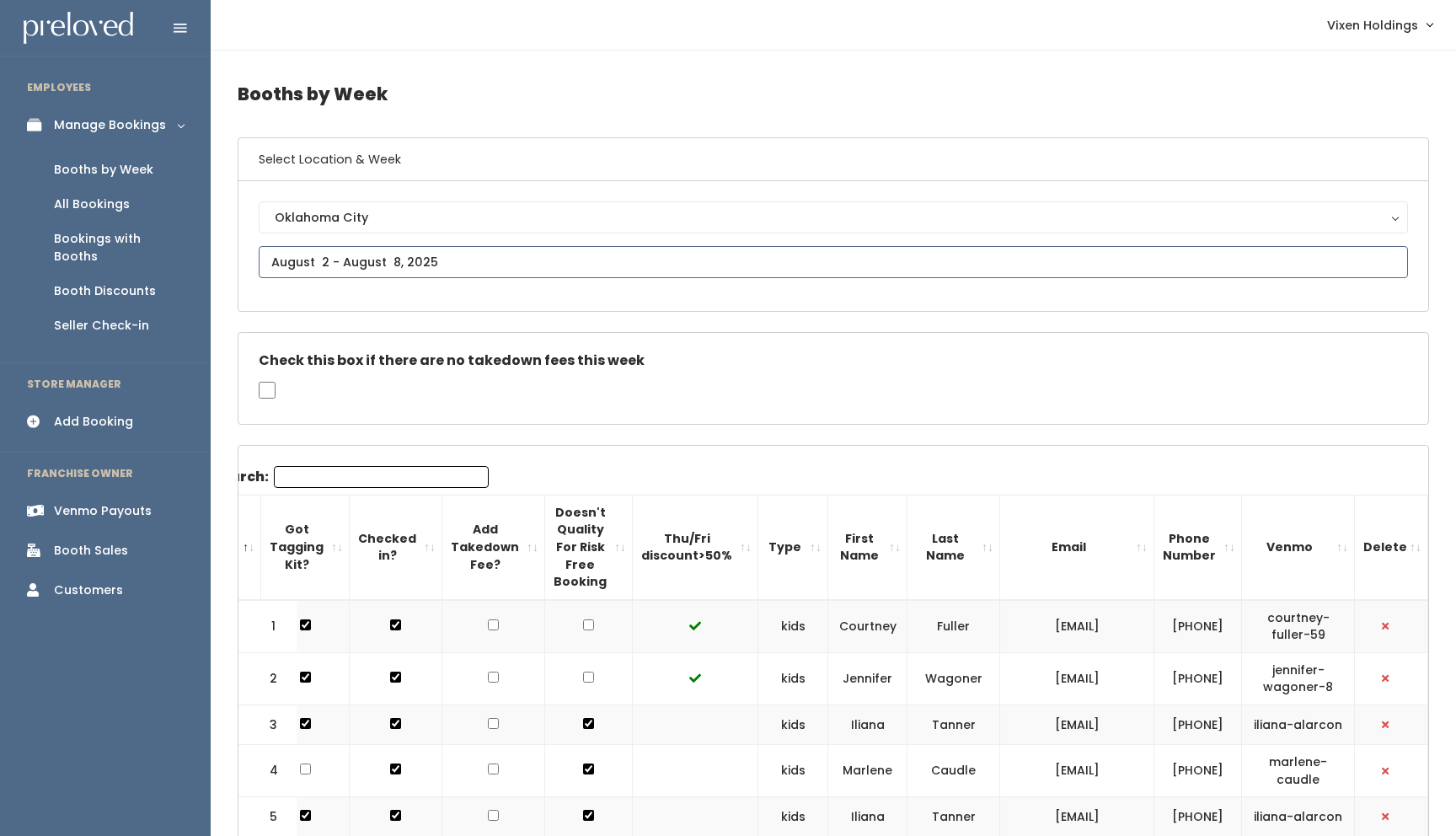 click at bounding box center [833, 262] 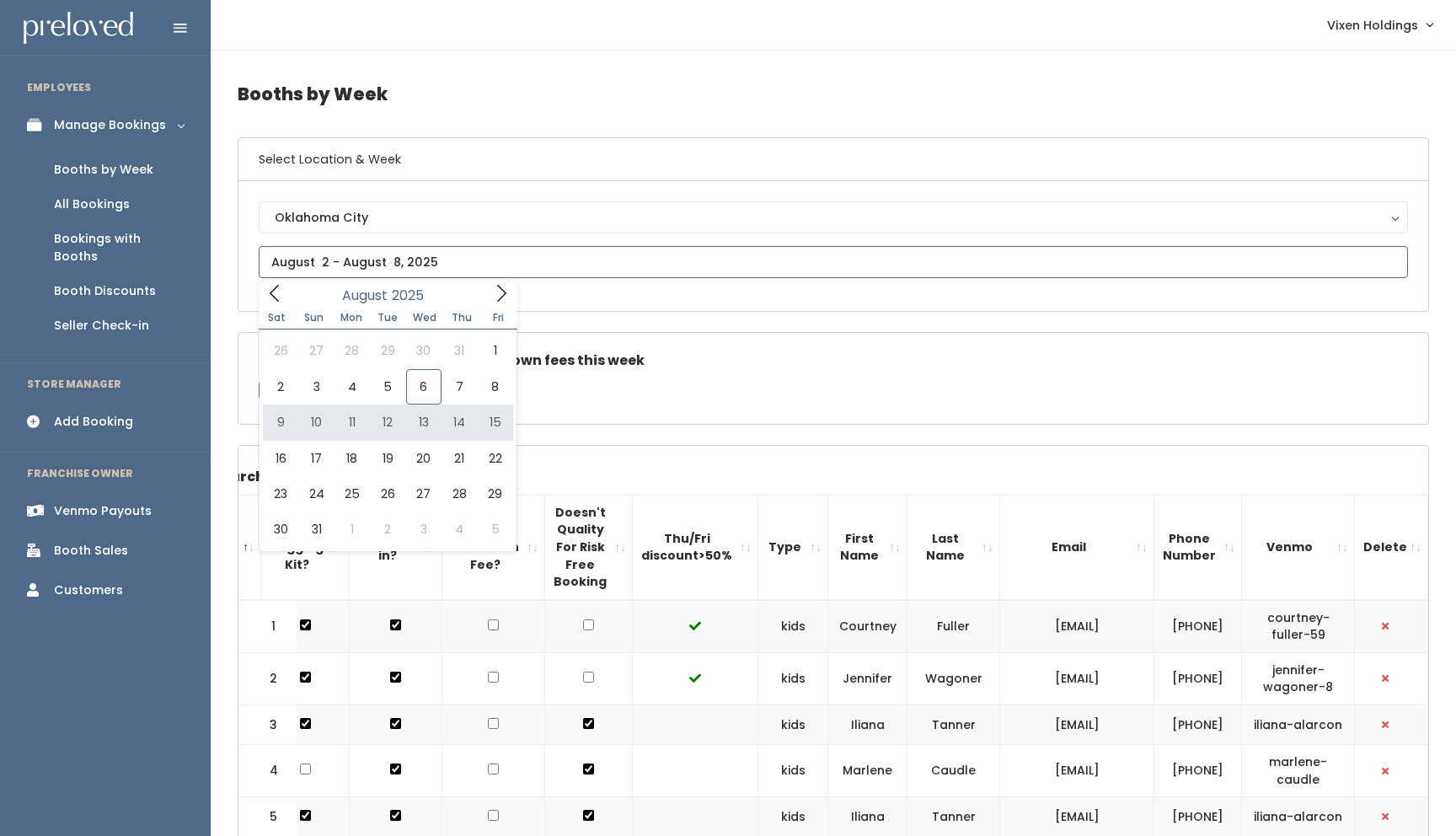 type on "[DATE] to [DATE]" 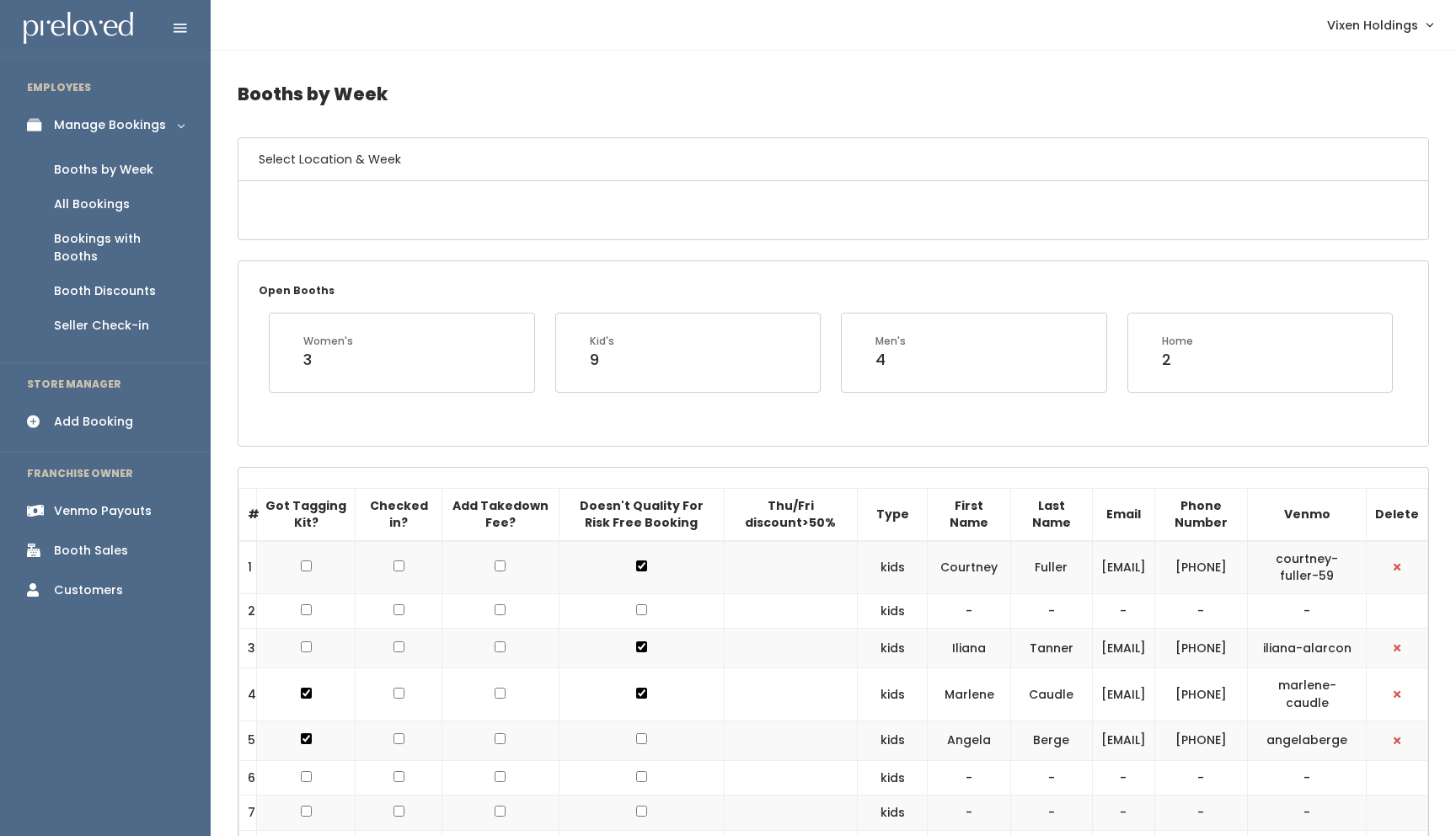 scroll, scrollTop: 0, scrollLeft: 0, axis: both 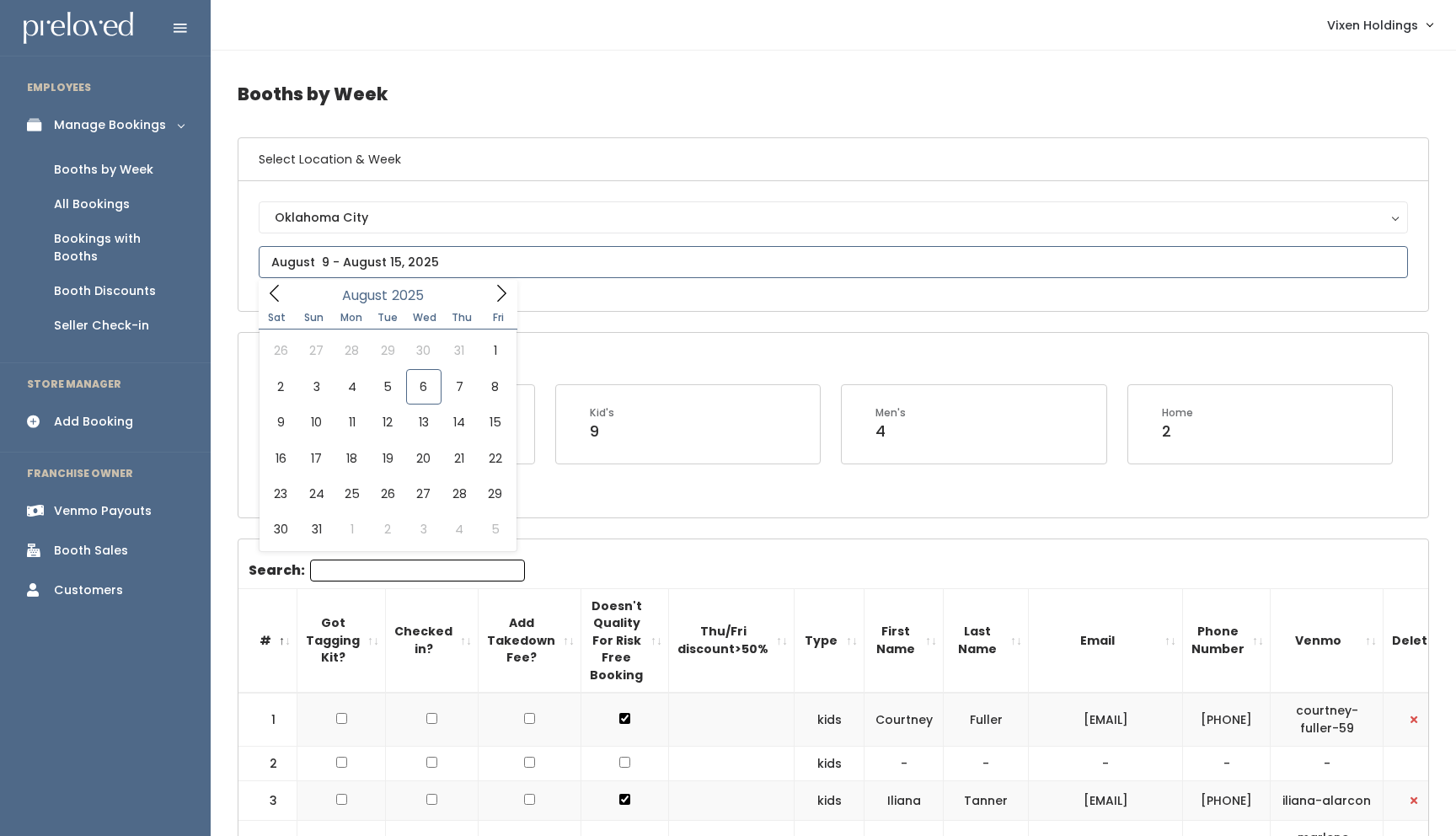 click at bounding box center [833, 262] 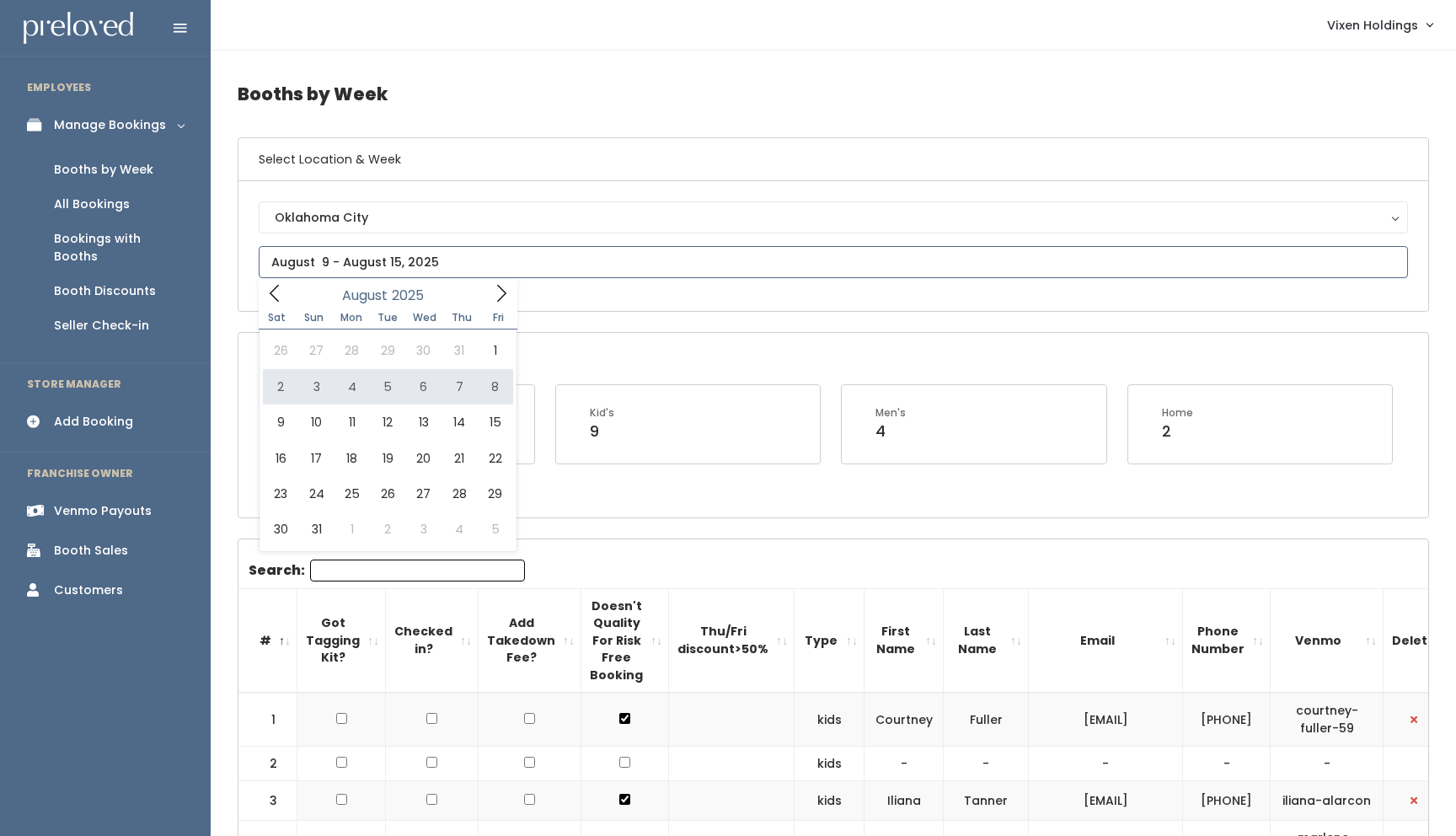 type on "August 2 to August 8" 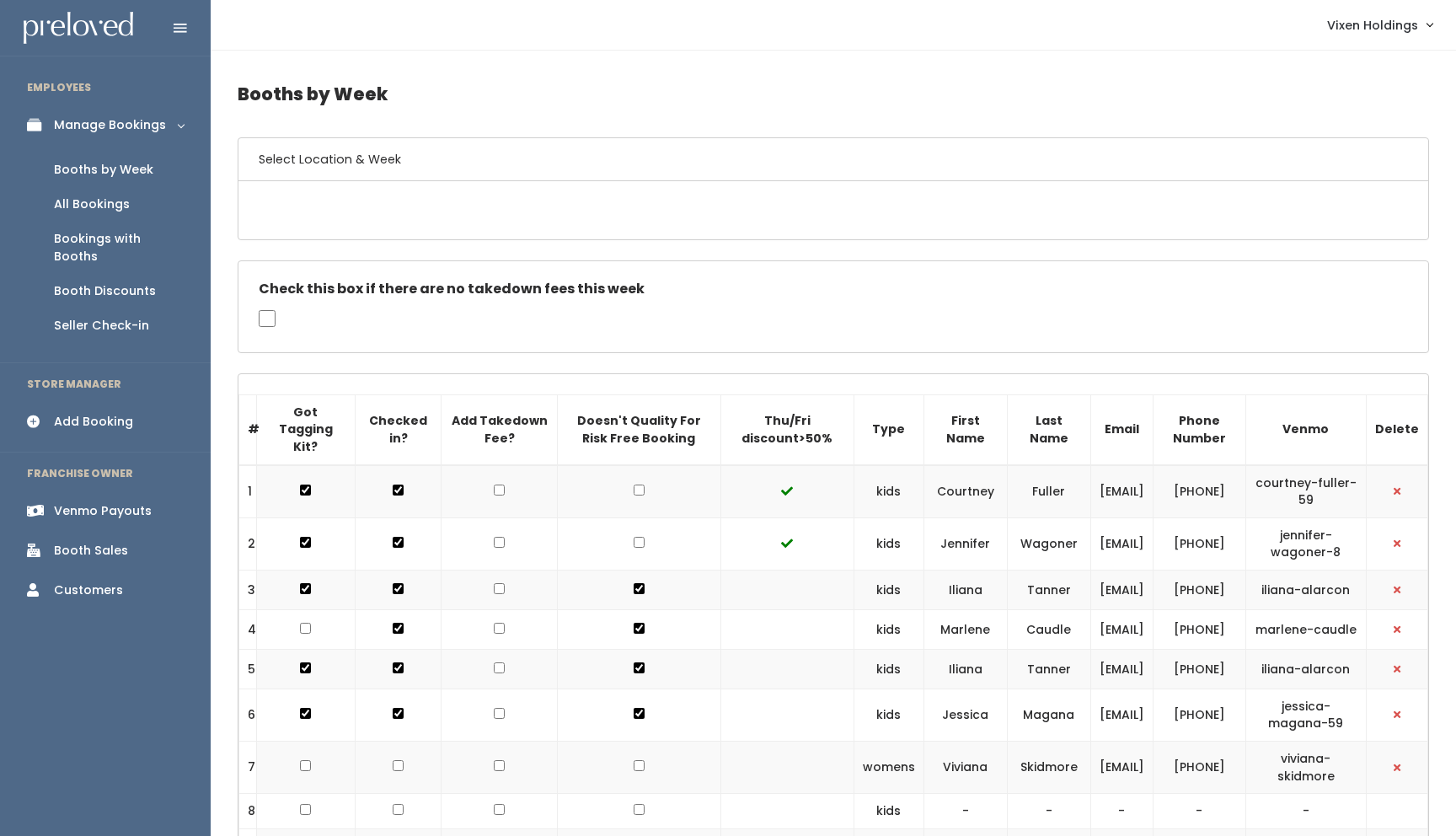 scroll, scrollTop: 135, scrollLeft: 0, axis: vertical 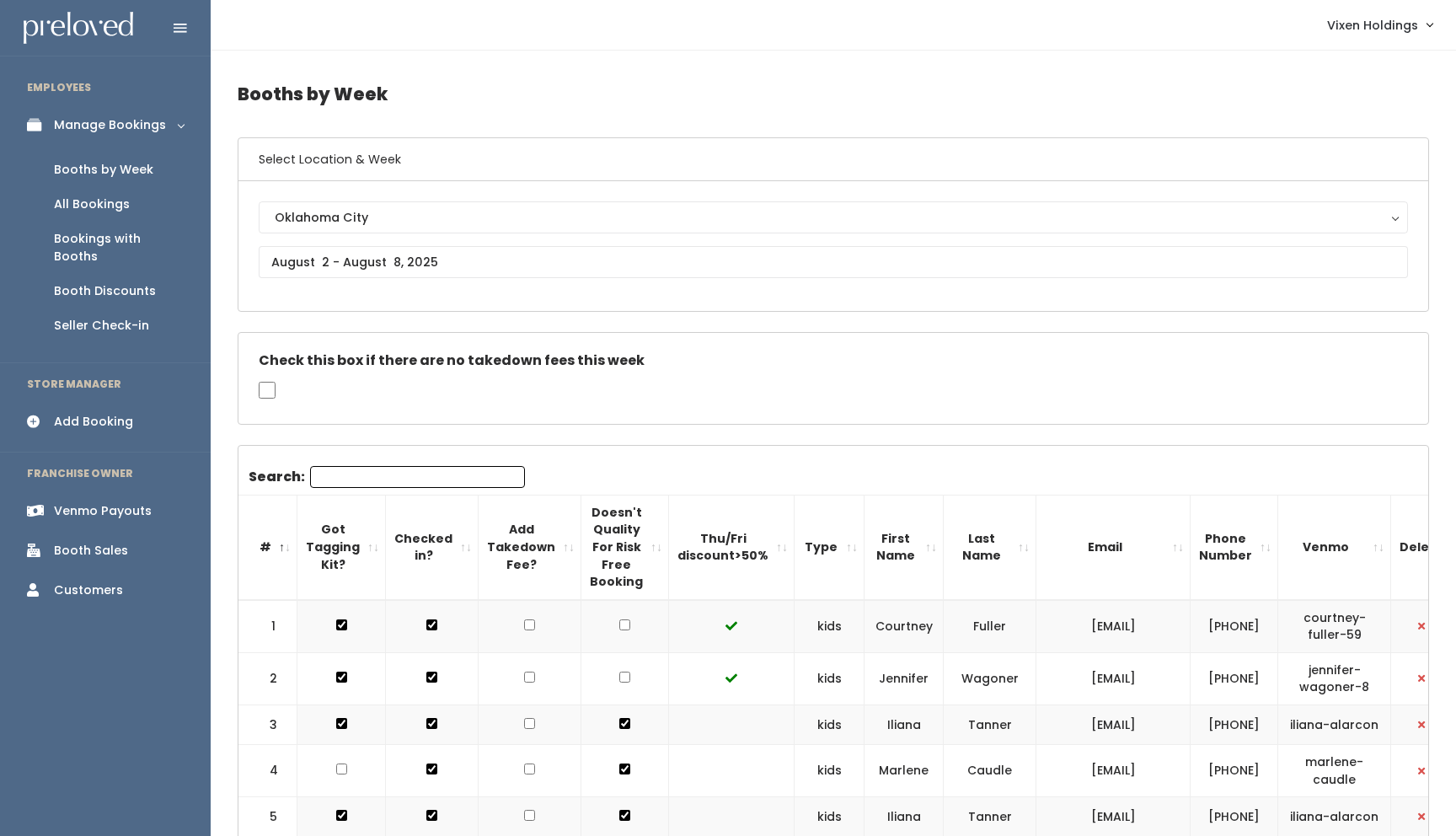 click on "Oklahoma City
Oklahoma City" at bounding box center (833, 246) 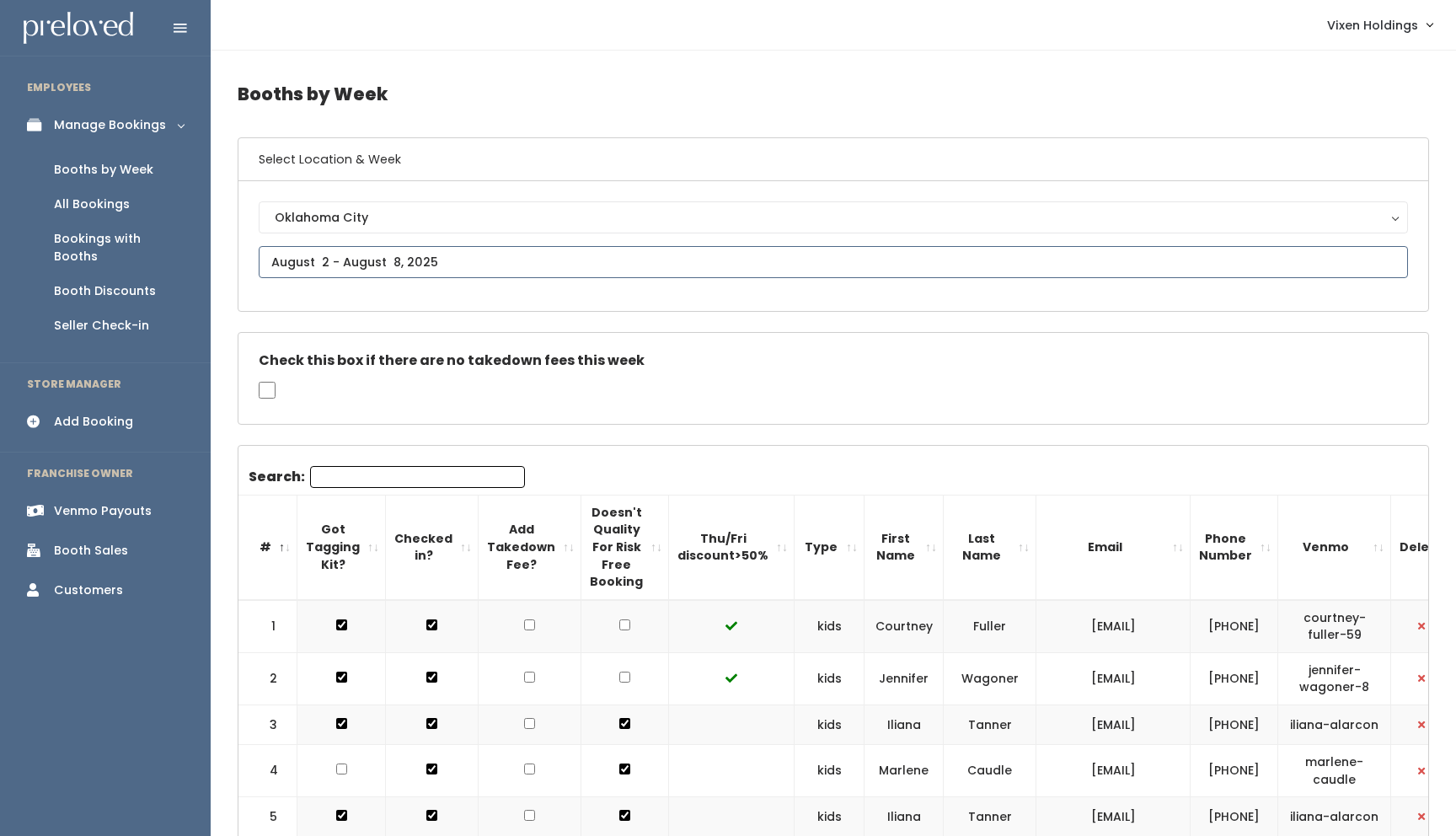 click at bounding box center (833, 262) 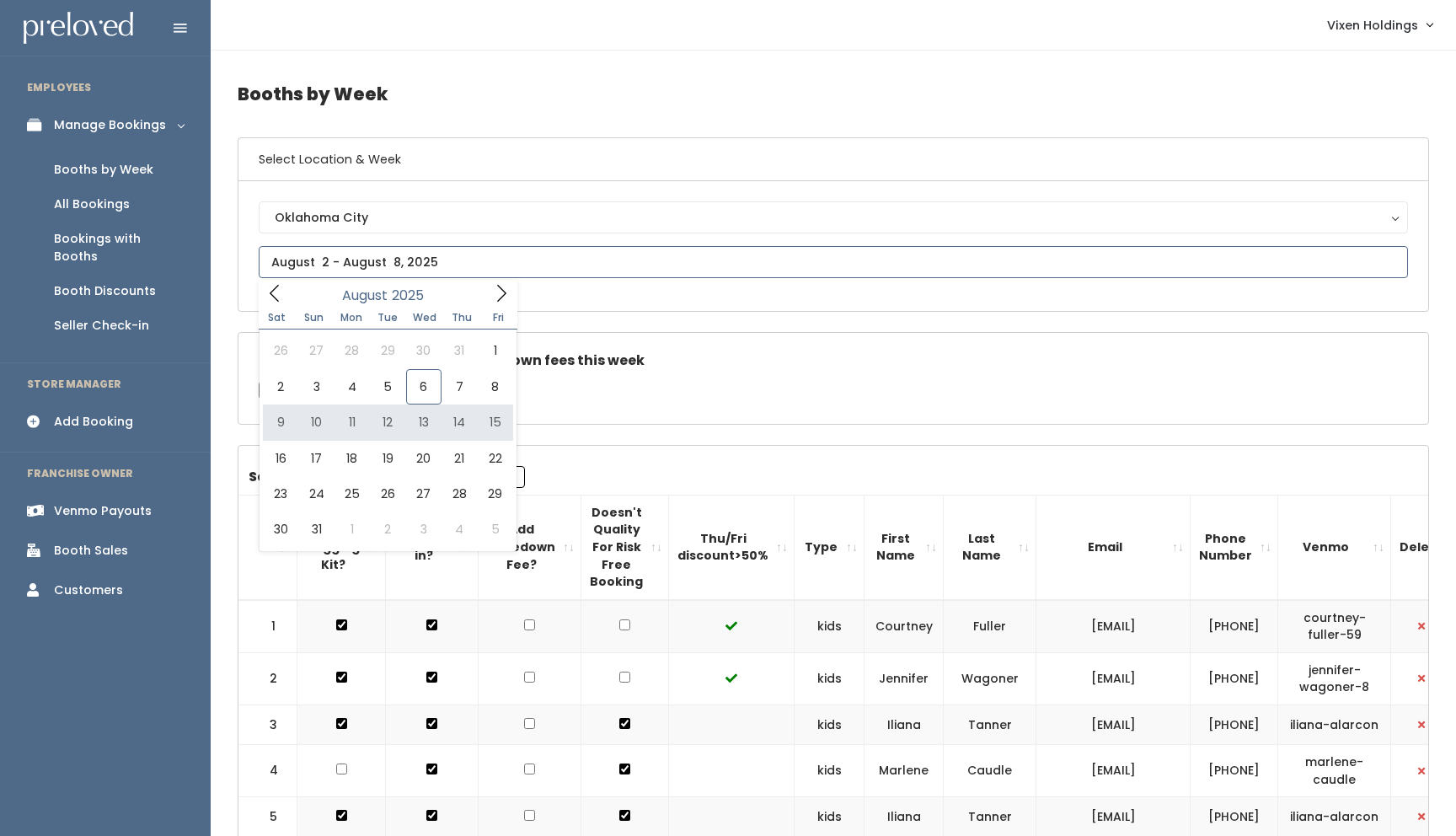 type on "[DATE] to [DATE]" 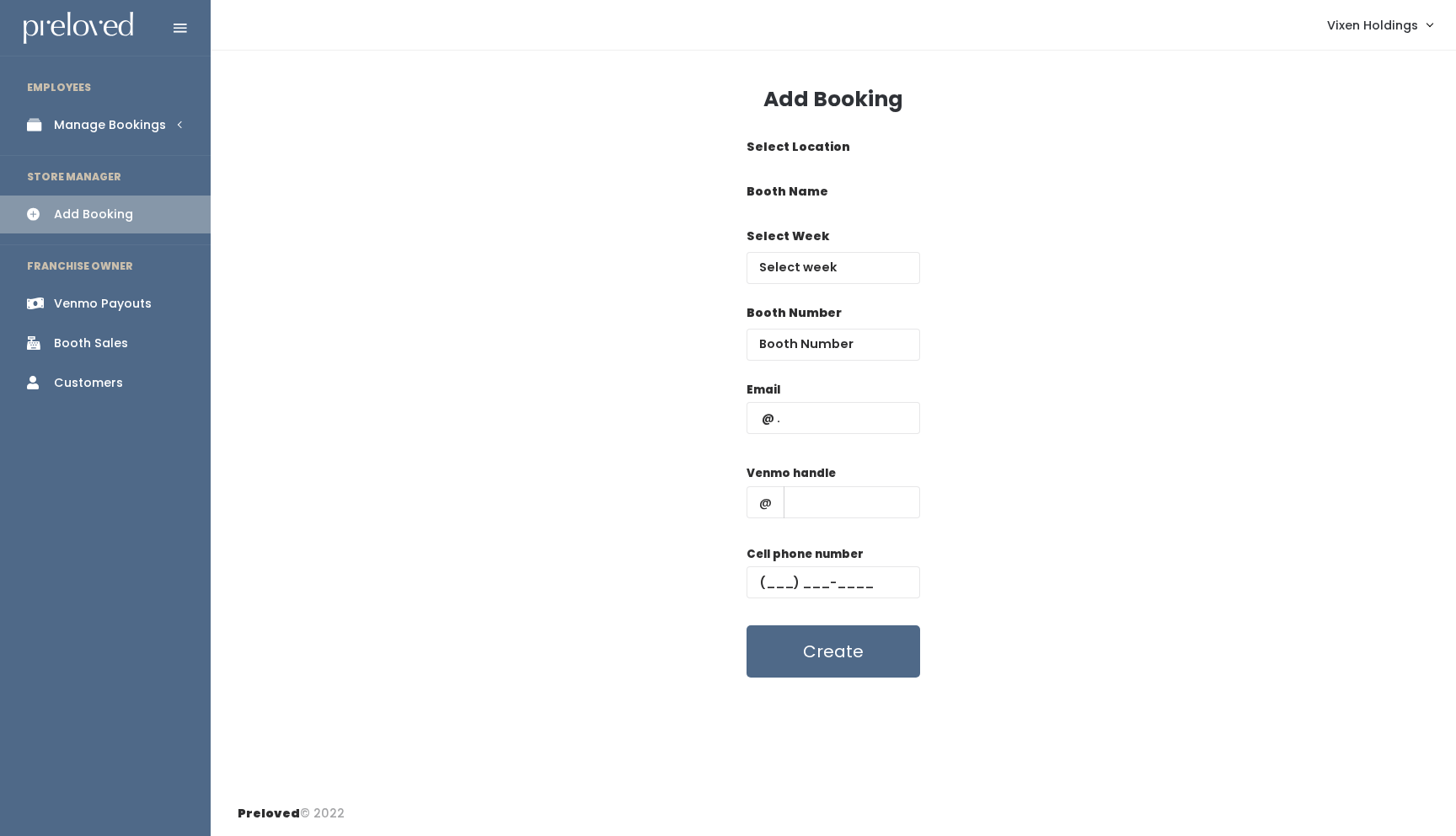 scroll, scrollTop: 0, scrollLeft: 0, axis: both 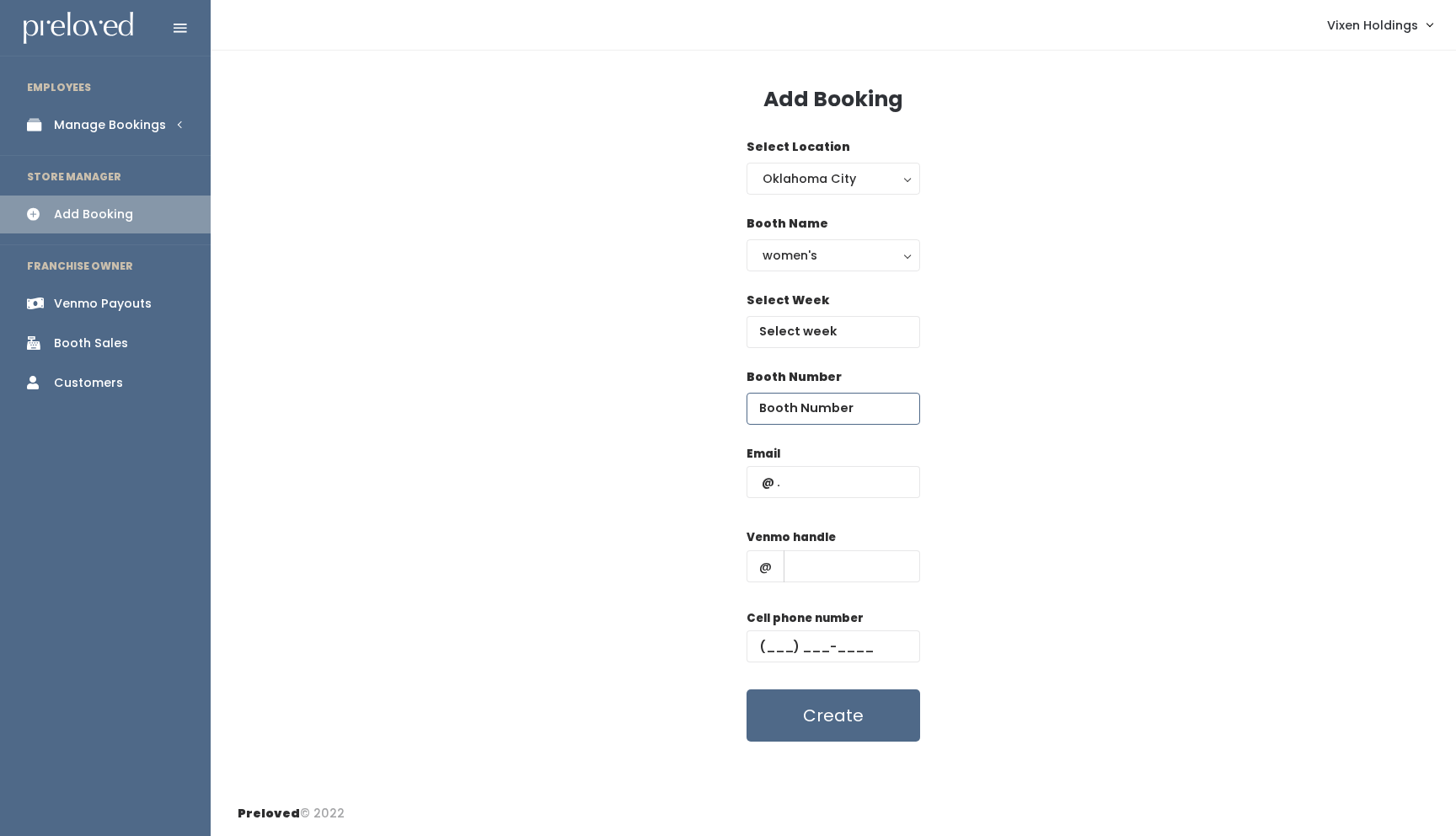 click at bounding box center [833, 409] 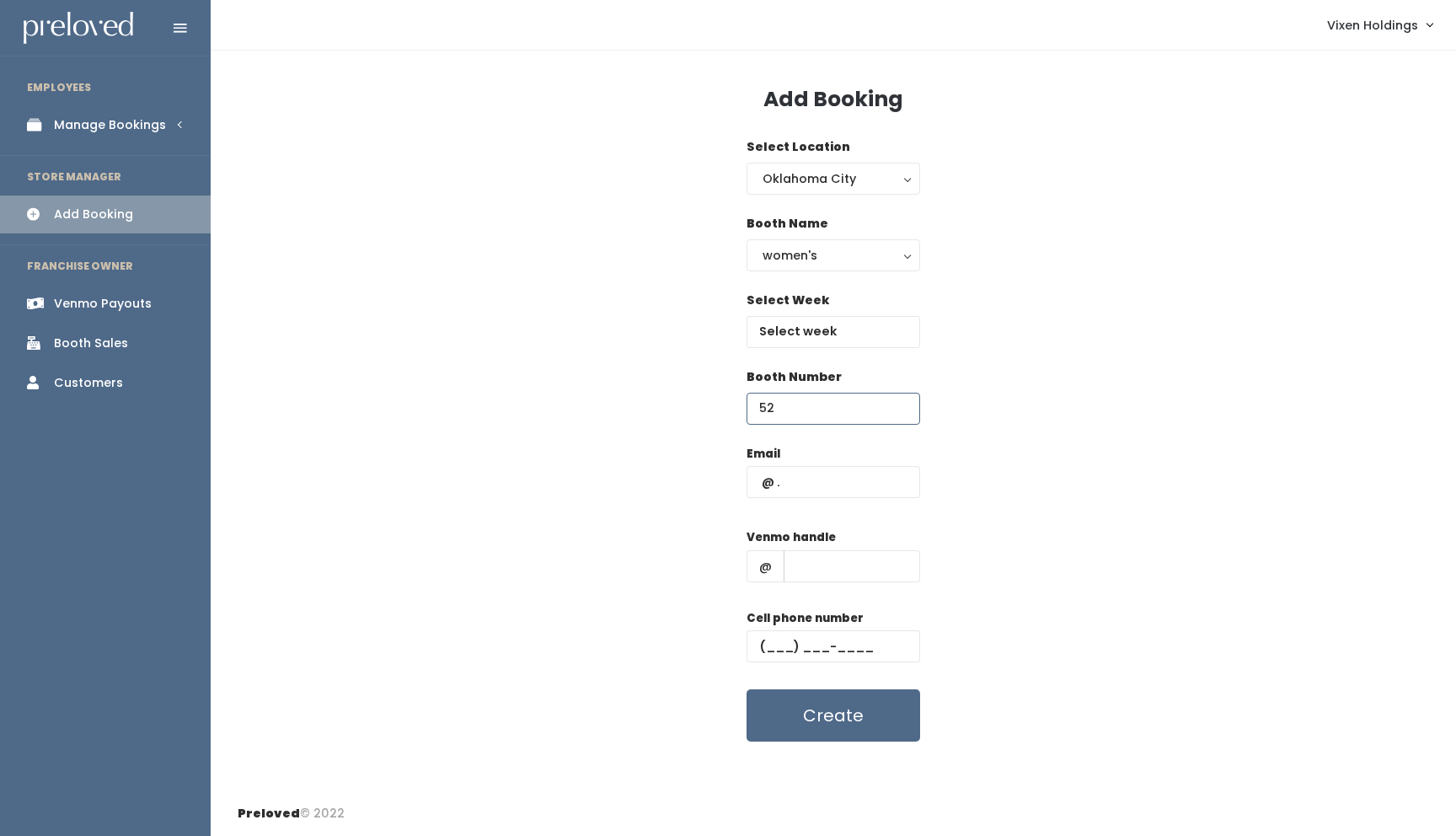 type on "52" 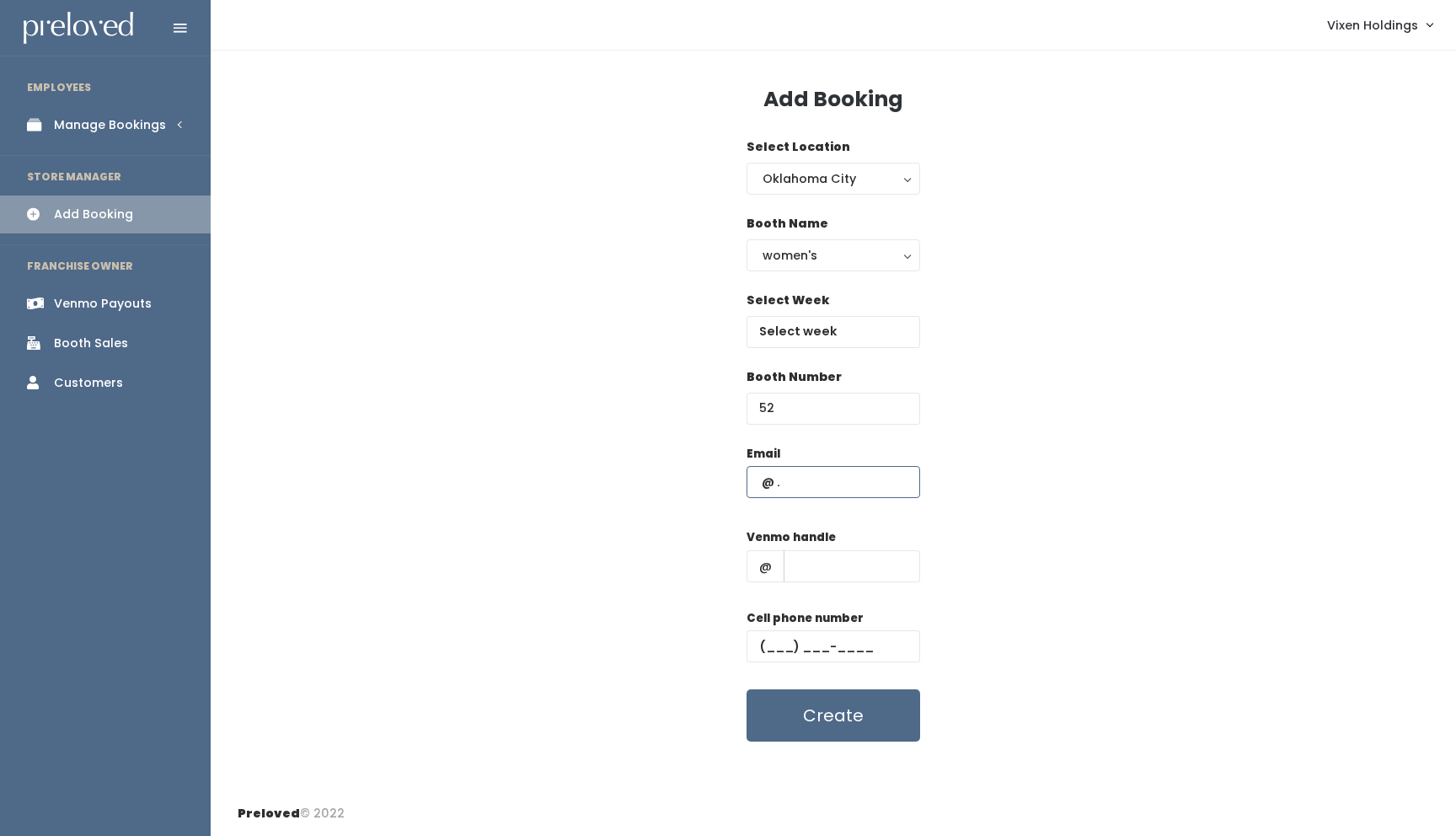 click at bounding box center (833, 482) 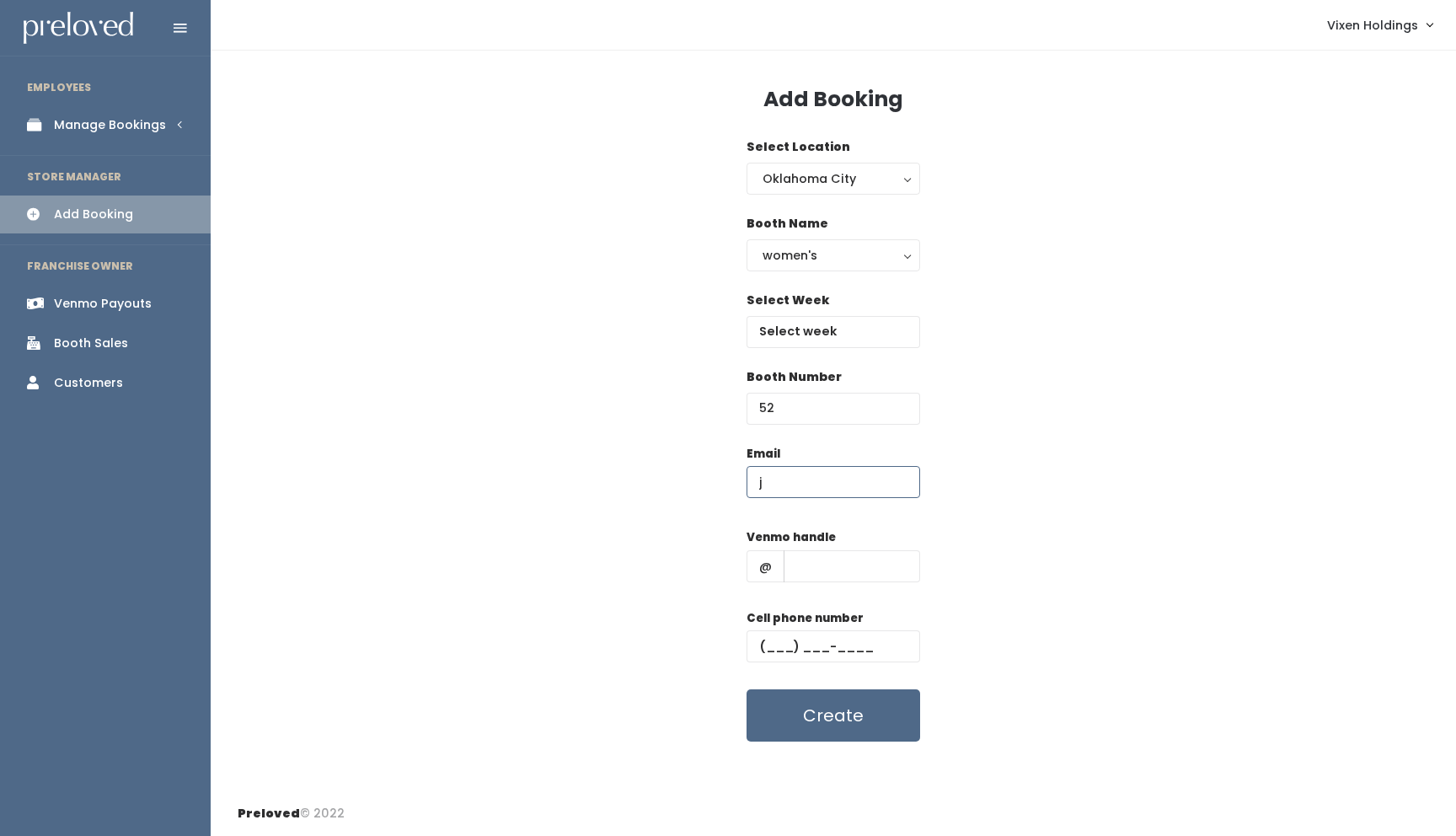 type on "[EMAIL]" 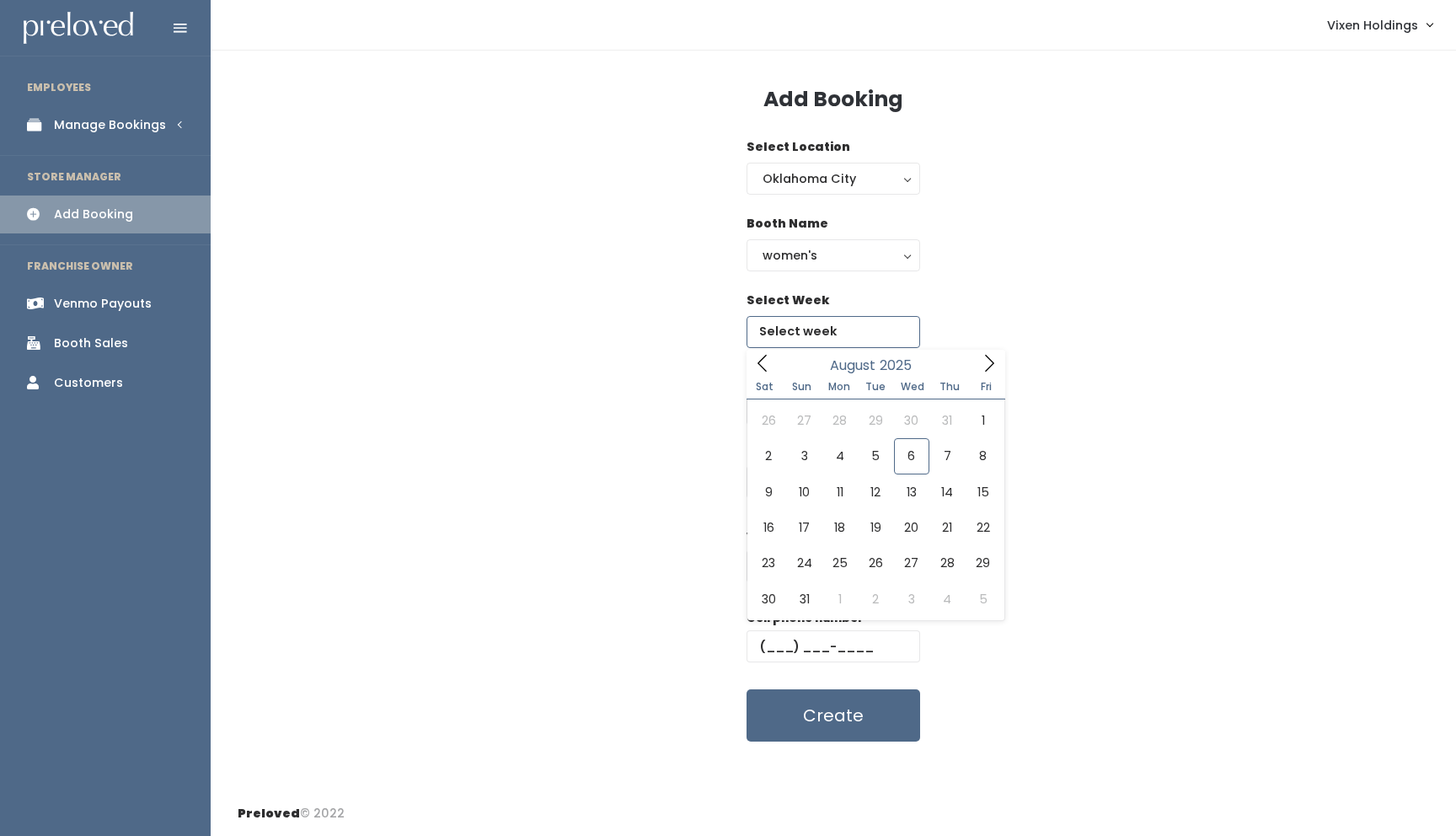 click at bounding box center [833, 332] 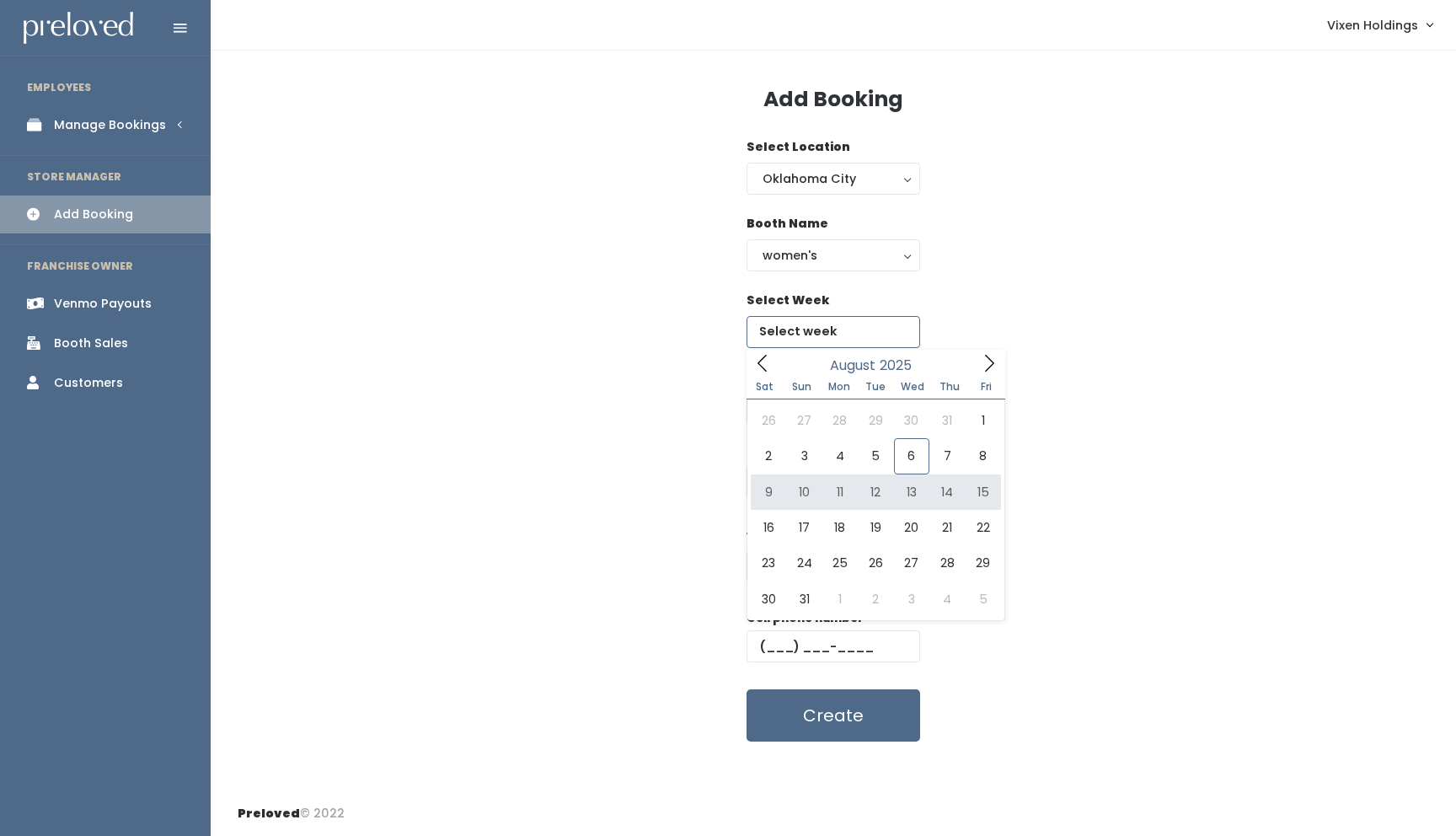 type on "August 9 to August 15" 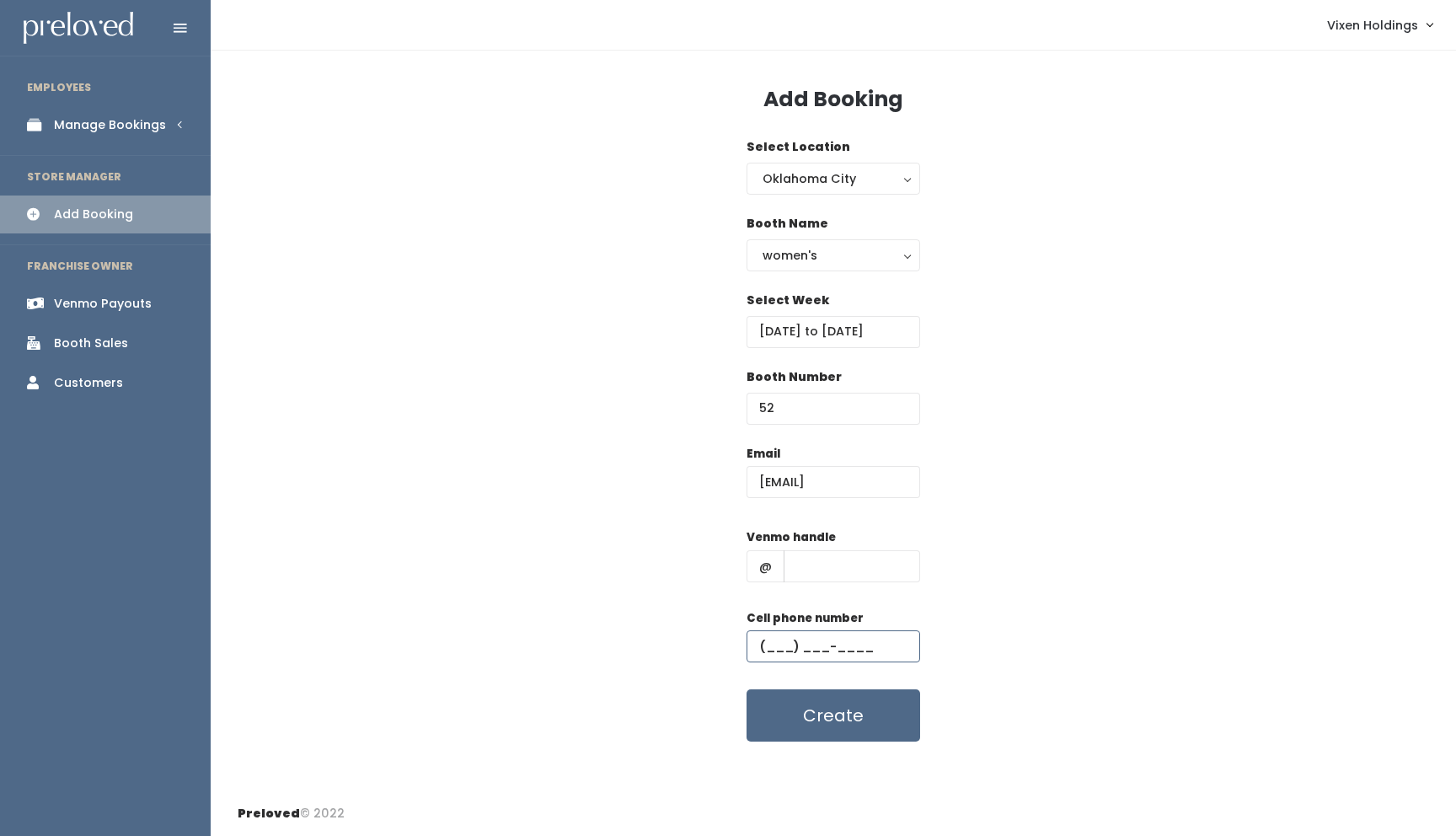 click at bounding box center [833, 646] 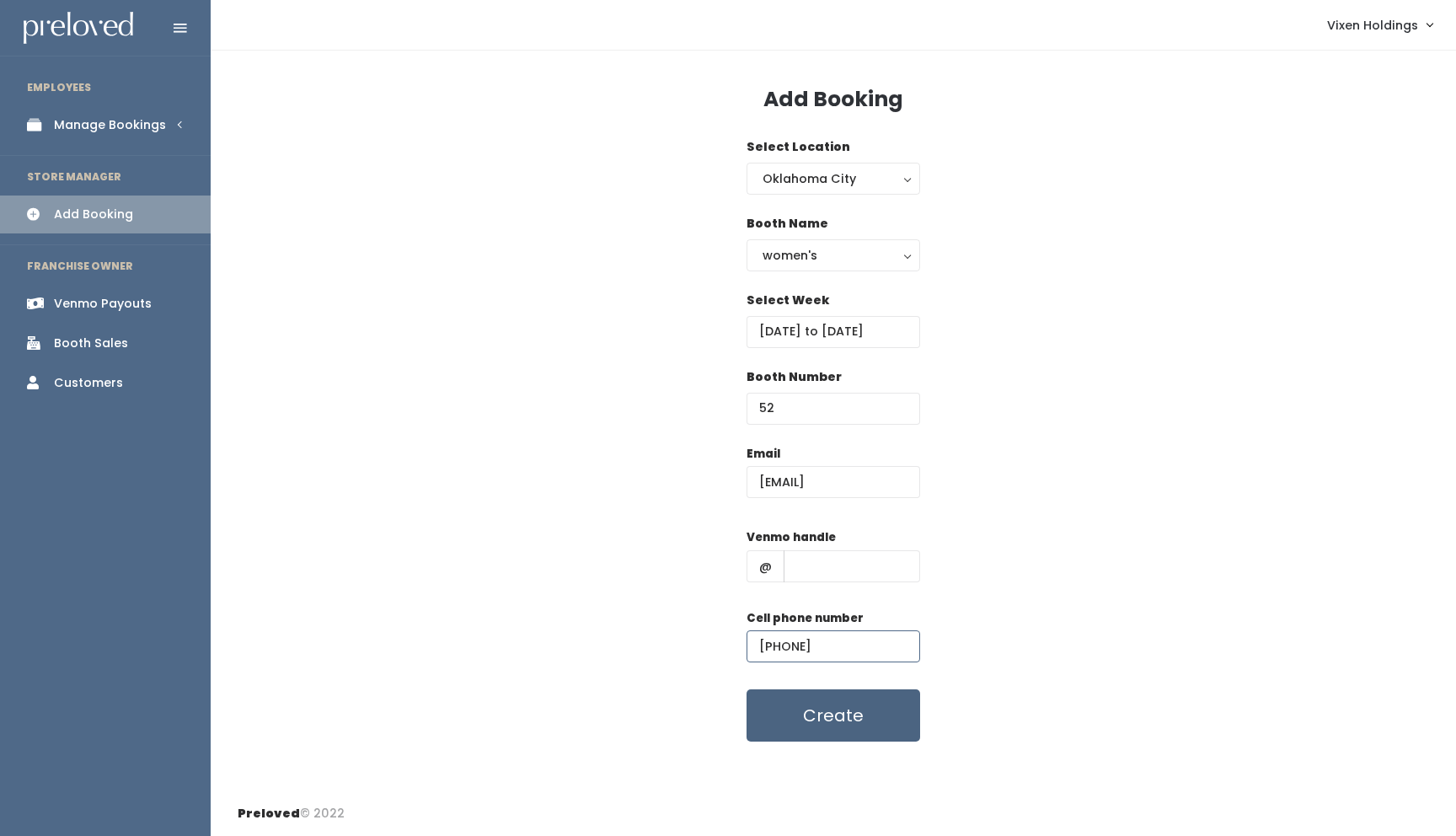 type on "(405) 503-5213" 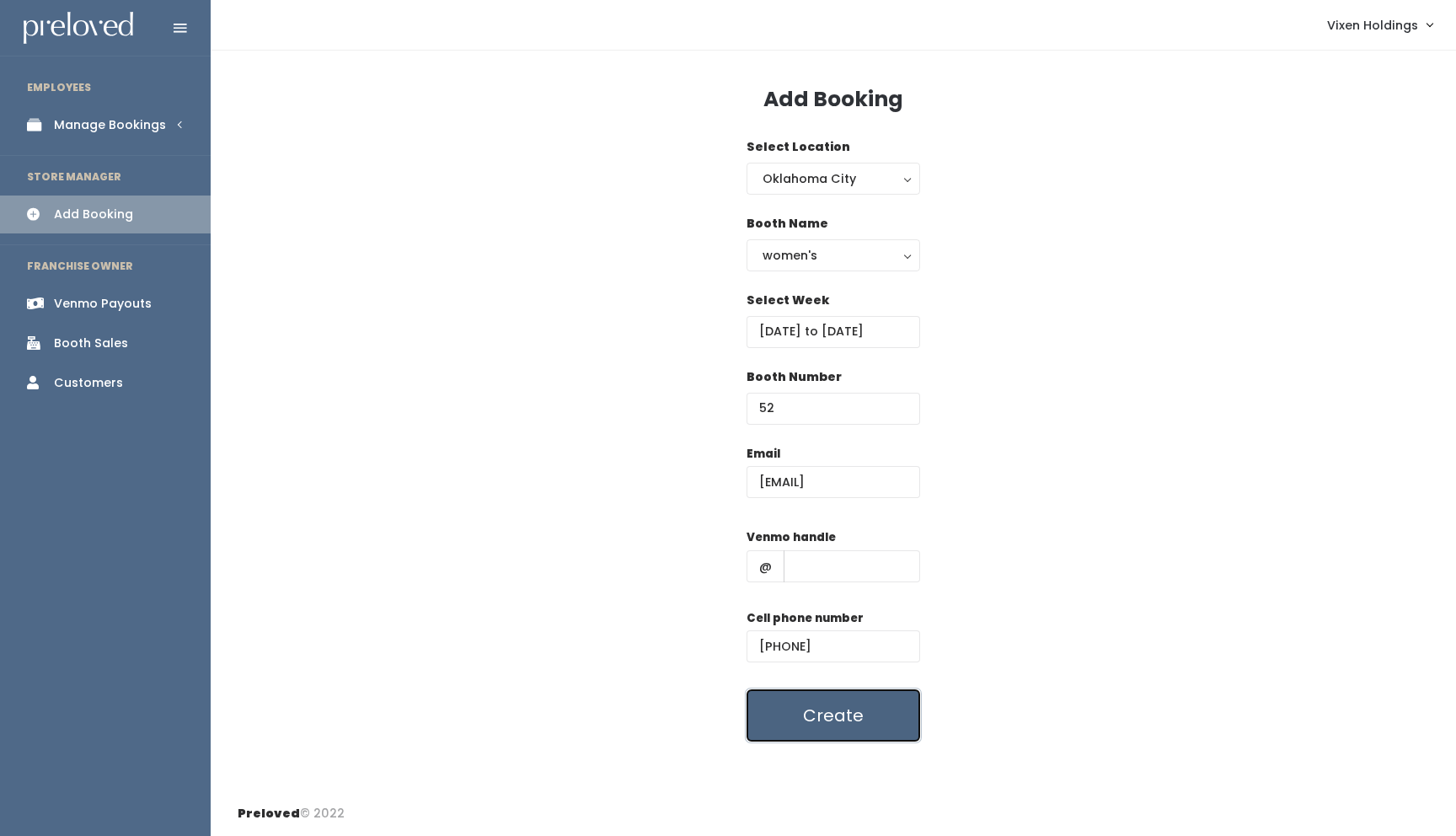 click on "Create" at bounding box center [833, 715] 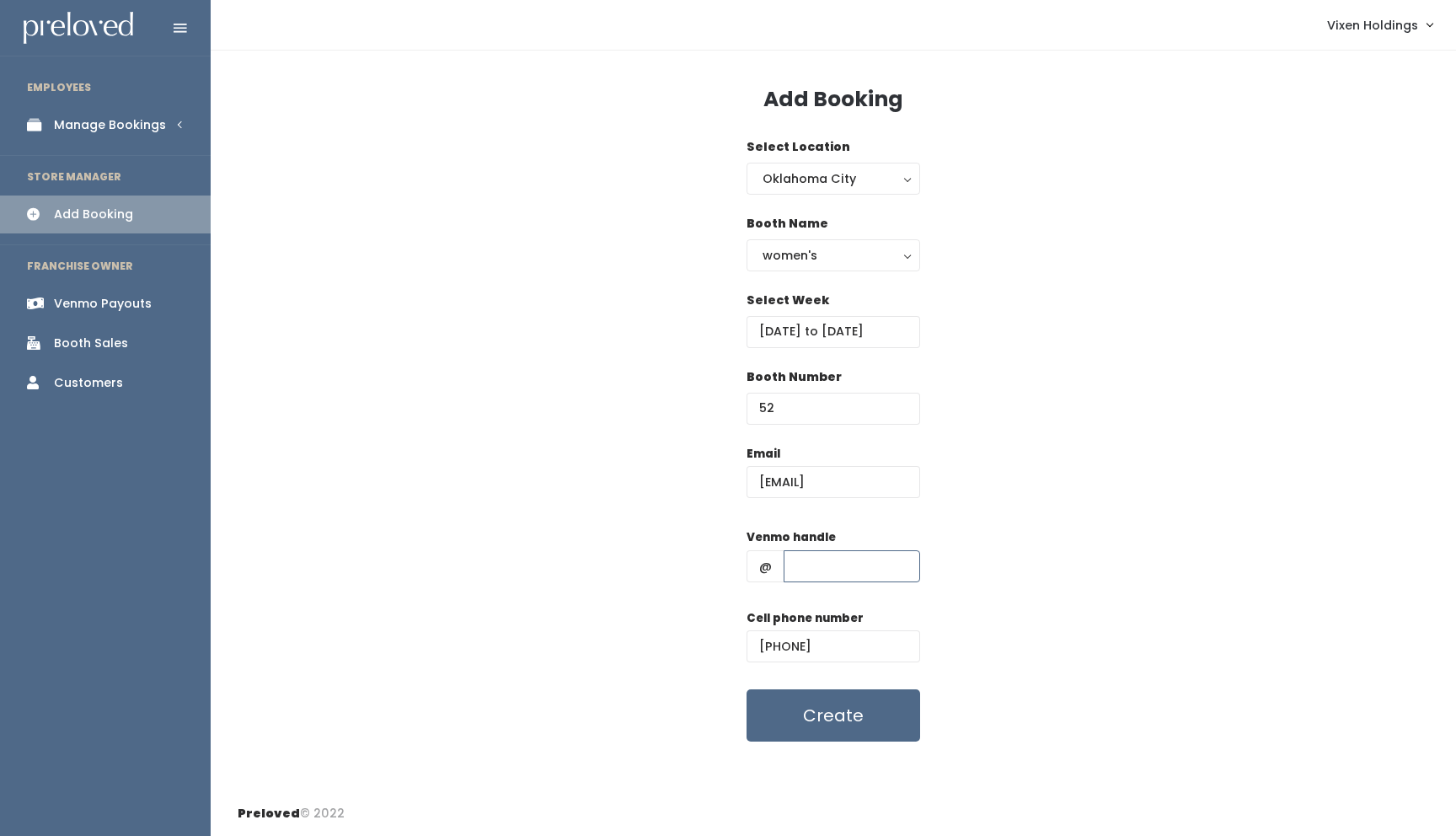 click at bounding box center (852, 566) 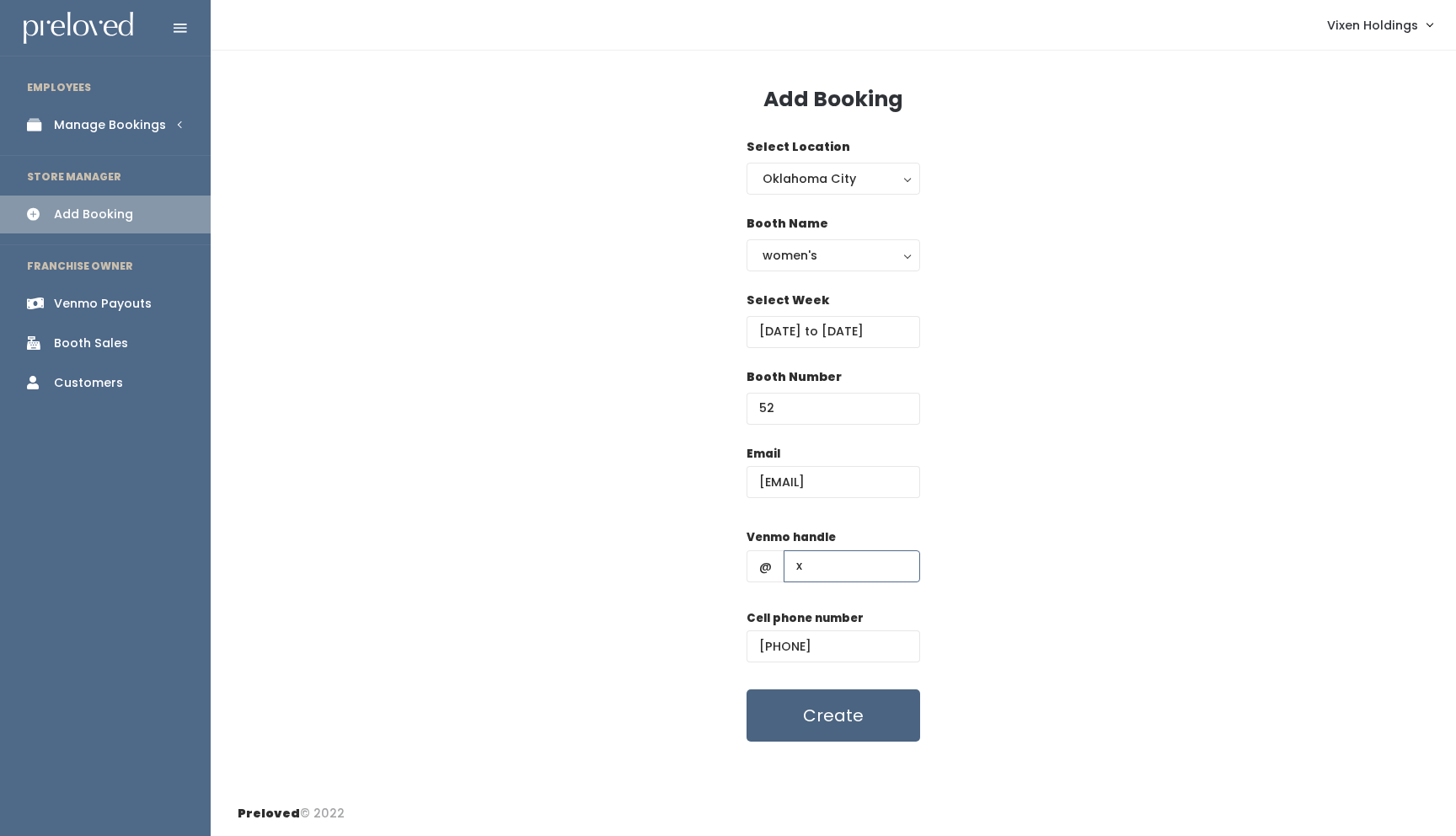 type on "x" 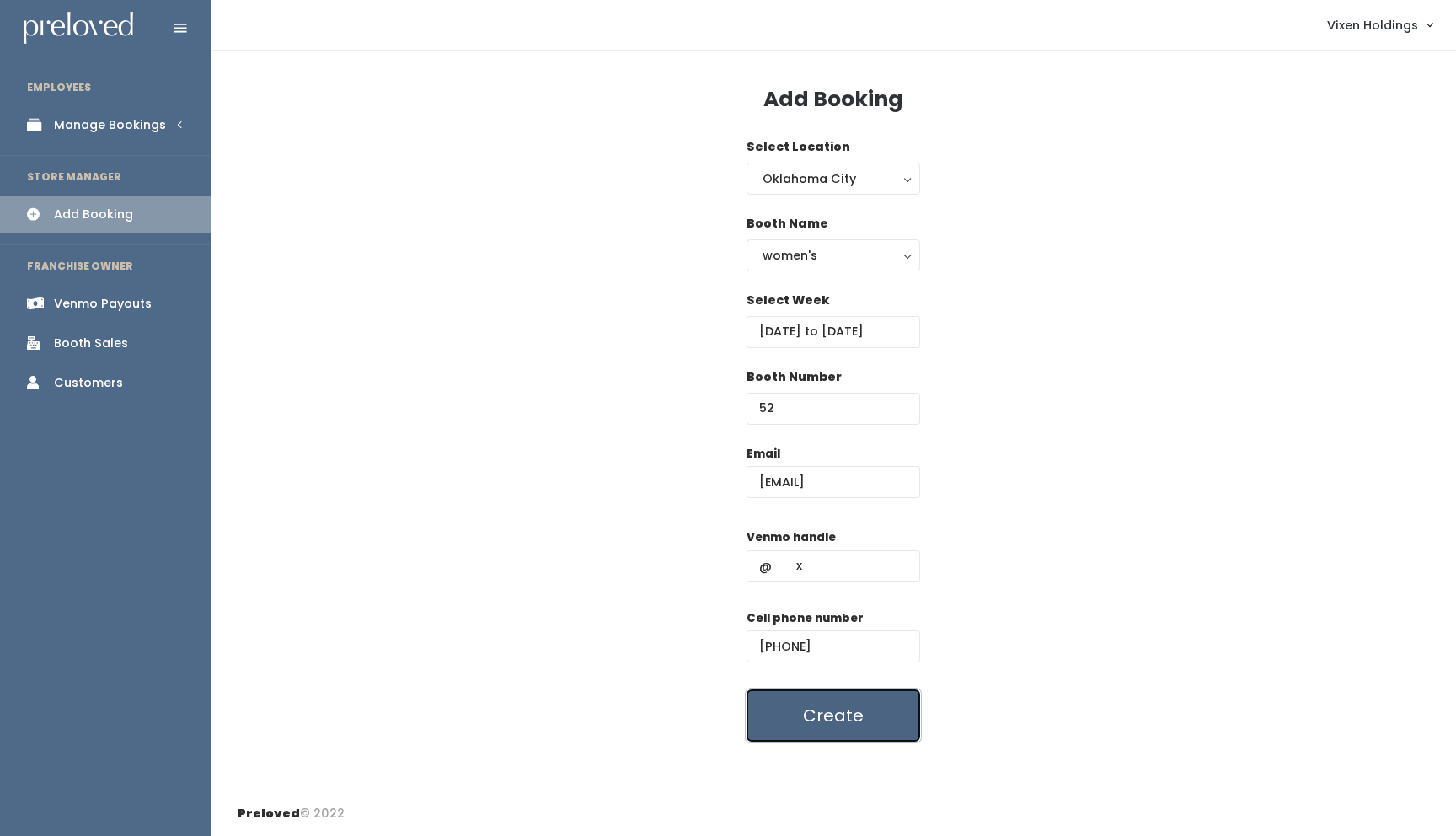 click on "Create" at bounding box center [833, 715] 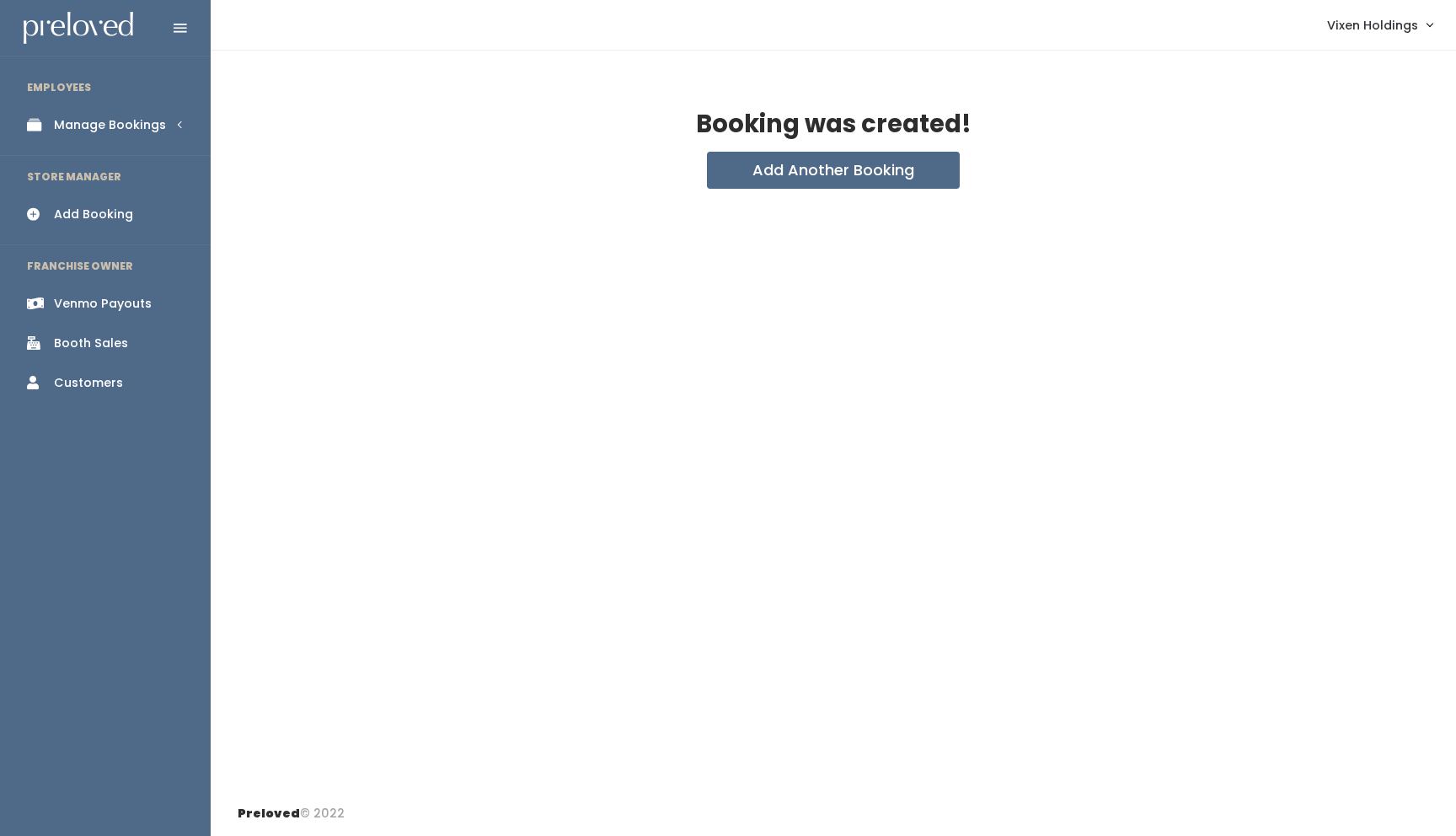 scroll, scrollTop: 0, scrollLeft: 0, axis: both 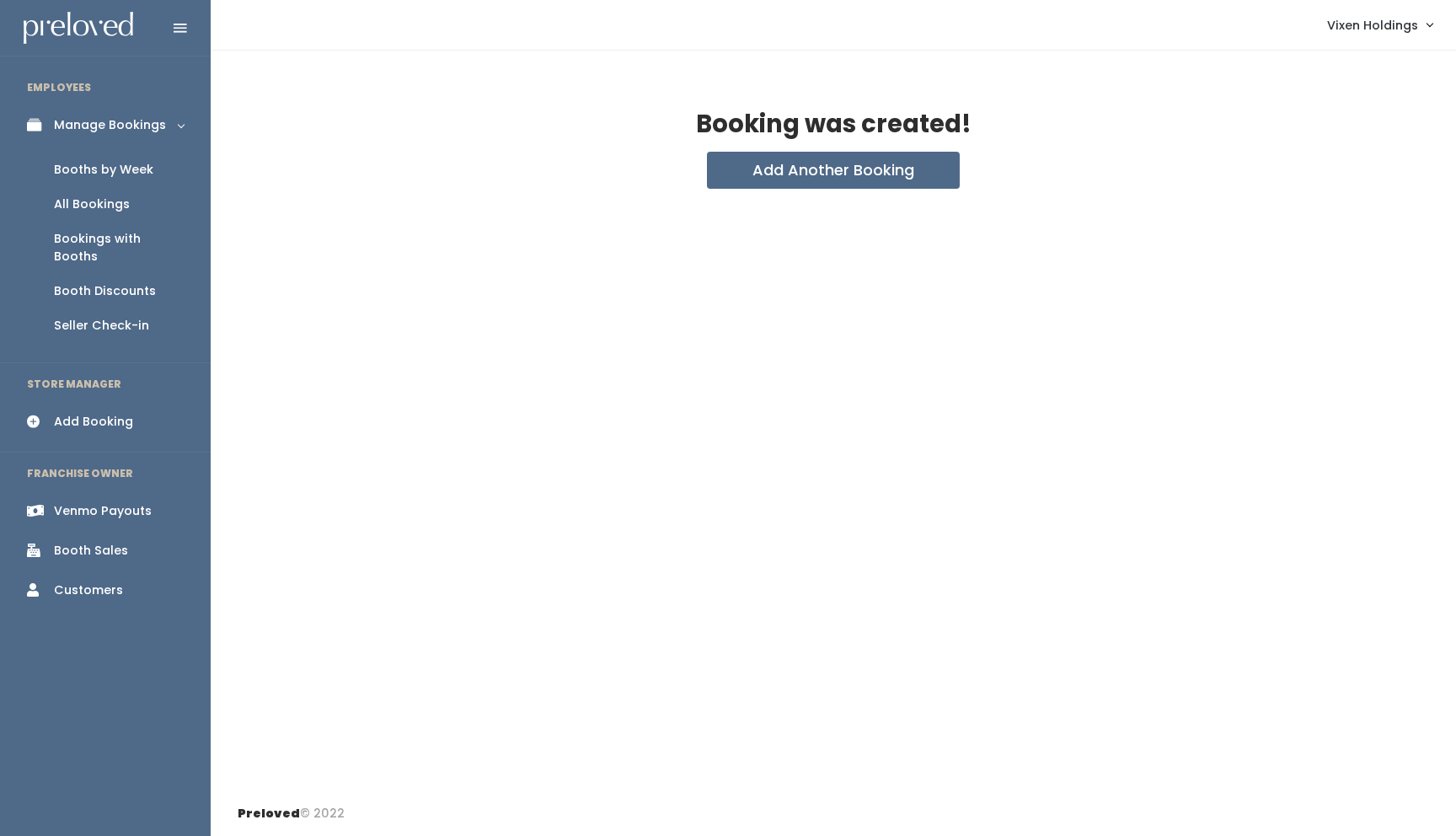 click on "Booth Discounts" at bounding box center [104, 291] 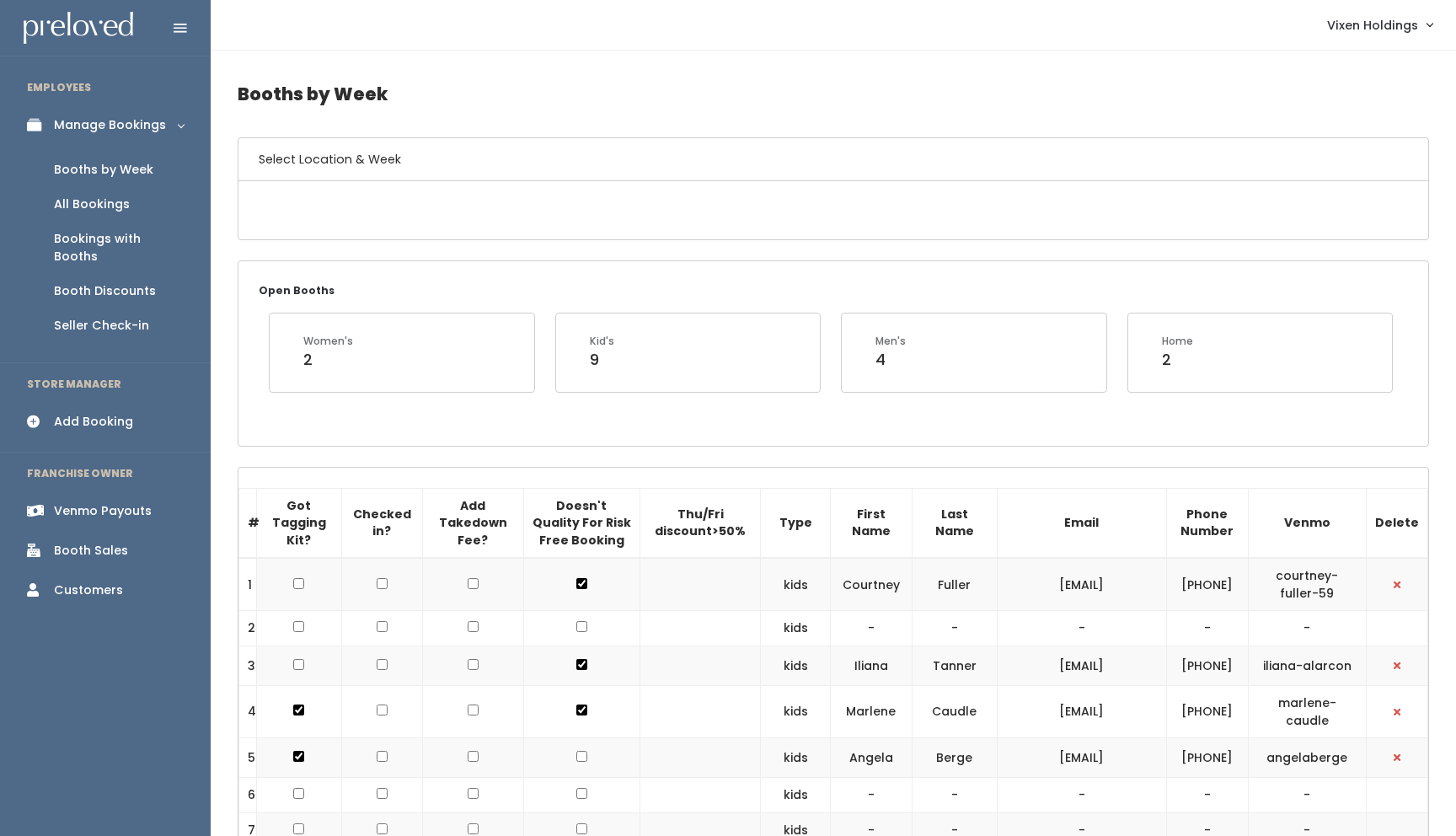 scroll, scrollTop: 0, scrollLeft: 0, axis: both 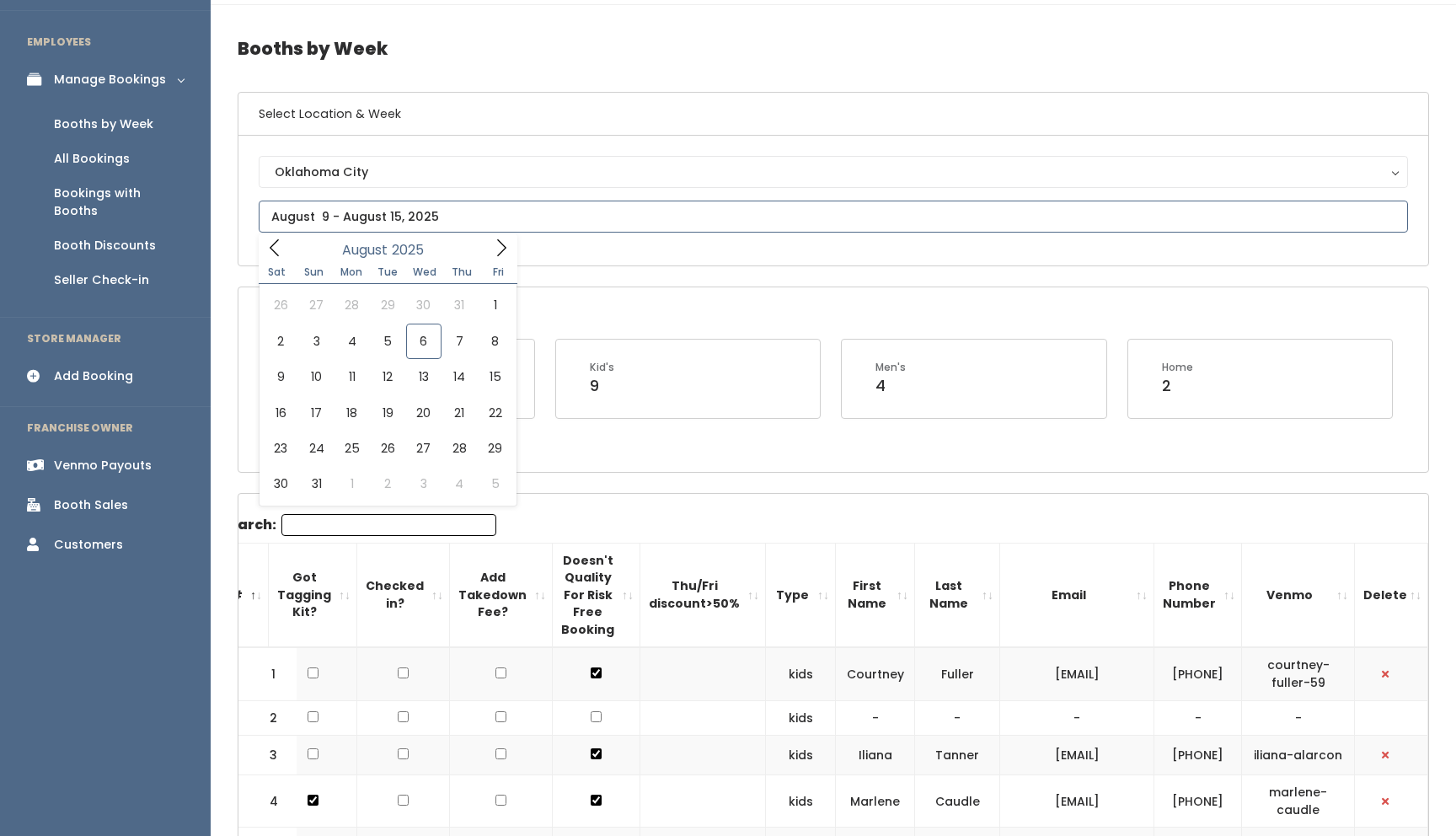 click at bounding box center (833, 217) 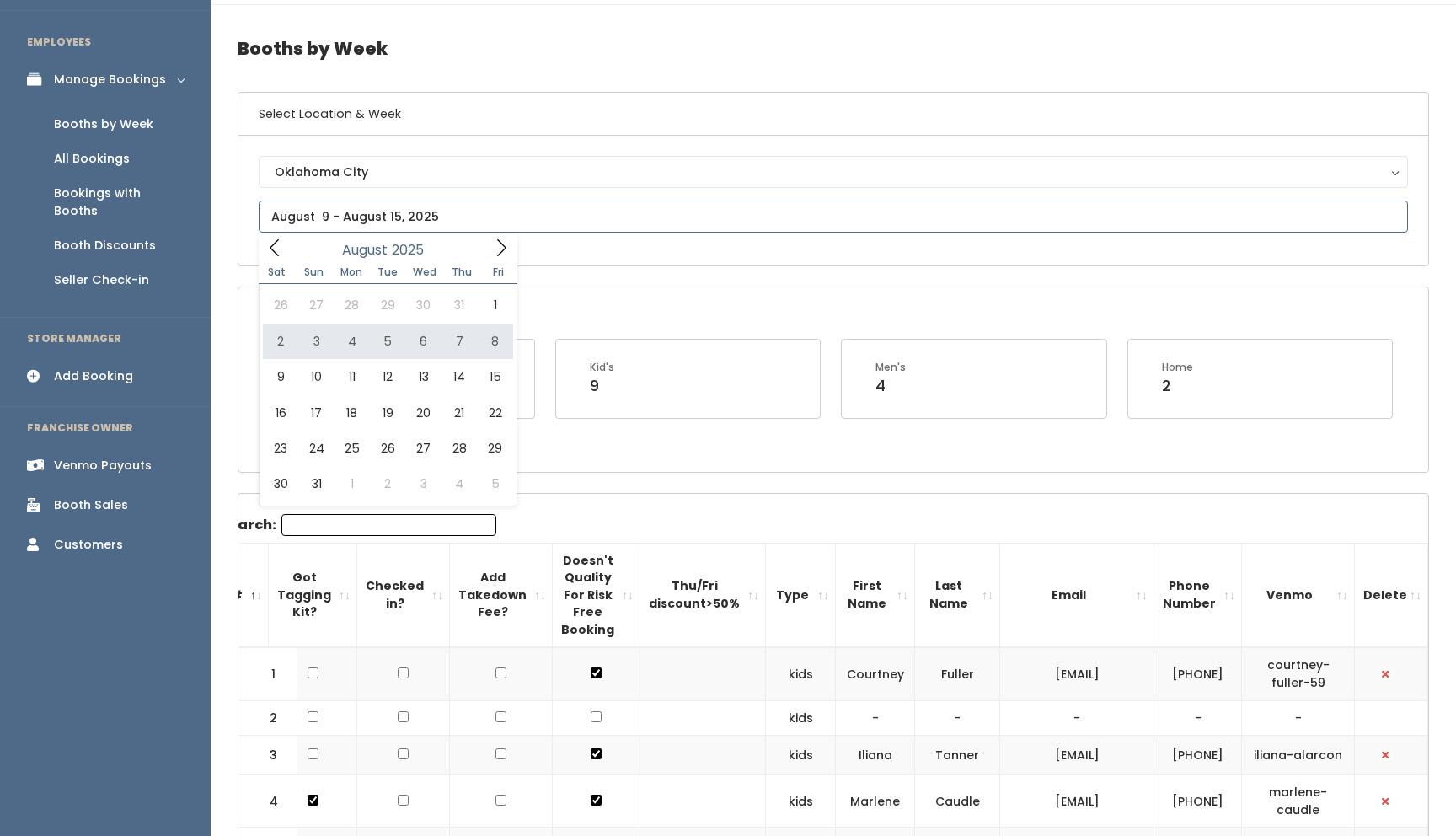 type on "August 2 to August 8" 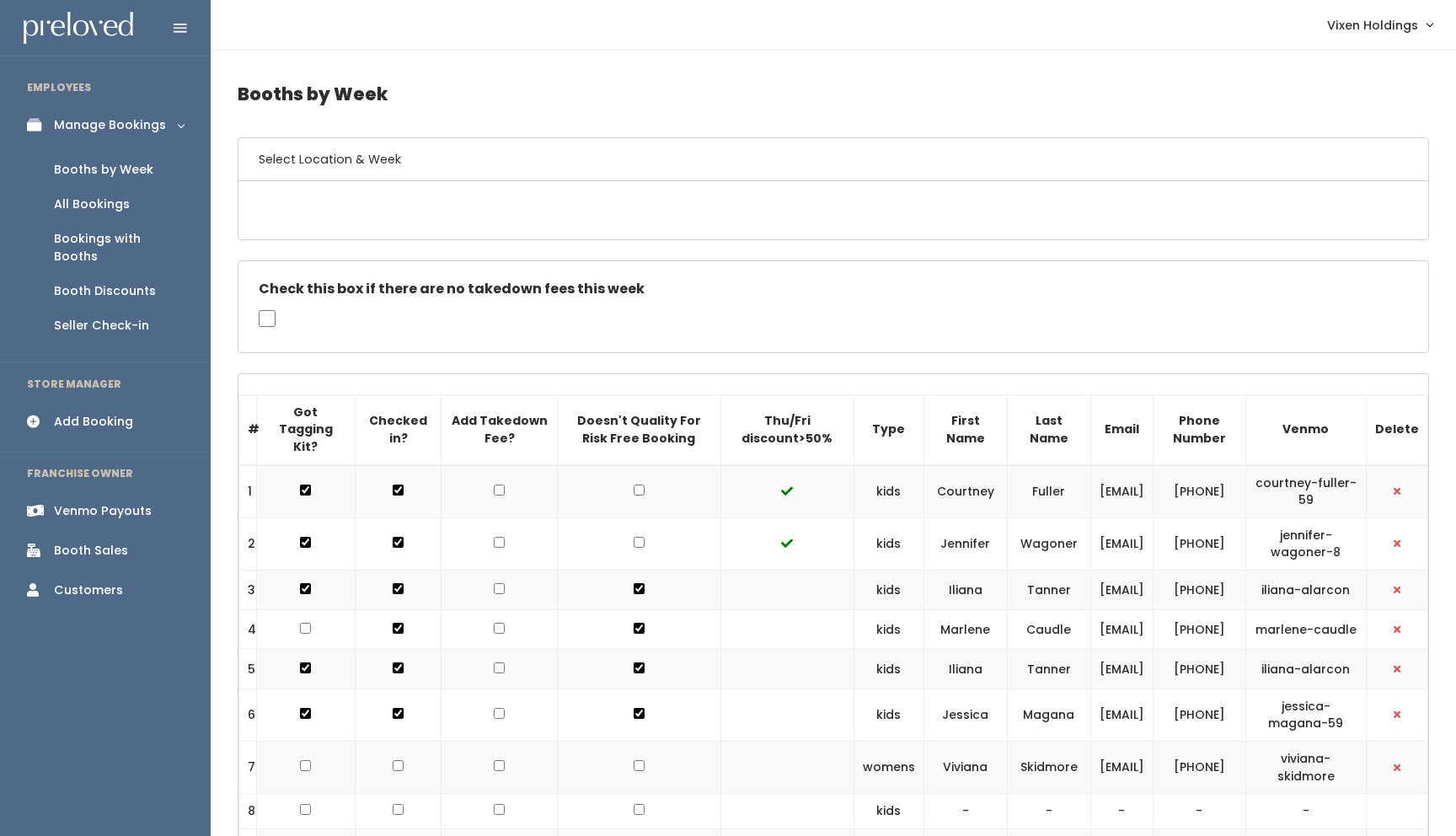 scroll, scrollTop: 183, scrollLeft: 0, axis: vertical 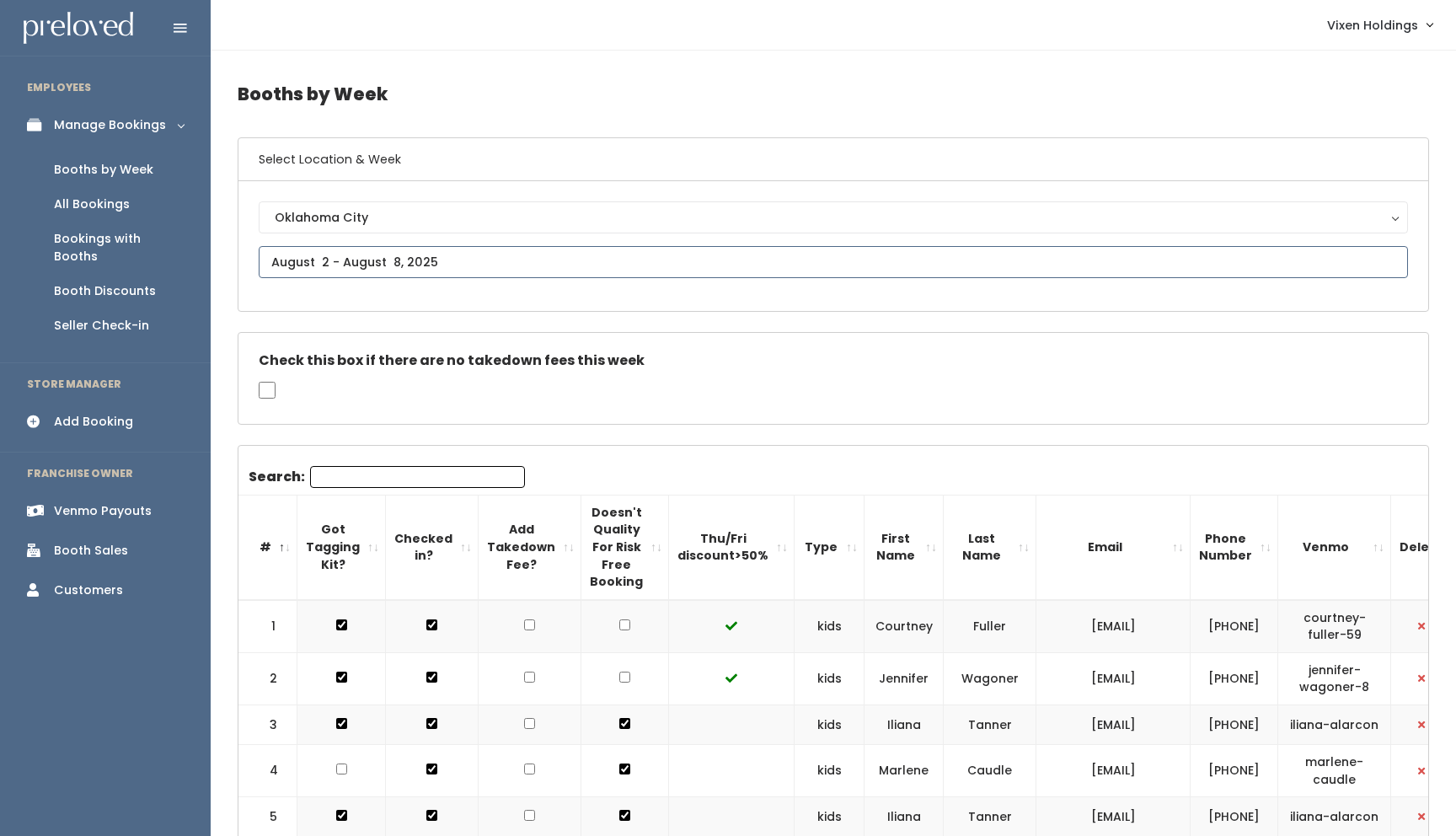 click at bounding box center (833, 262) 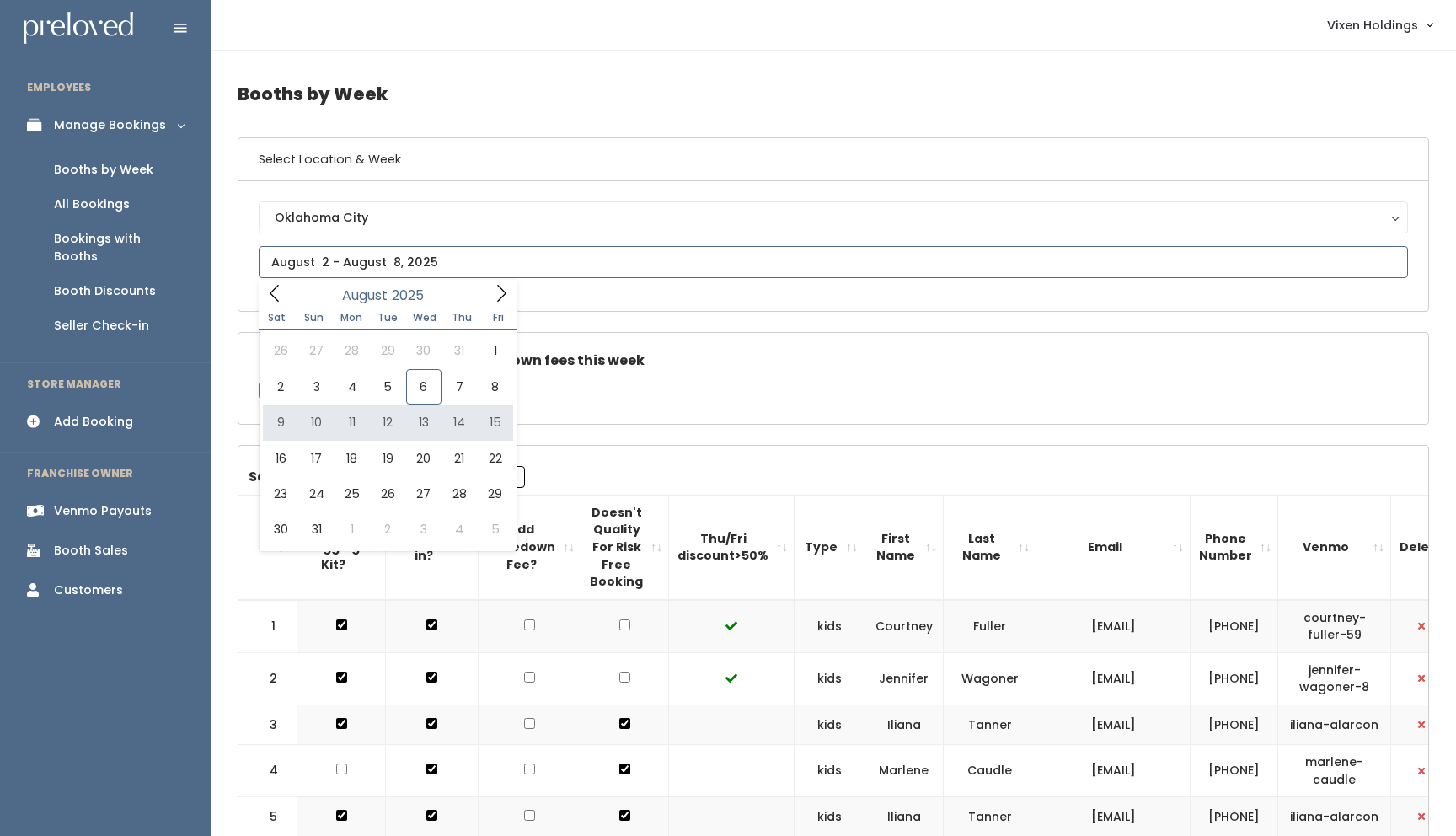 type on "August 9 to August 15" 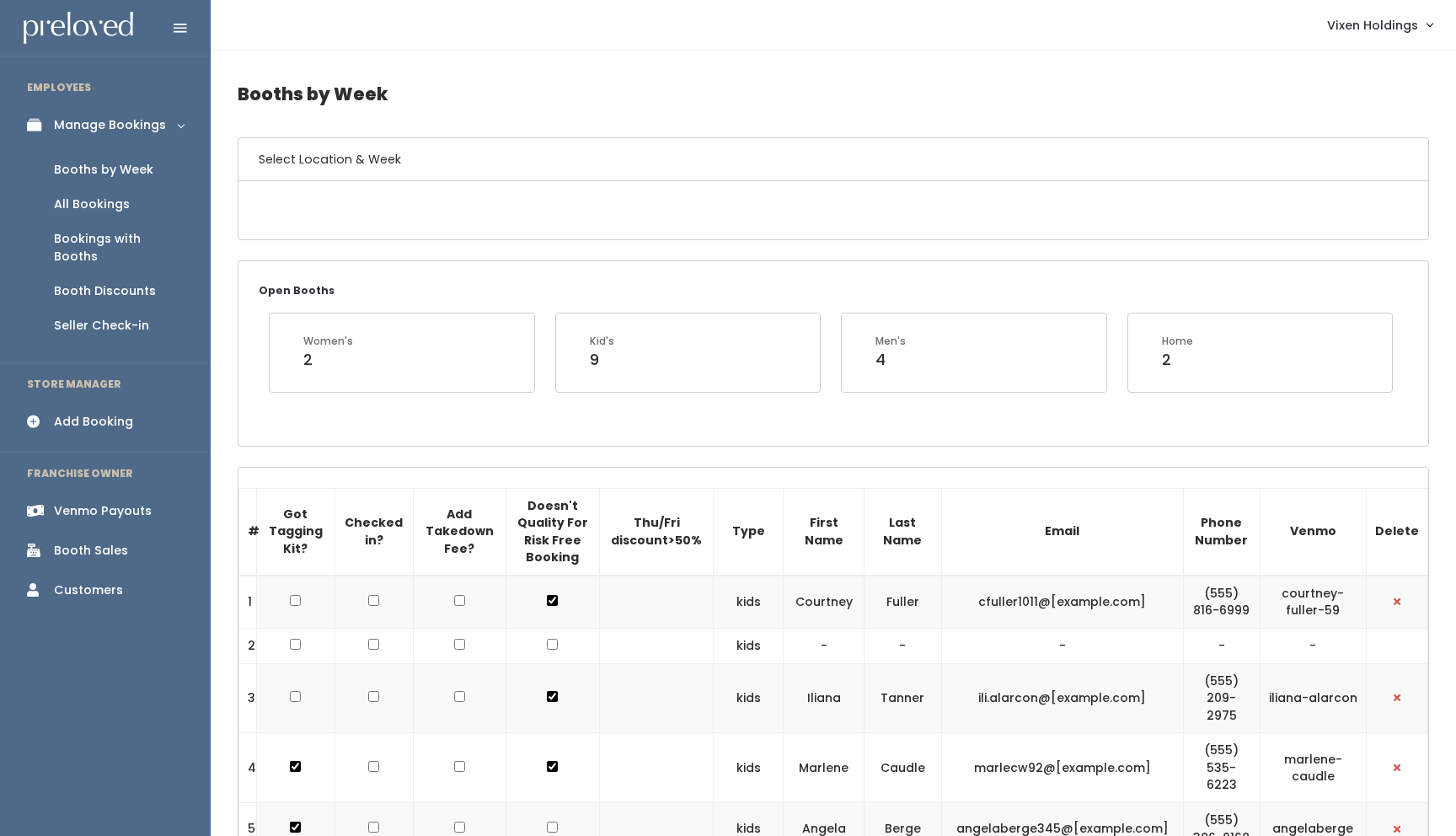 scroll, scrollTop: 0, scrollLeft: 0, axis: both 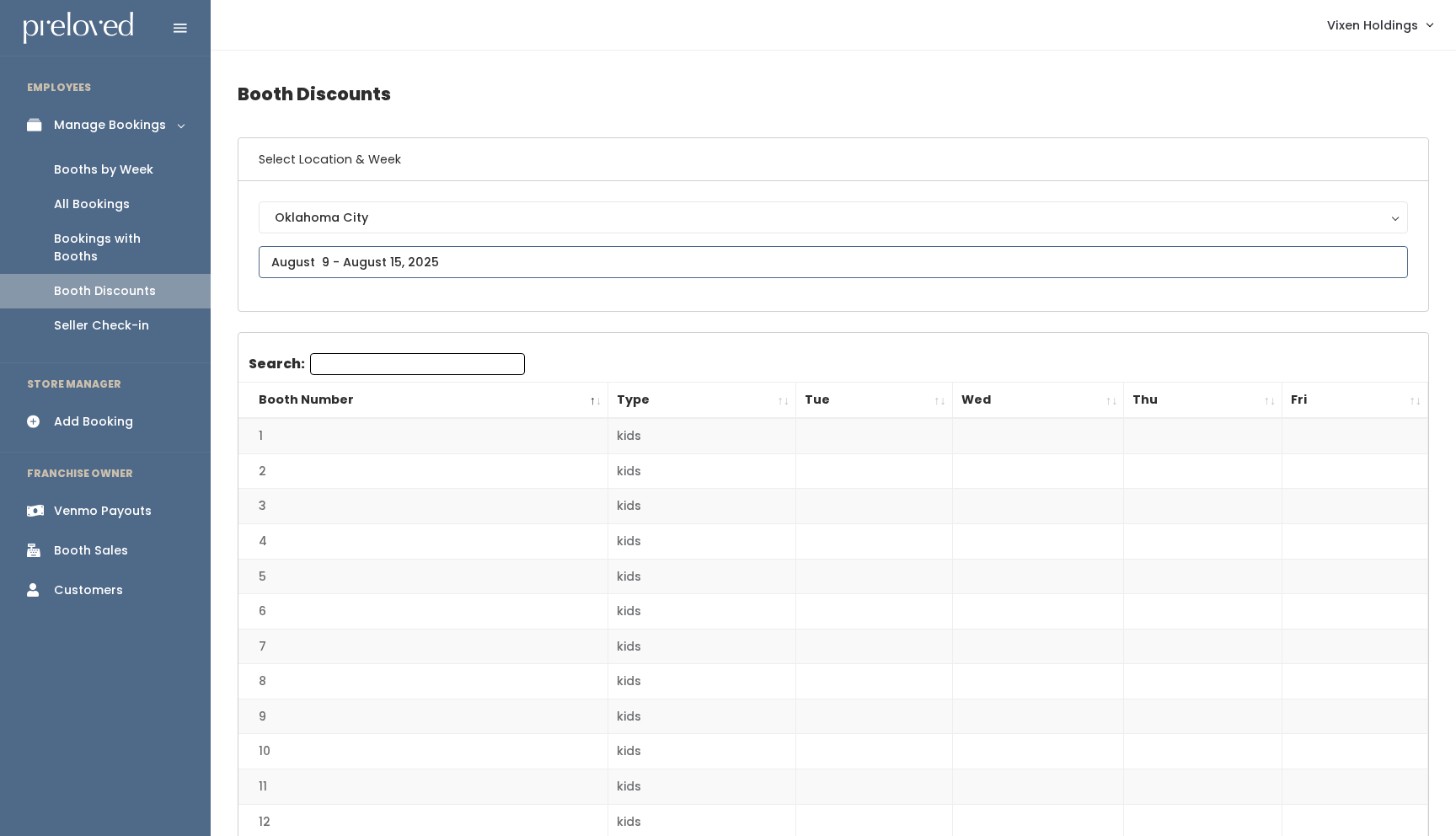 click at bounding box center [833, 262] 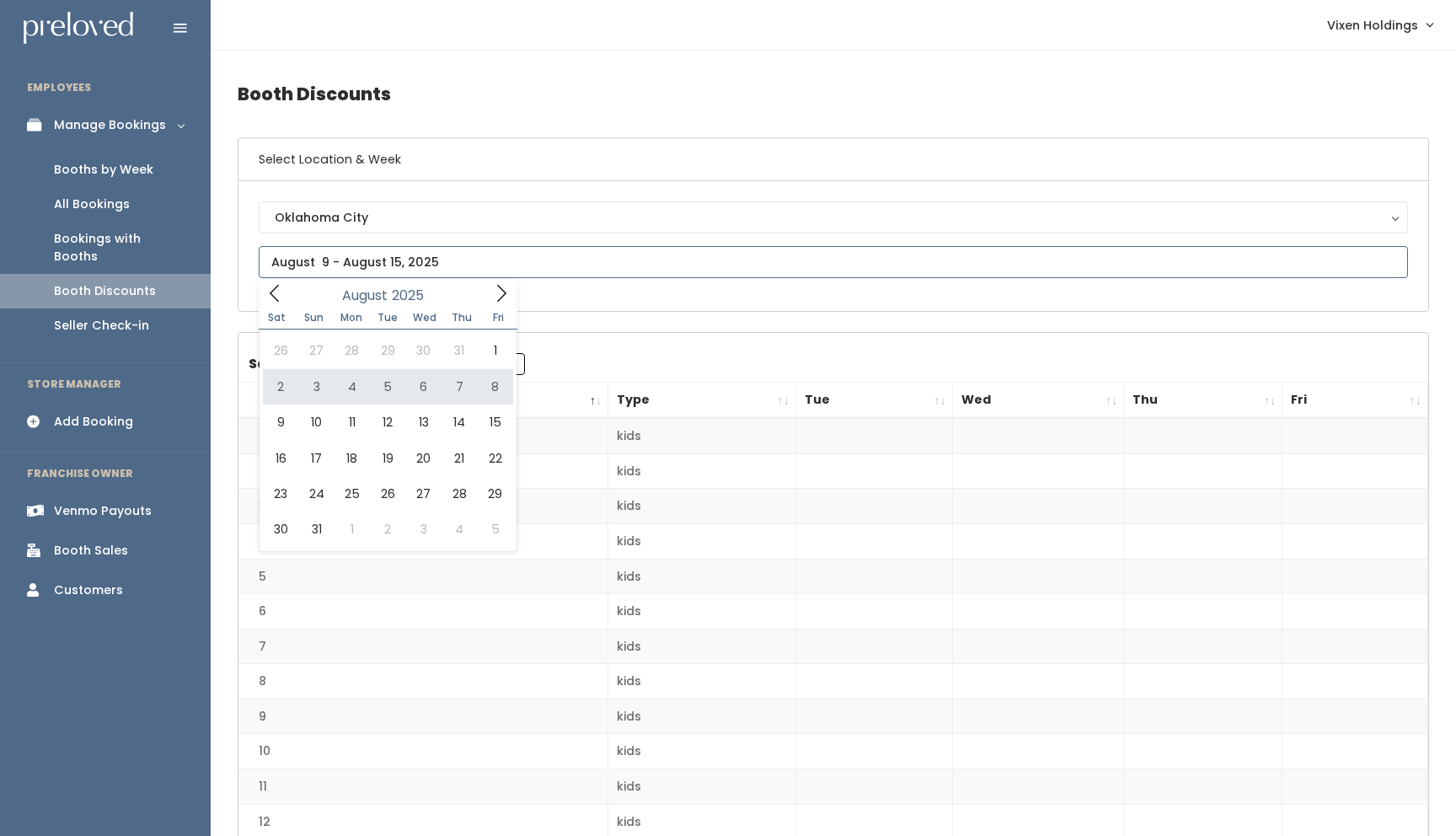 type on "August 2 to August 8" 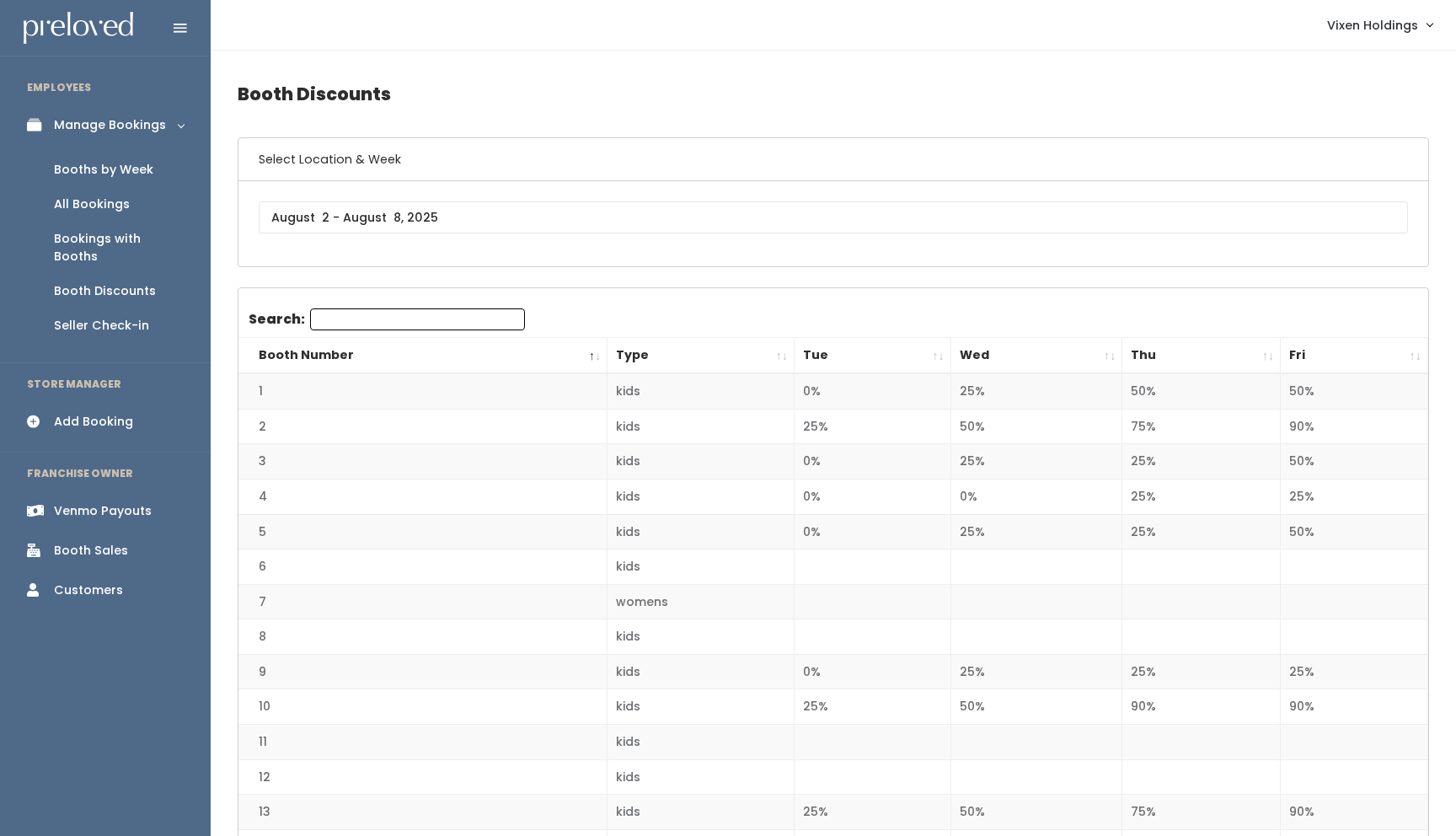 scroll, scrollTop: 0, scrollLeft: 0, axis: both 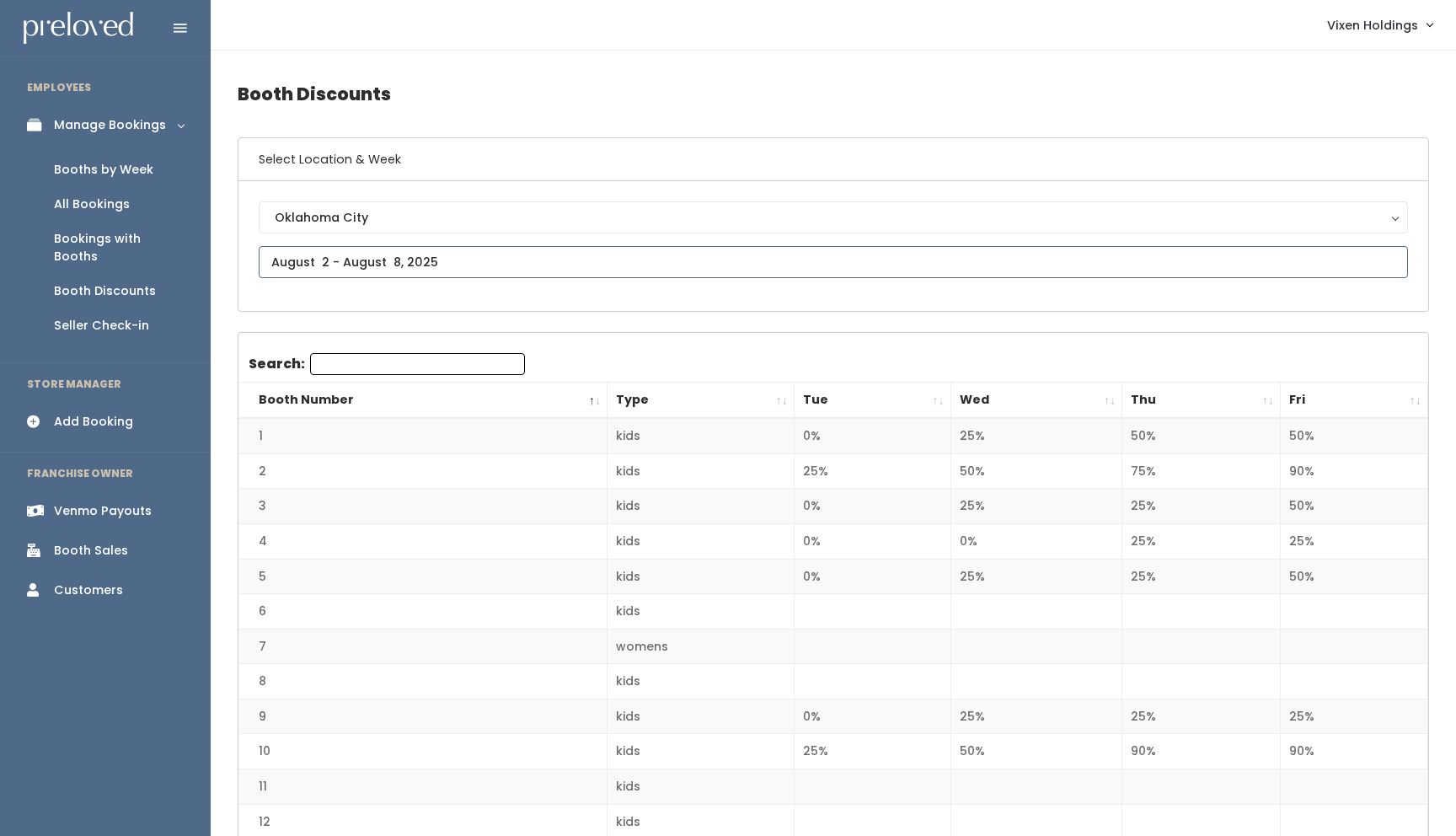 click at bounding box center (833, 262) 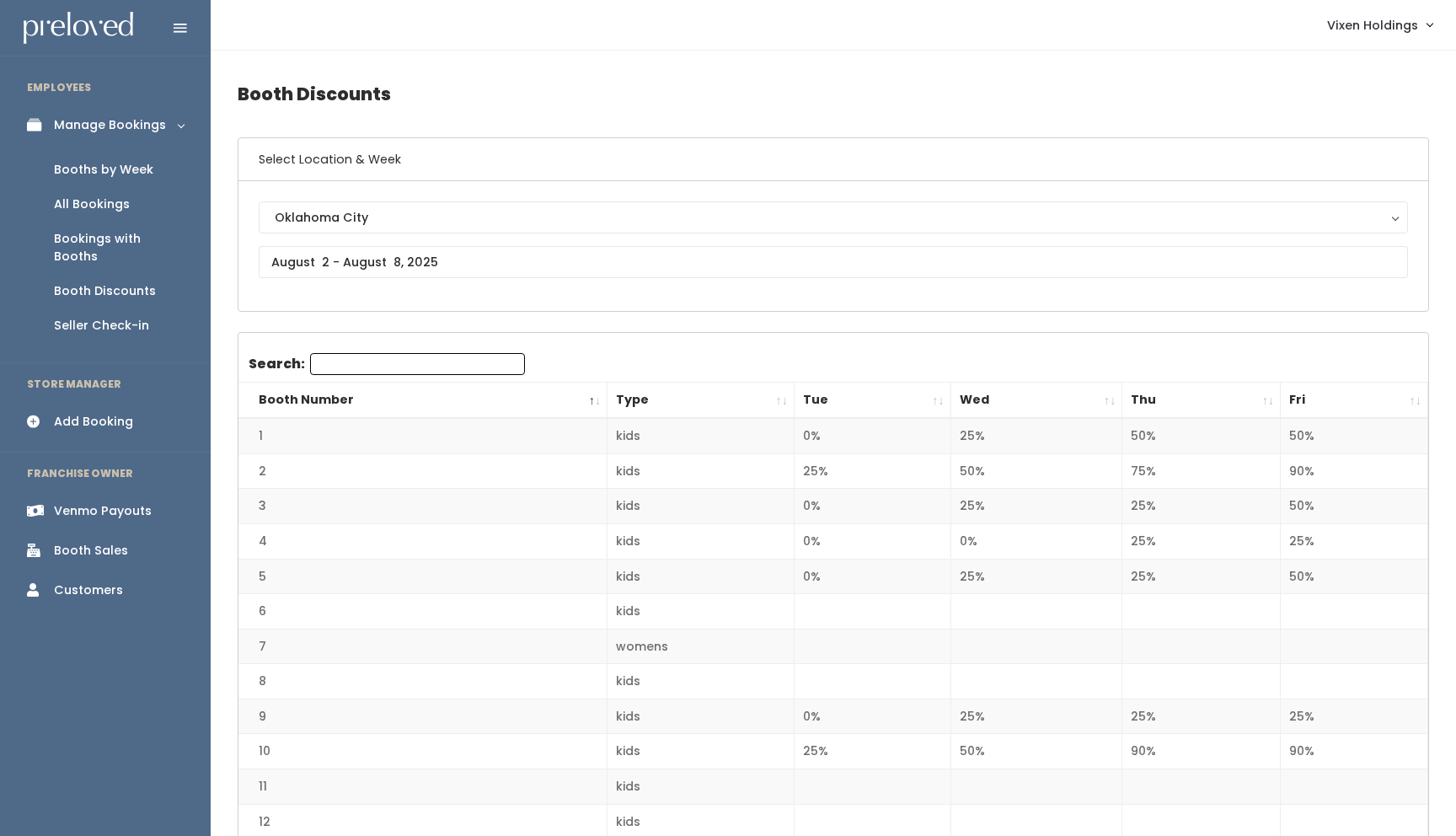 click on "Manage Bookings" at bounding box center [110, 125] 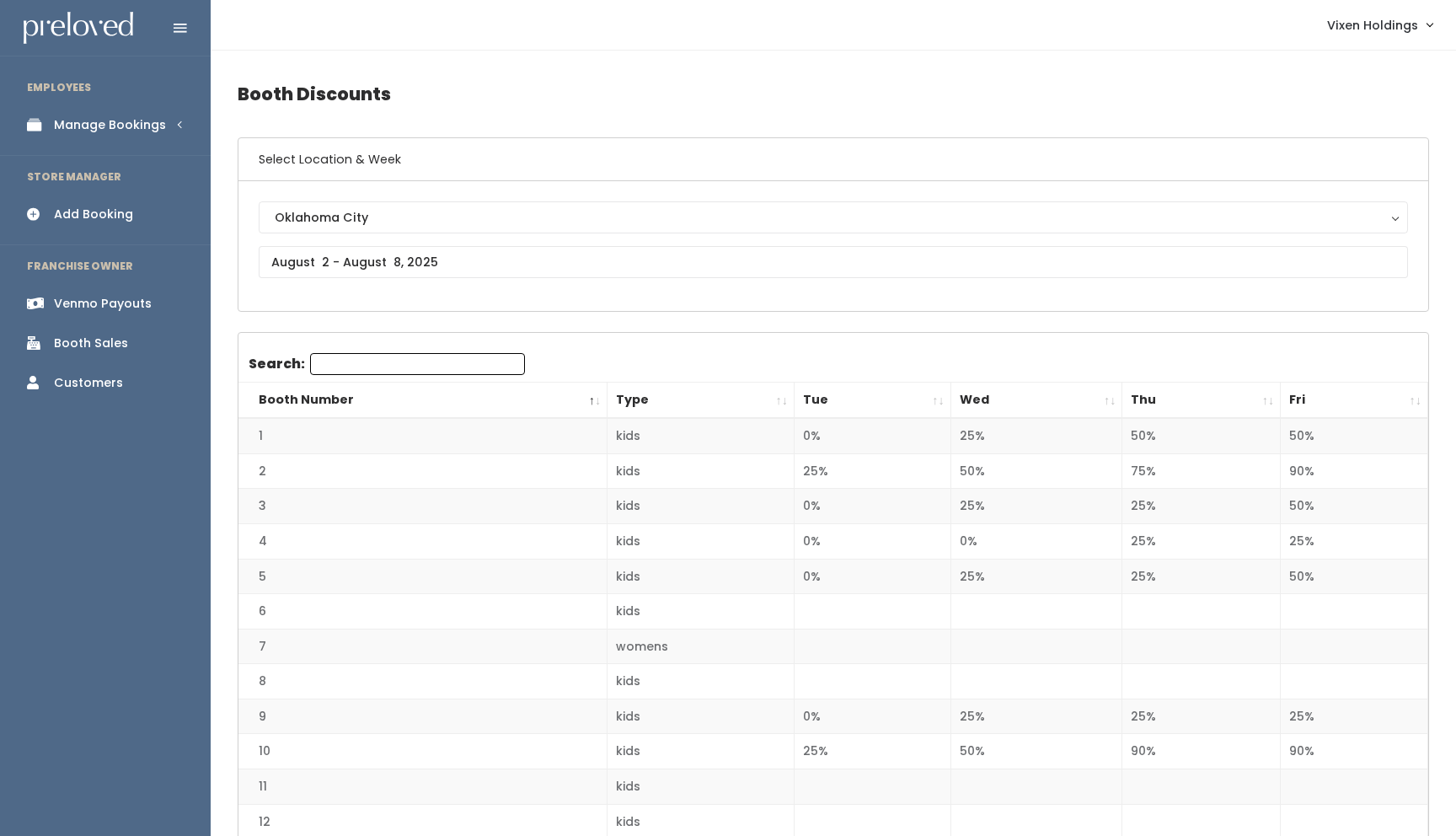 click on "Manage Bookings" at bounding box center (110, 125) 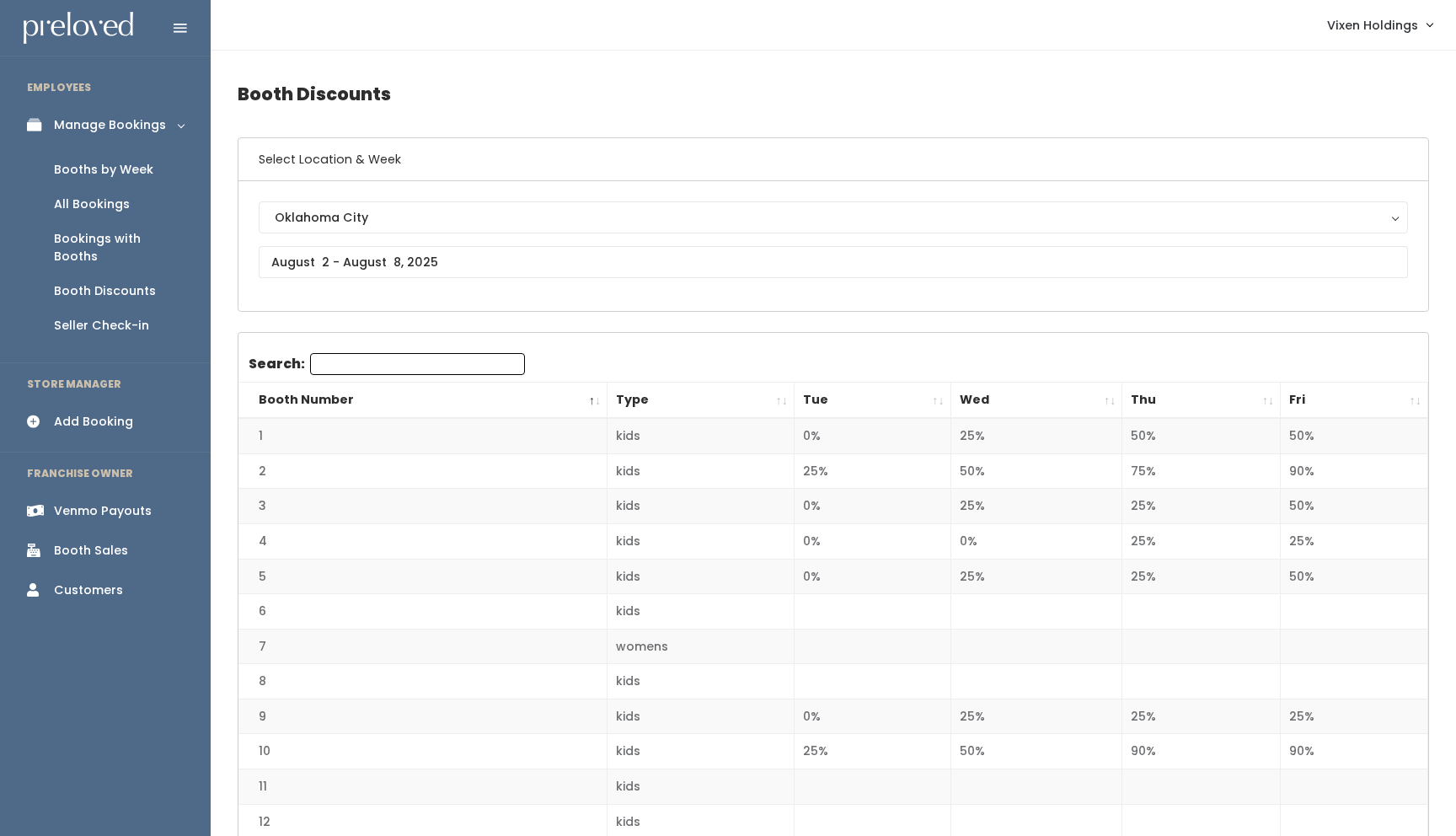 click on "Booths by Week" at bounding box center [104, 169] 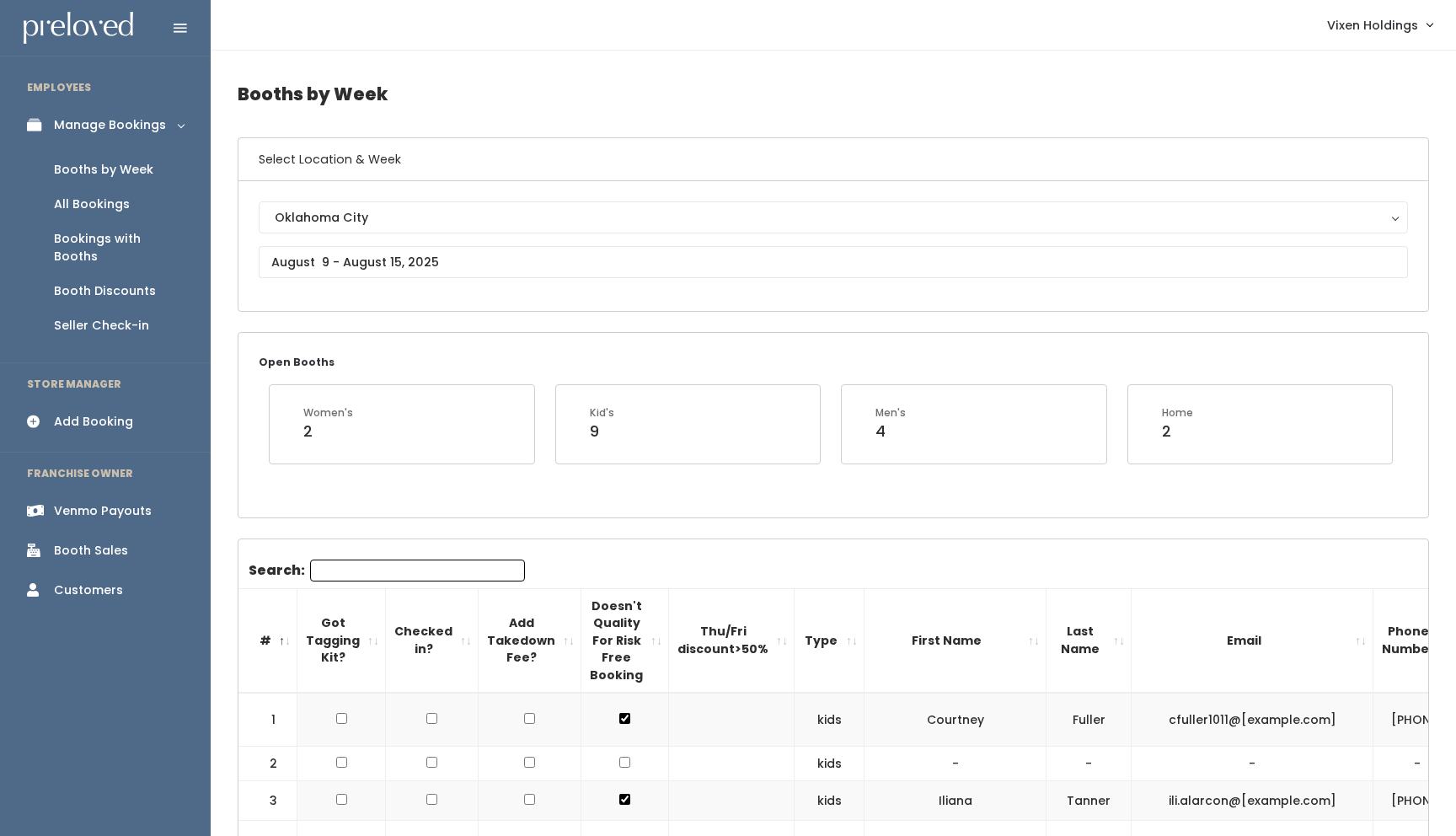 scroll, scrollTop: 2966, scrollLeft: 0, axis: vertical 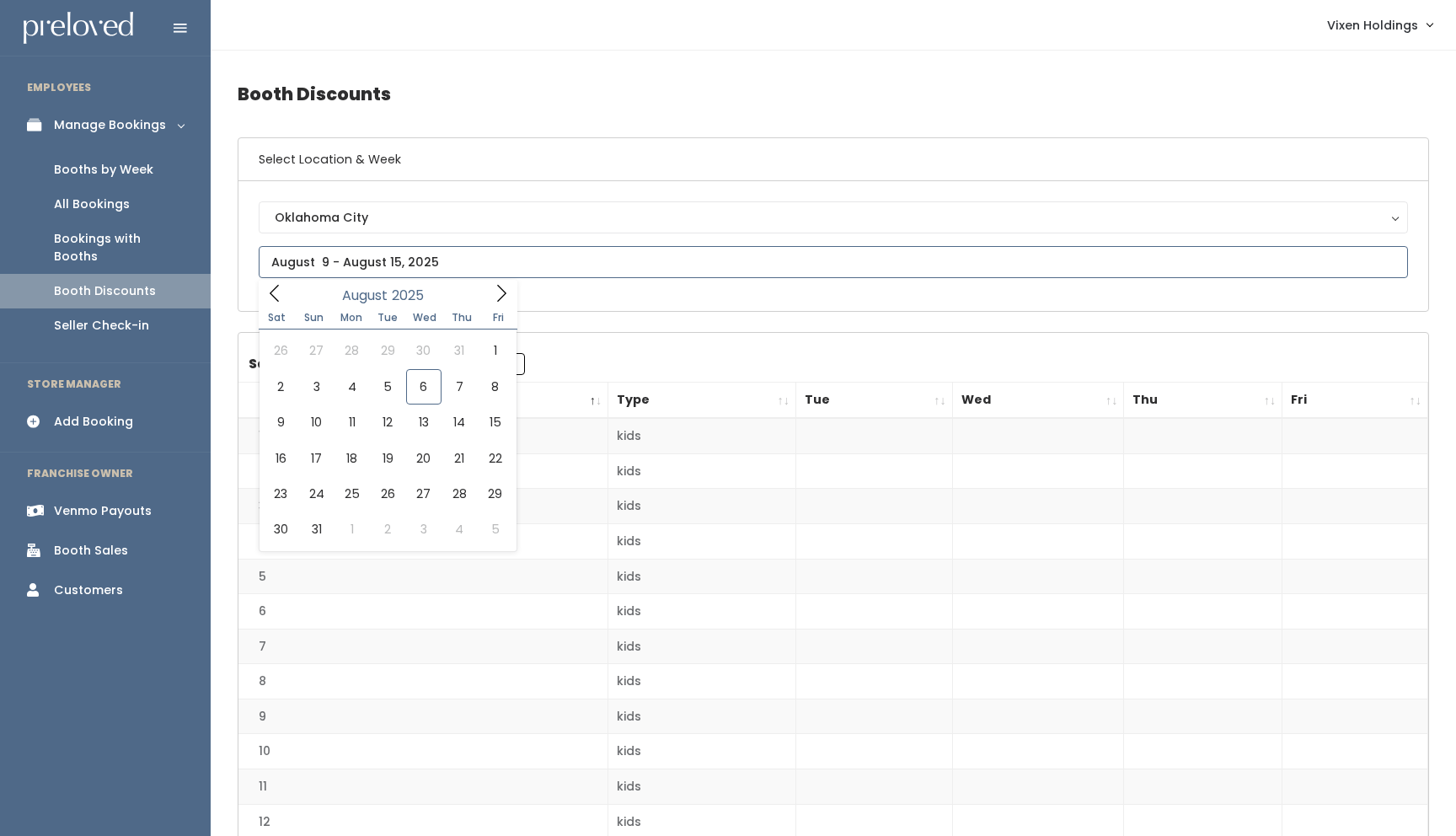 click at bounding box center (833, 262) 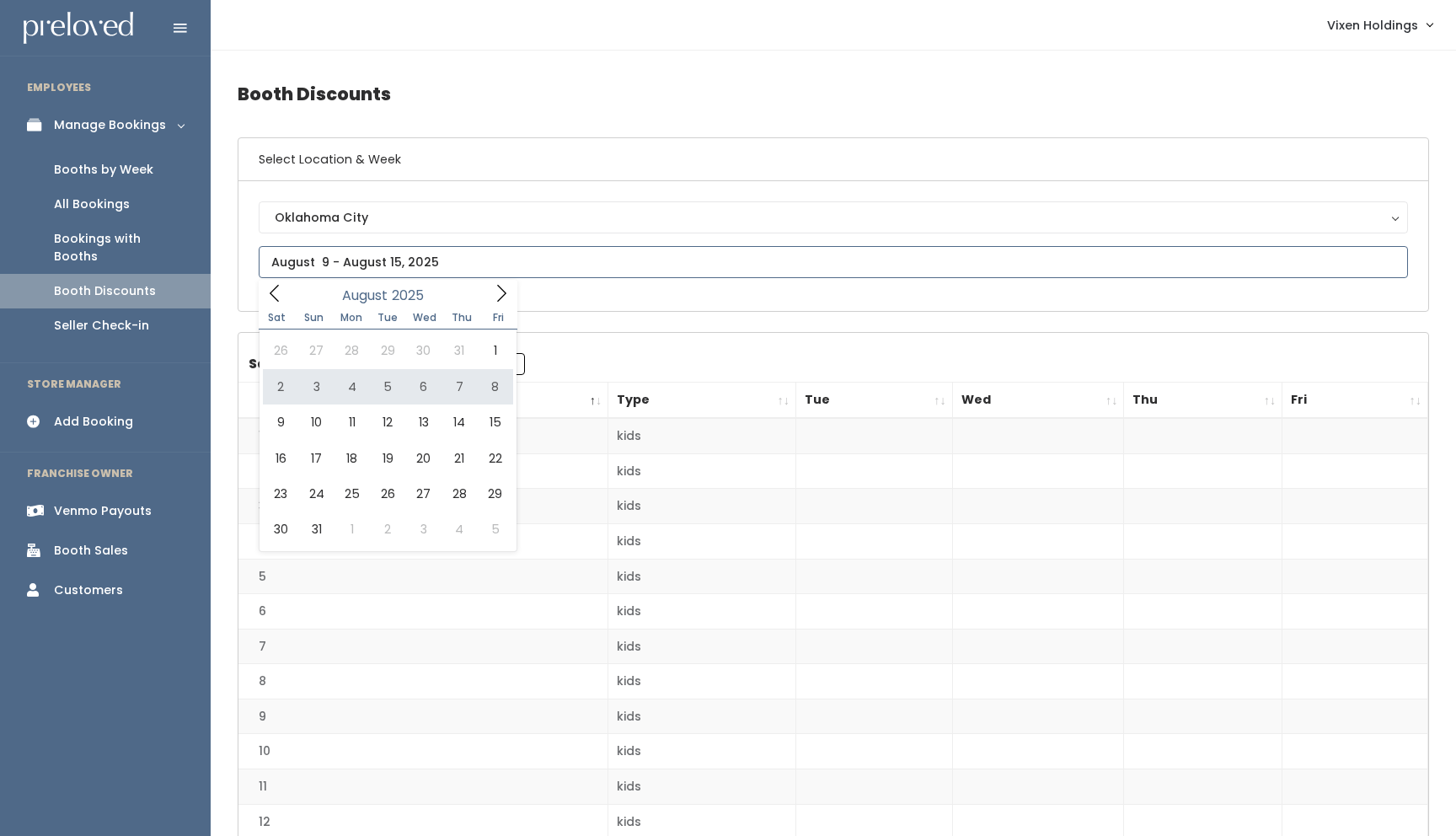 type on "August 2 to August 8" 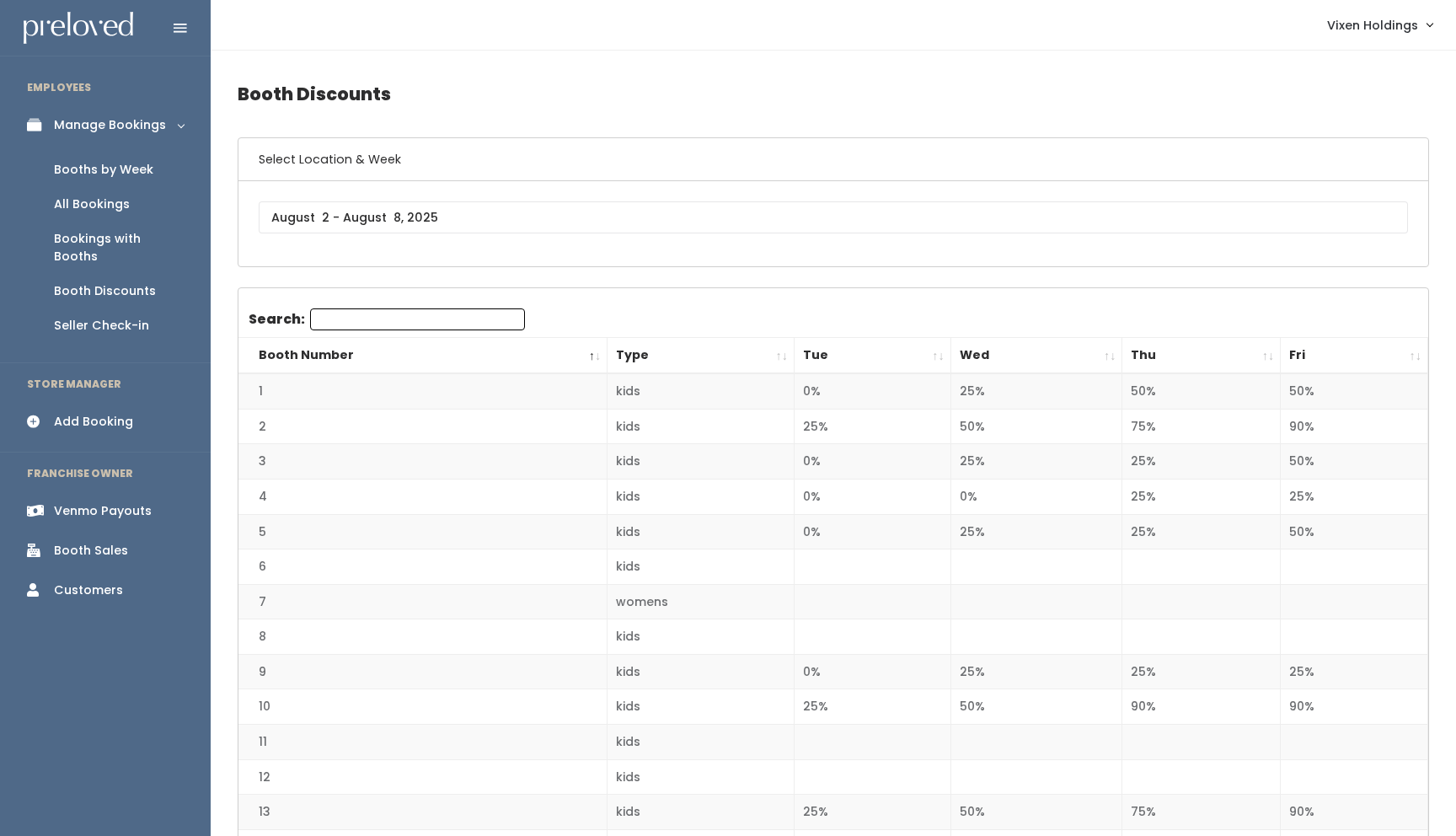 scroll, scrollTop: 0, scrollLeft: 0, axis: both 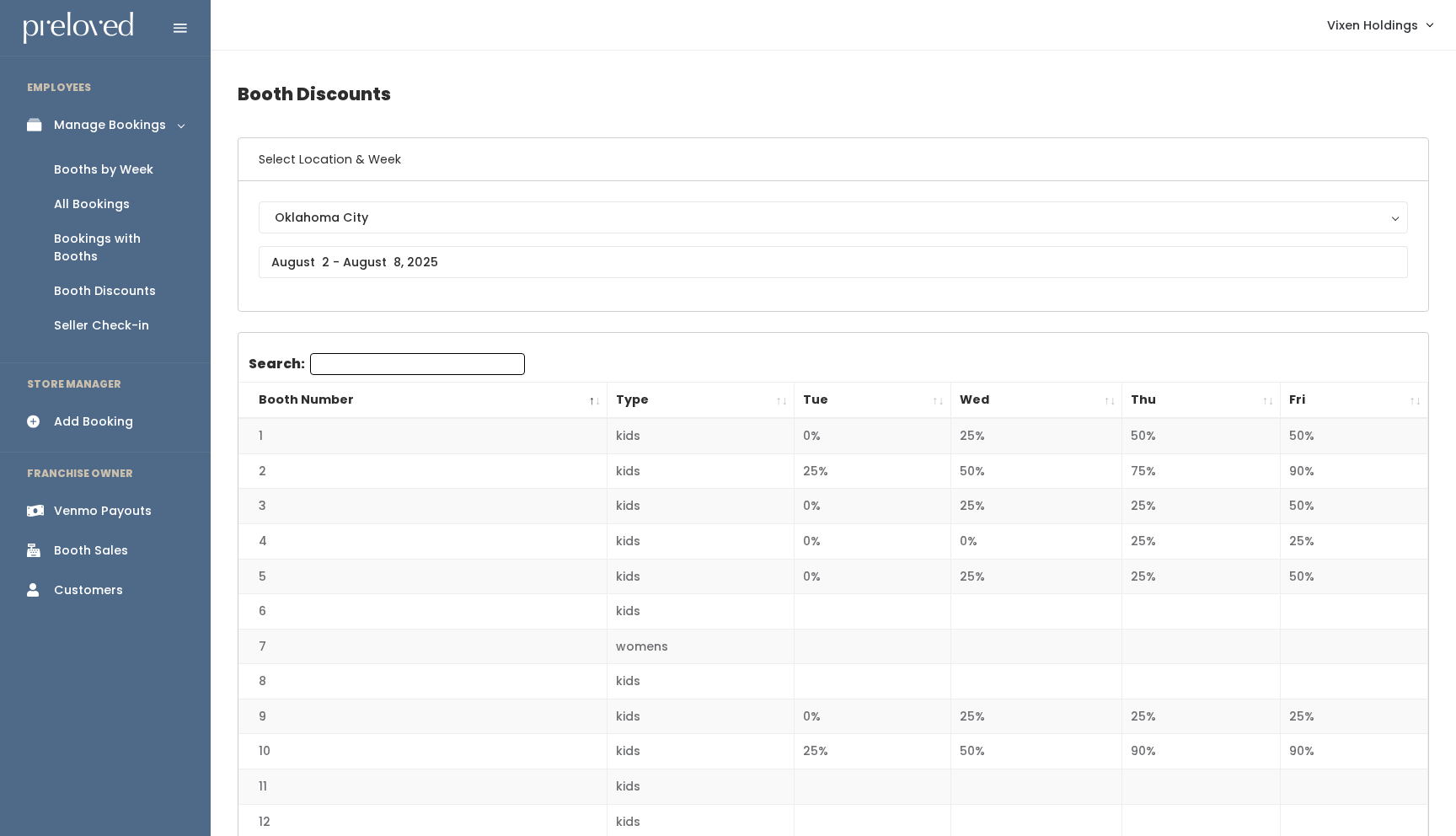 click on "Manage Bookings" at bounding box center (110, 125) 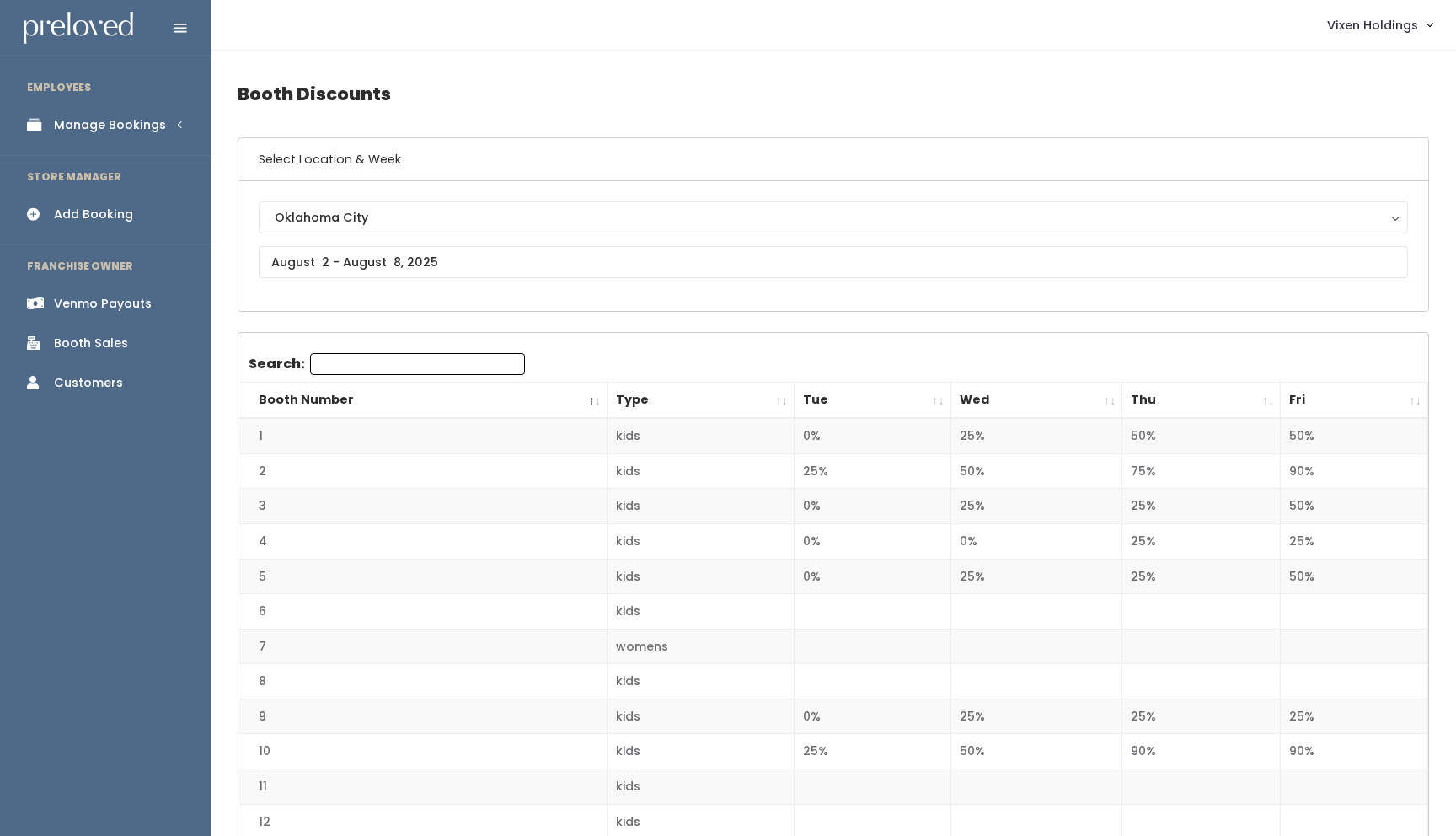 click on "Manage Bookings" at bounding box center (105, 125) 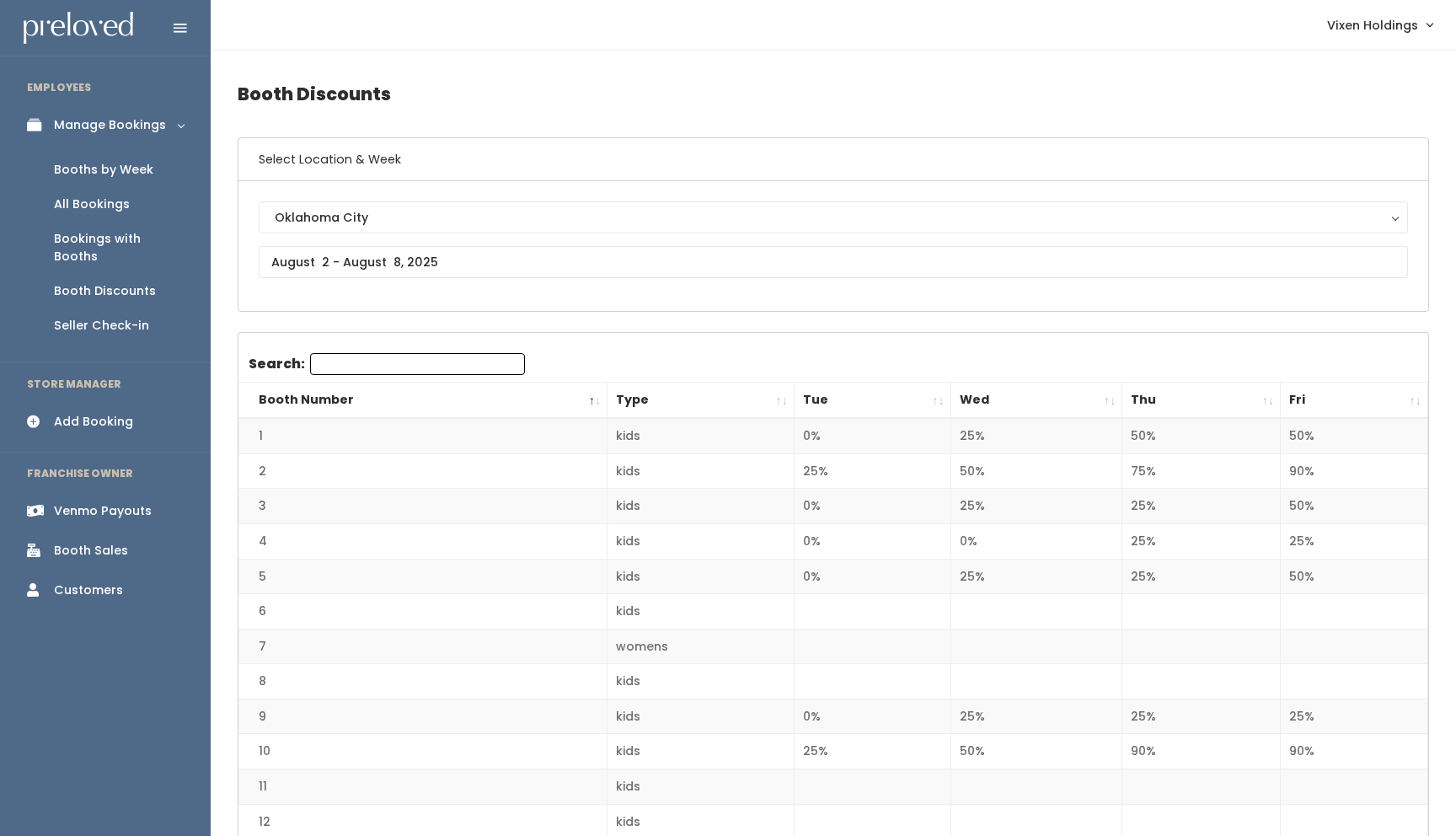click on "Booths by Week" at bounding box center (105, 169) 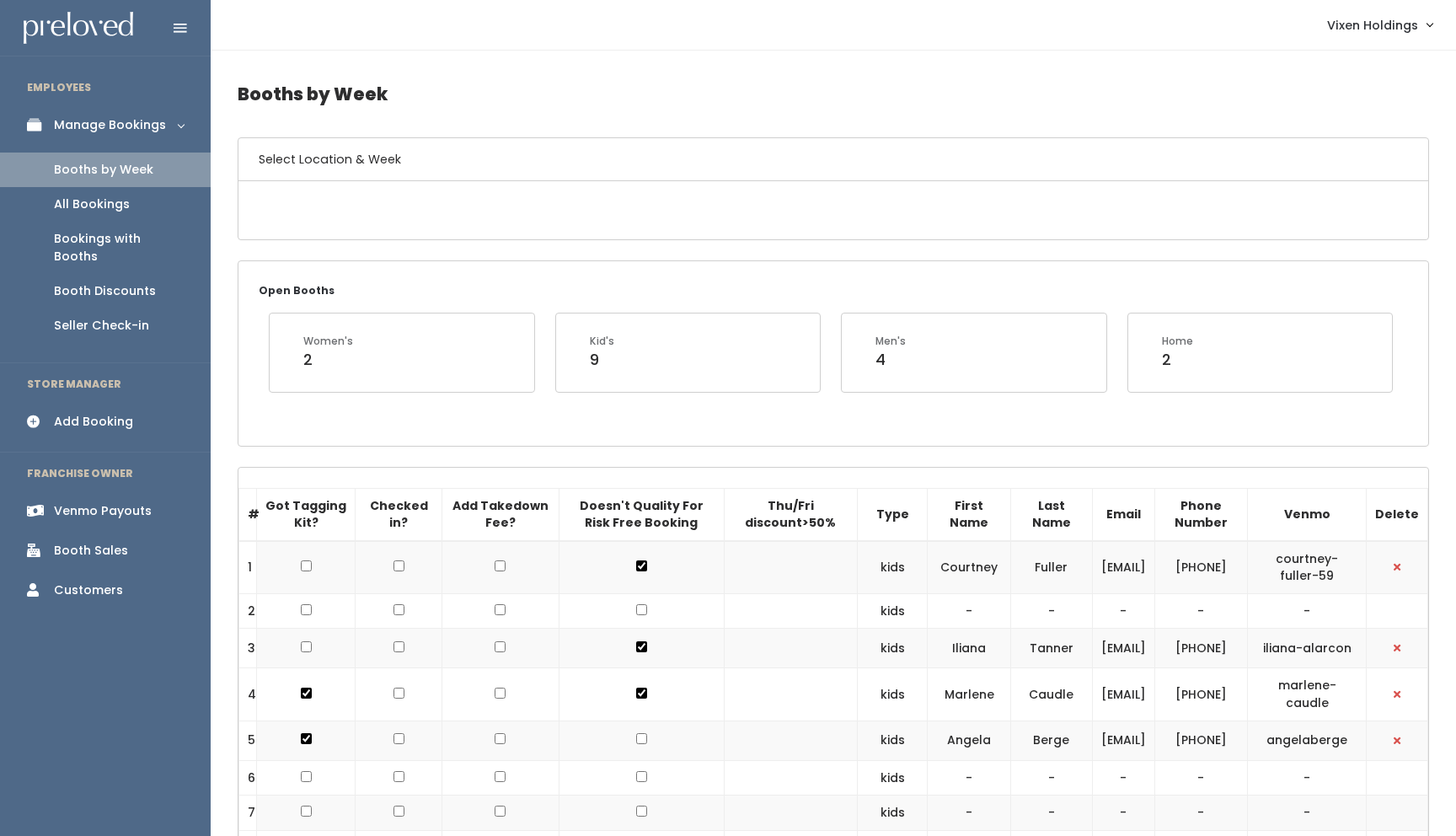 scroll, scrollTop: 0, scrollLeft: 0, axis: both 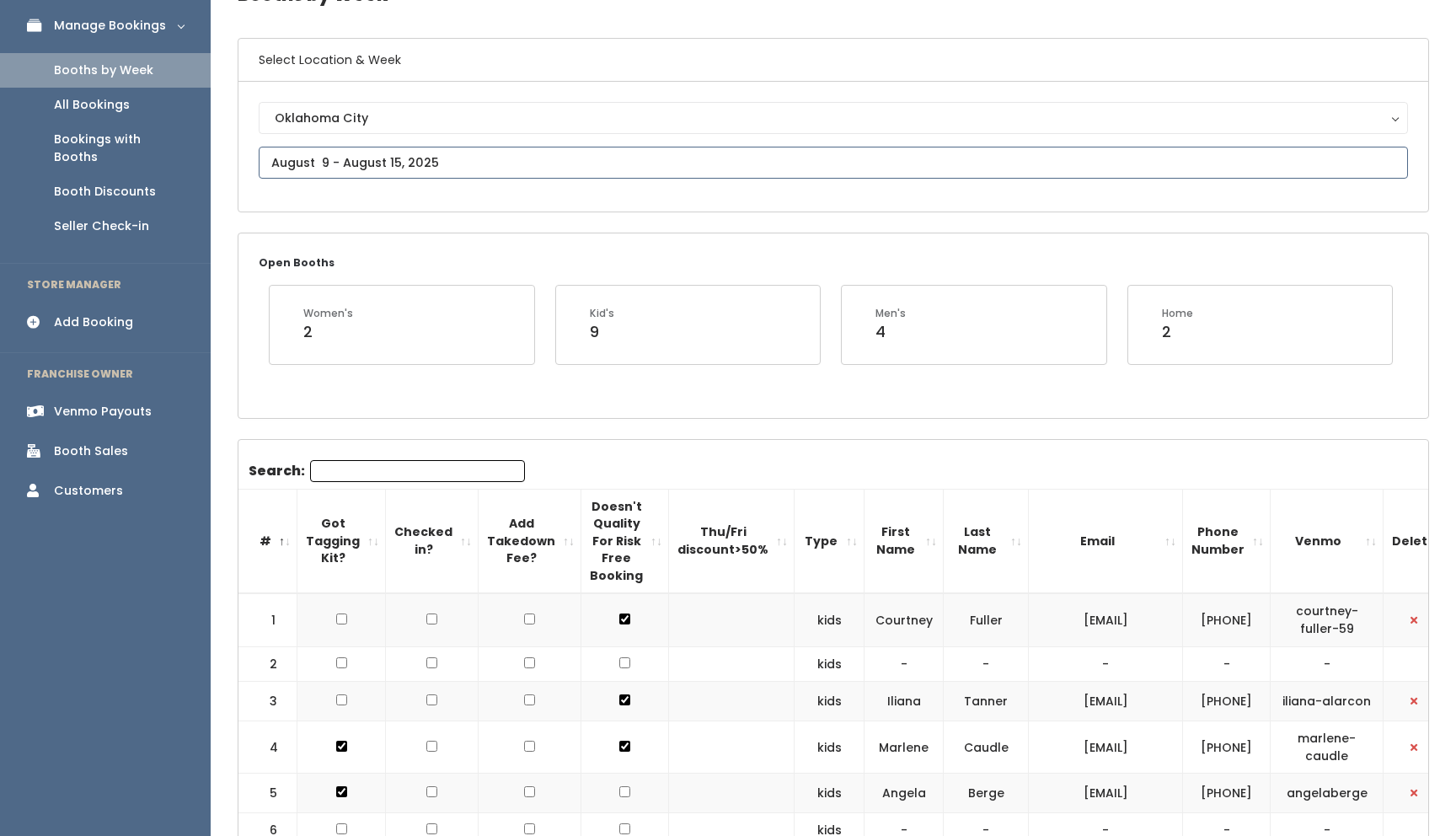 click at bounding box center [833, 163] 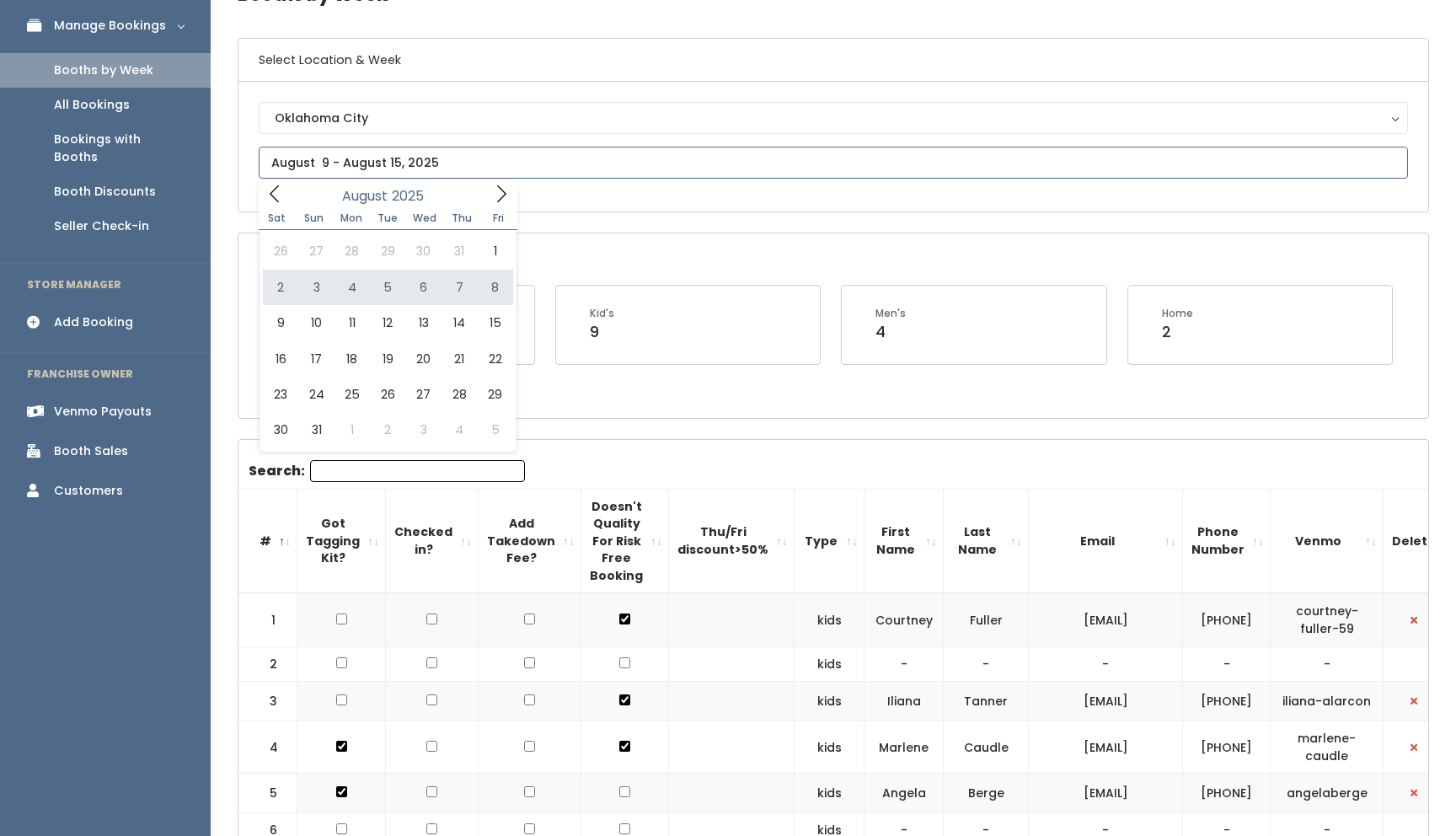 type on "August 2 to August 8" 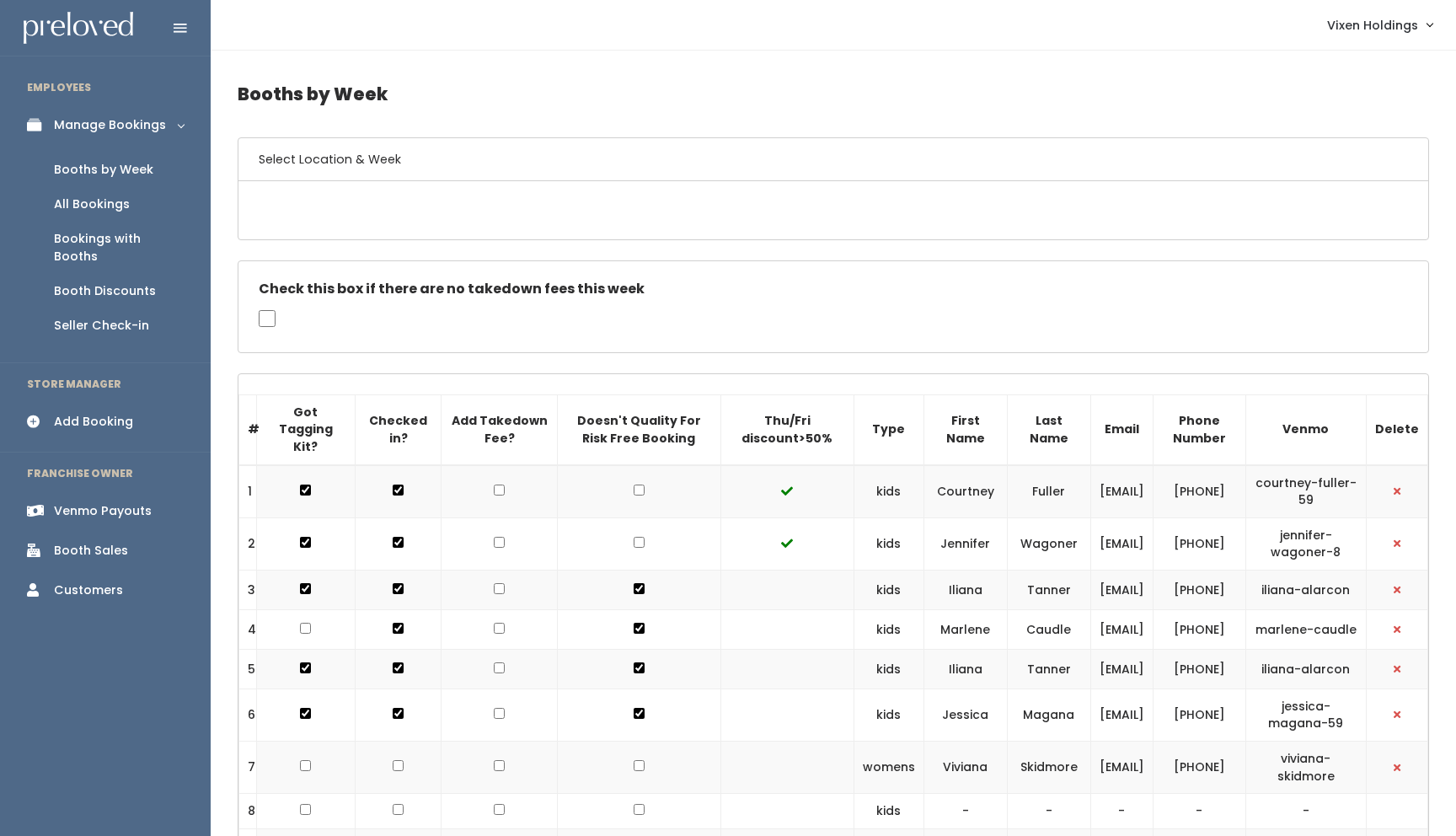 scroll, scrollTop: 0, scrollLeft: 0, axis: both 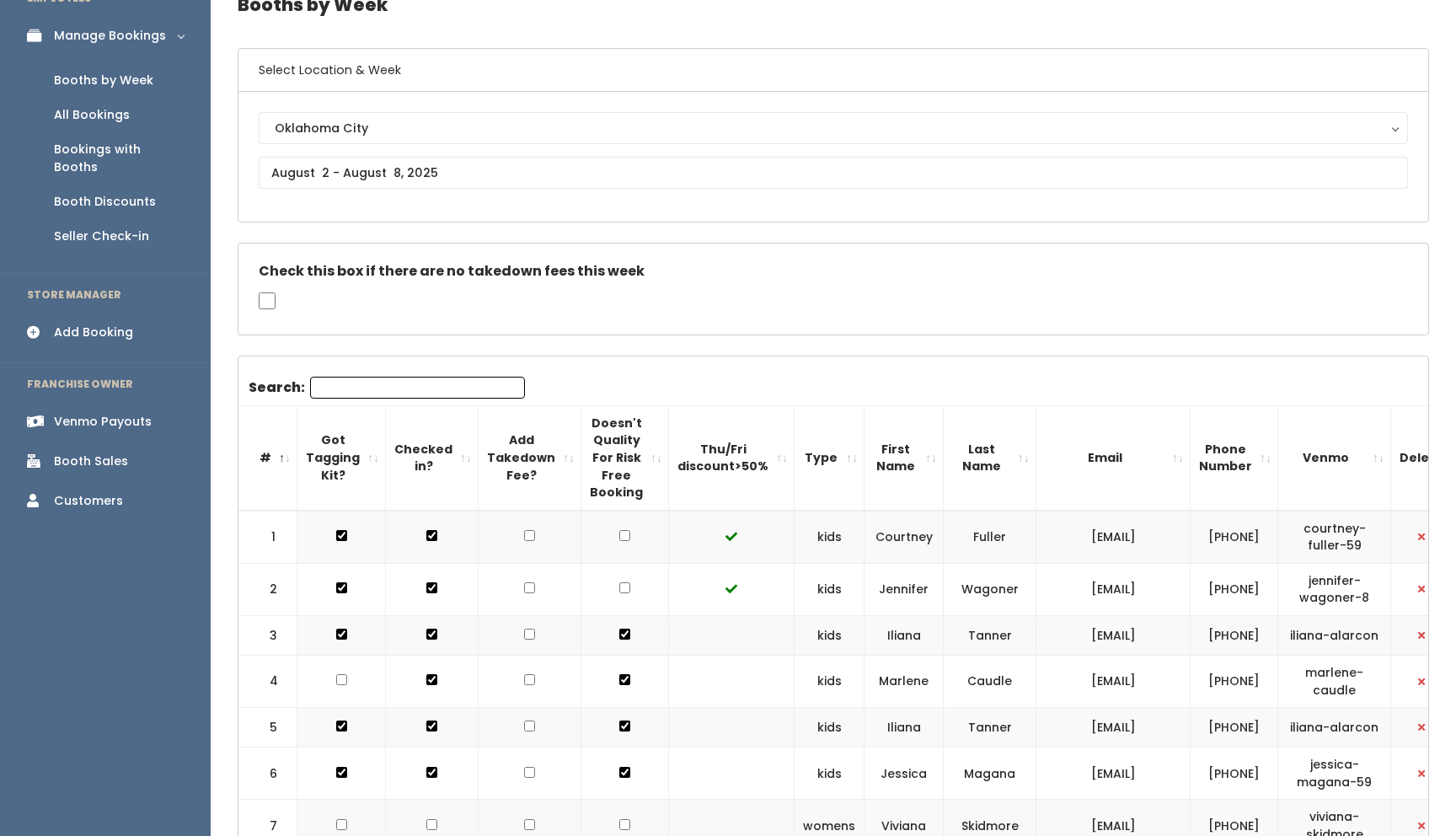 click on "Booth Sales" at bounding box center [91, 461] 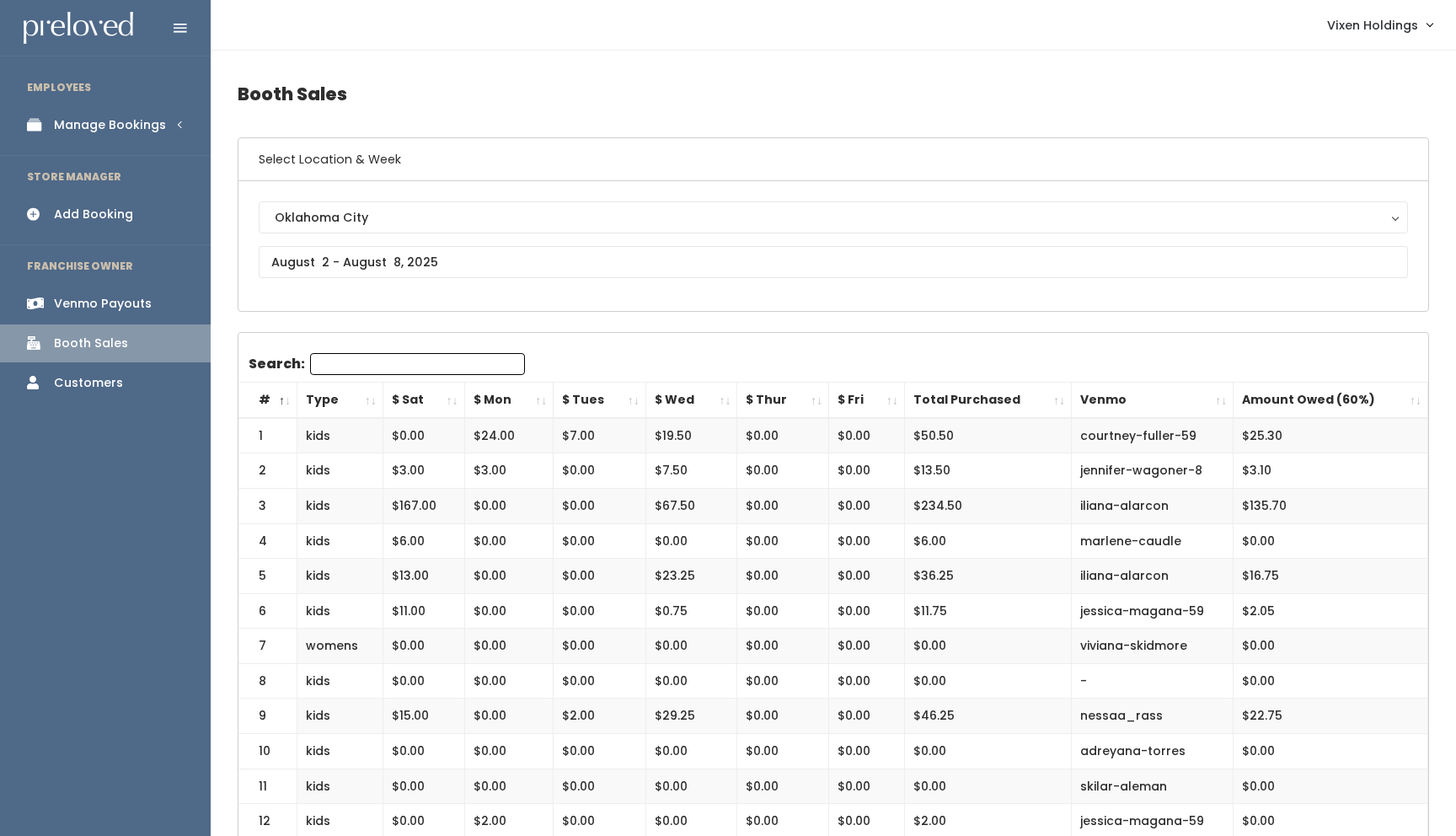 scroll, scrollTop: 0, scrollLeft: 0, axis: both 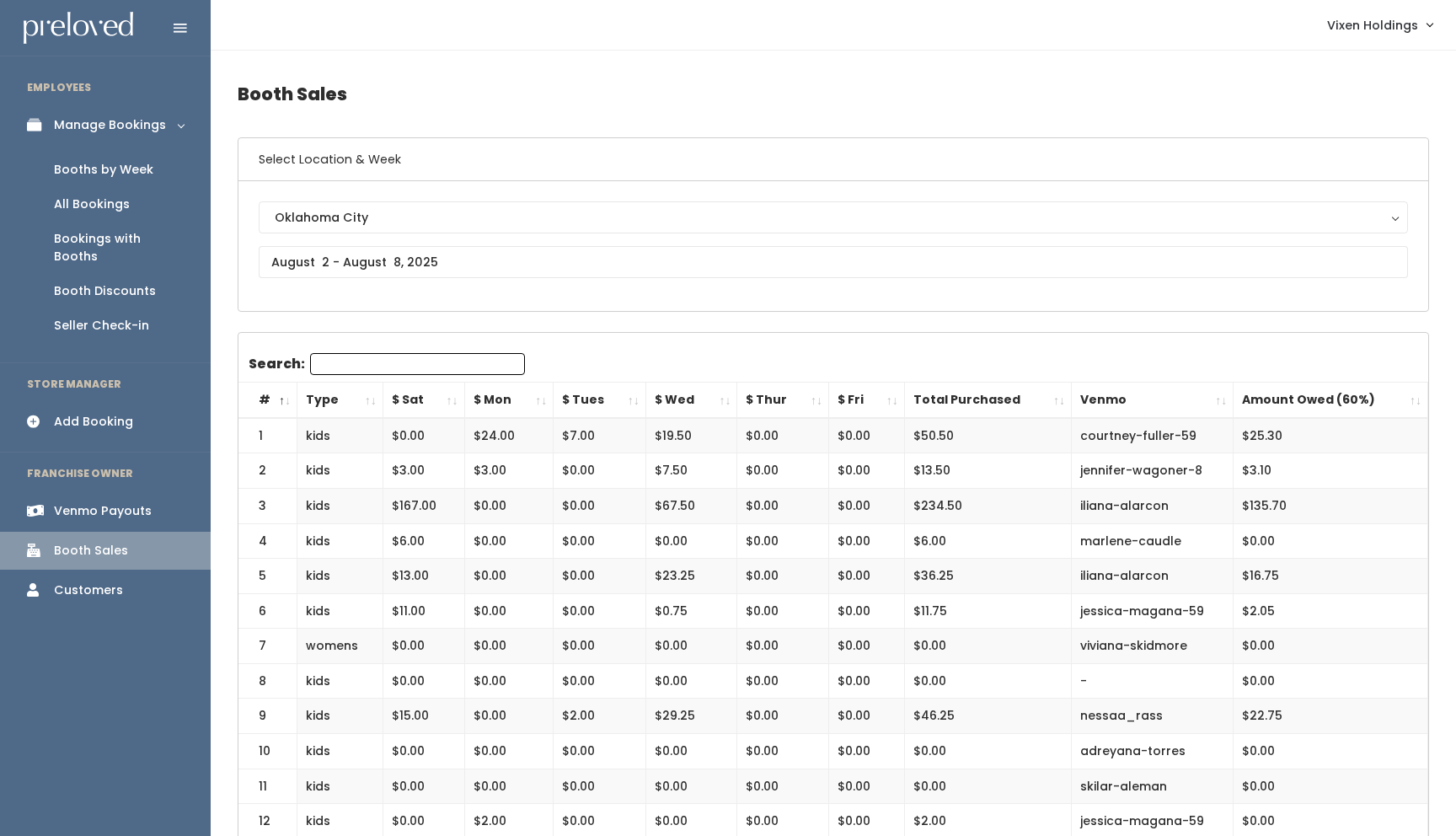 click on "Booth Discounts" at bounding box center (104, 291) 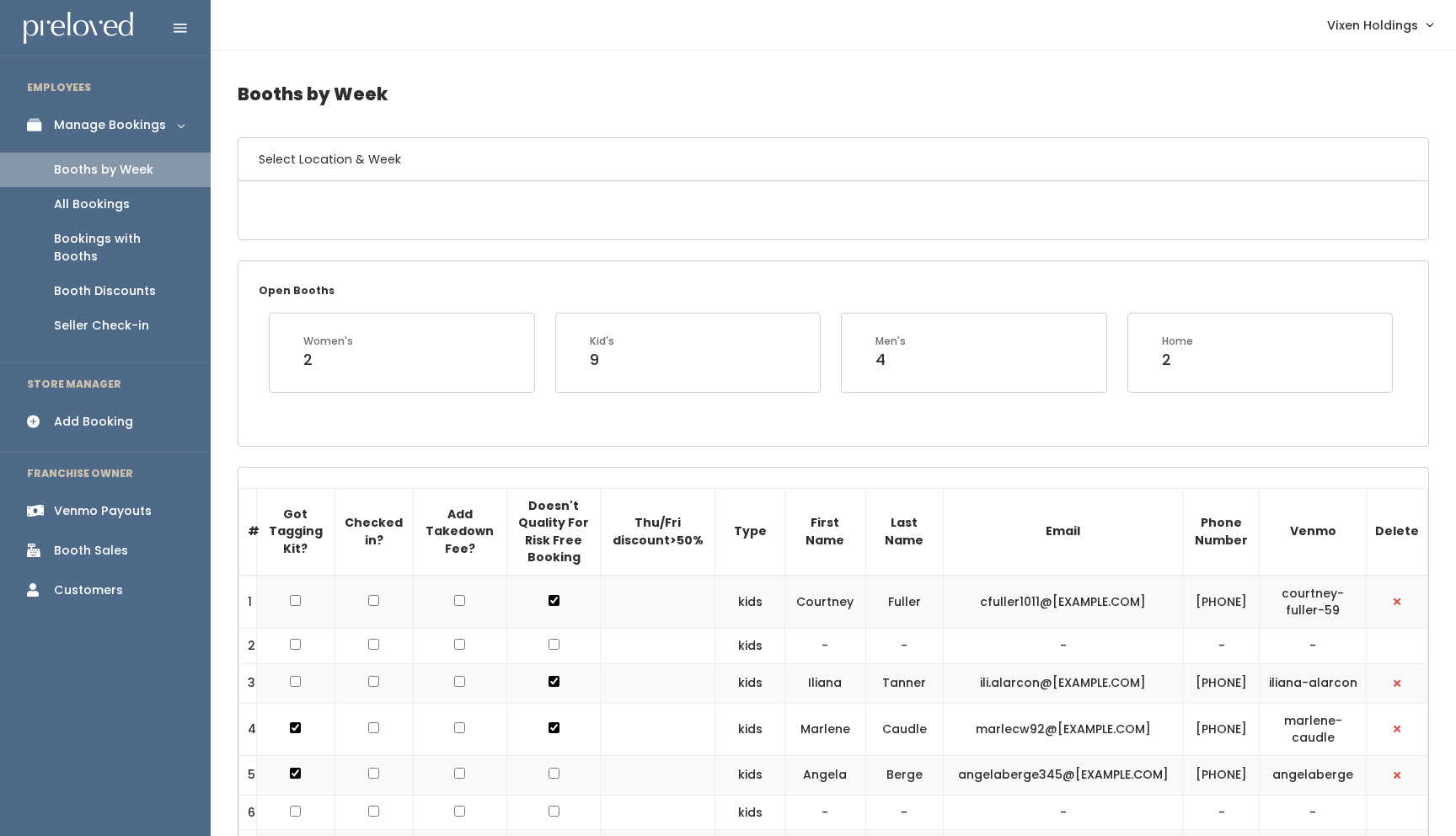 scroll, scrollTop: 0, scrollLeft: 0, axis: both 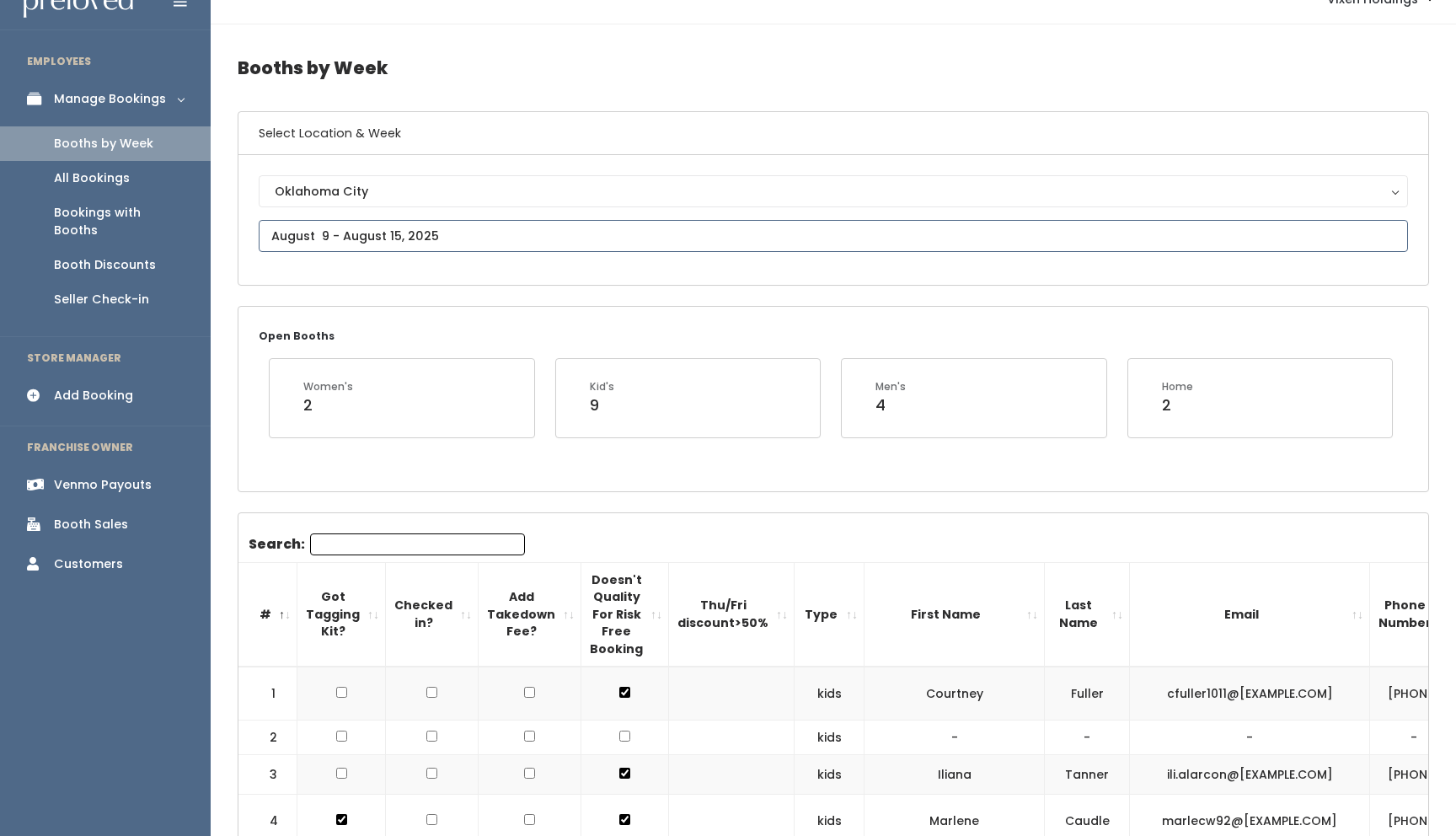 click at bounding box center (833, 236) 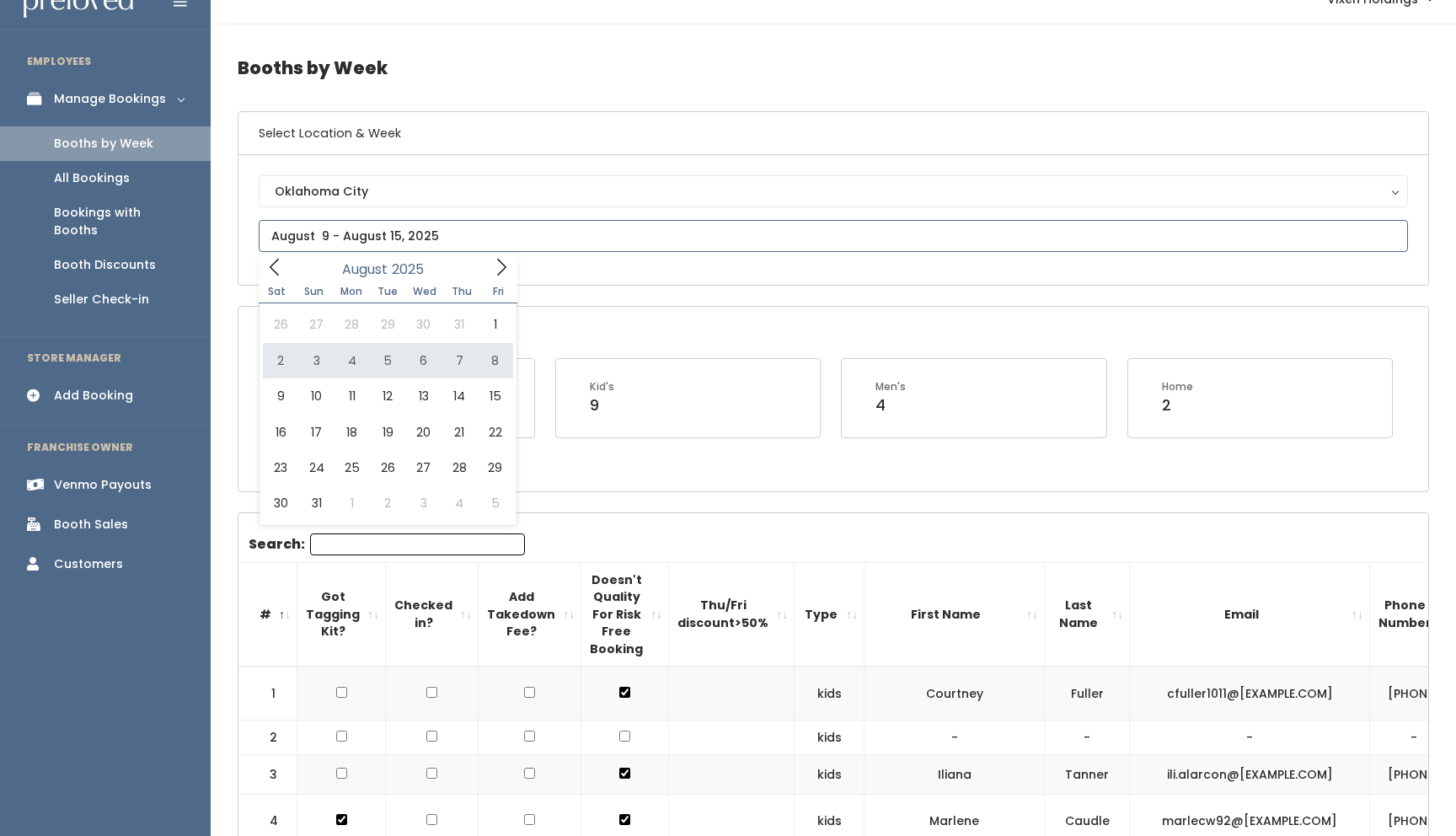 type on "August 2 to August 8" 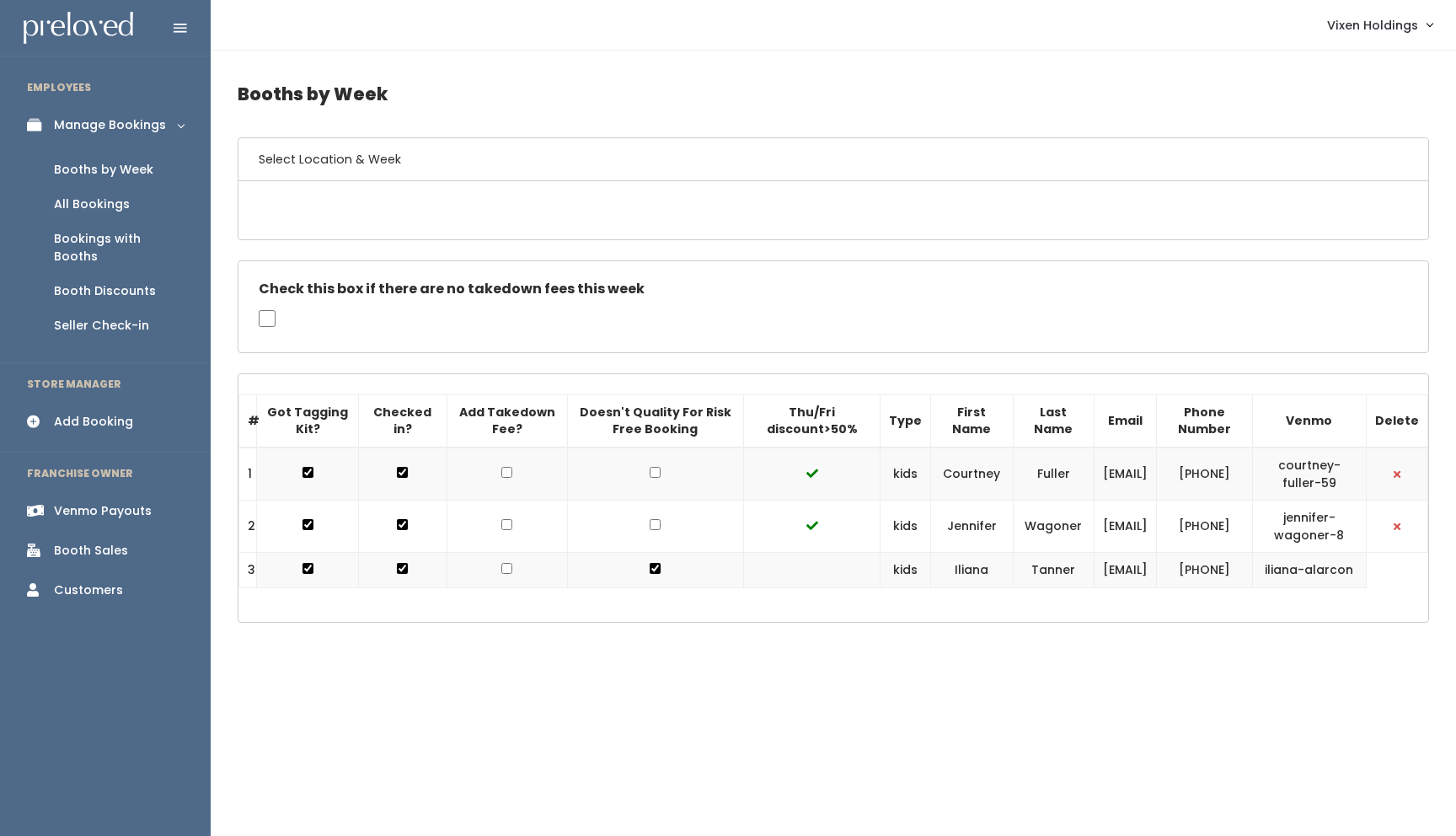 scroll, scrollTop: 0, scrollLeft: 0, axis: both 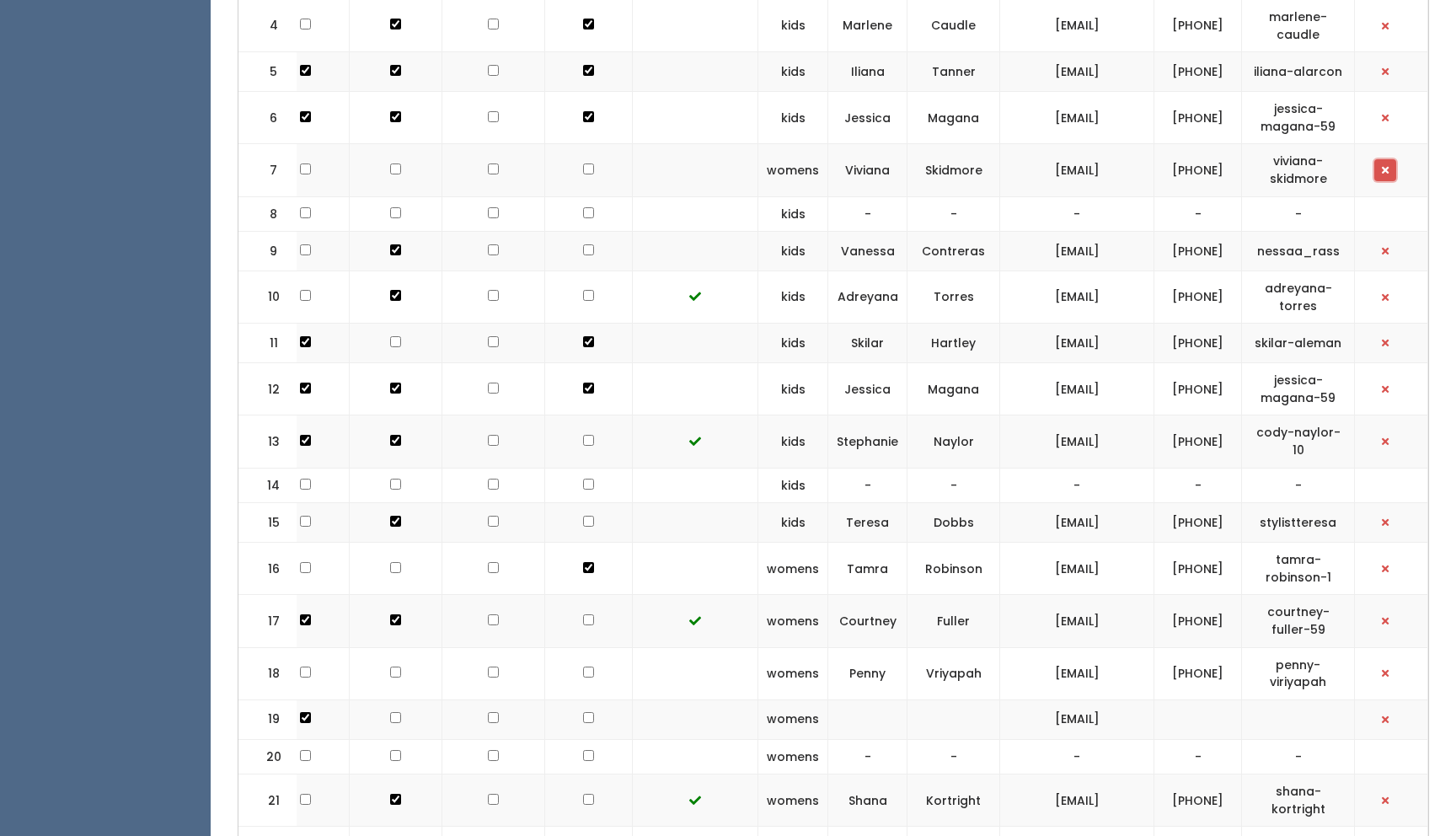 click at bounding box center (1385, 170) 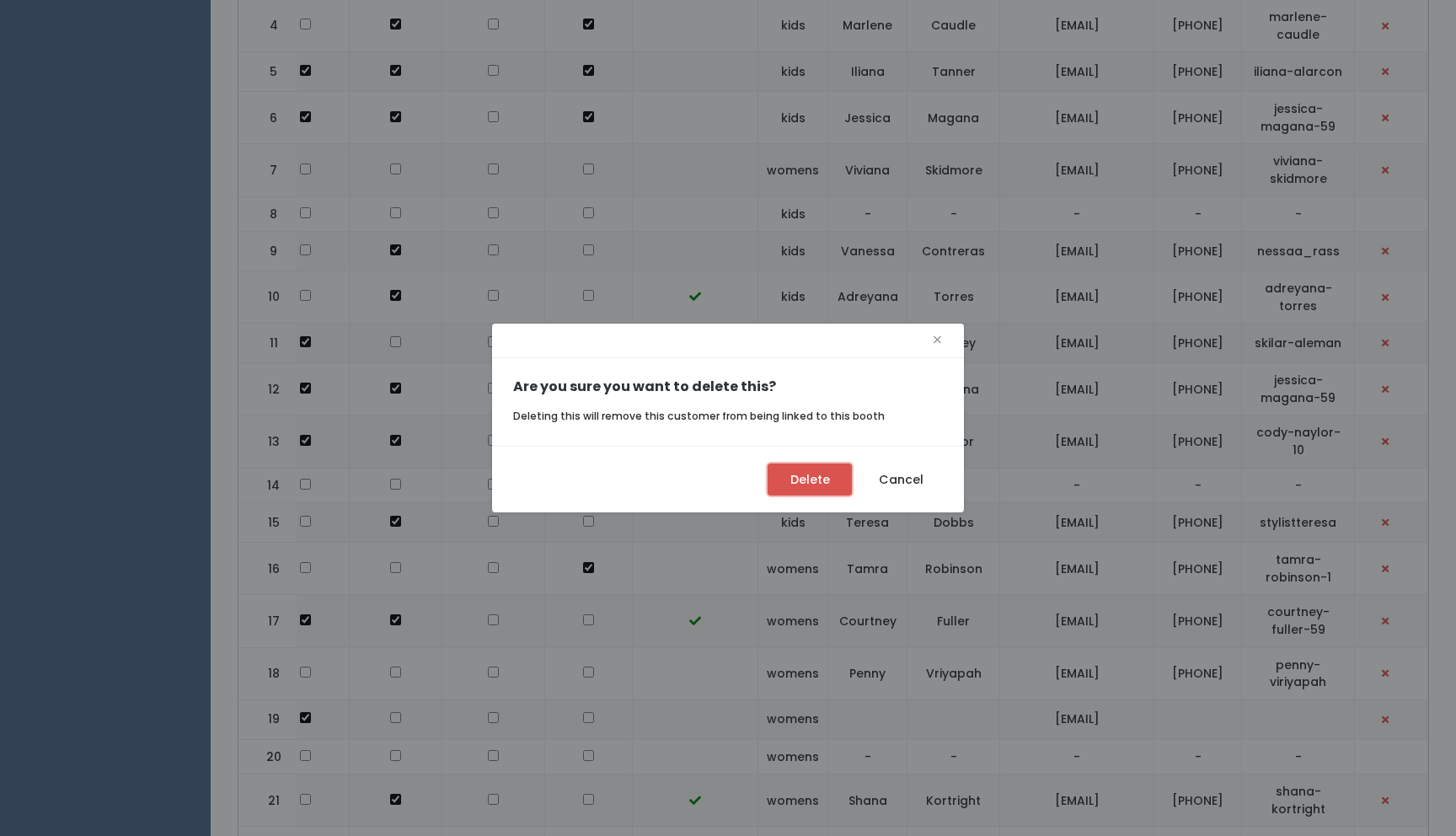 click on "Delete" at bounding box center (810, 480) 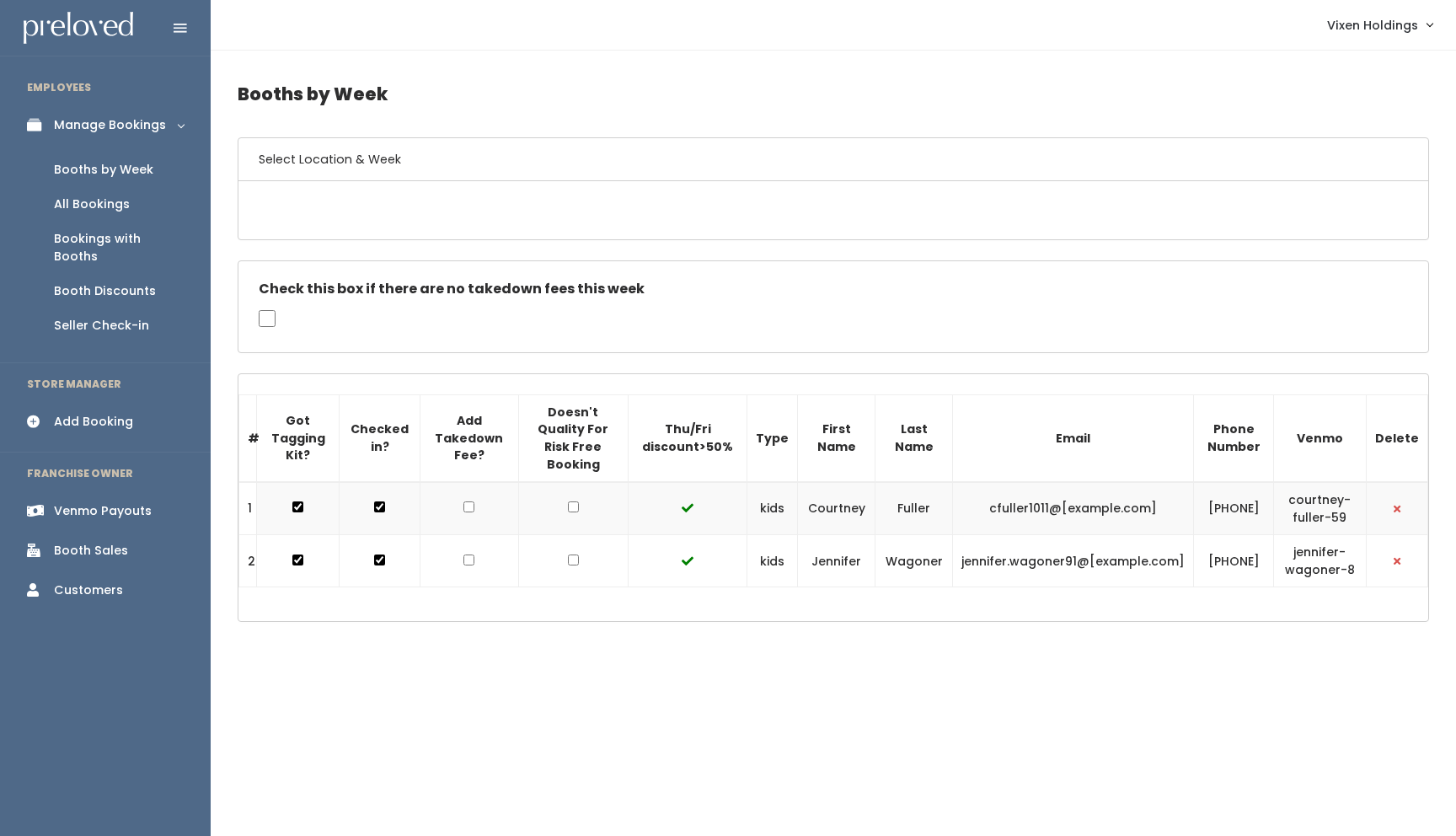 scroll, scrollTop: 745, scrollLeft: 0, axis: vertical 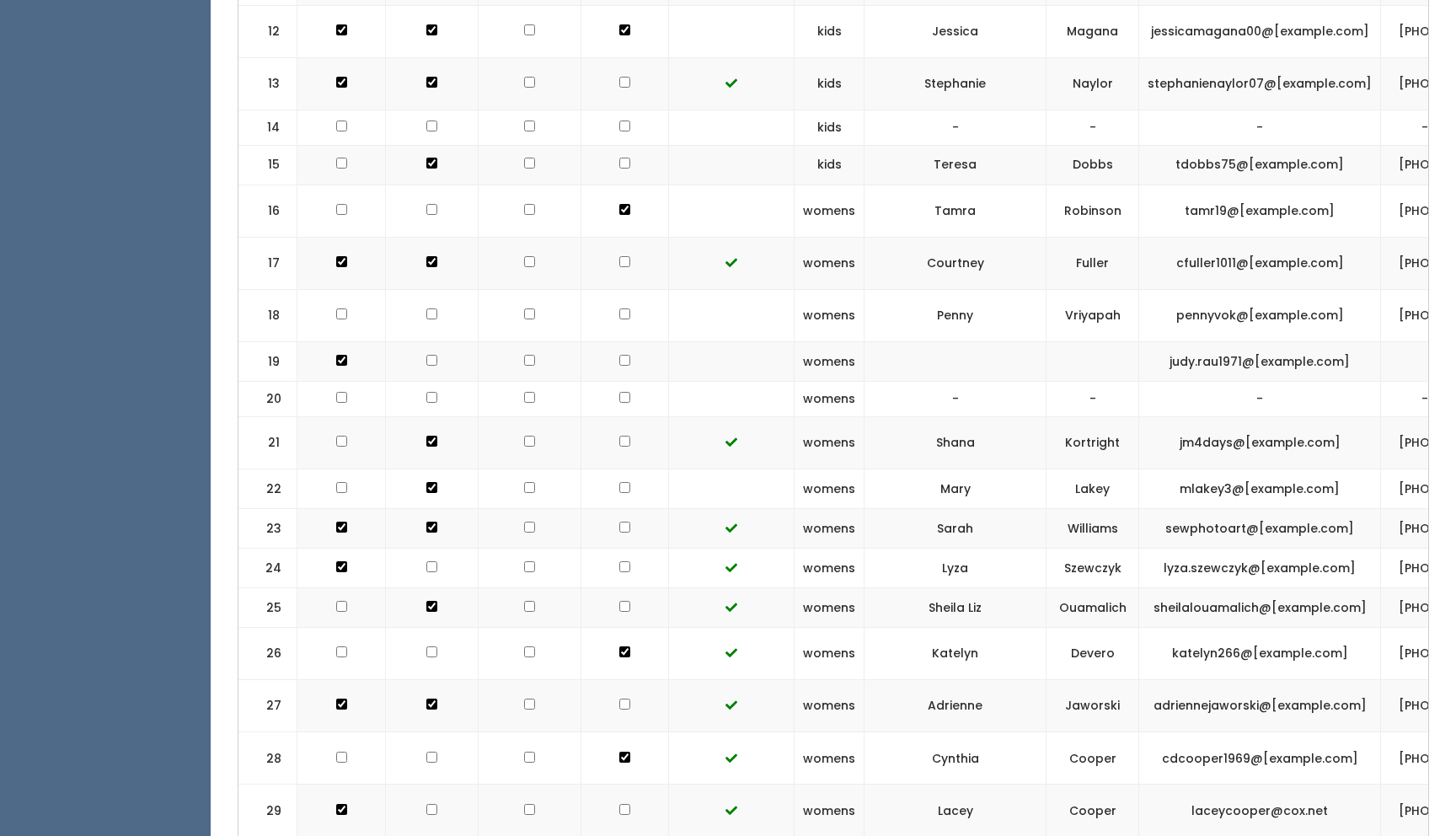 click at bounding box center (624, -409) 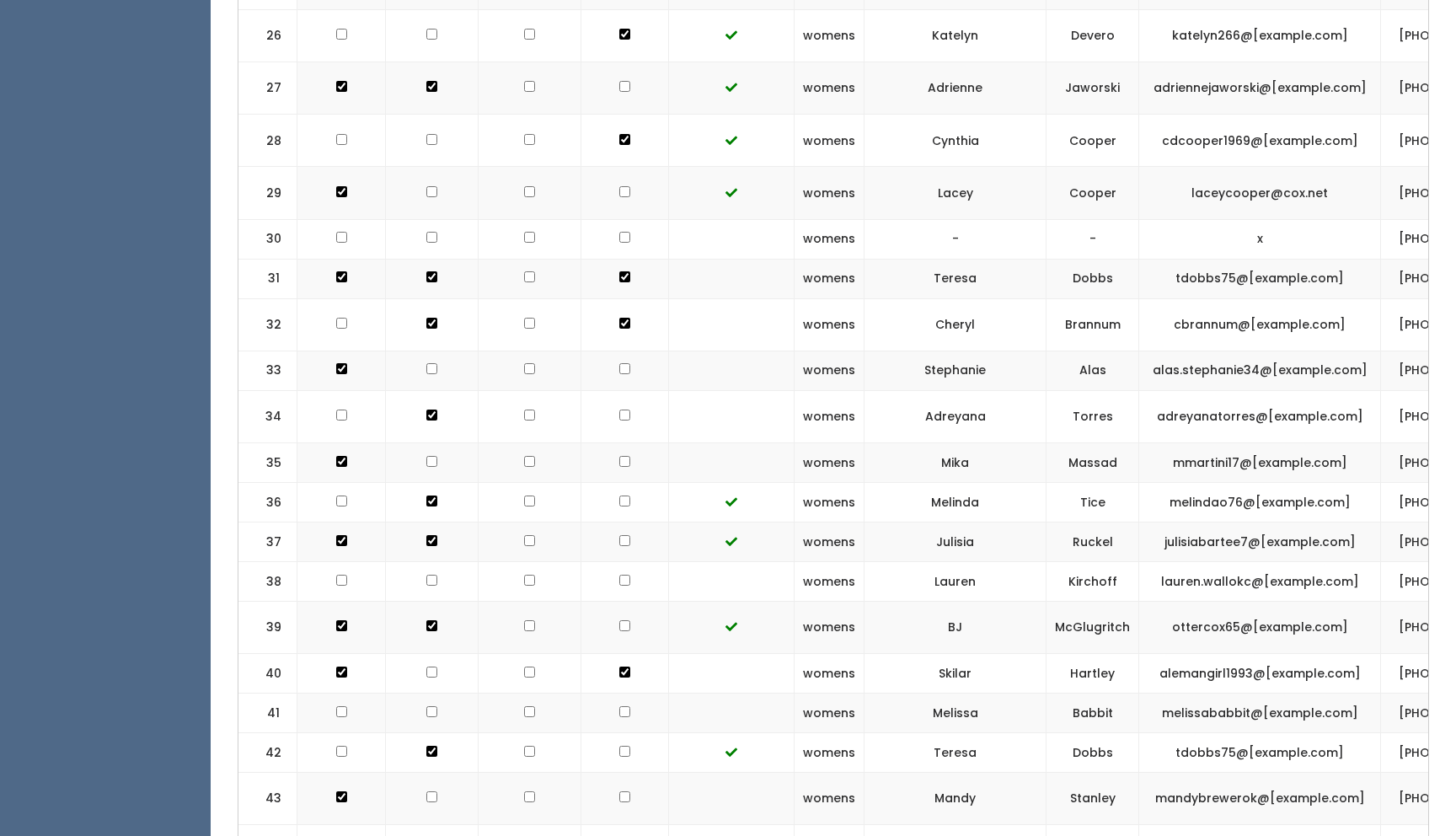 scroll, scrollTop: 1704, scrollLeft: 0, axis: vertical 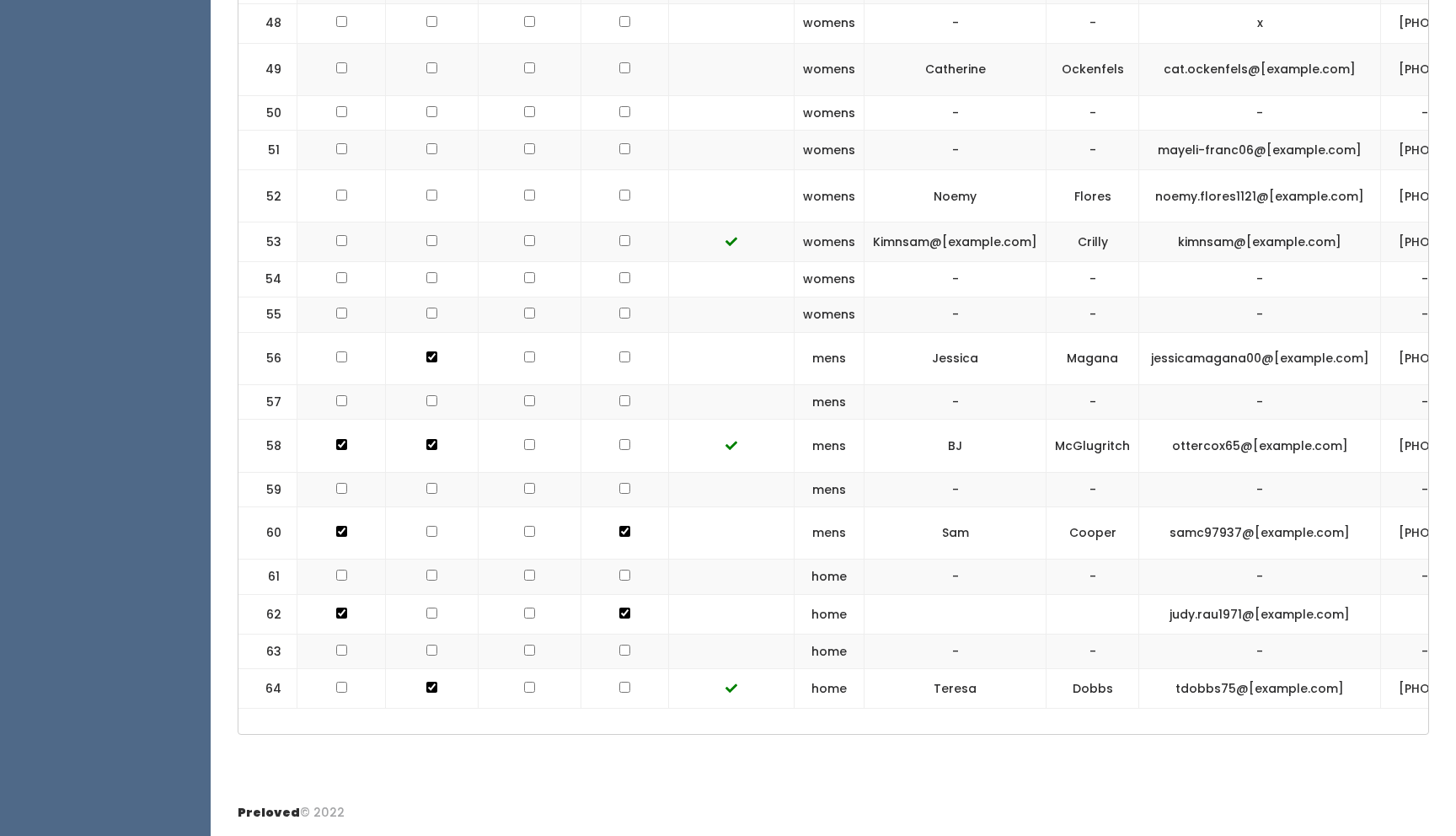 click at bounding box center [341, 689] 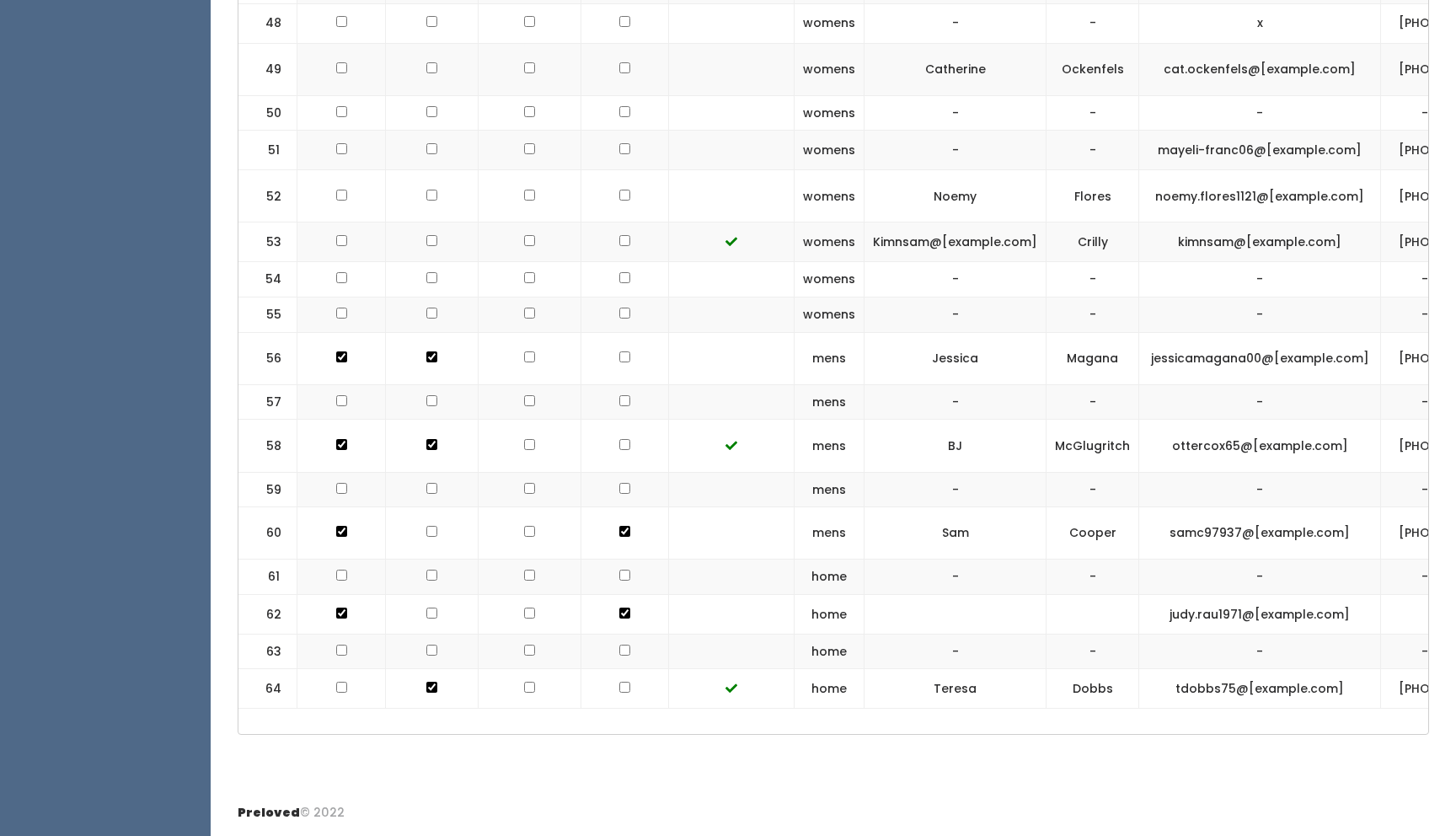 click at bounding box center (731, 446) 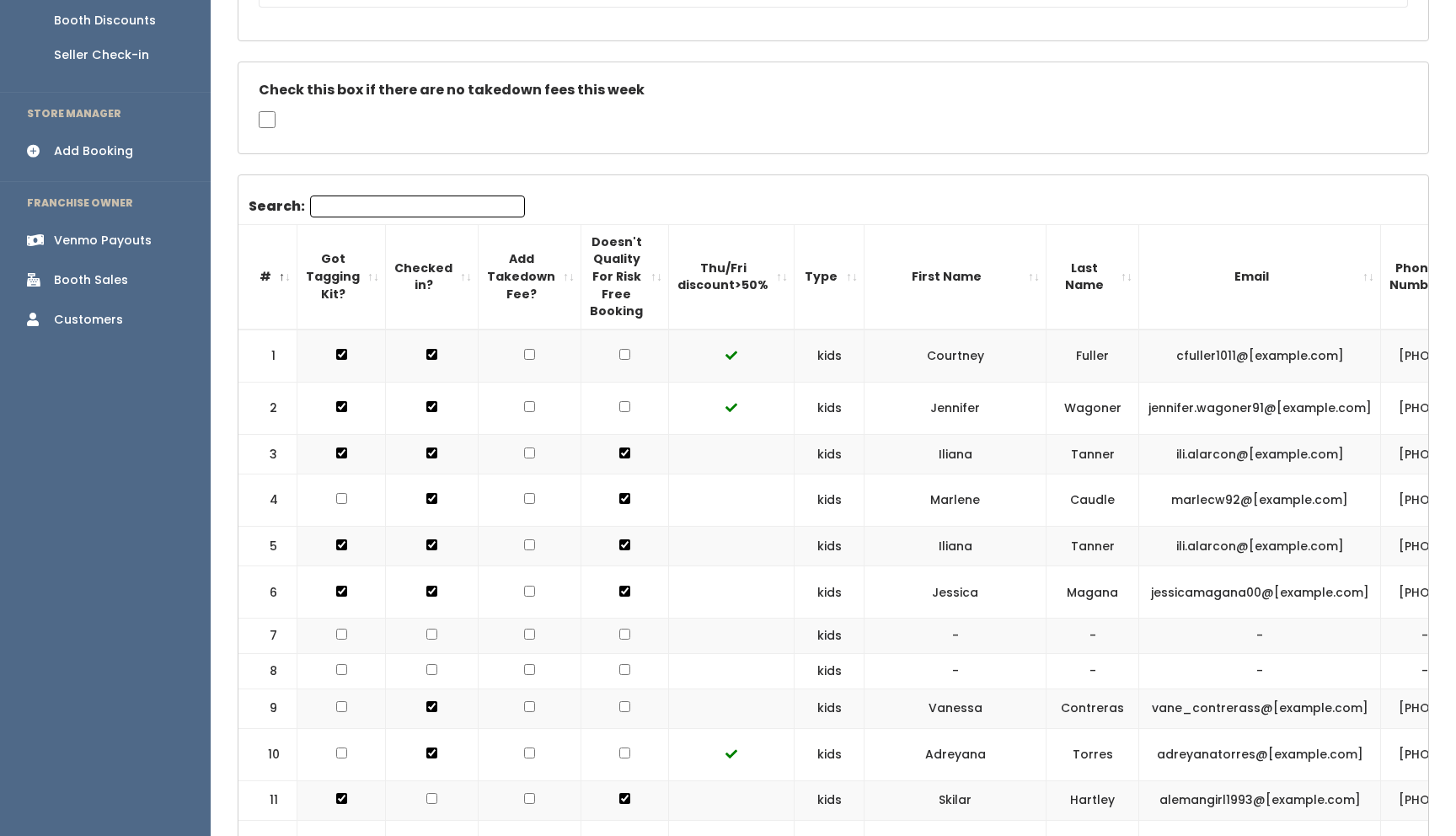 scroll, scrollTop: 0, scrollLeft: 0, axis: both 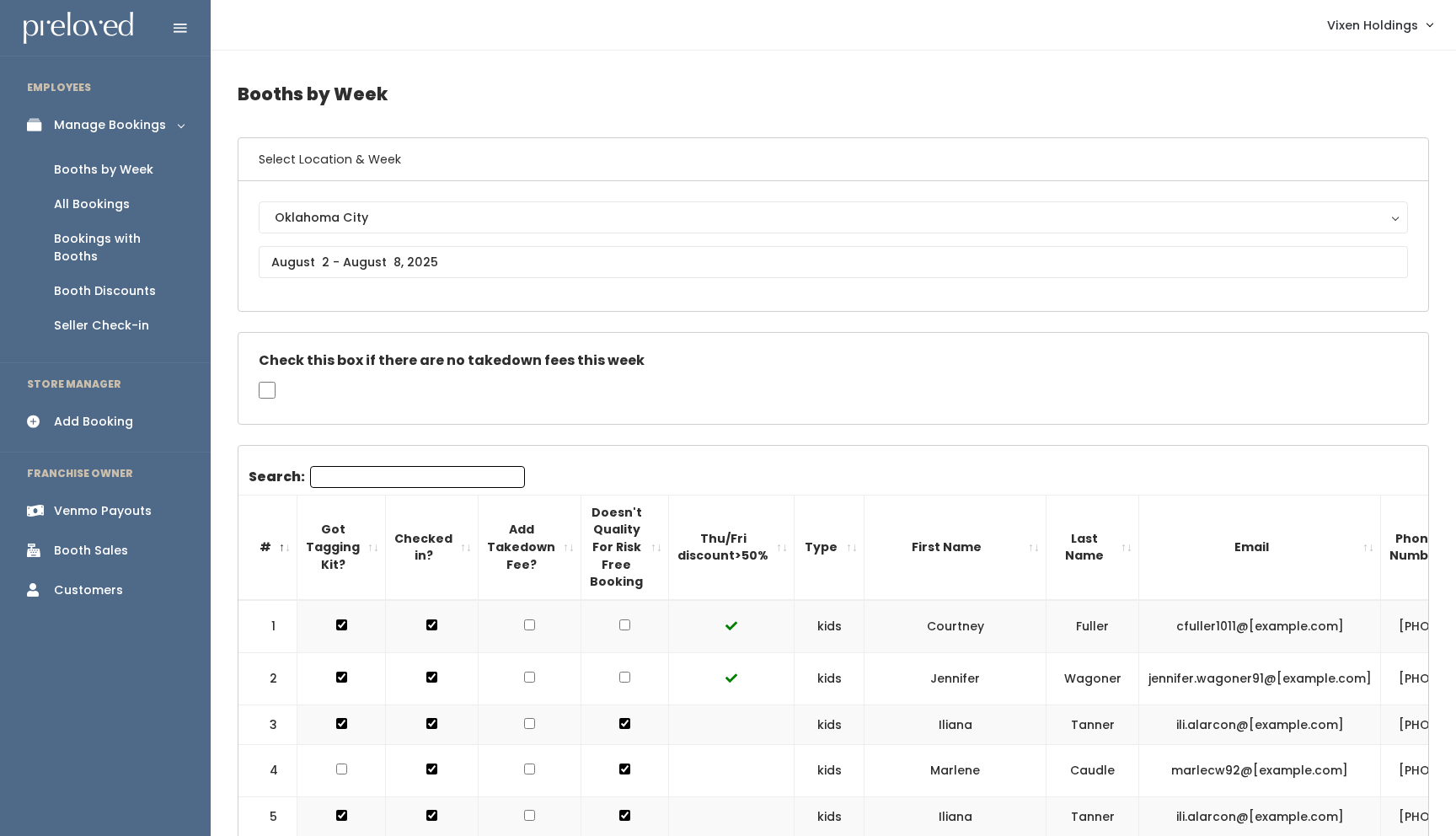 click on "Booth Discounts" at bounding box center (104, 291) 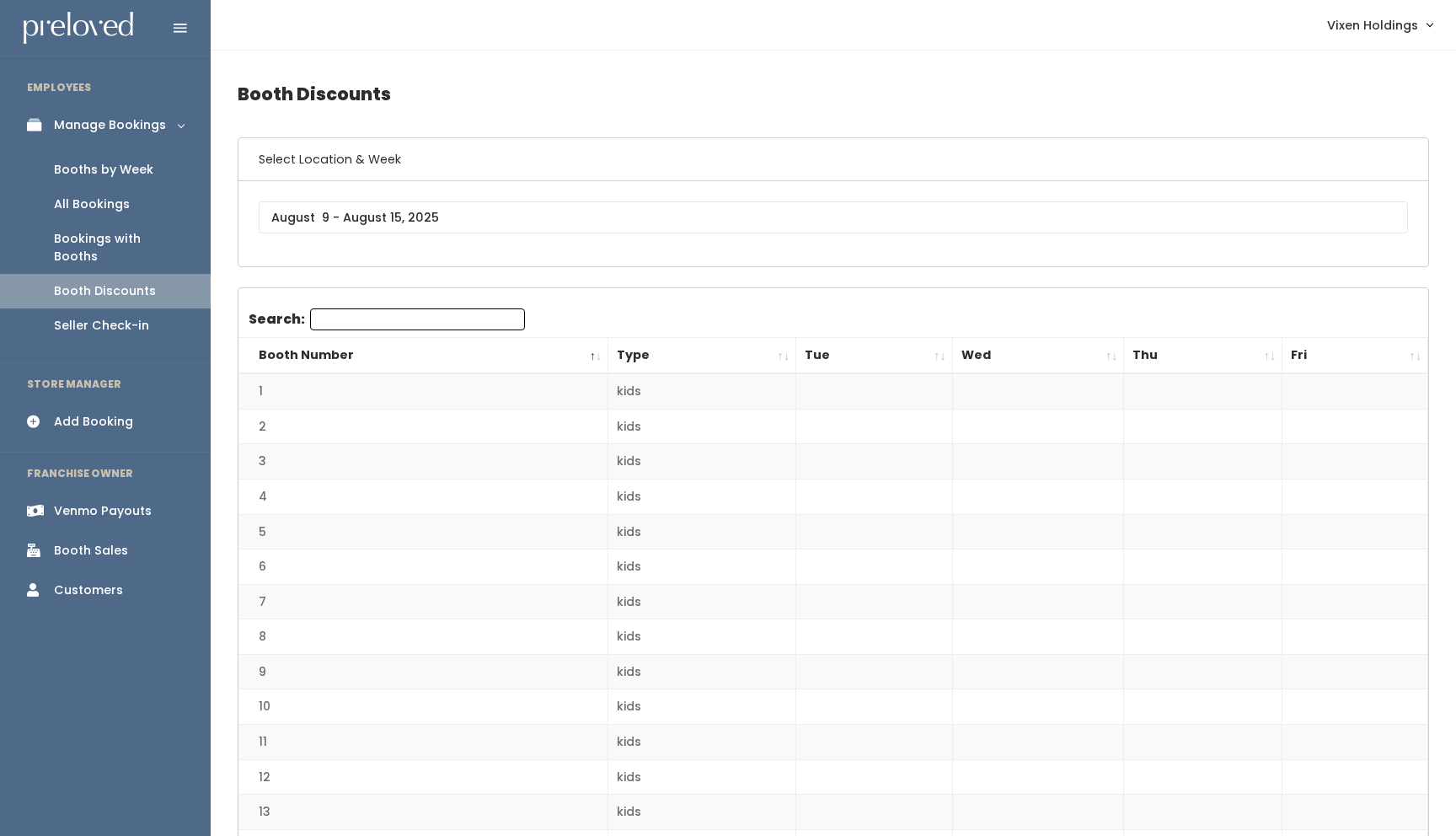 scroll, scrollTop: 0, scrollLeft: 0, axis: both 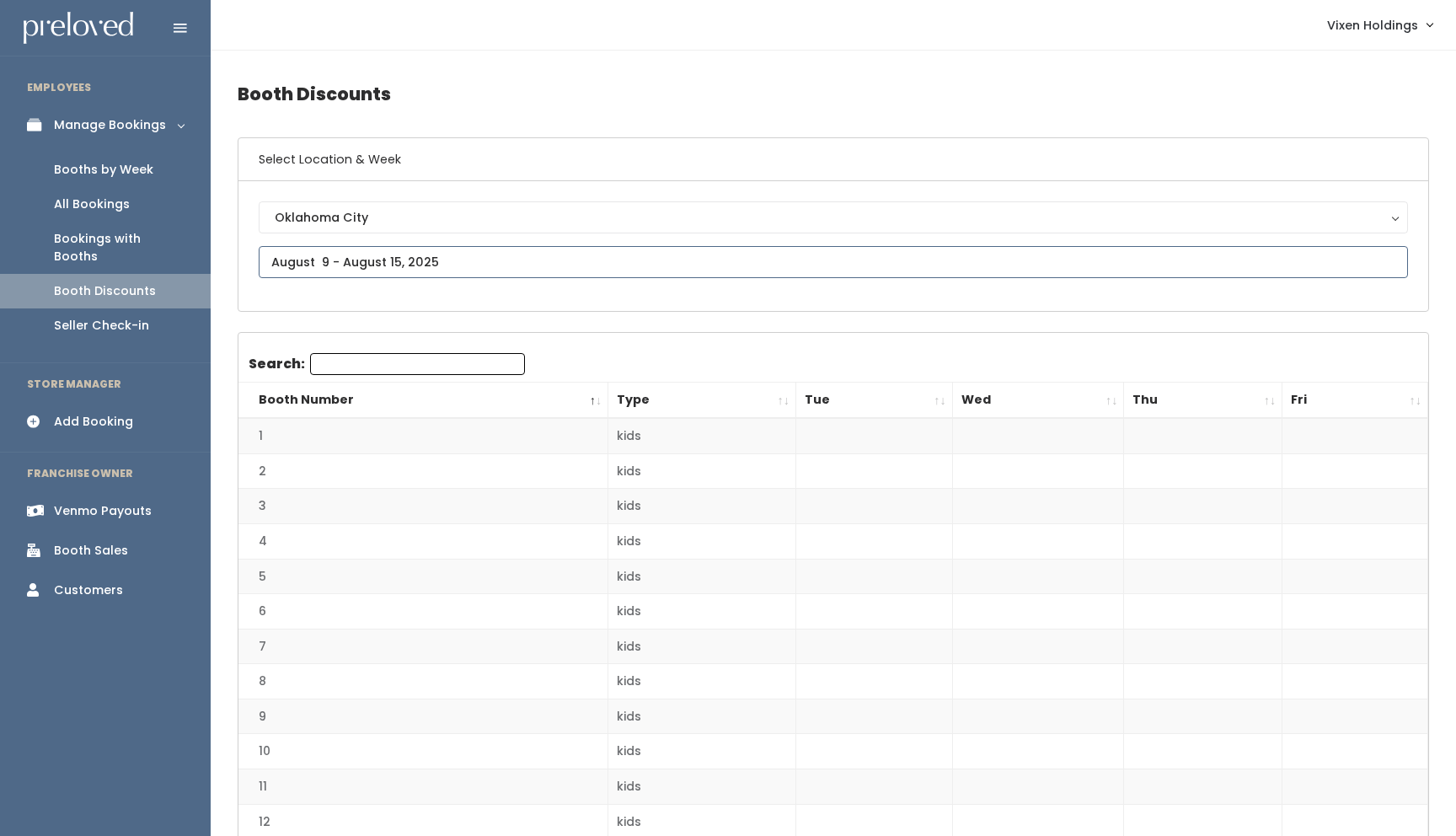 click at bounding box center [833, 262] 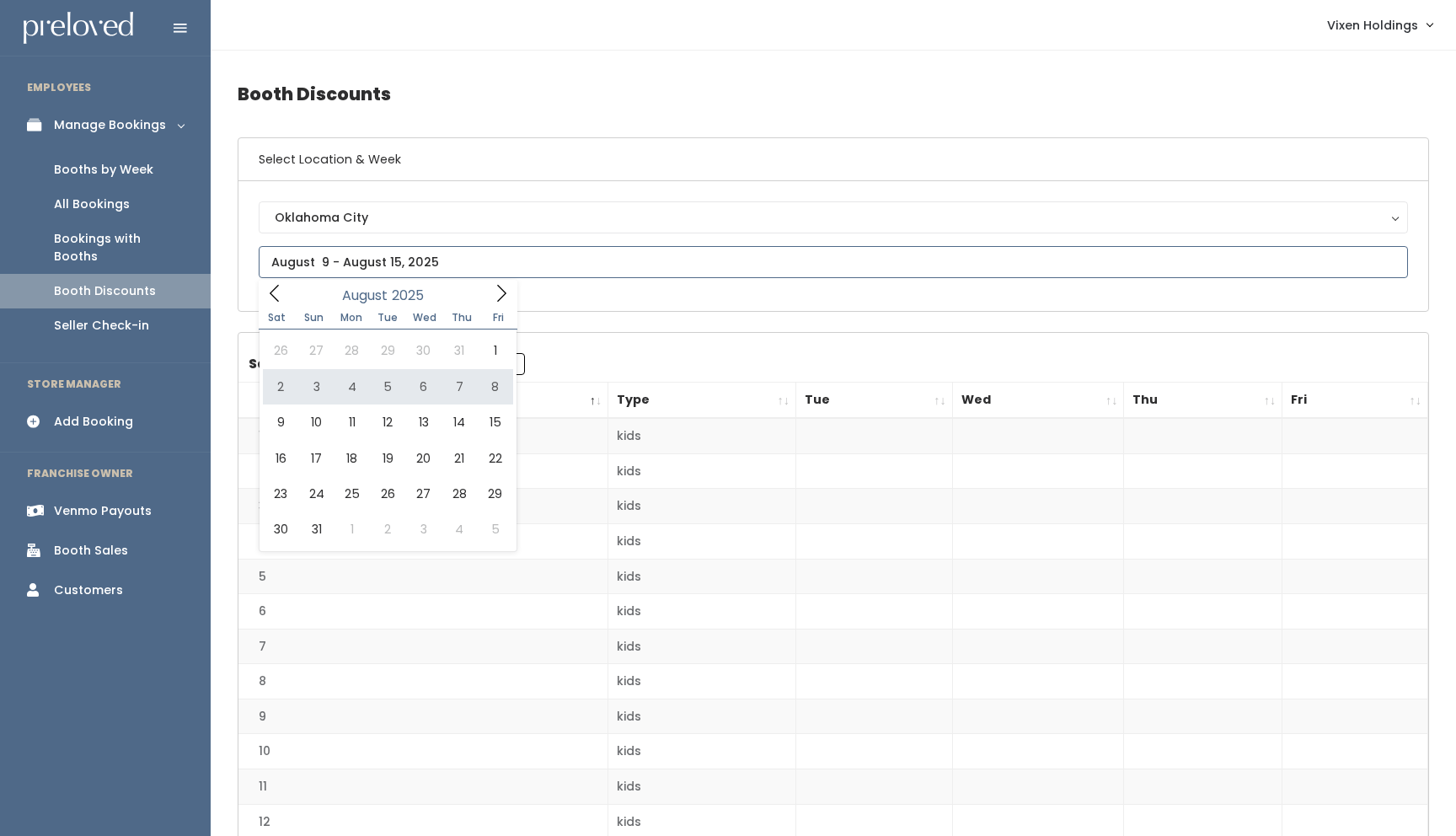 type on "August 2 to August 8" 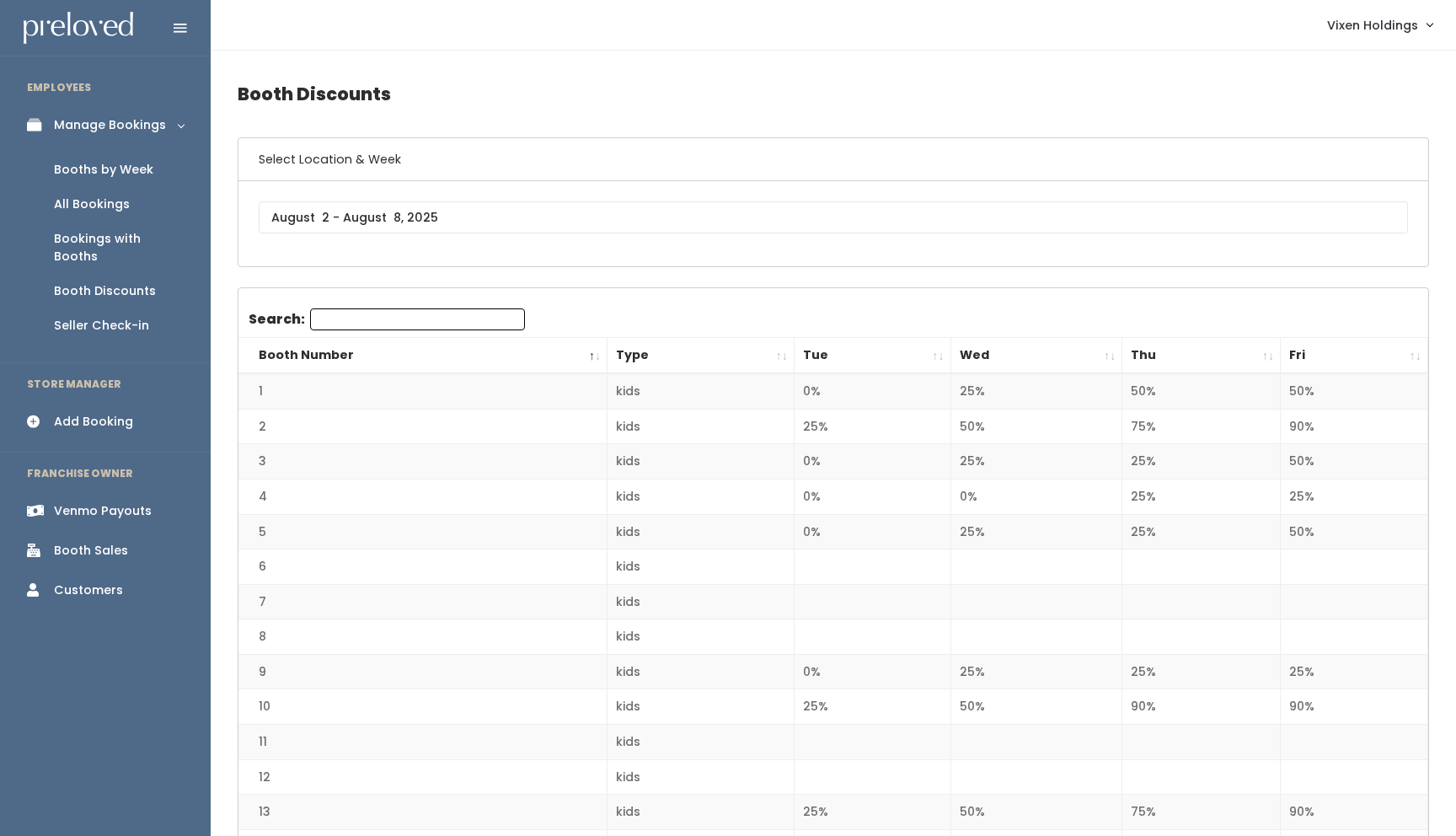 scroll, scrollTop: 0, scrollLeft: 0, axis: both 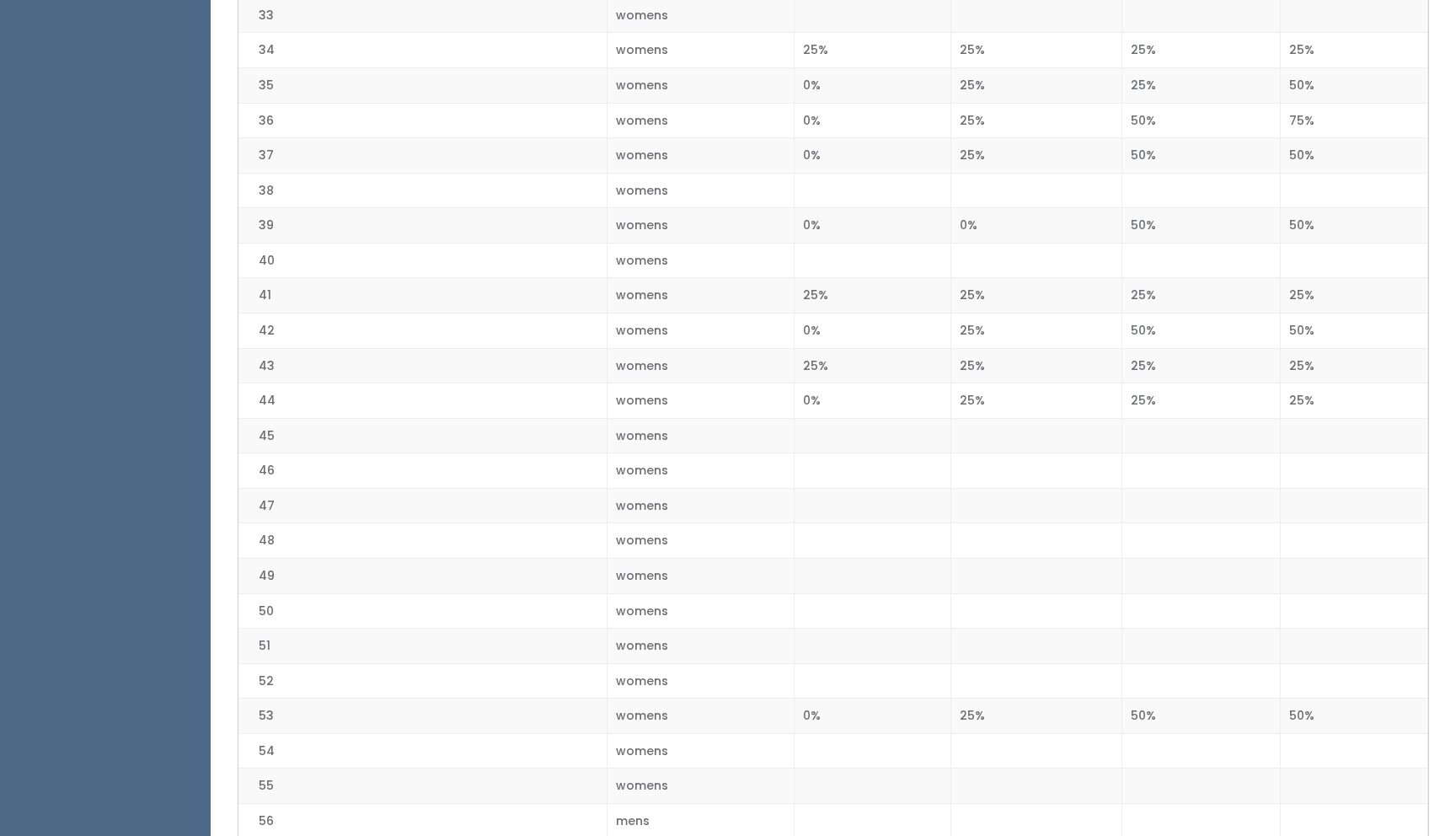 click on "womens" at bounding box center [701, 646] 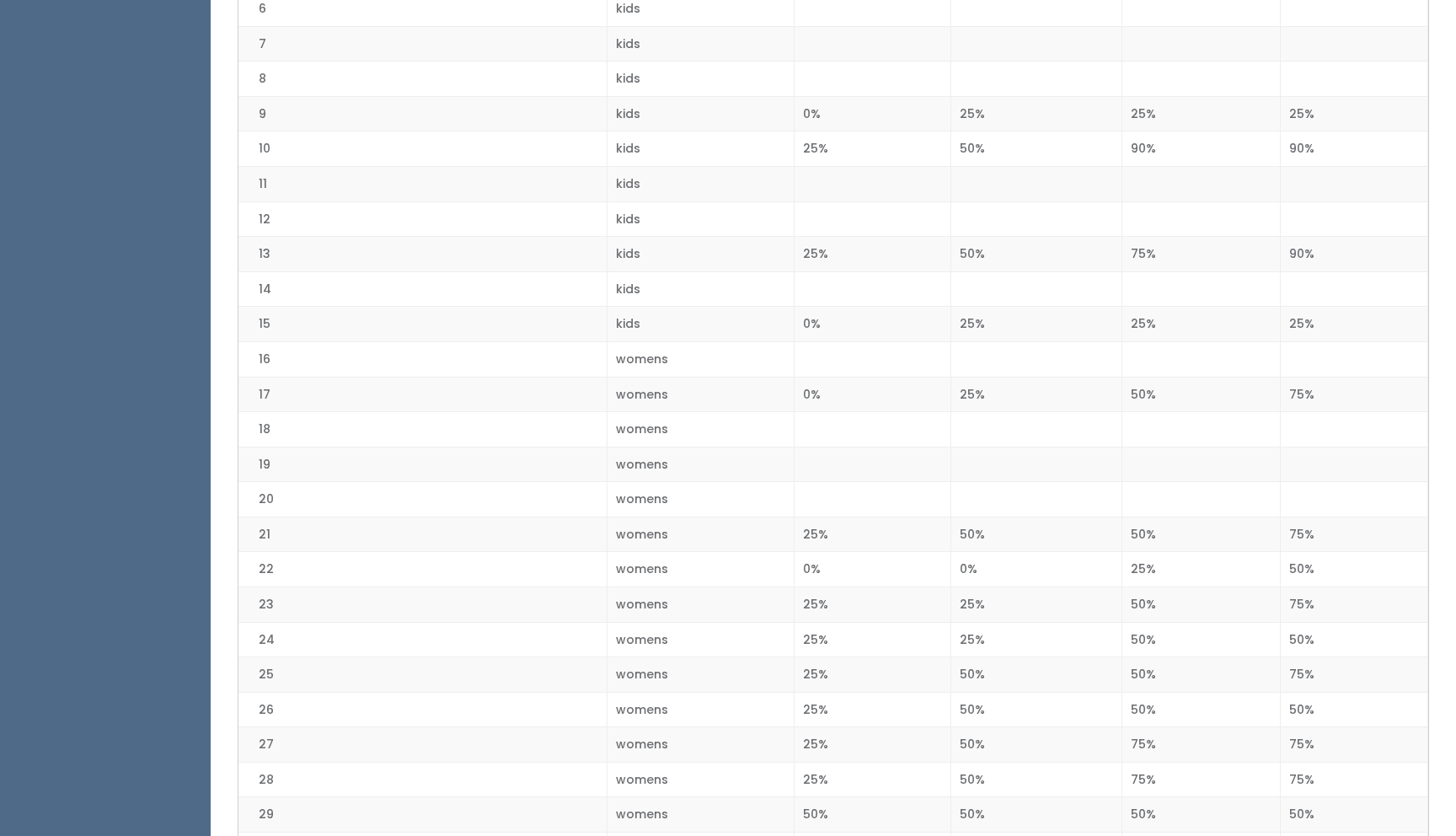 scroll, scrollTop: 0, scrollLeft: 0, axis: both 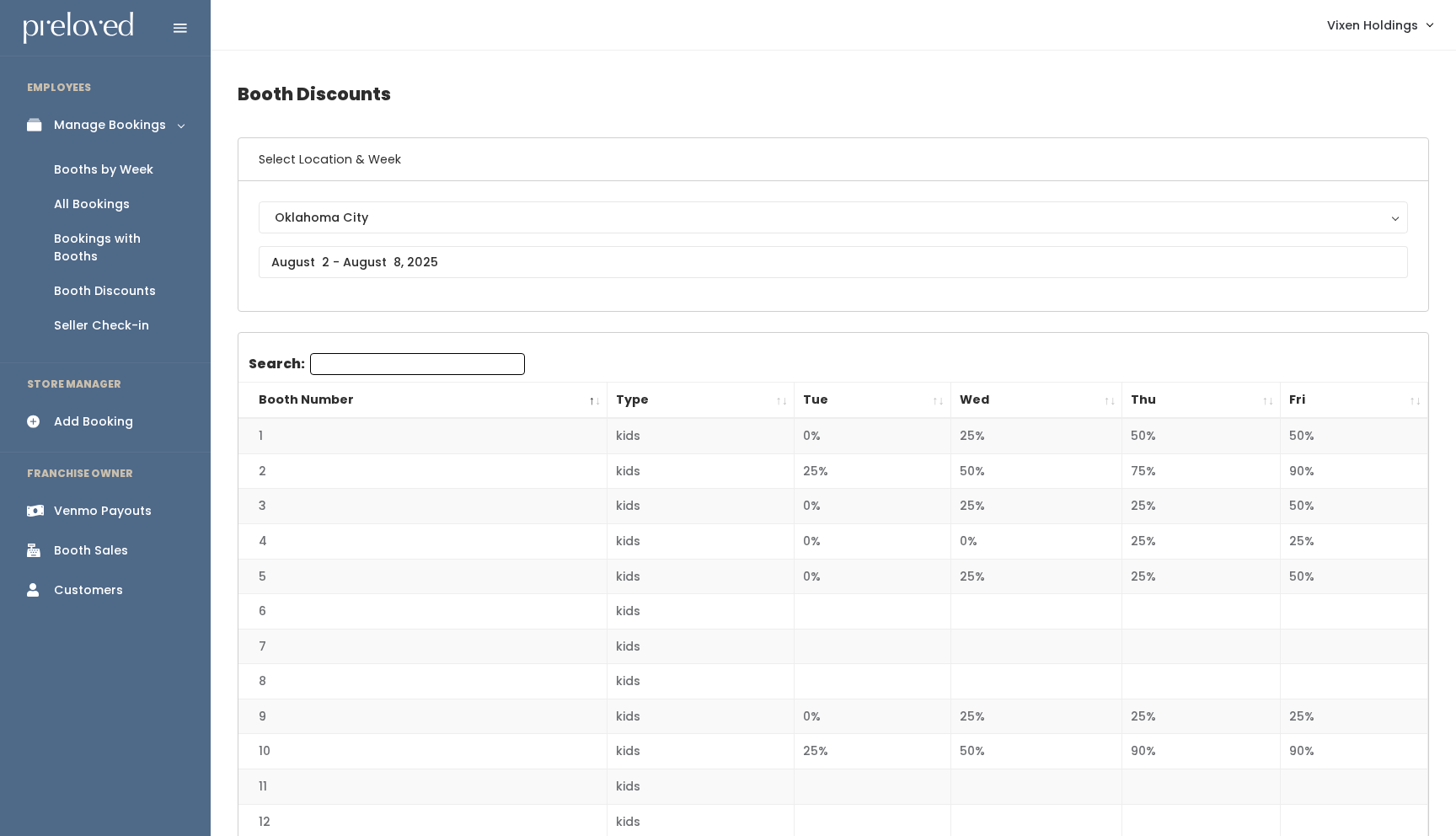click on "Booths by Week" at bounding box center [104, 169] 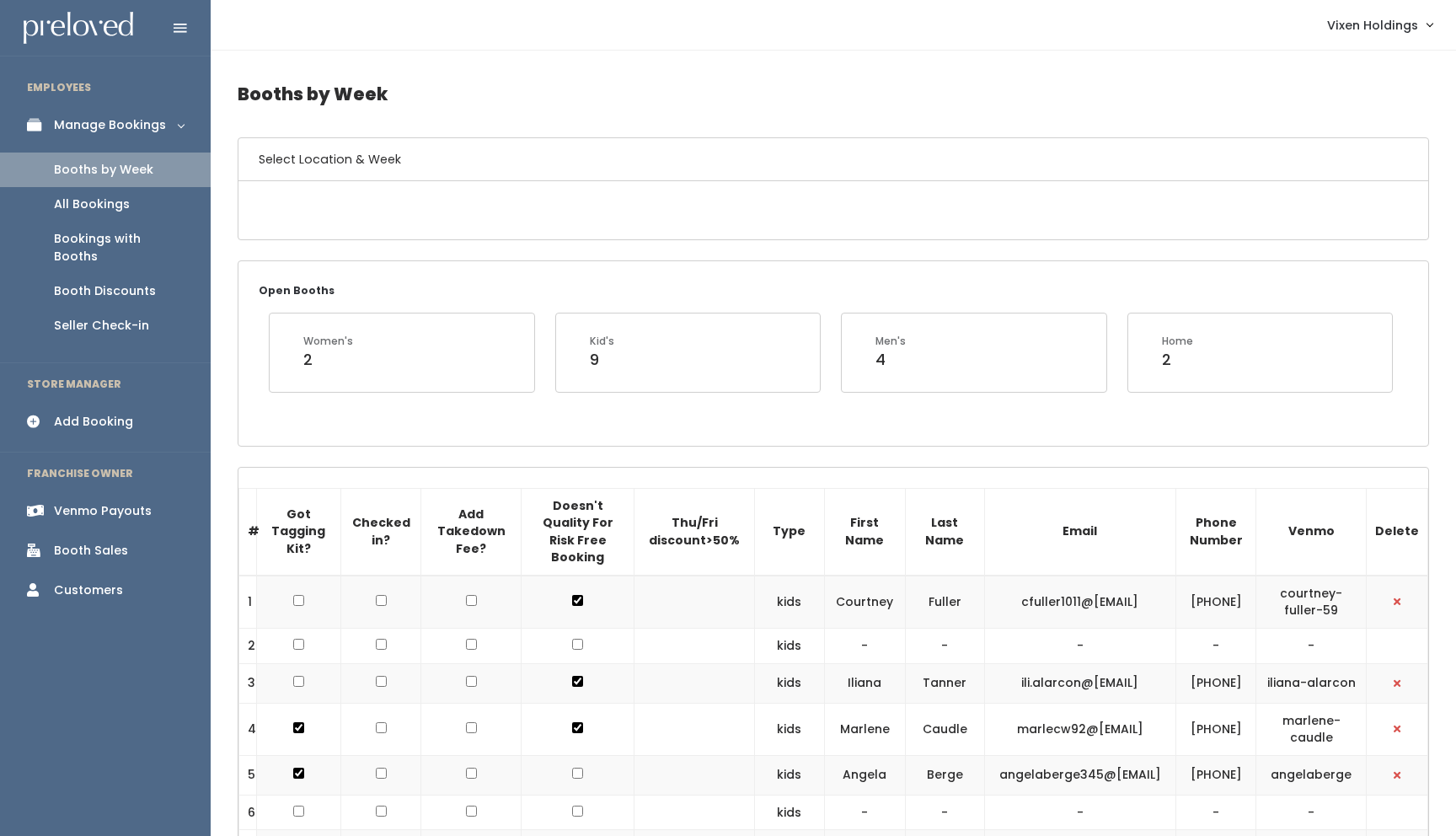scroll, scrollTop: 0, scrollLeft: 0, axis: both 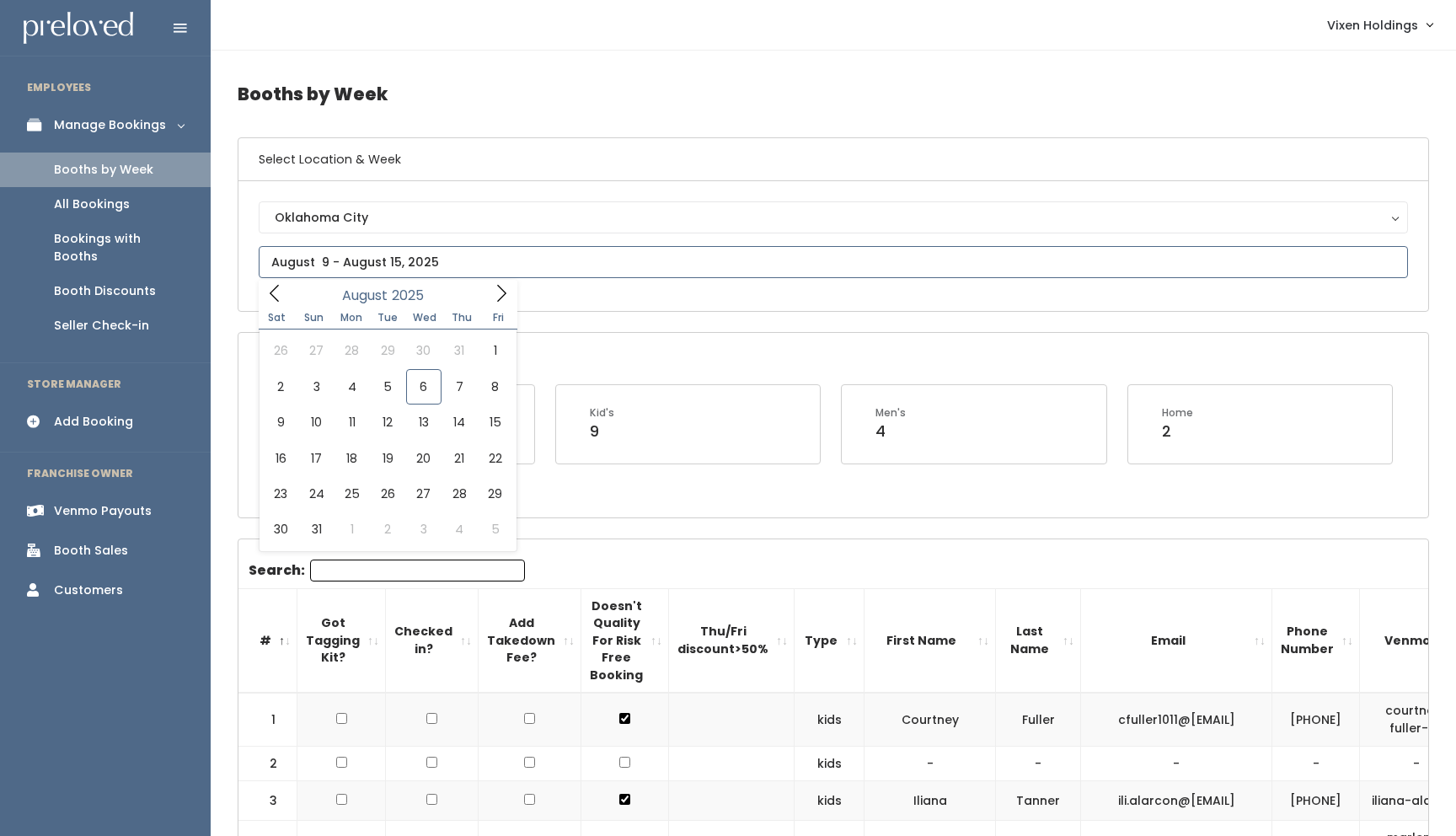click at bounding box center [833, 262] 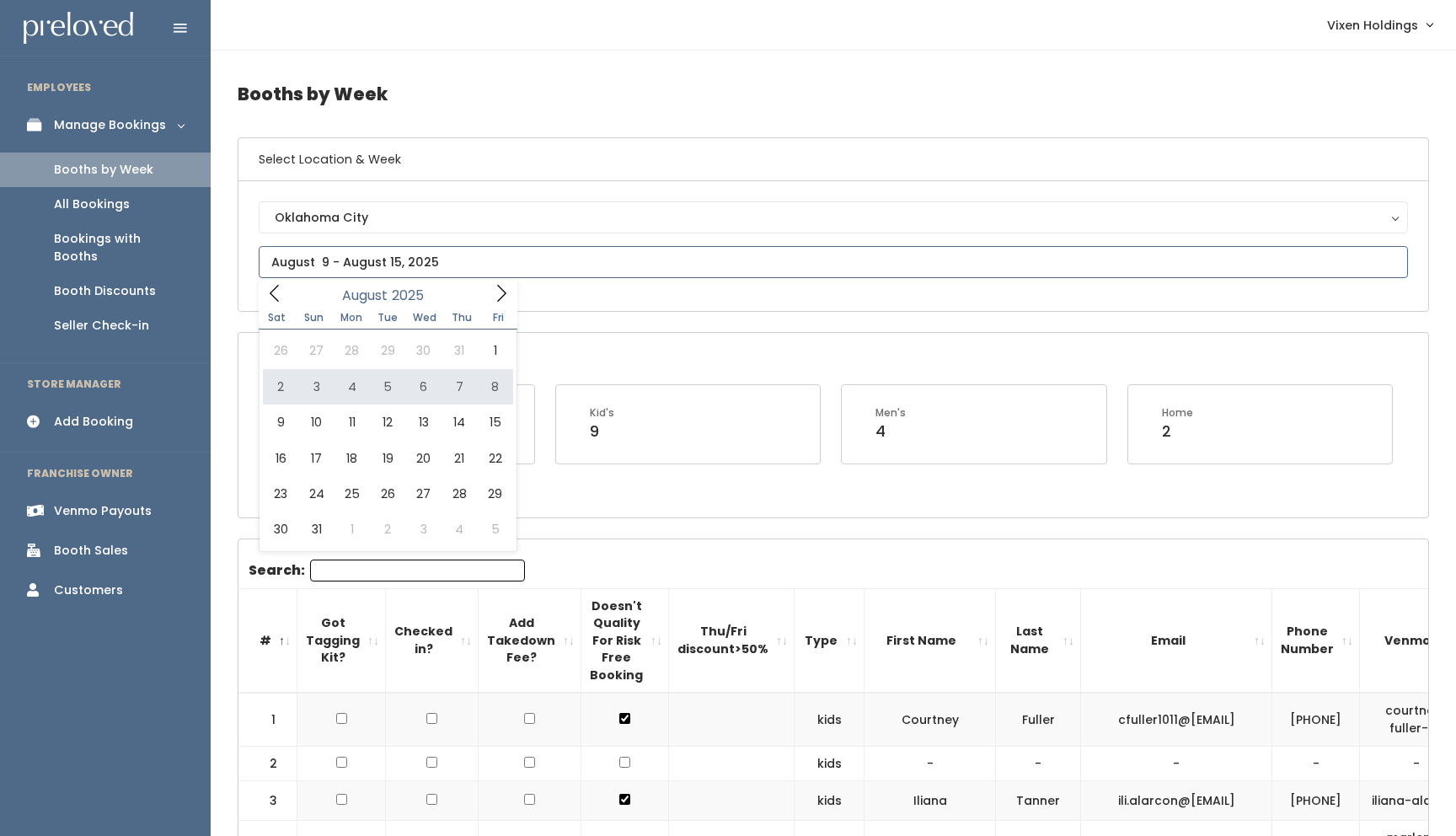 type on "August 2 to August 8" 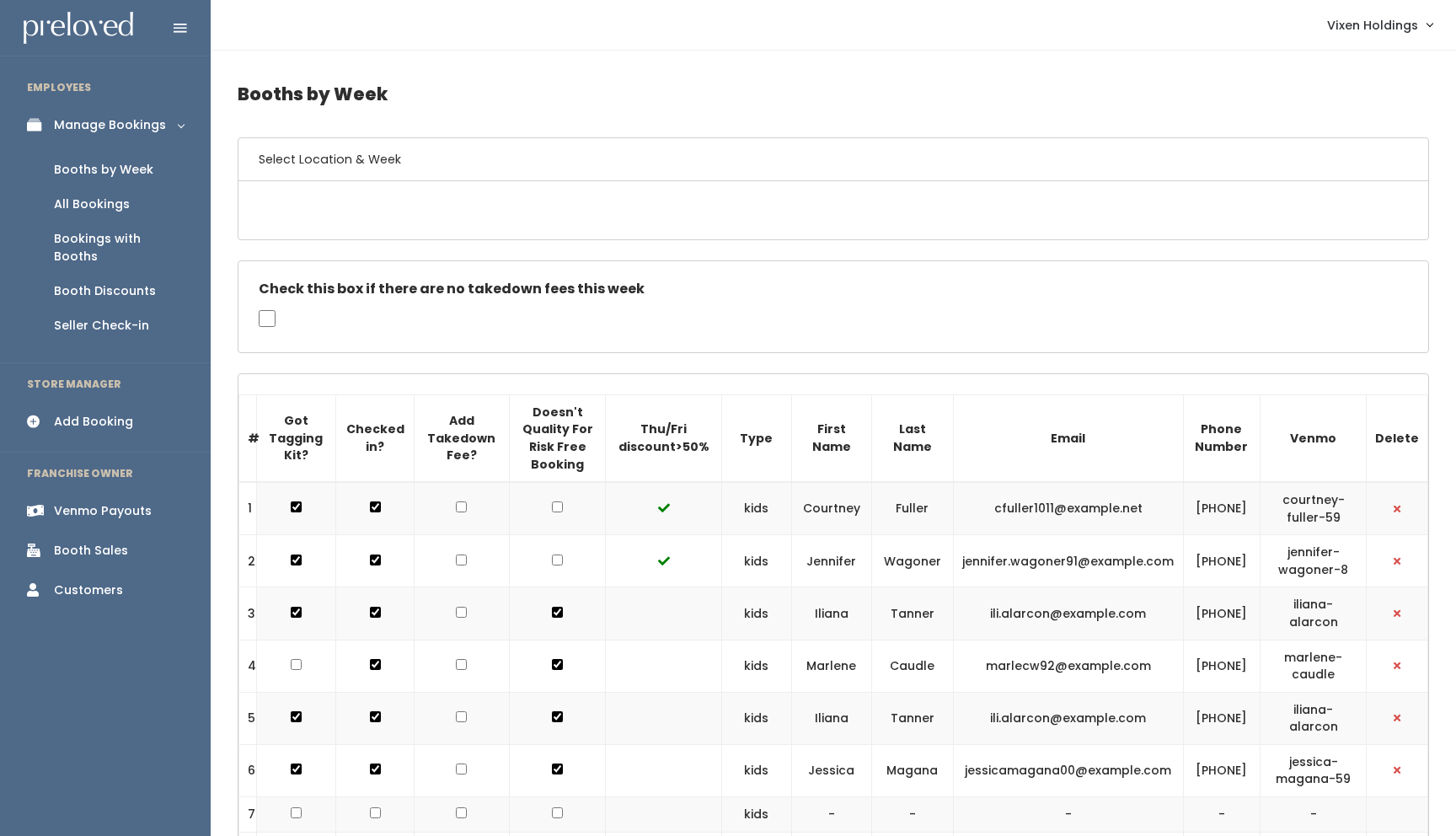 scroll, scrollTop: 0, scrollLeft: 0, axis: both 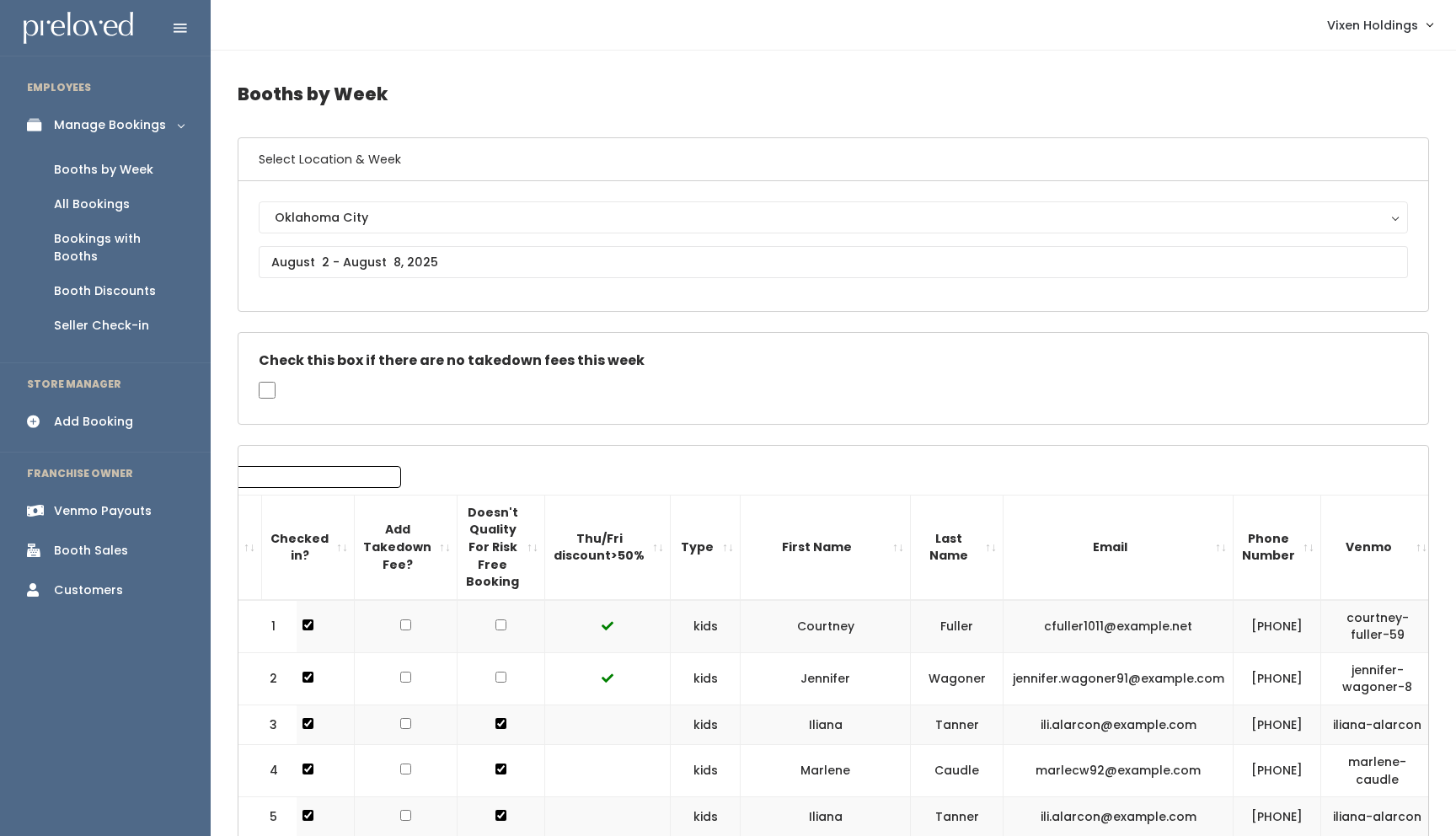 click on "Booth Sales" at bounding box center (91, 550) 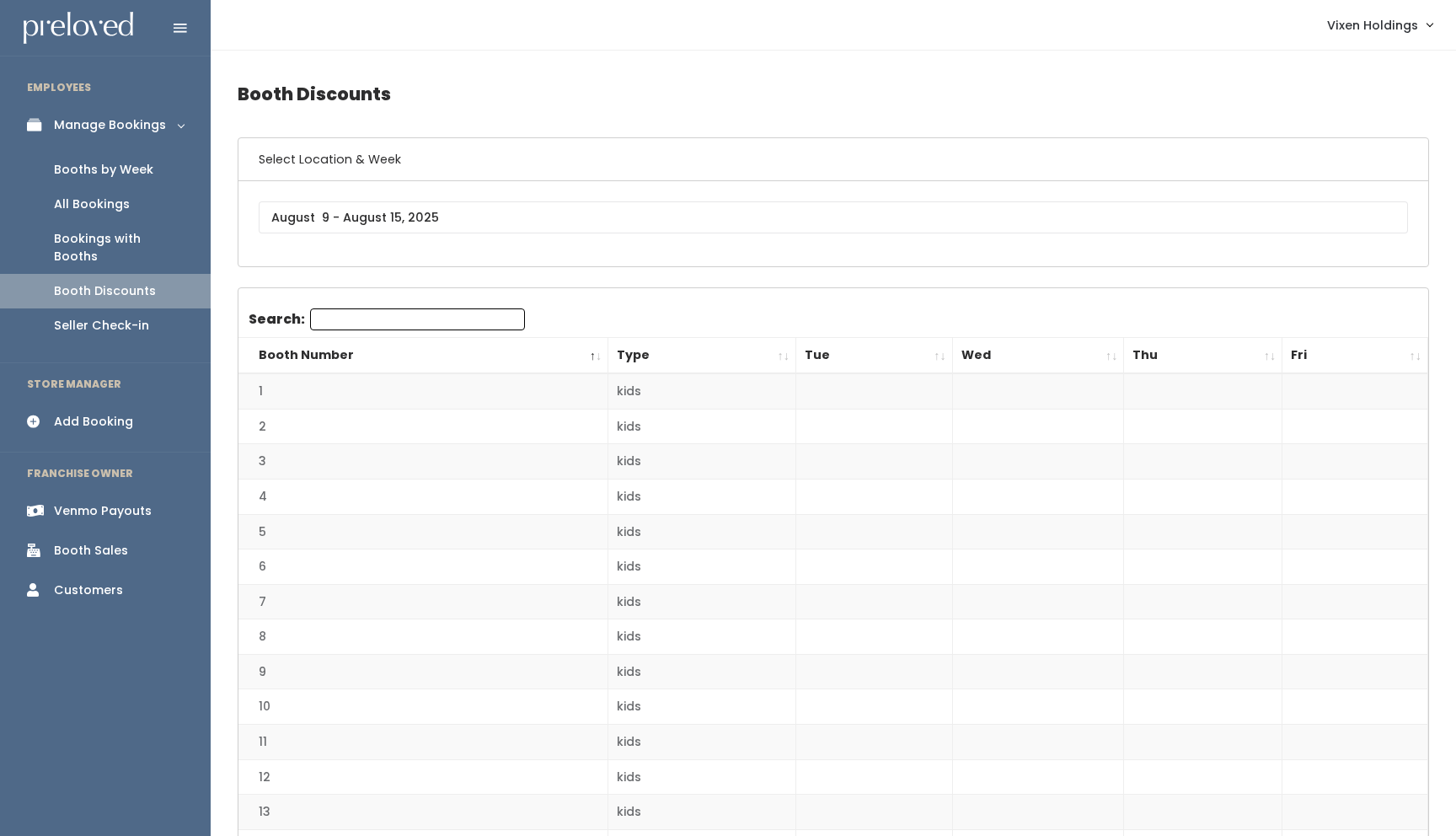 scroll, scrollTop: 0, scrollLeft: 0, axis: both 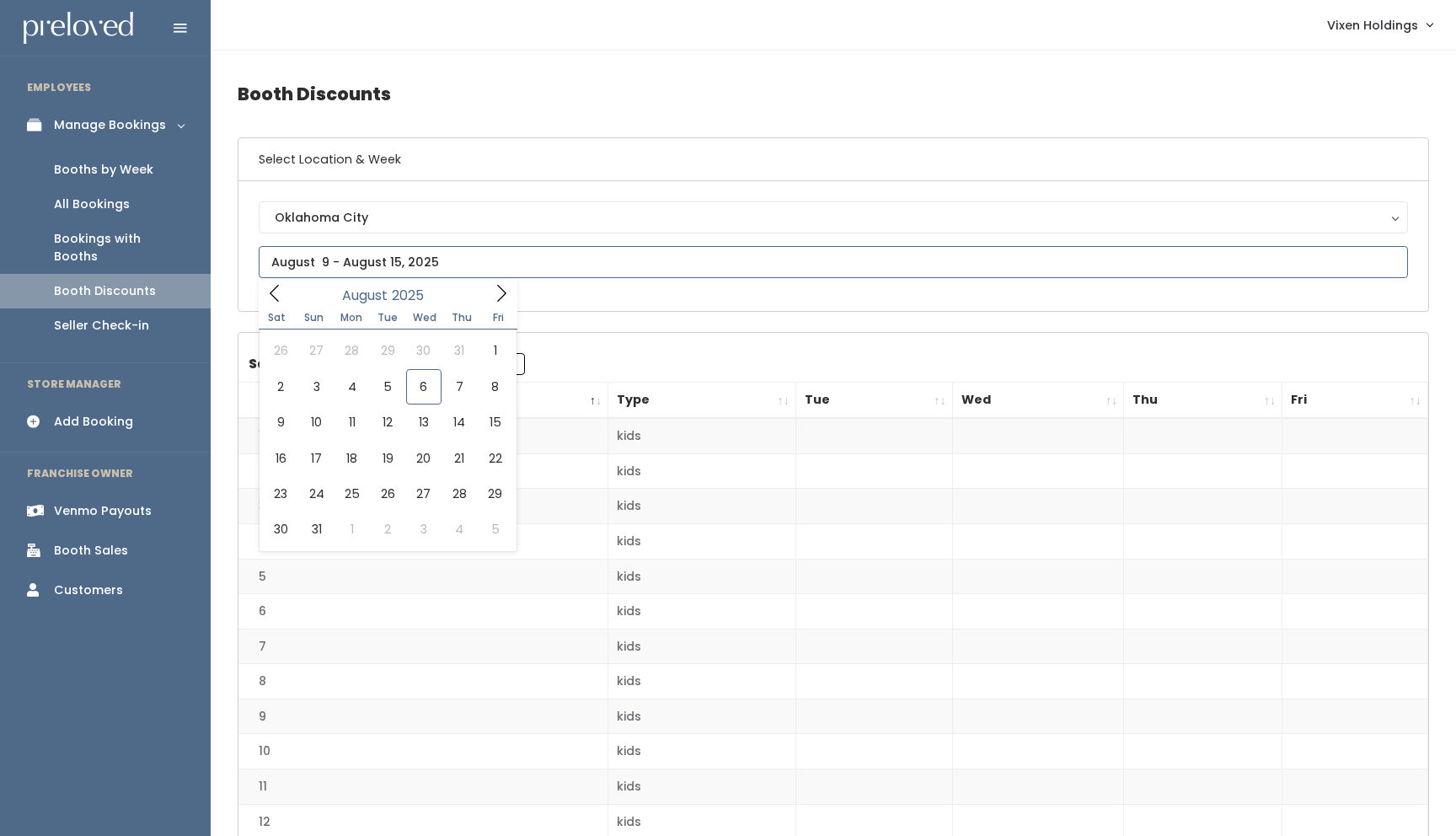 click at bounding box center (833, 262) 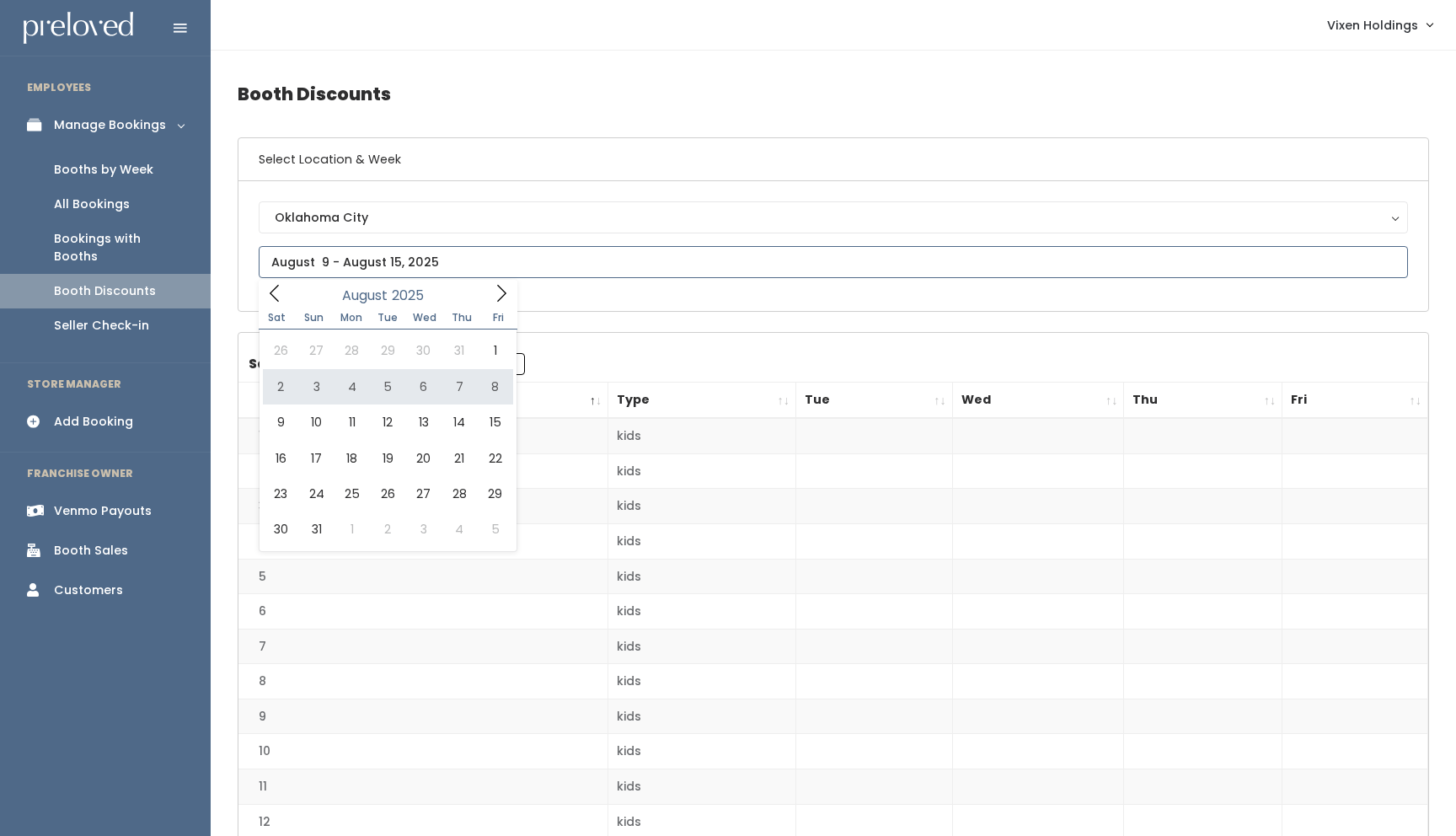 type on "August 2 to August 8" 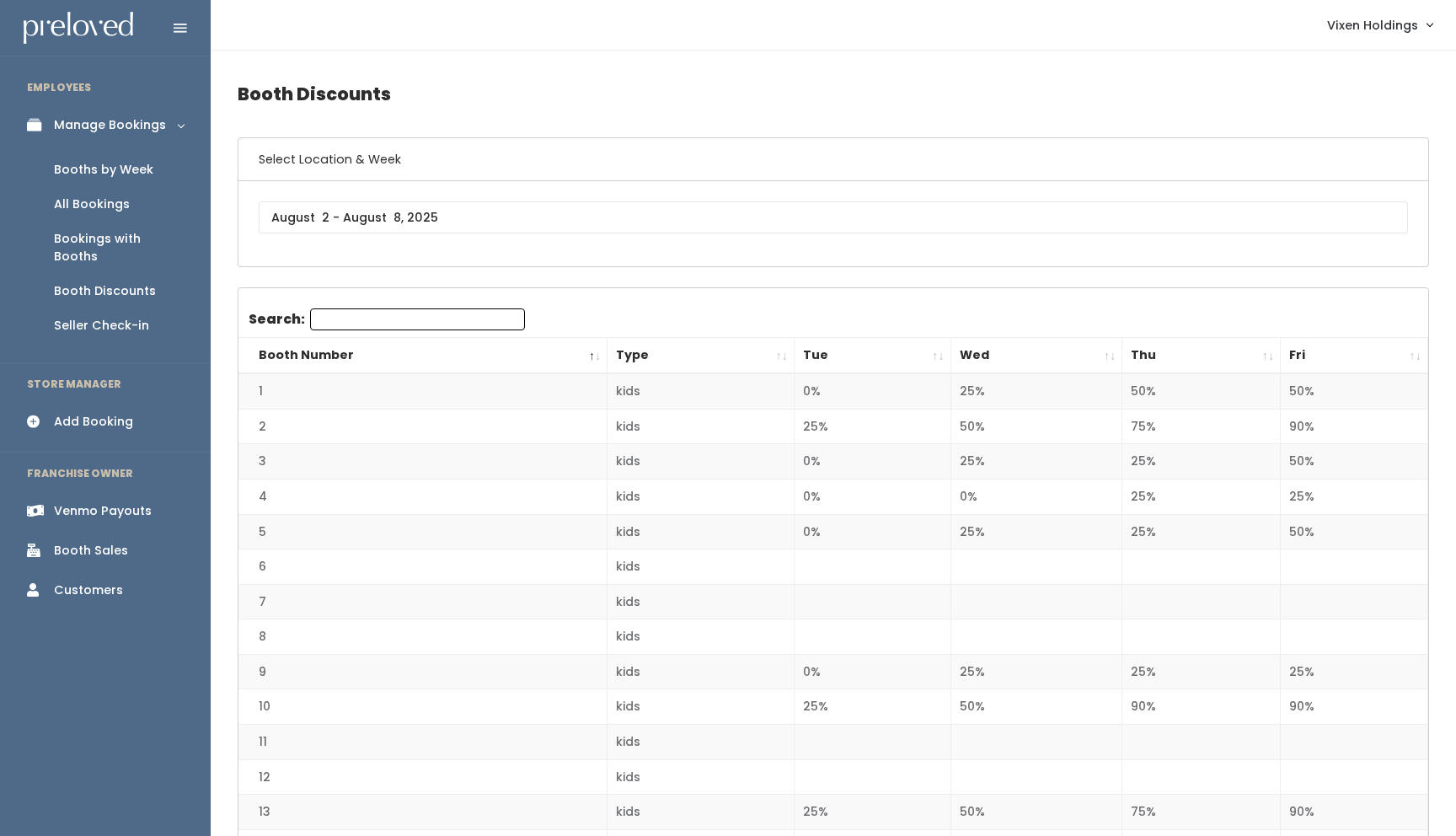 scroll, scrollTop: 0, scrollLeft: 0, axis: both 